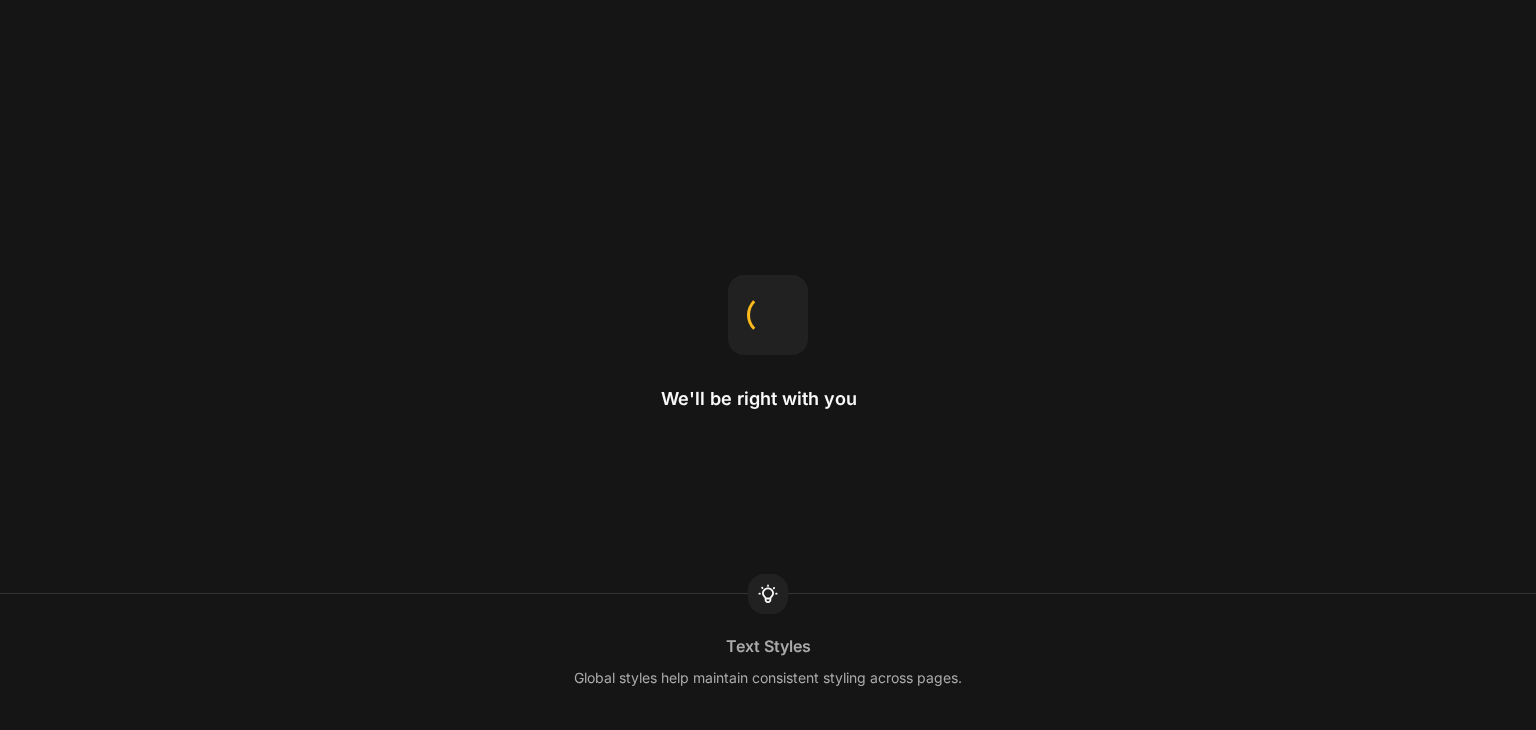 scroll, scrollTop: 0, scrollLeft: 0, axis: both 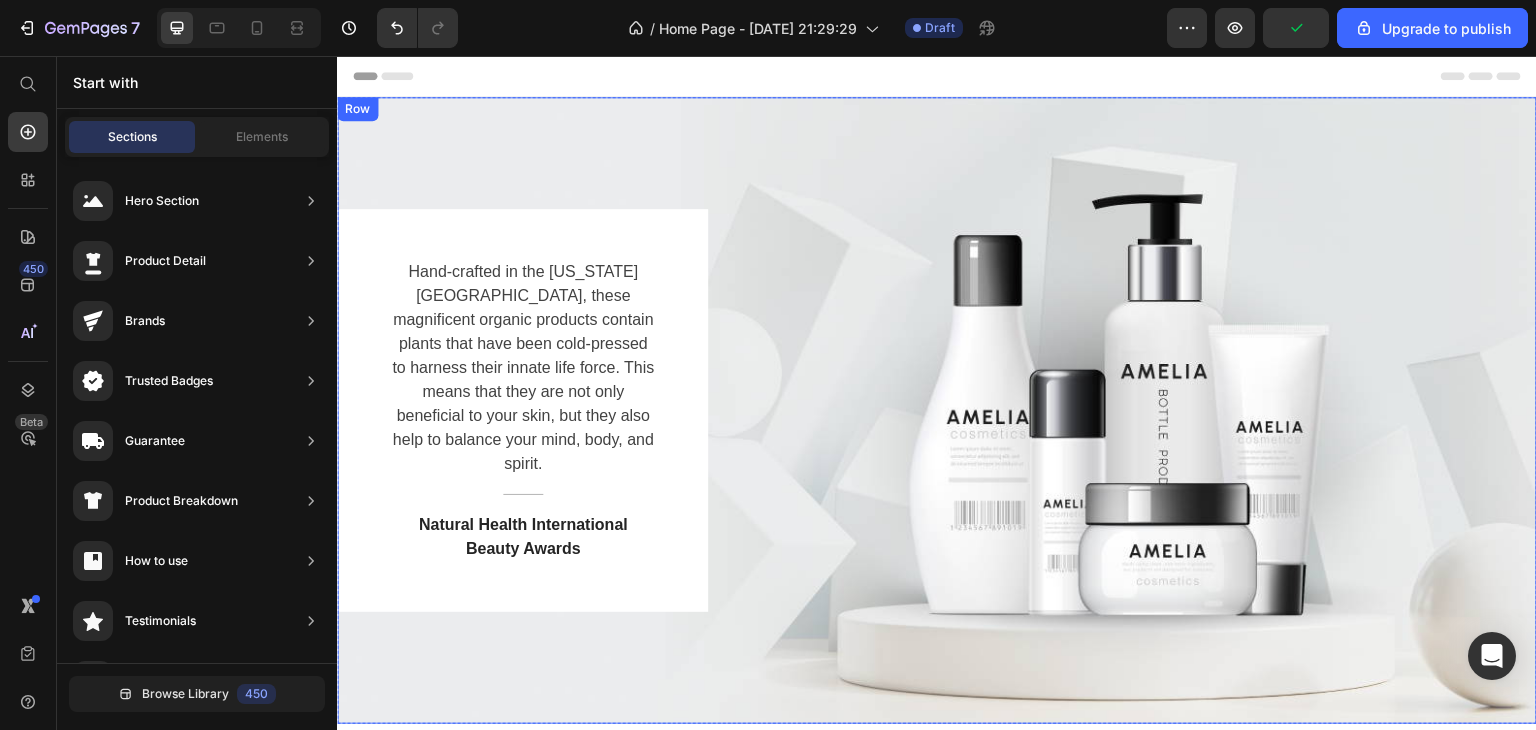 click on "Hand-crafted in the [US_STATE][GEOGRAPHIC_DATA], these magnificent organic products contain plants that have been cold-pressed to harness their innate life force. This means that they are not only beneficial to your skin, but they also help to balance your mind, body, and spirit. Text block                Title Line Natural Health International Beauty Awards Text block Row" at bounding box center [937, 410] 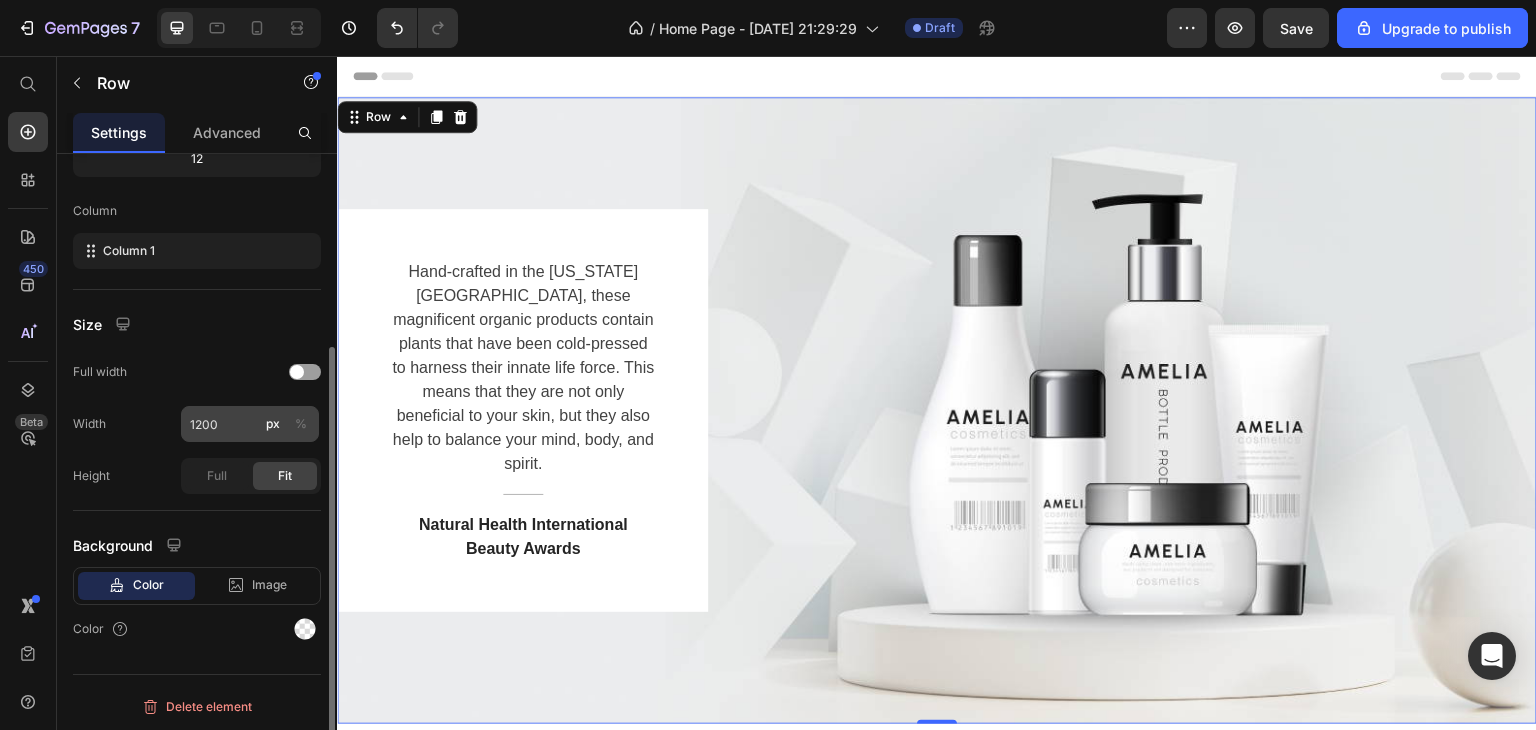 scroll, scrollTop: 0, scrollLeft: 0, axis: both 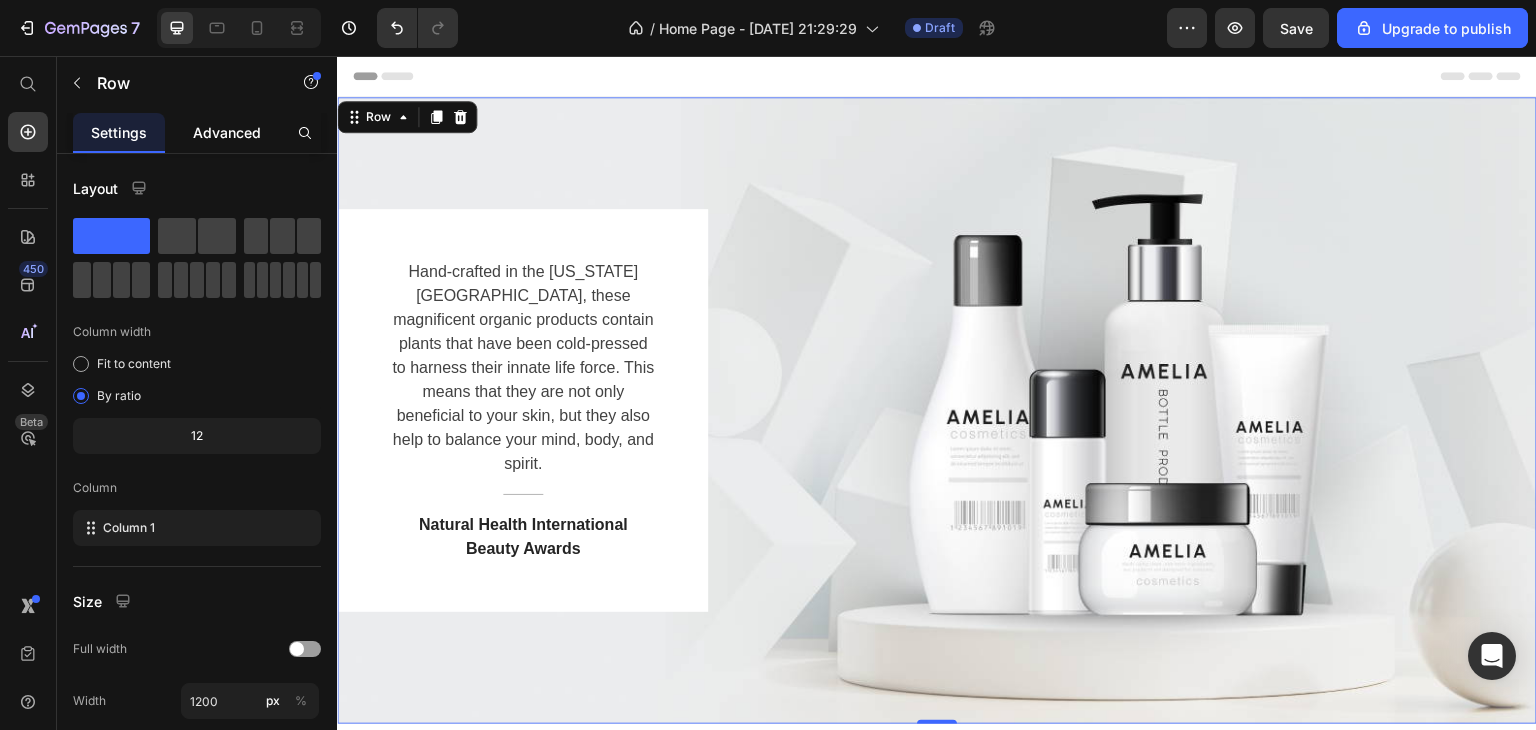 click on "Advanced" at bounding box center (227, 132) 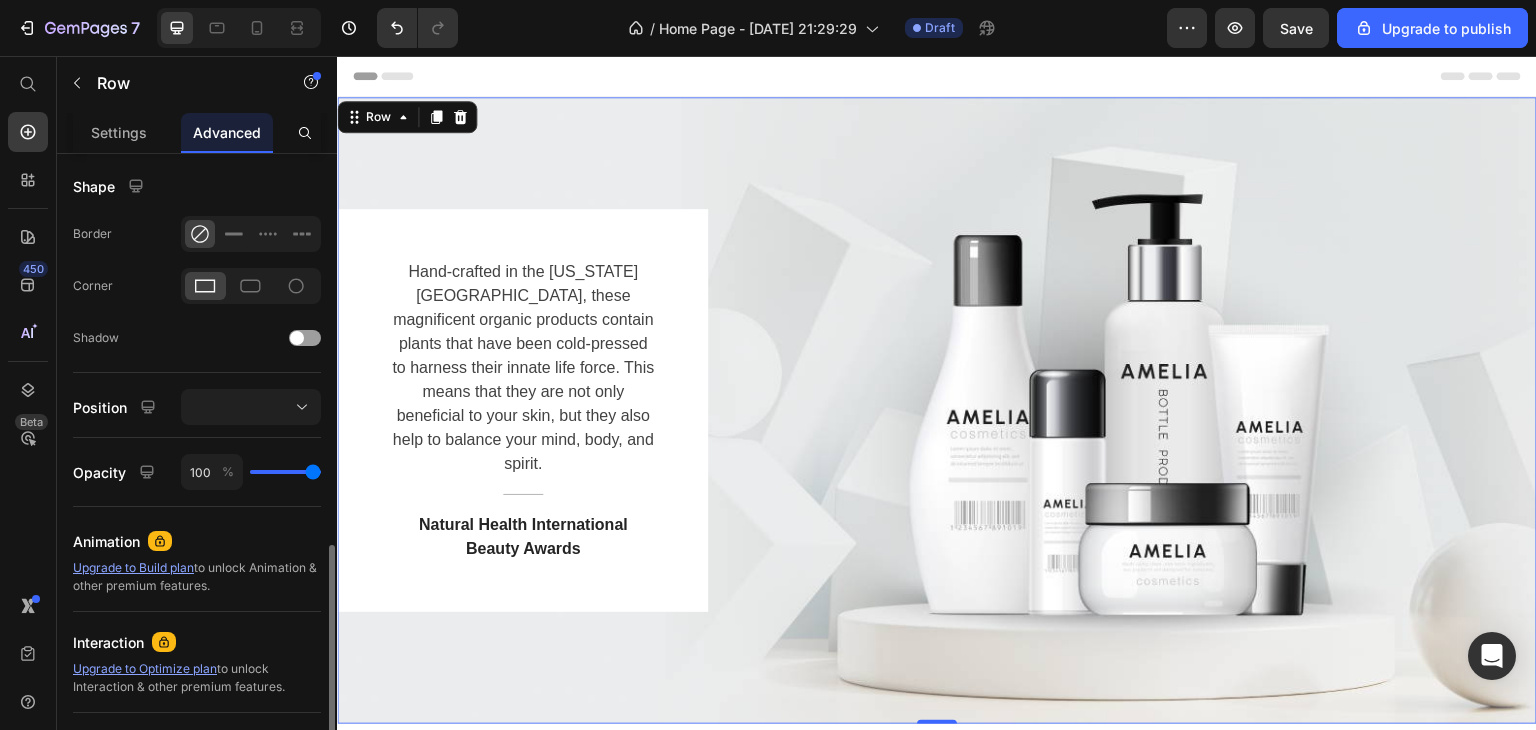 scroll, scrollTop: 600, scrollLeft: 0, axis: vertical 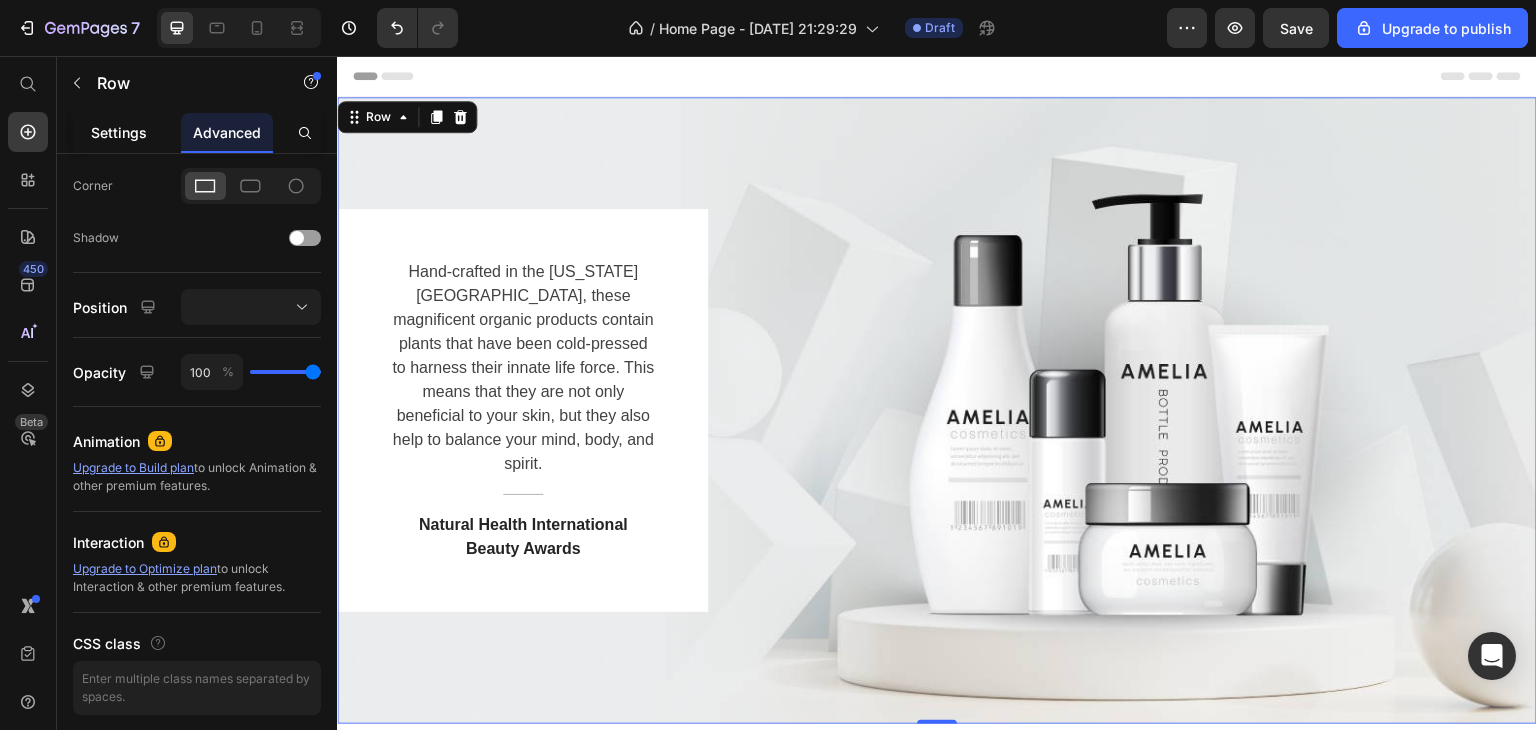 click on "Settings" at bounding box center [119, 132] 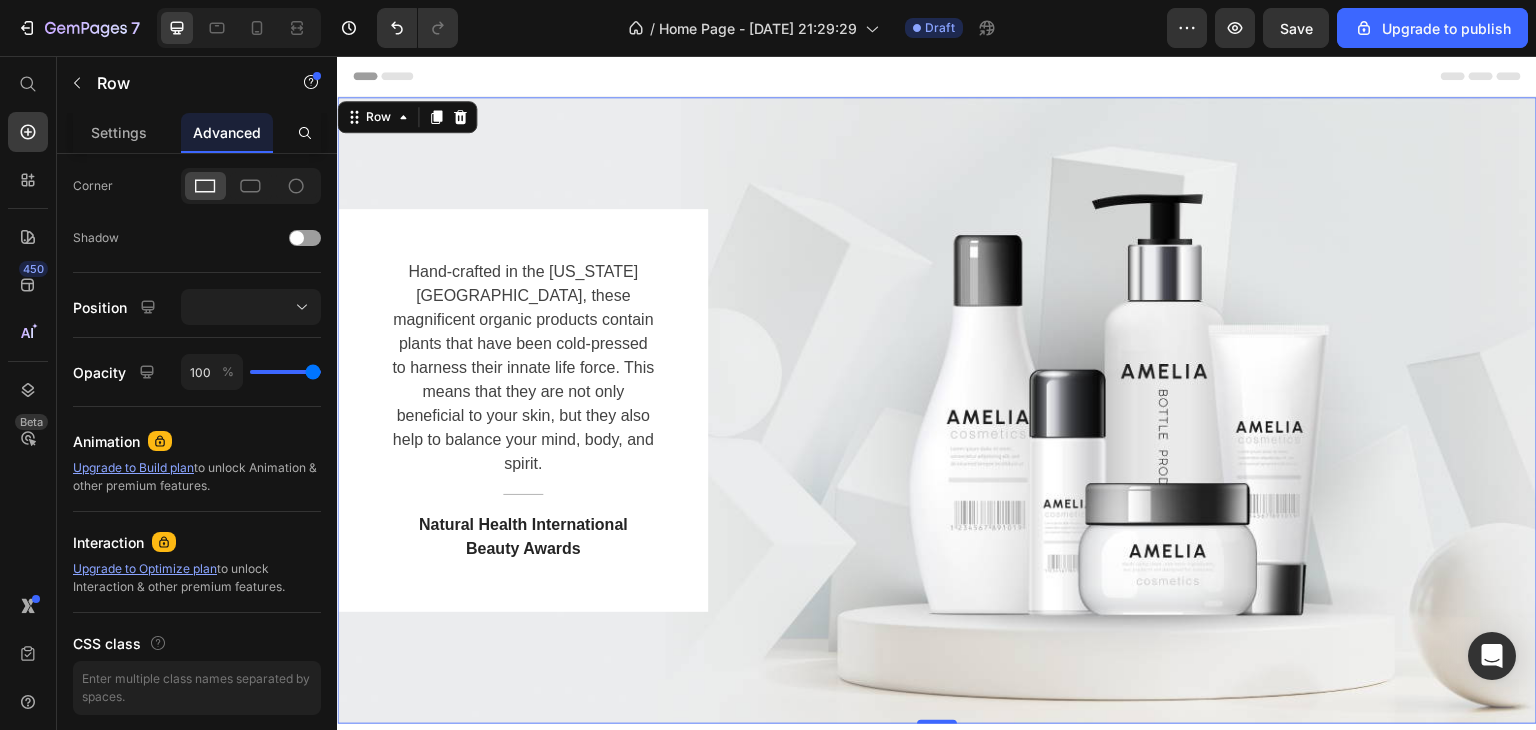 scroll, scrollTop: 0, scrollLeft: 0, axis: both 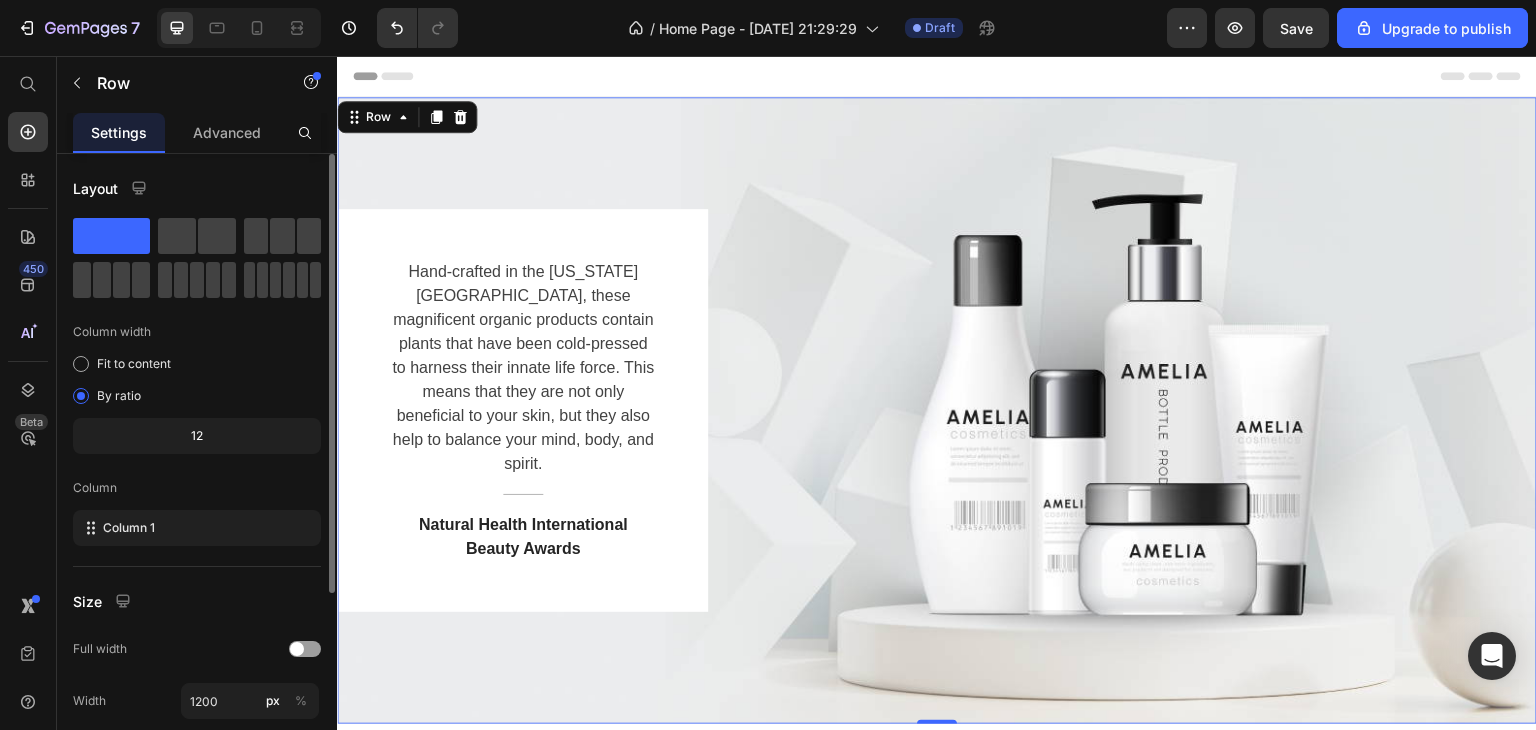 click on "Hand-crafted in the [US_STATE][GEOGRAPHIC_DATA], these magnificent organic products contain plants that have been cold-pressed to harness their innate life force. This means that they are not only beneficial to your skin, but they also help to balance your mind, body, and spirit. Text block                Title Line Natural Health International Beauty Awards Text block Row" at bounding box center (937, 410) 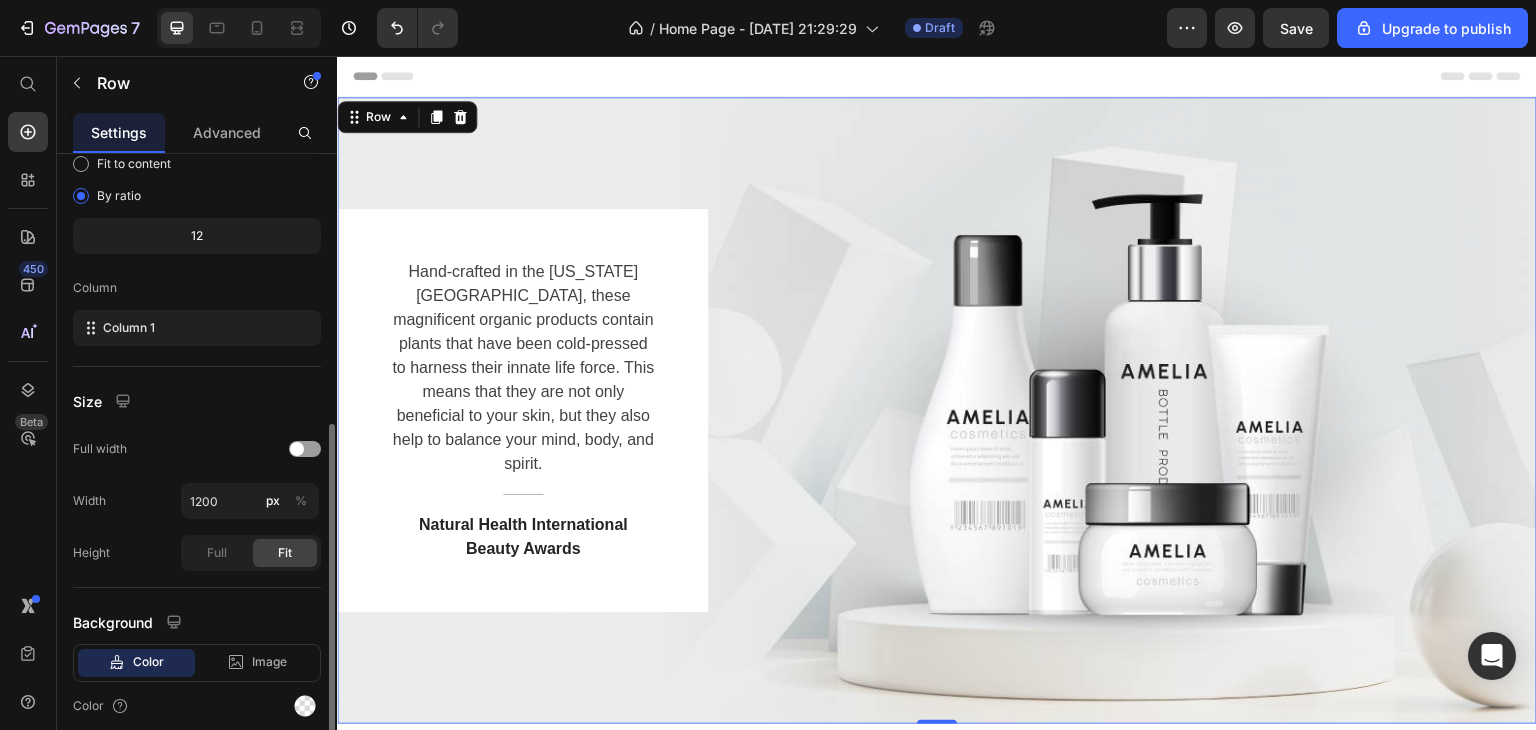scroll, scrollTop: 277, scrollLeft: 0, axis: vertical 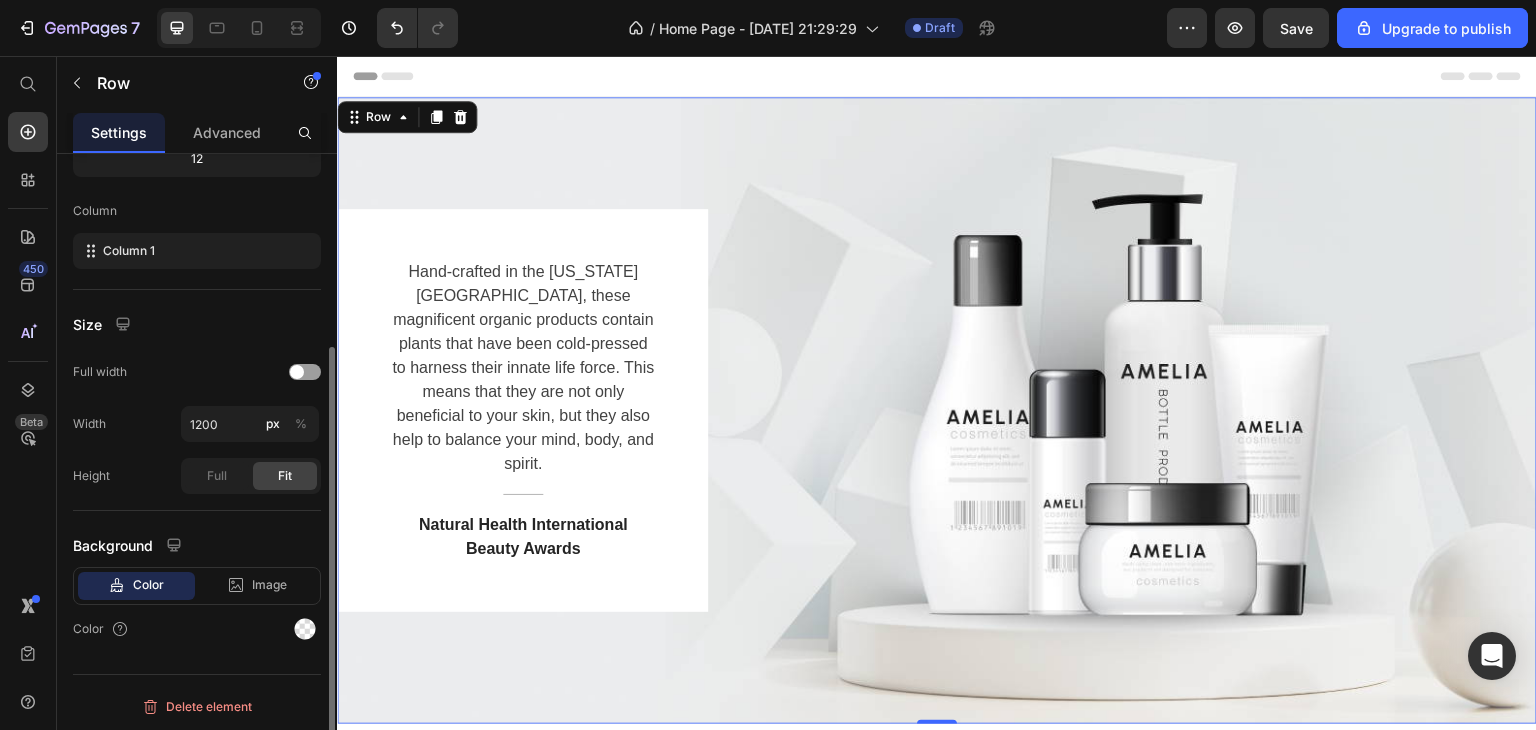 click on "Color Image Video" at bounding box center [197, 586] 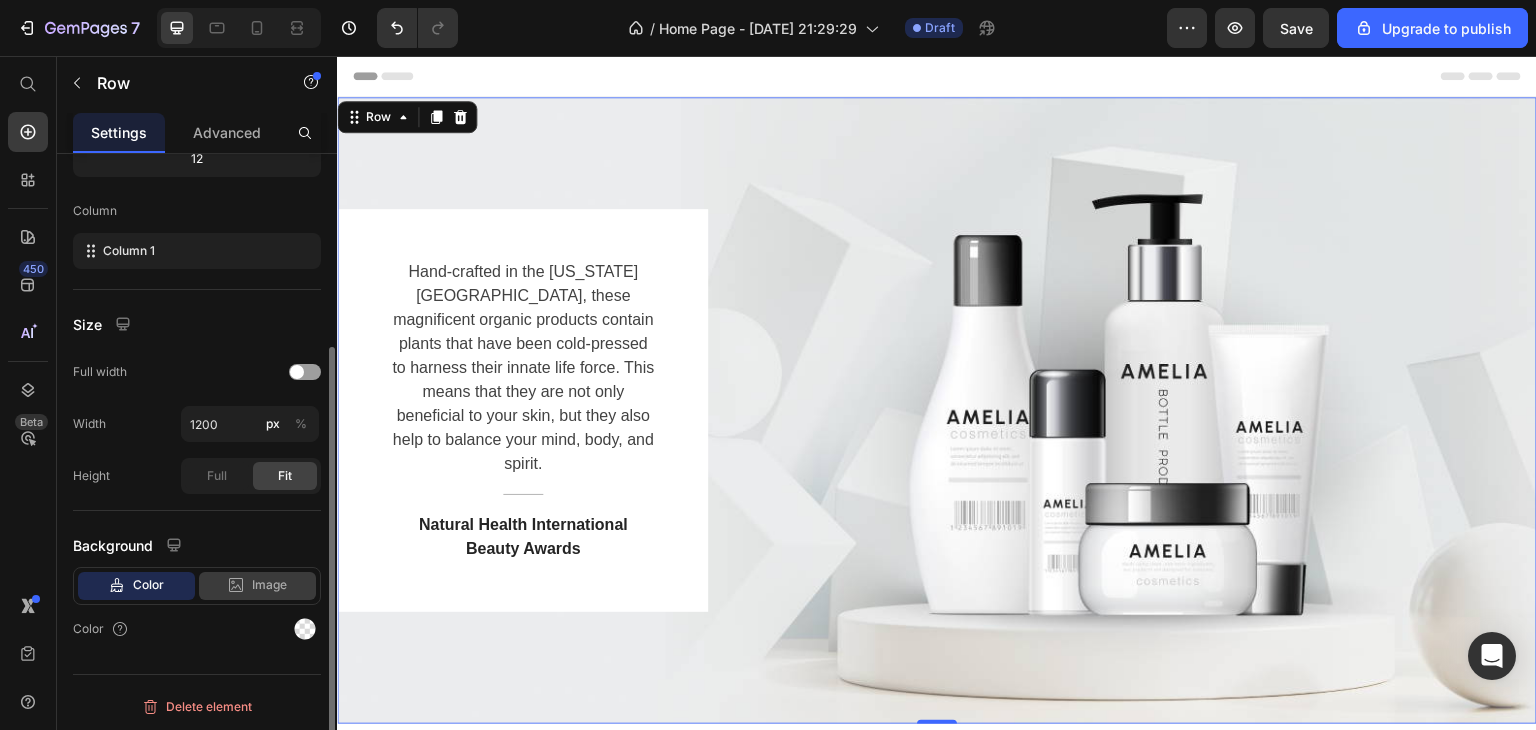 click on "Image" 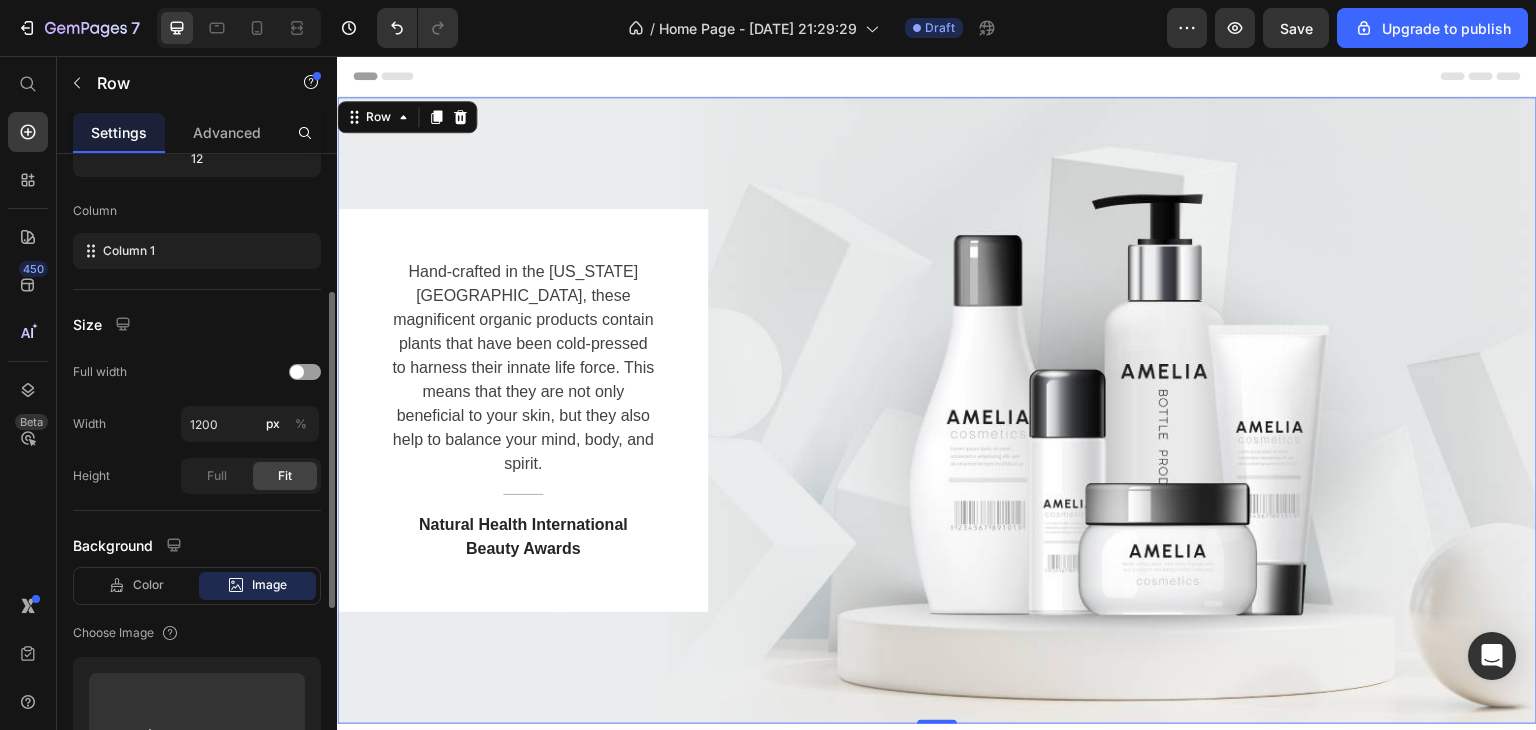 scroll, scrollTop: 577, scrollLeft: 0, axis: vertical 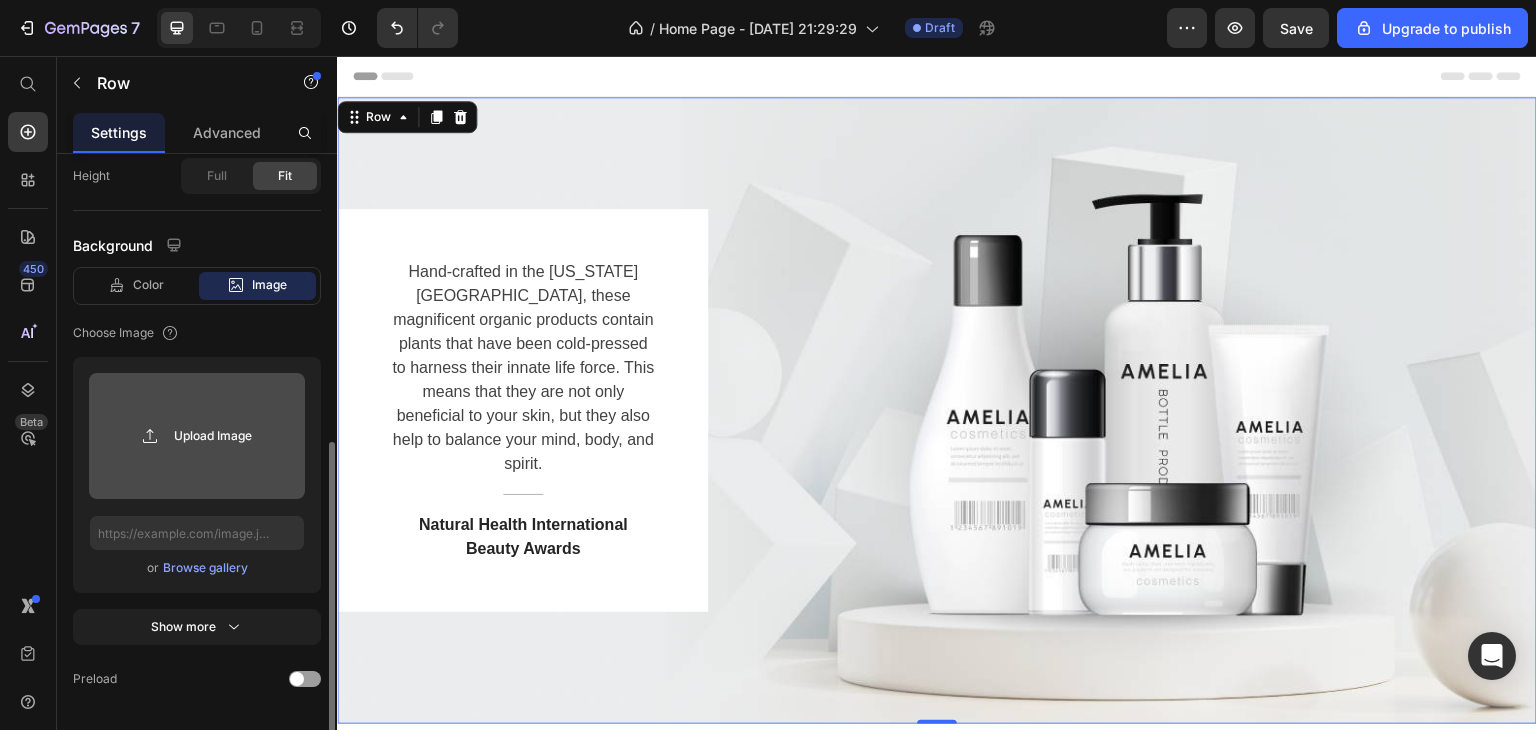 click 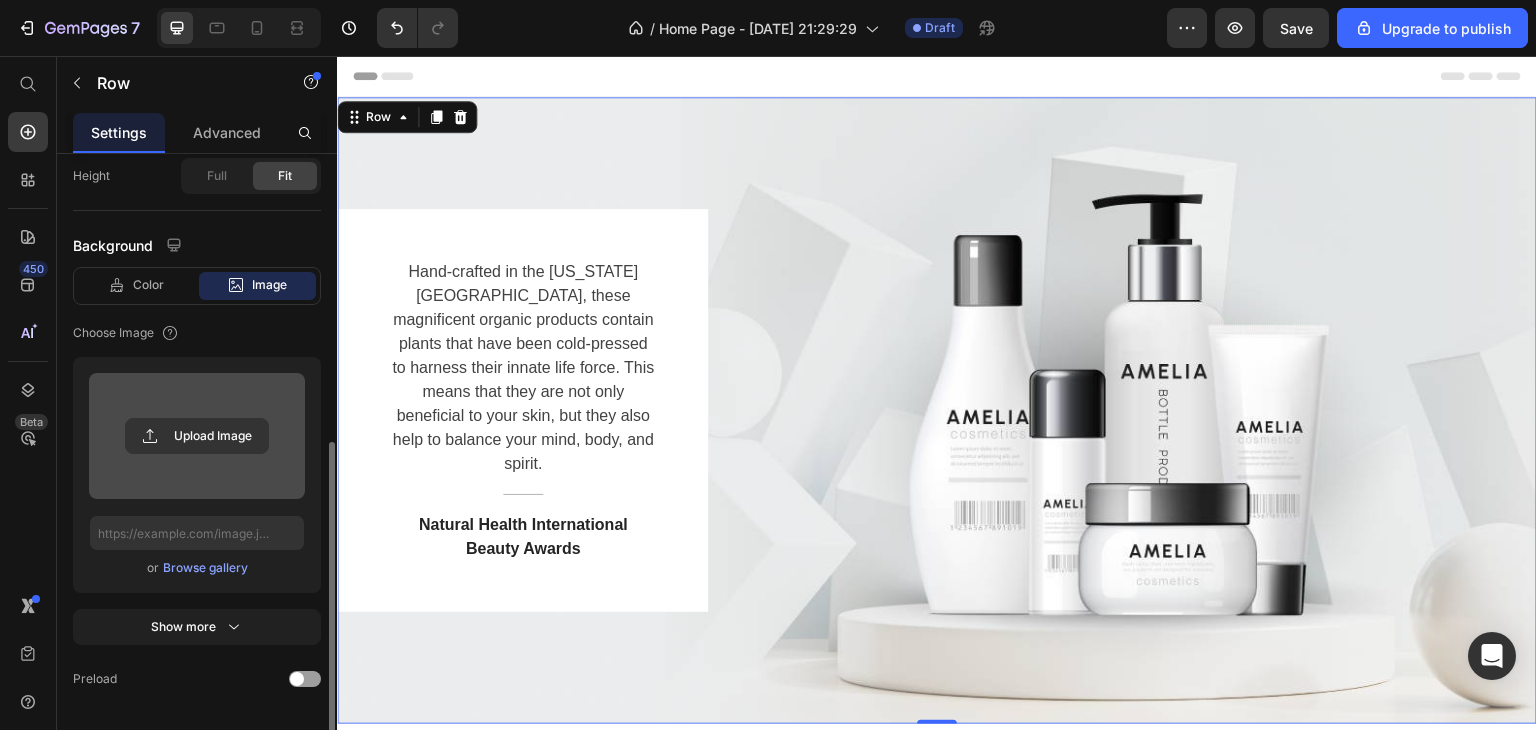 click at bounding box center (197, 436) 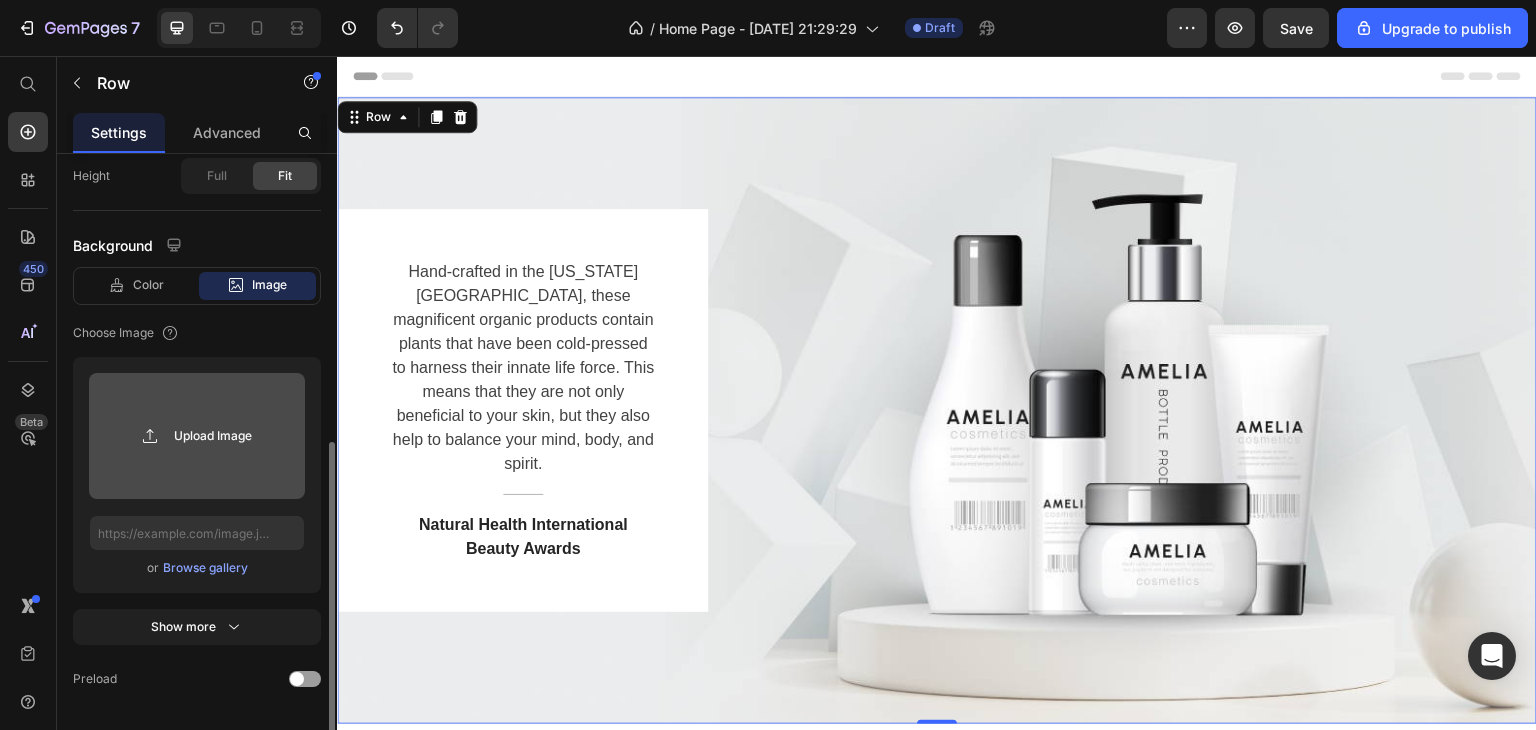 click 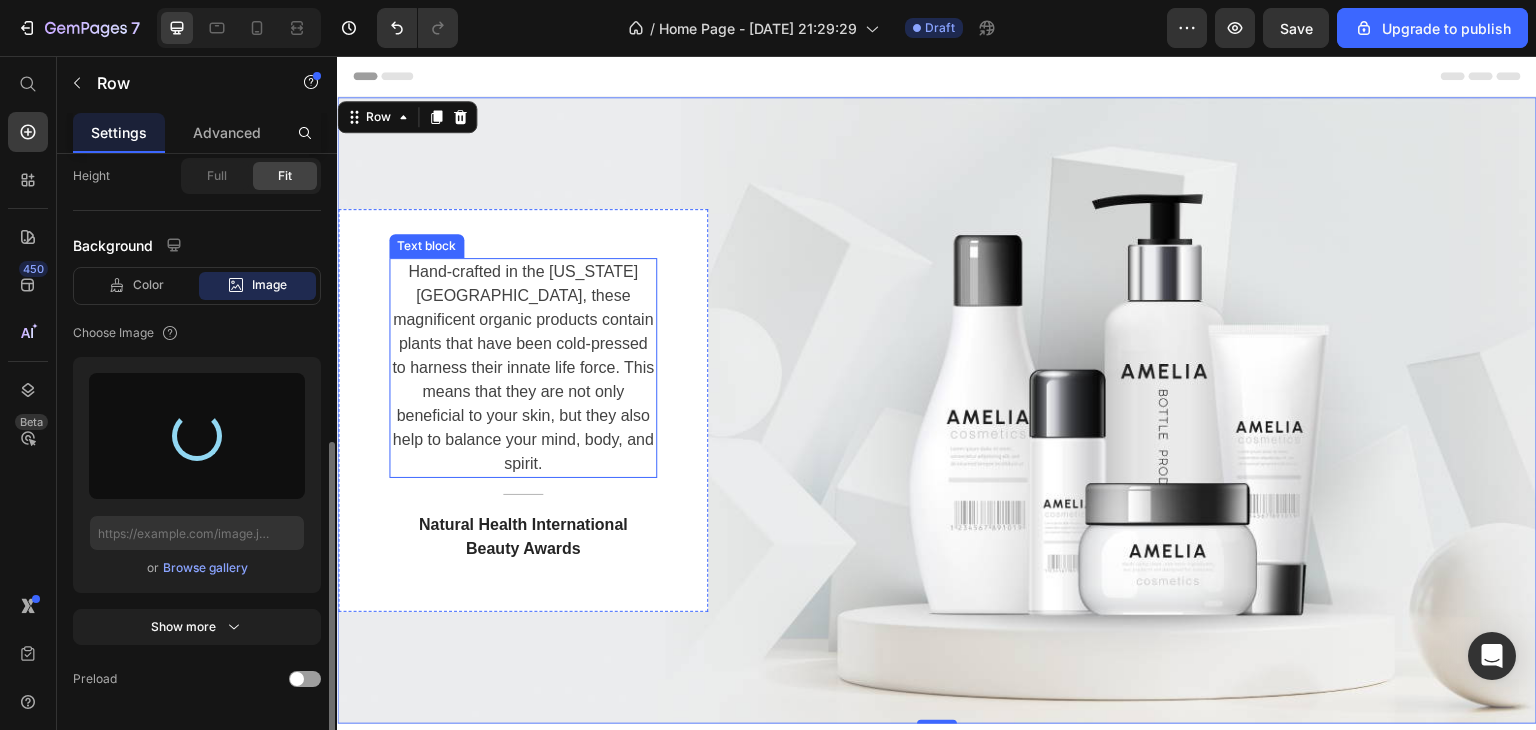 type on "[URL][DOMAIN_NAME]" 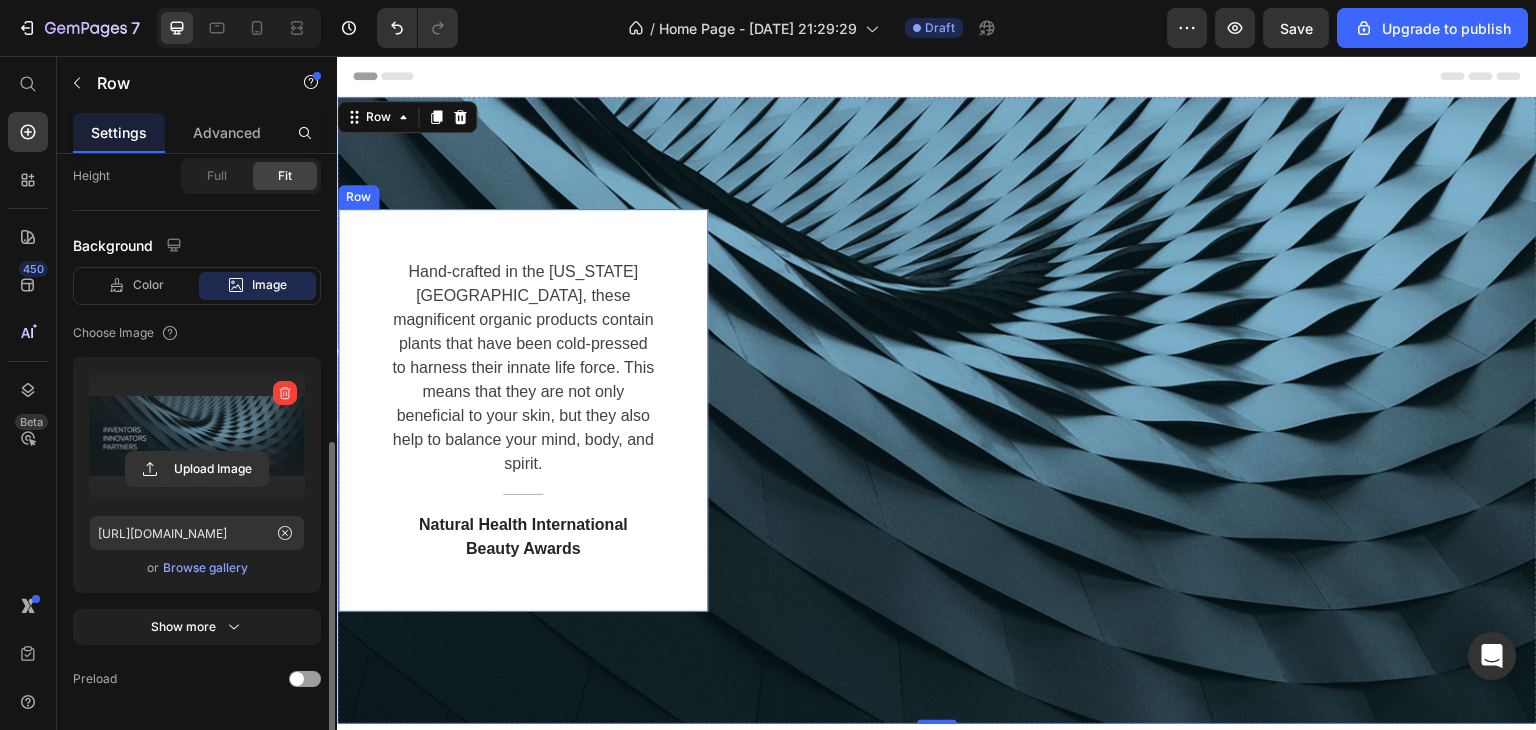 click on "Hand-crafted in the [US_STATE][GEOGRAPHIC_DATA], these magnificent organic products contain plants that have been cold-pressed to harness their innate life force. This means that they are not only beneficial to your skin, but they also help to balance your mind, body, and spirit. Text block                Title Line Natural Health International Beauty Awards Text block Row" at bounding box center (523, 410) 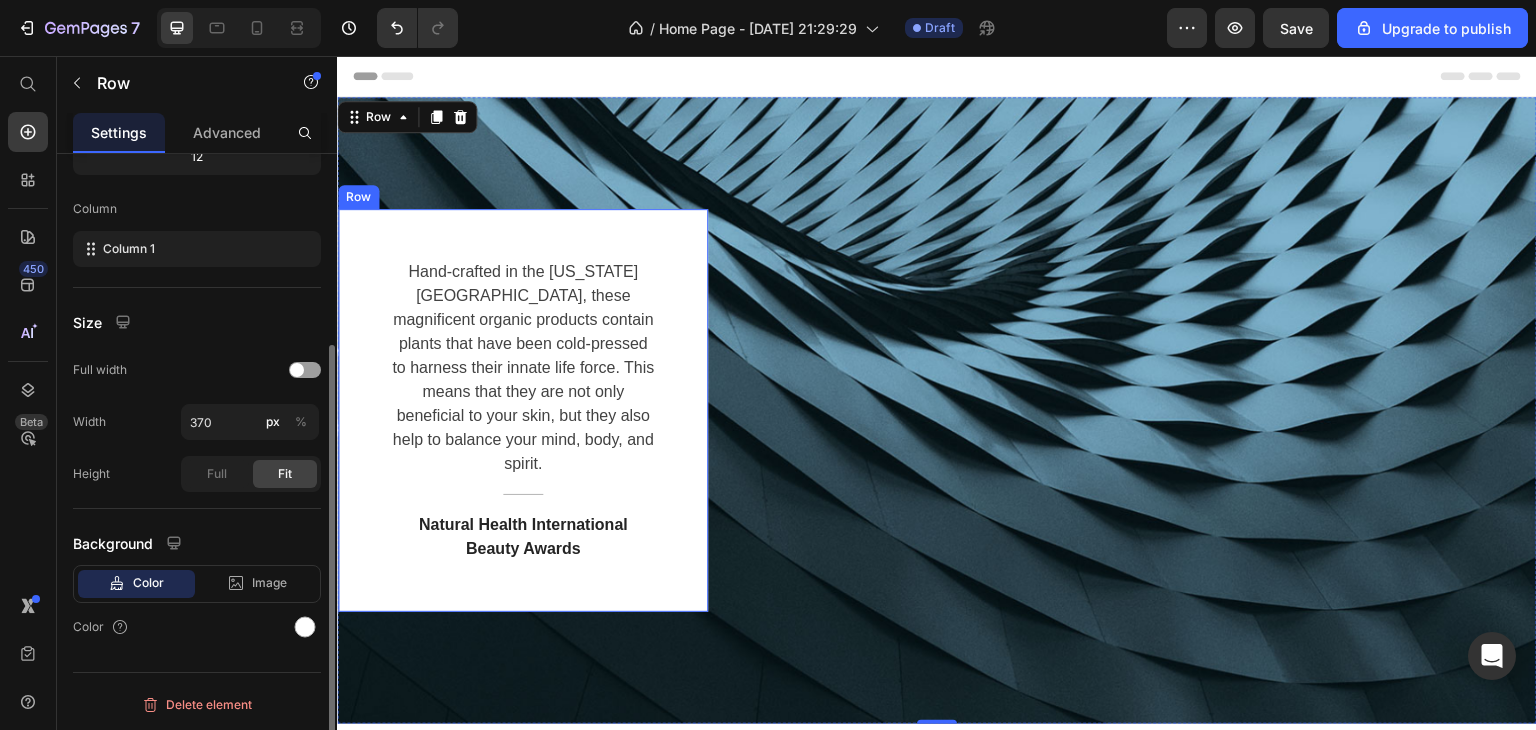 scroll, scrollTop: 277, scrollLeft: 0, axis: vertical 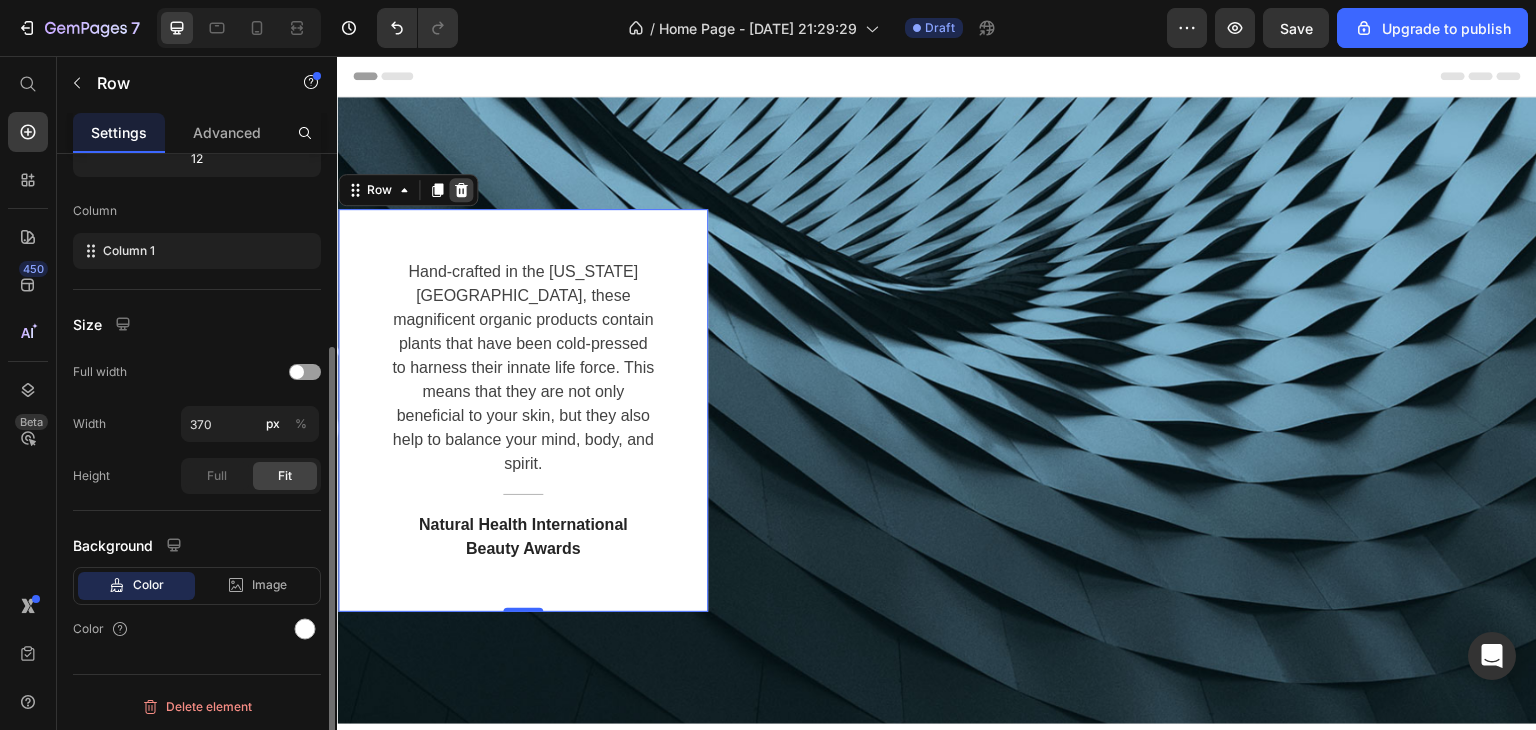 click at bounding box center [461, 190] 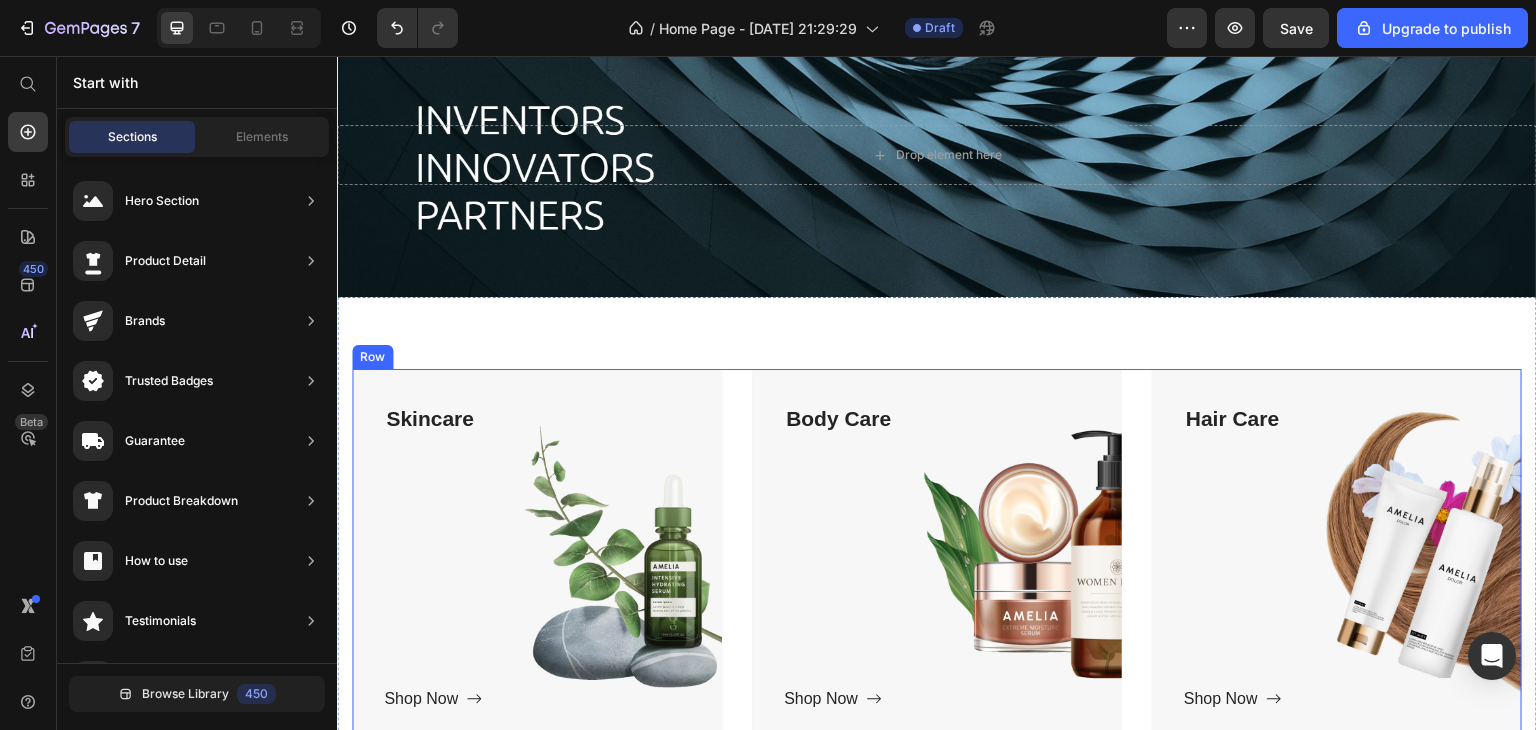 scroll, scrollTop: 0, scrollLeft: 0, axis: both 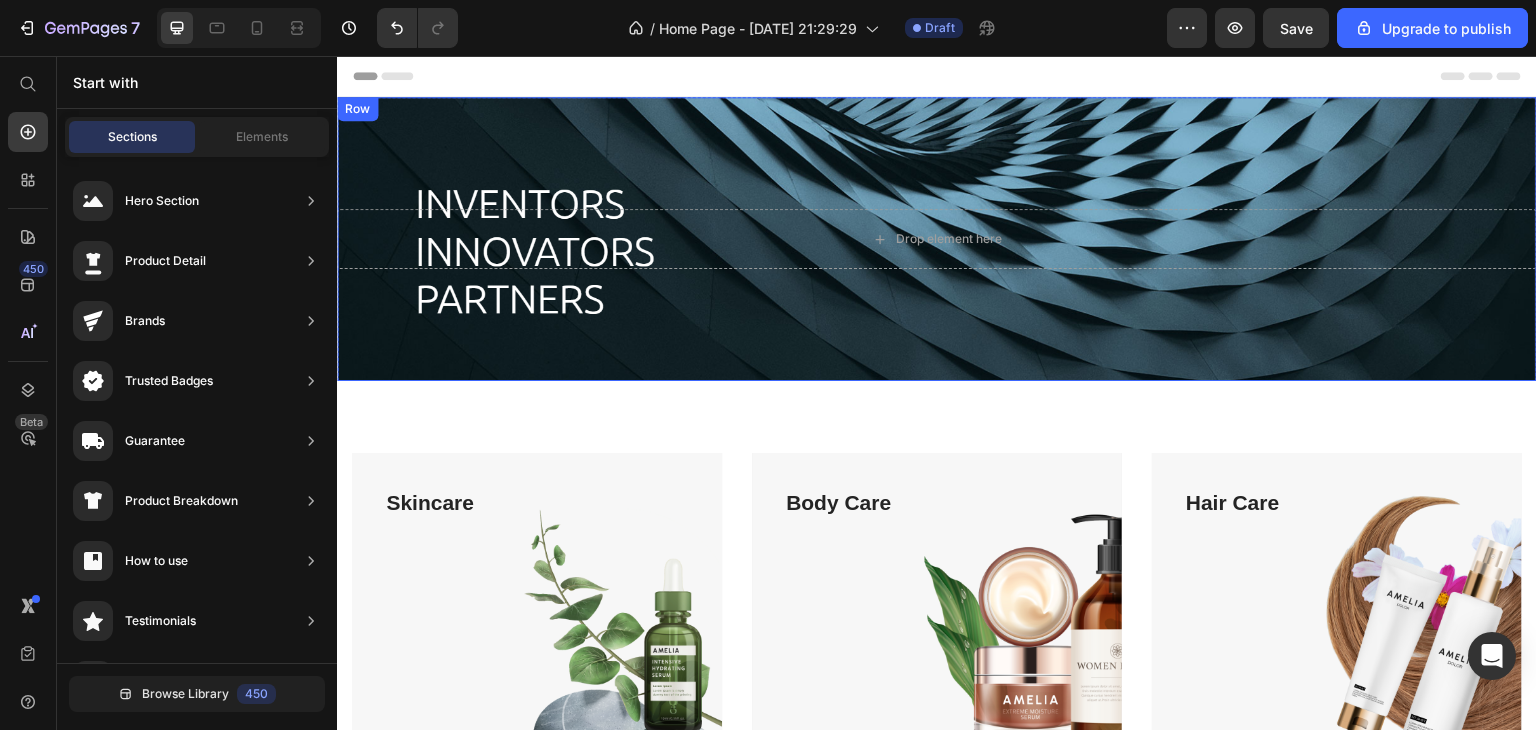 click on "Drop element here Row" at bounding box center (937, 239) 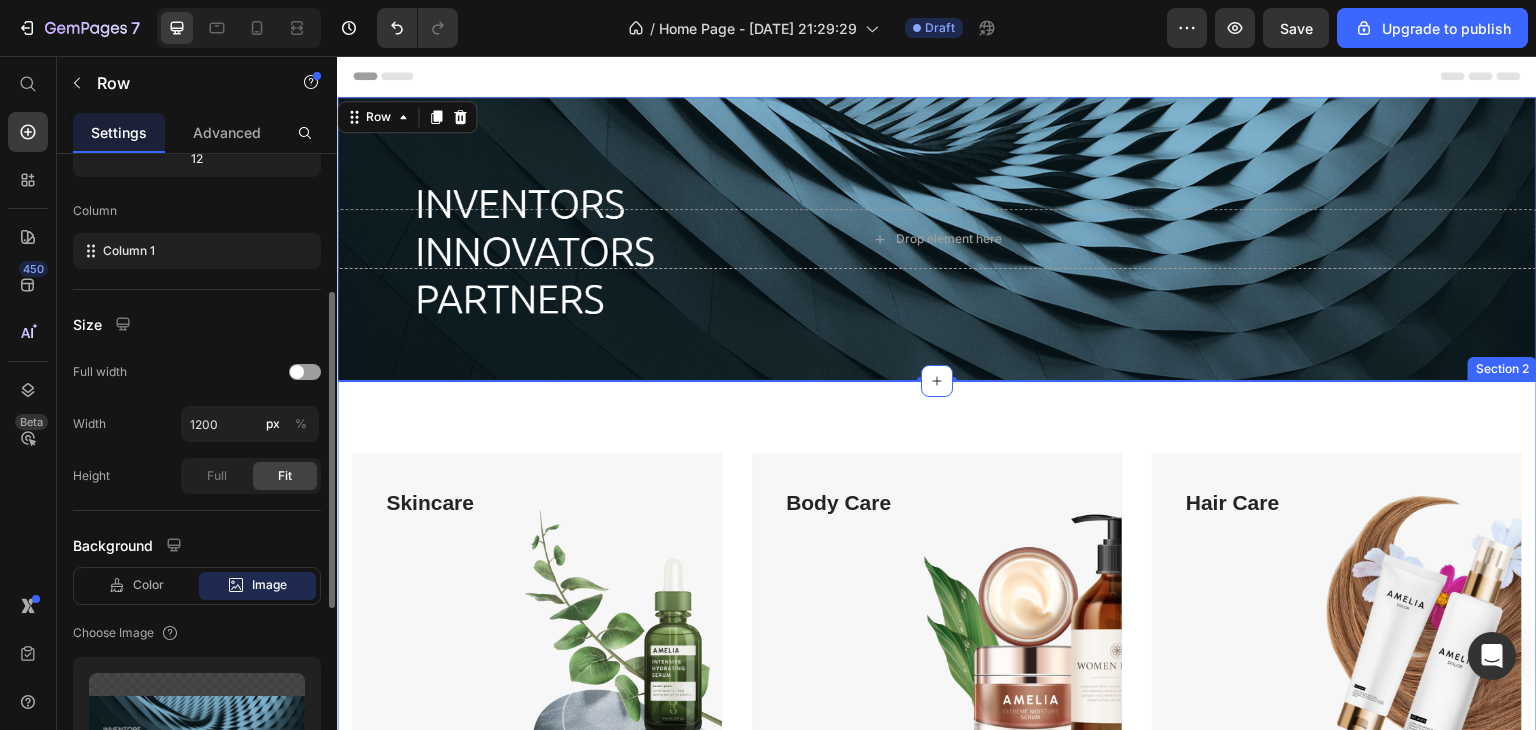 click on "Title Line Skincare Text block
Shop Now Button Row Hero Banner Body Care Text block
Shop Now Button Row Hero Banner Hair Care Text block
Shop Now Button Row Hero Banner Row Section 2" at bounding box center (937, 648) 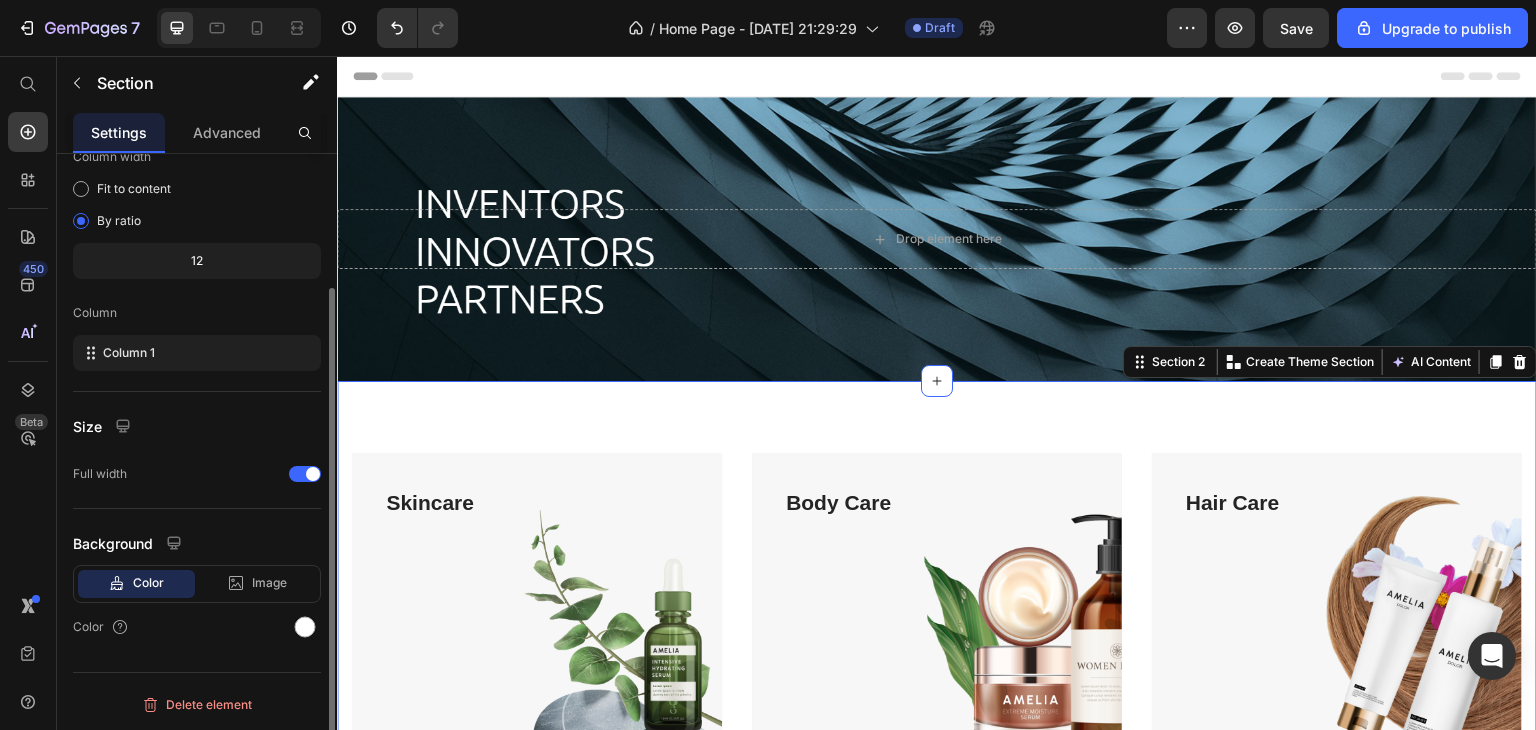 scroll, scrollTop: 0, scrollLeft: 0, axis: both 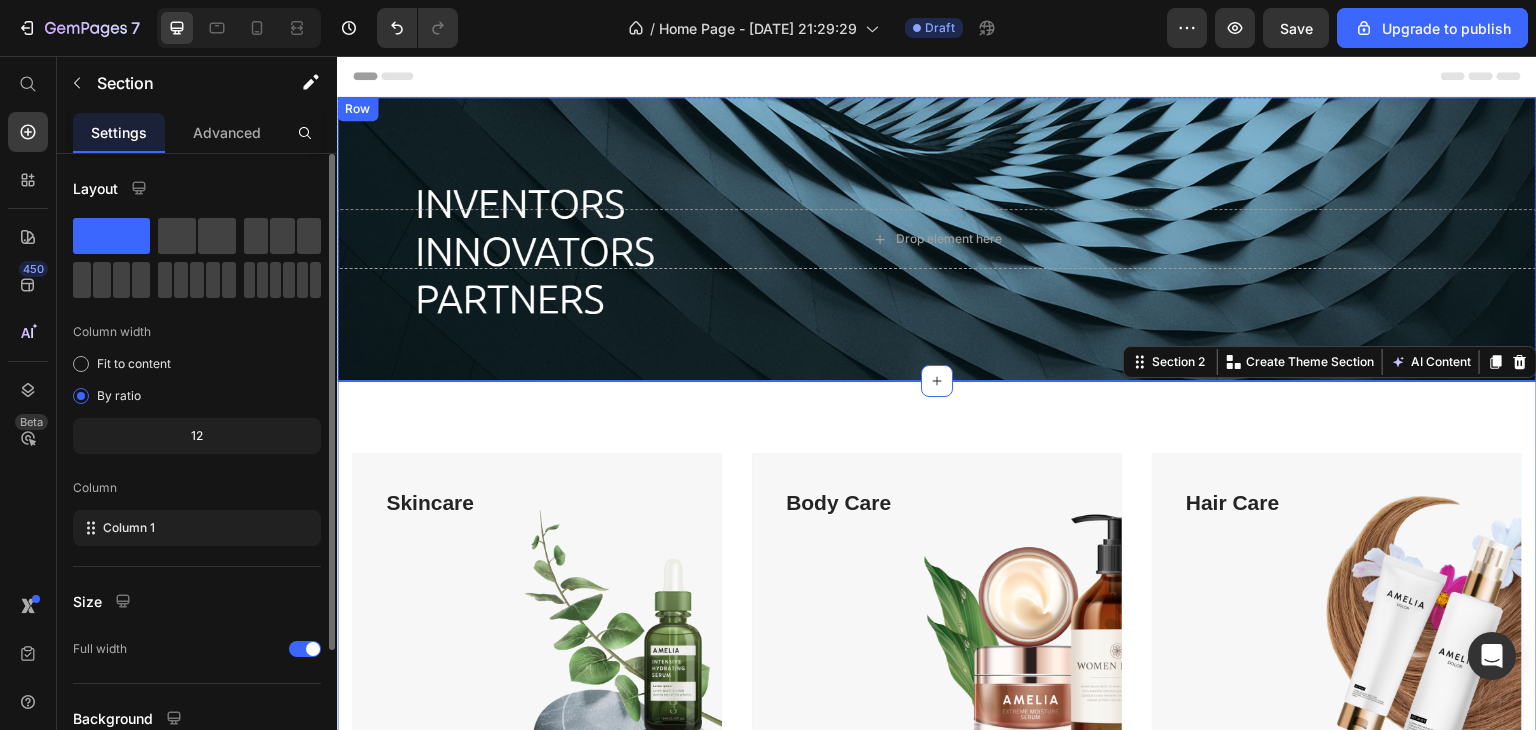 click on "Drop element here Row" at bounding box center [937, 239] 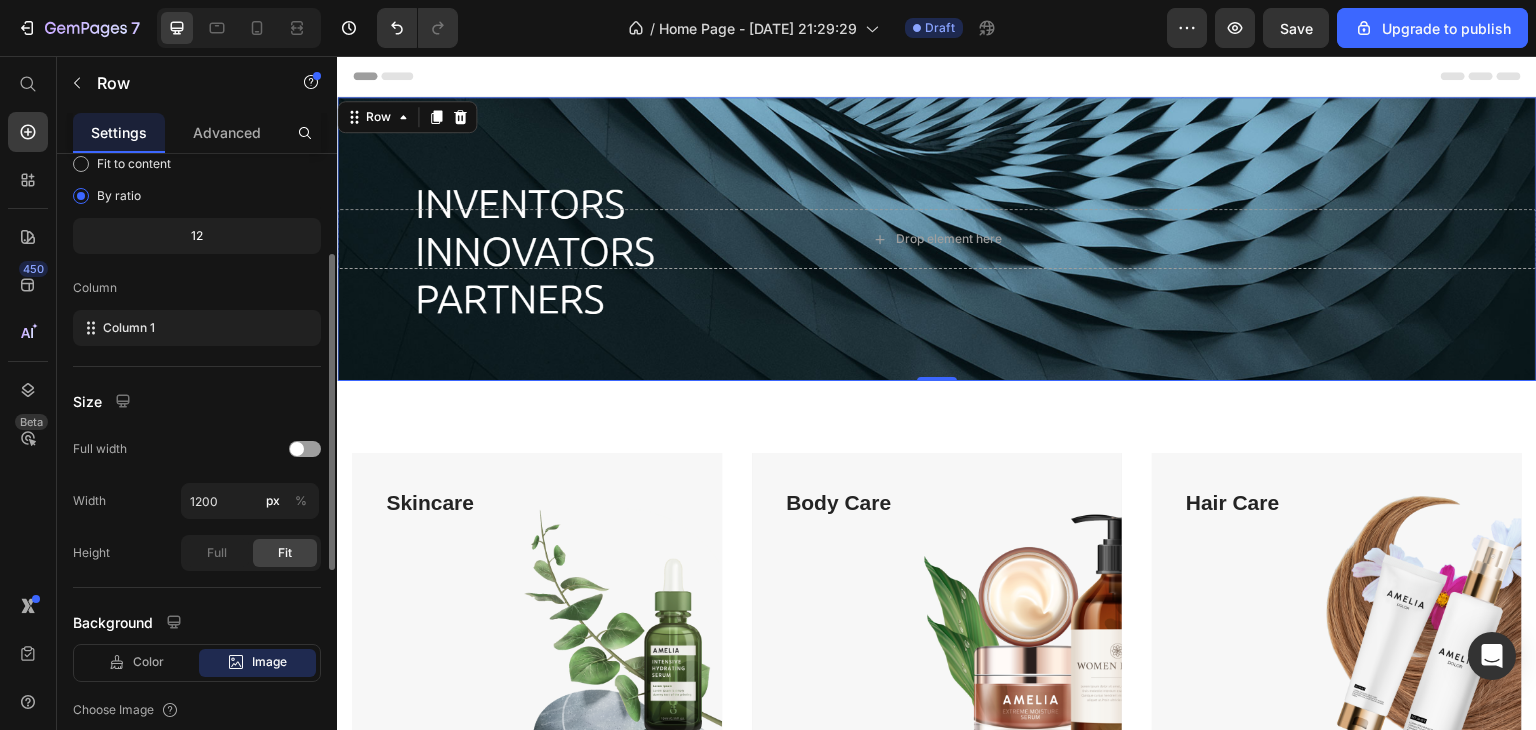 scroll, scrollTop: 400, scrollLeft: 0, axis: vertical 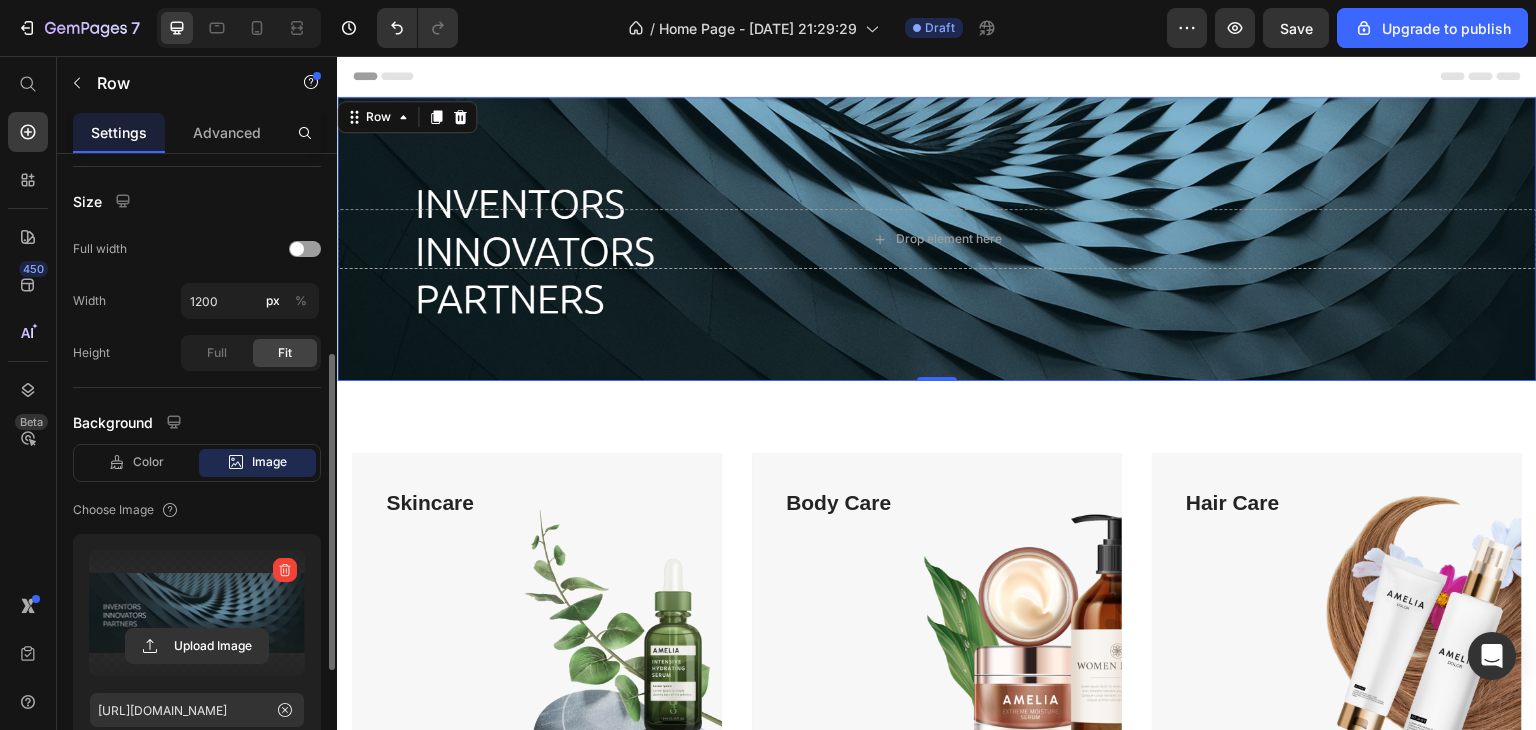 click at bounding box center (197, 613) 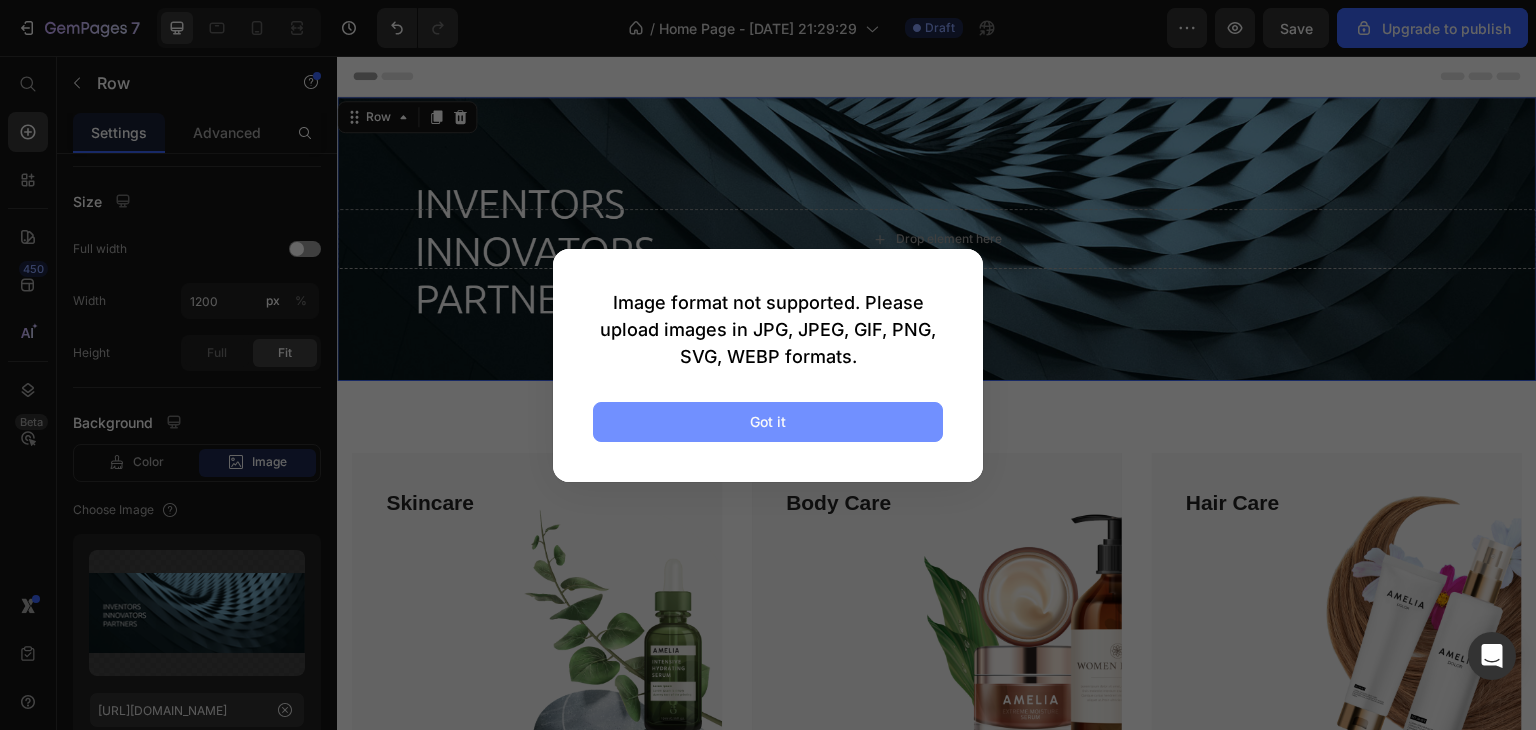 click on "Got it" at bounding box center [768, 422] 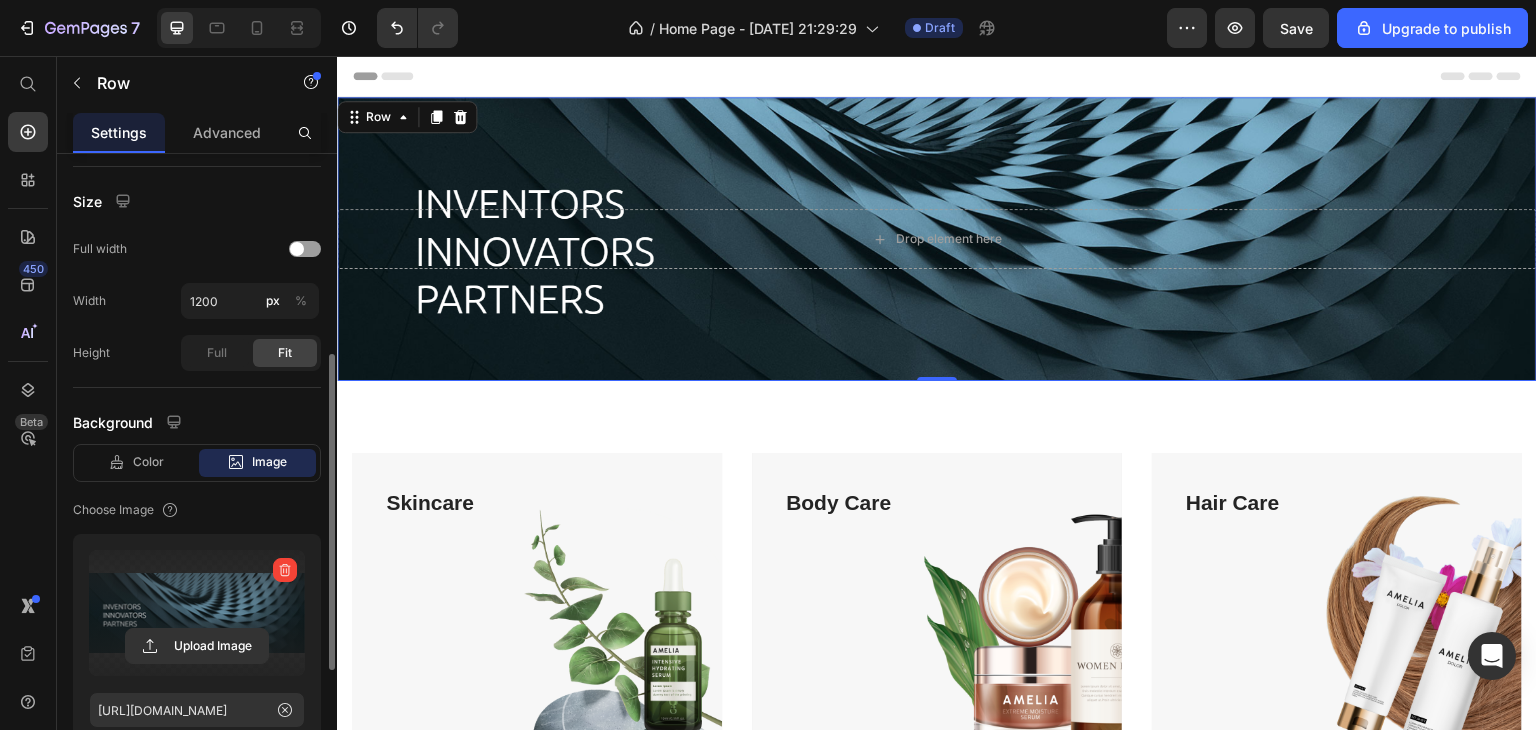 click at bounding box center (197, 613) 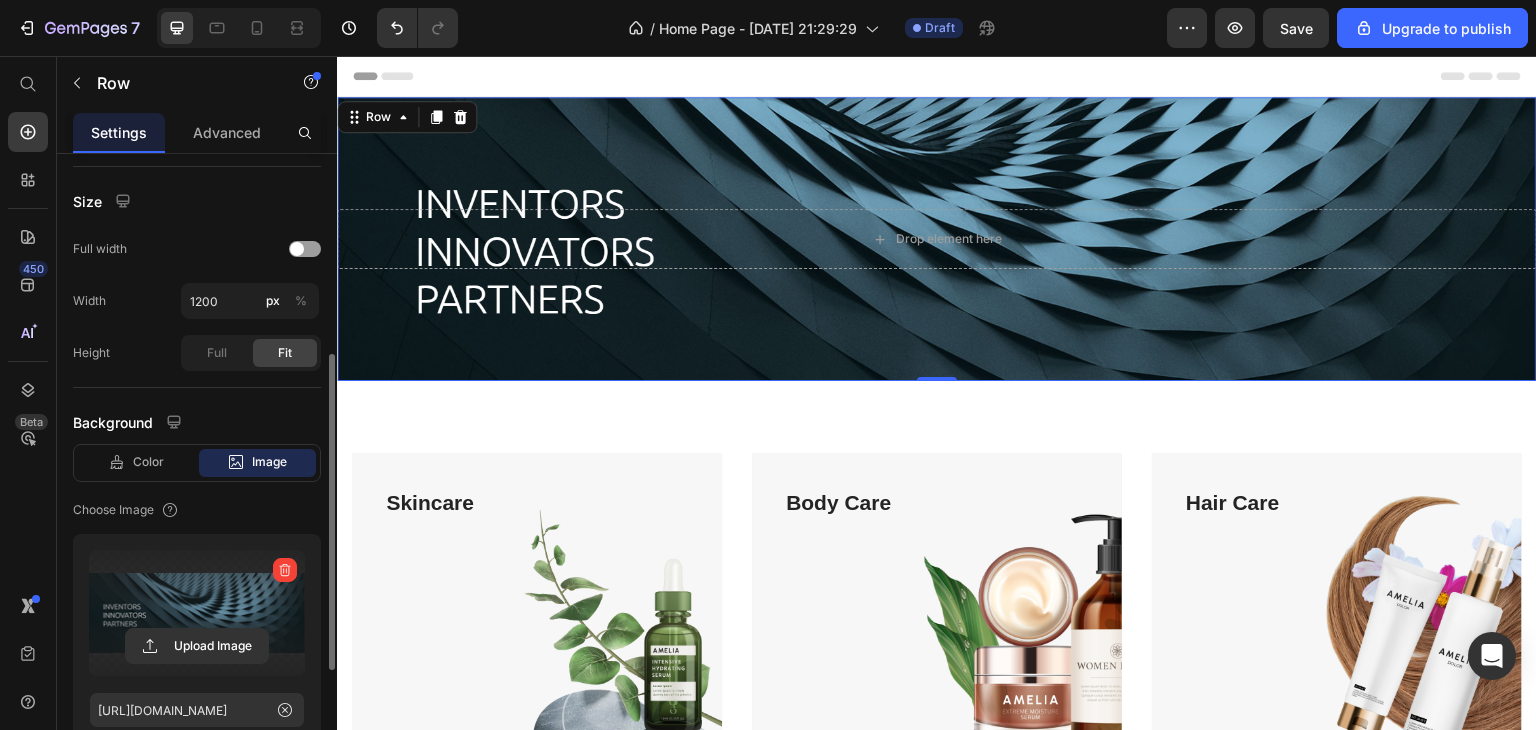 type on "C:\fakepath\diseno-digital-azul-abstracto-que-[PERSON_NAME]-intensamente-iluminacion-cuadricula-linea-sobre-tecnologia-fondo-azul-concepto-alta-tecnologia-ia-generativa_1423-10747.avif" 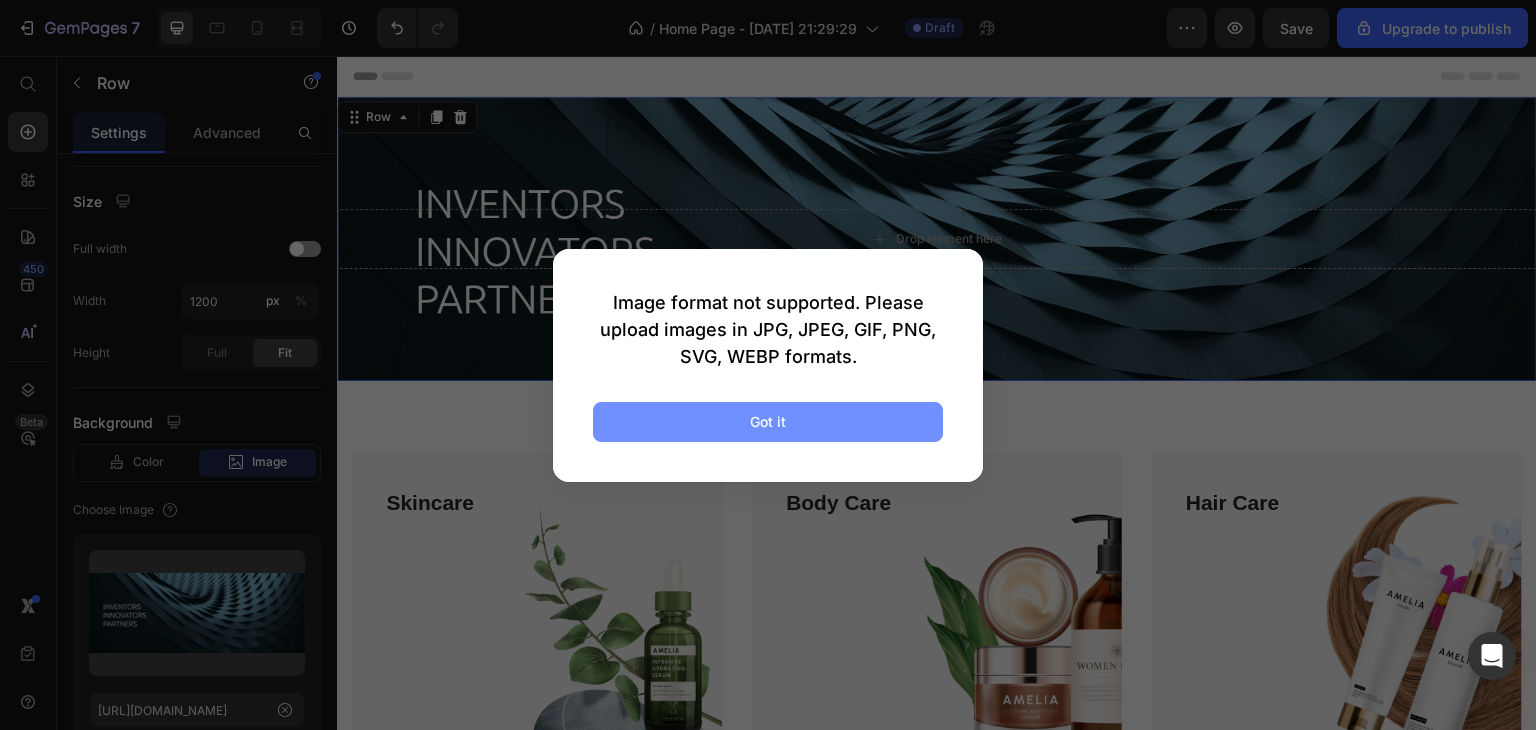 click on "Got it" at bounding box center (768, 422) 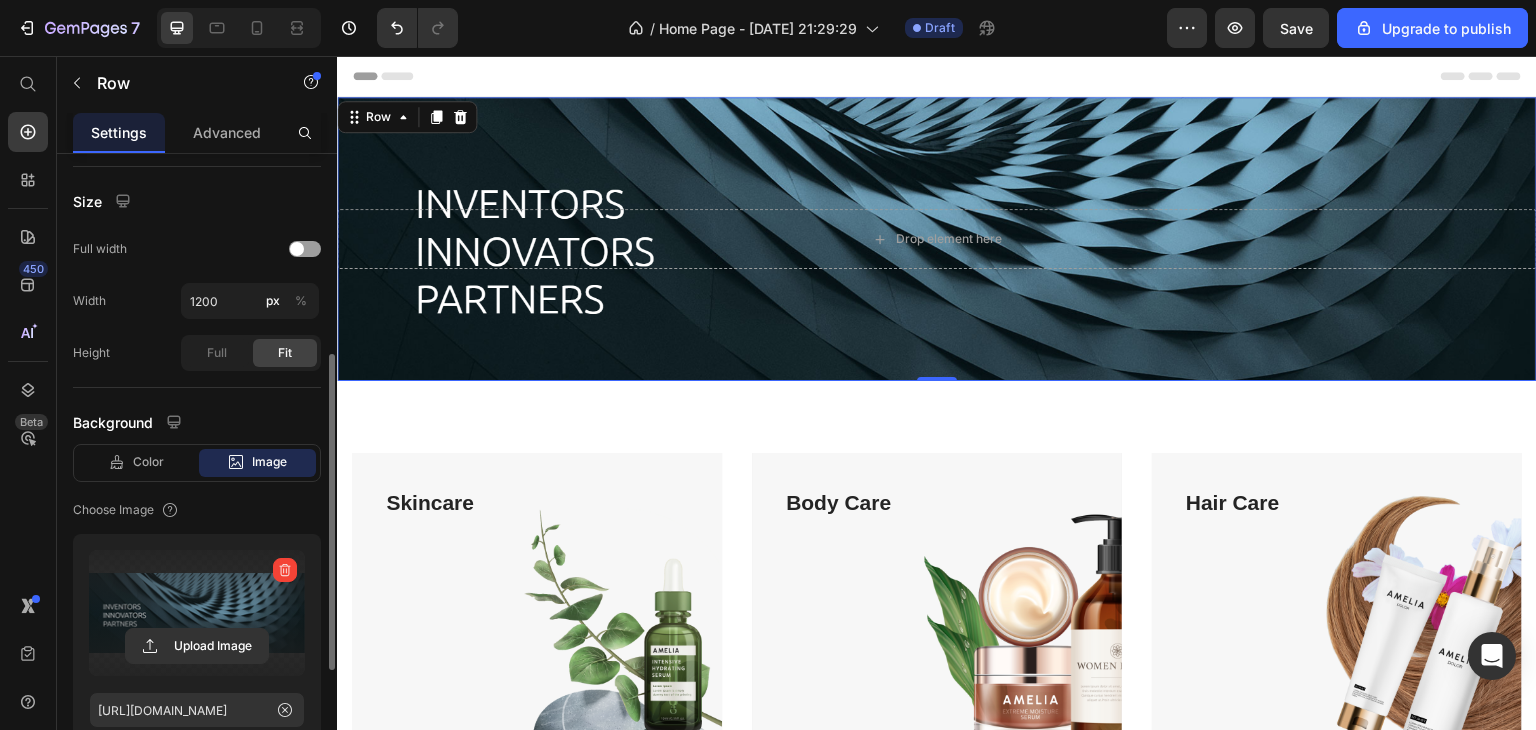 click at bounding box center [197, 613] 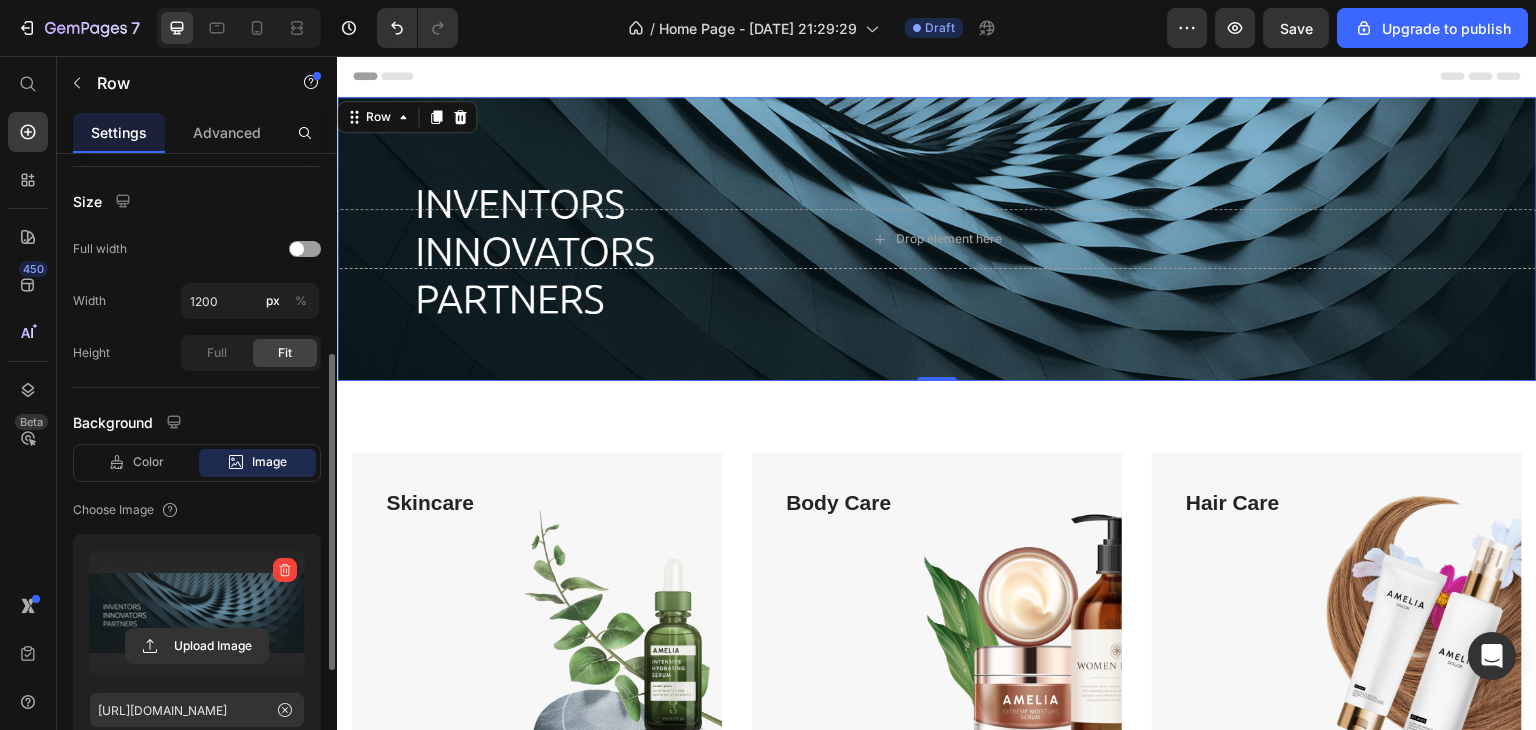 type 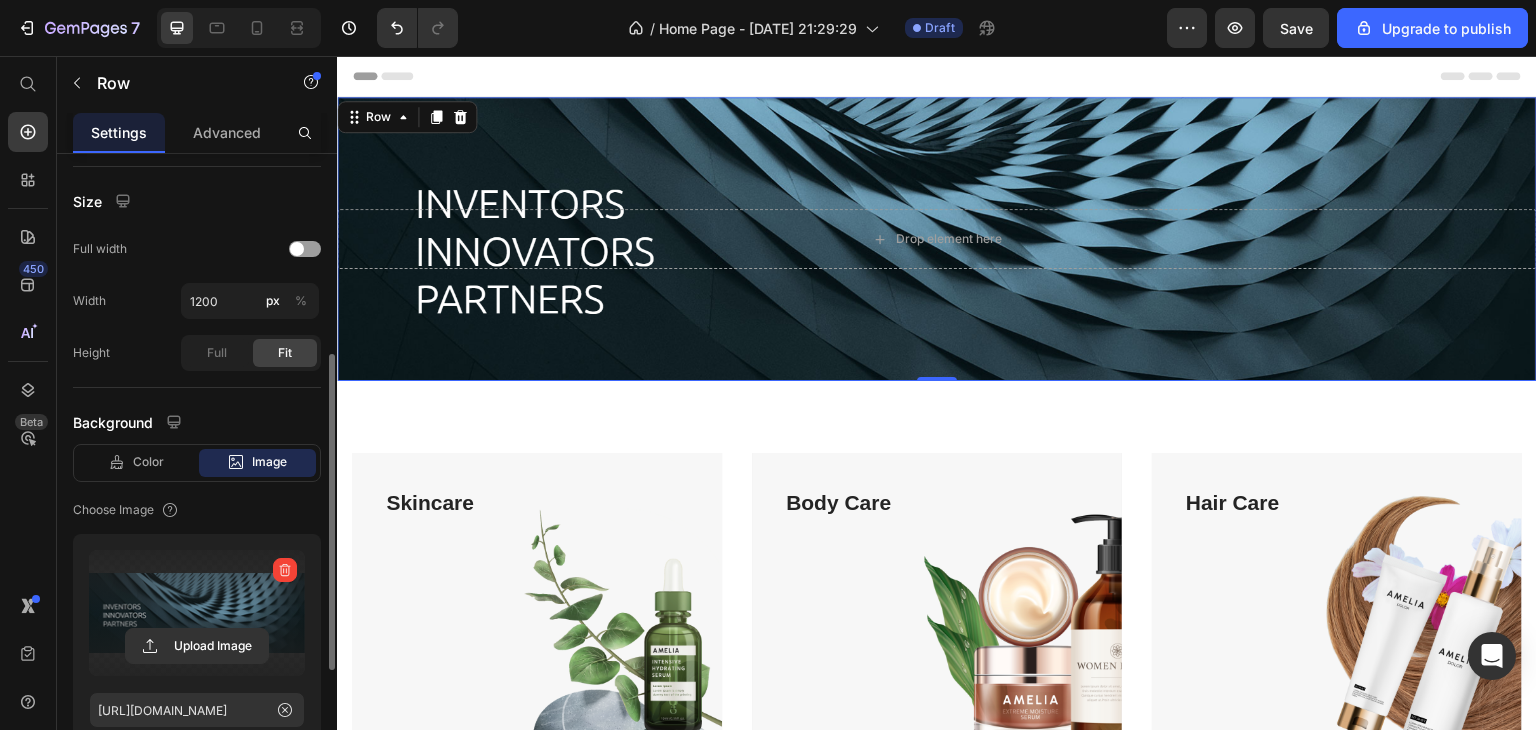 click at bounding box center (197, 613) 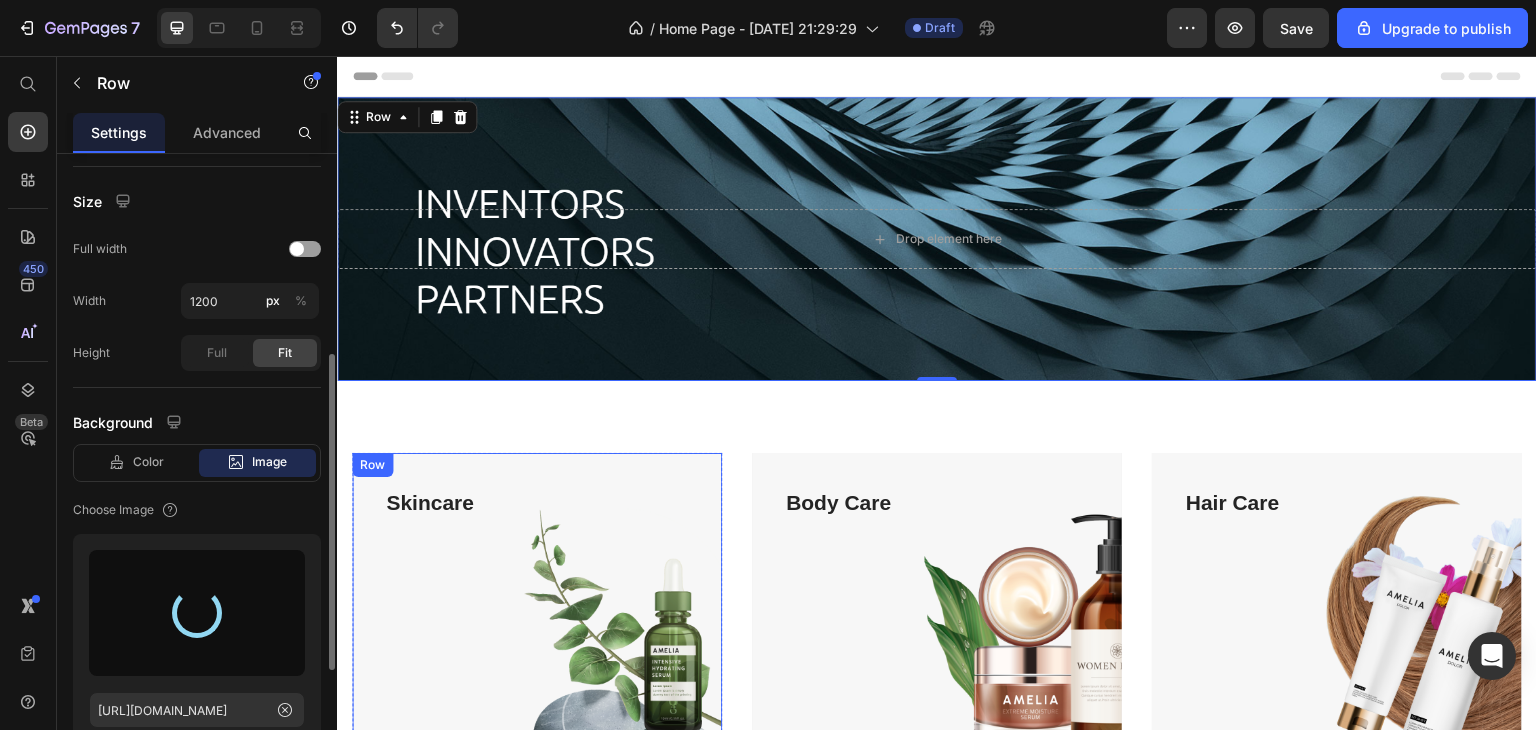 type on "[URL][DOMAIN_NAME]" 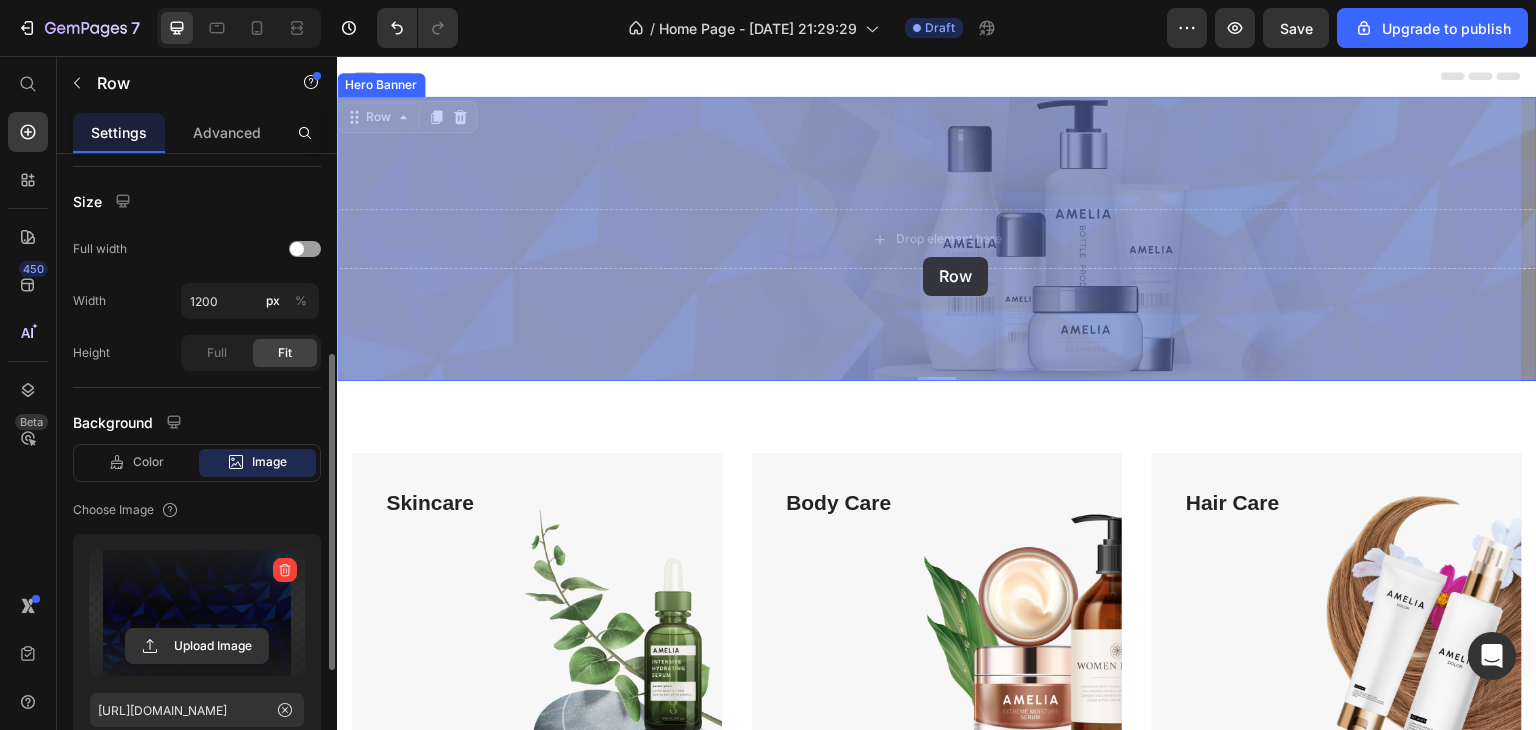 drag, startPoint x: 949, startPoint y: 374, endPoint x: 923, endPoint y: 257, distance: 119.85408 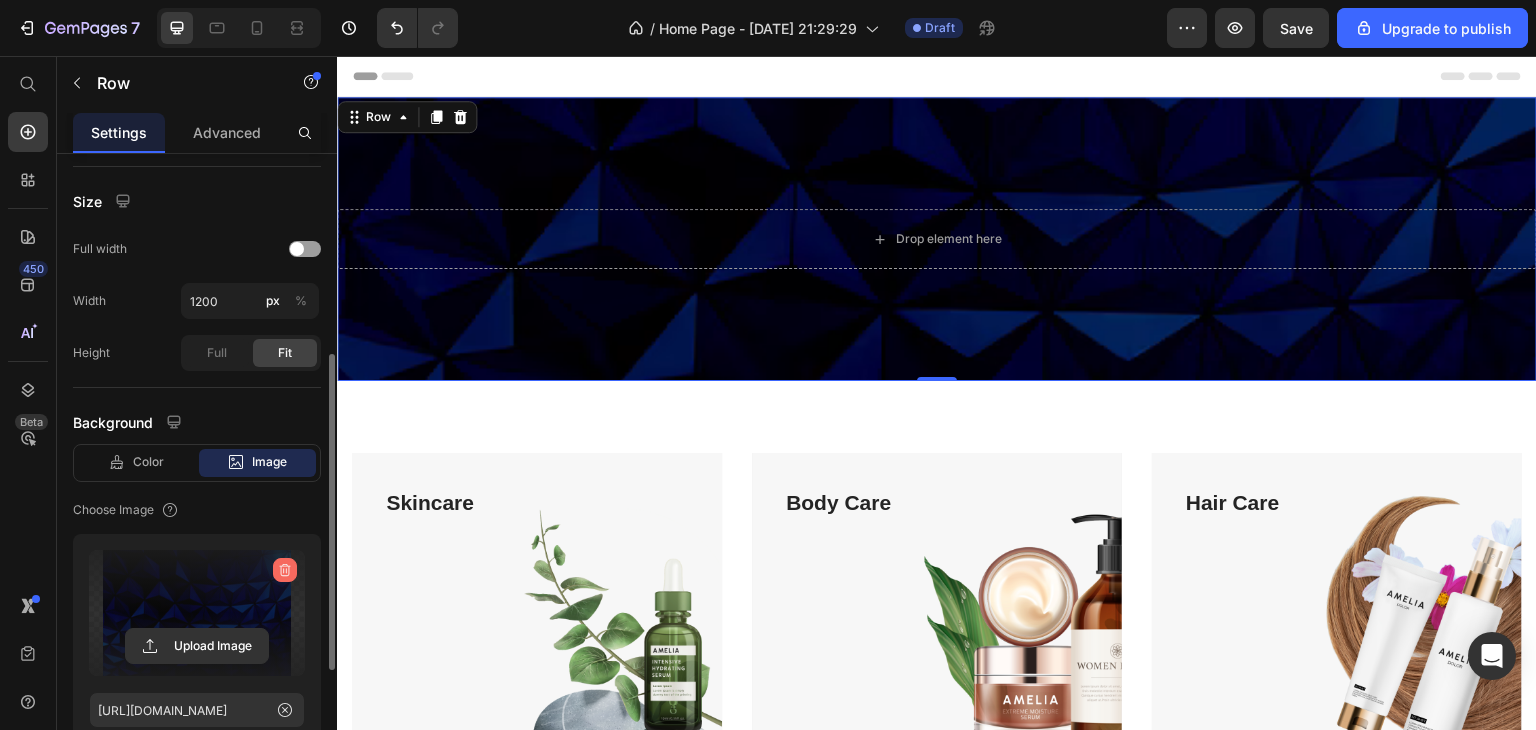 click 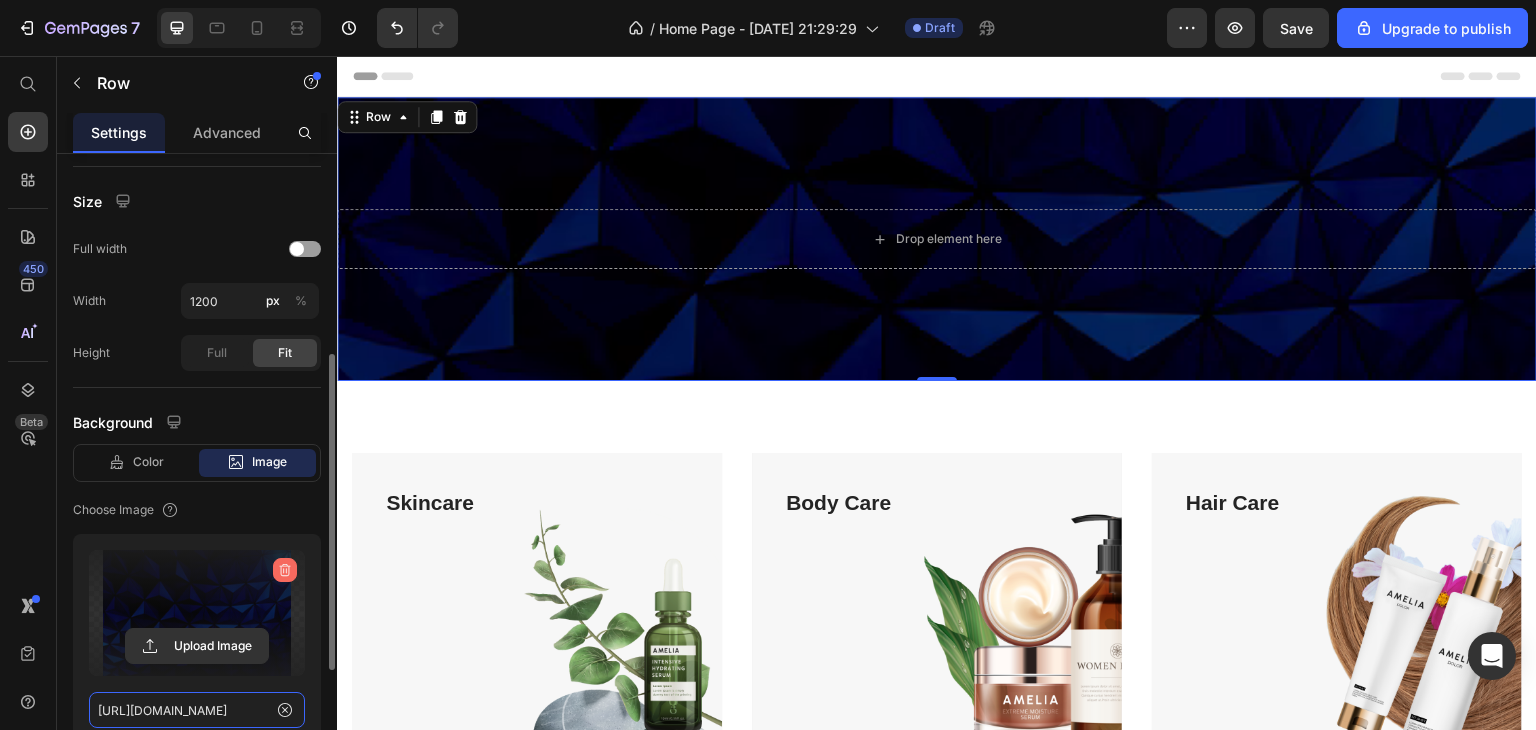 type 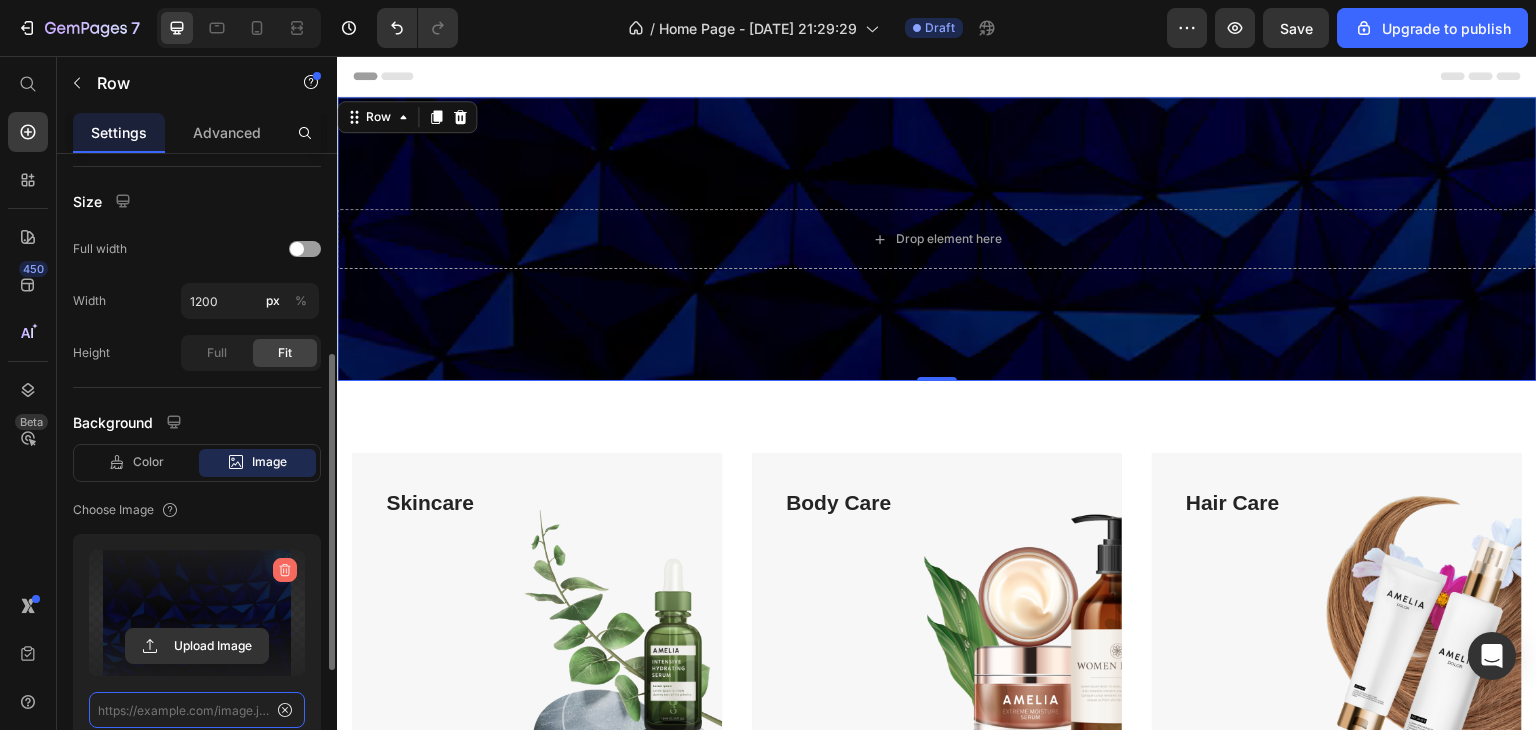 scroll, scrollTop: 0, scrollLeft: 0, axis: both 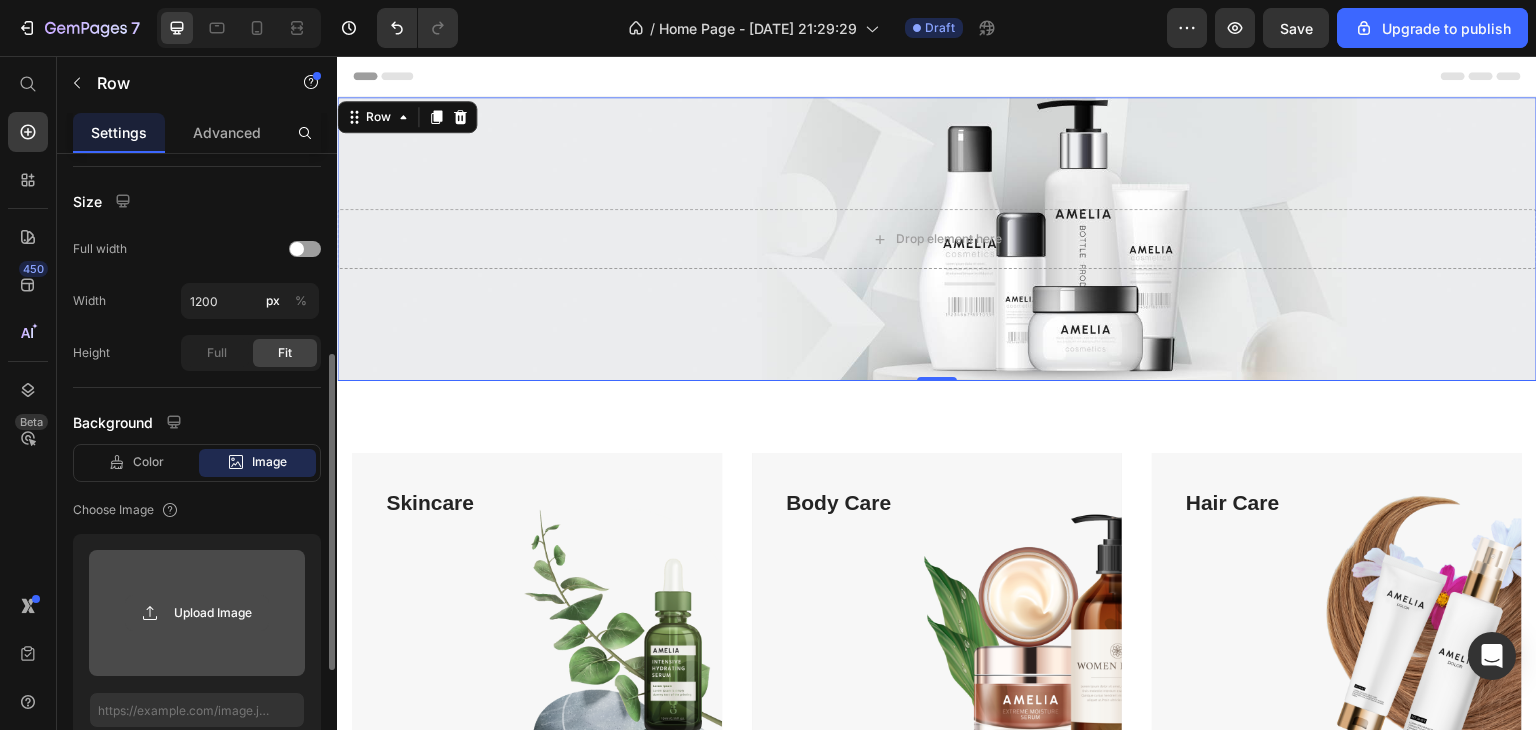 click 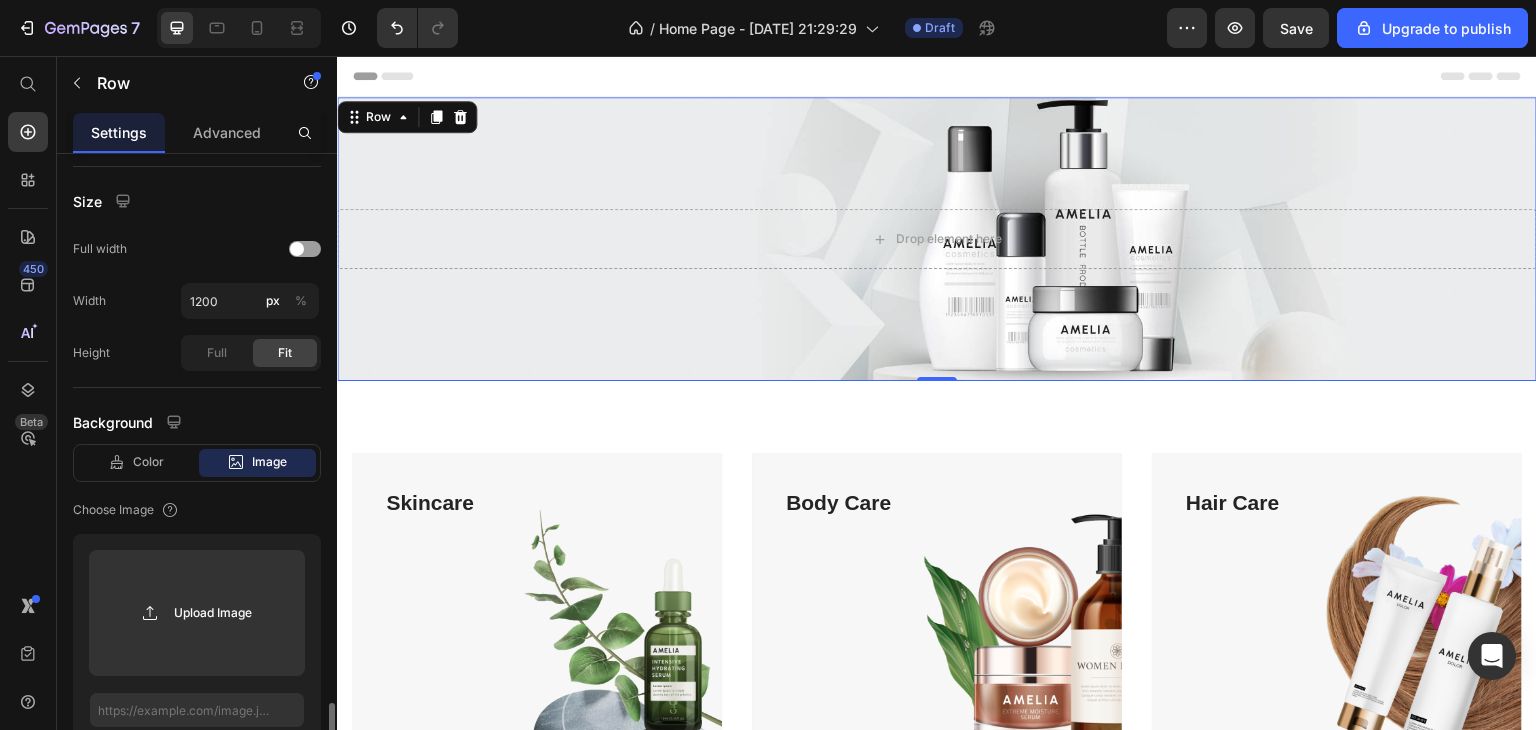 scroll, scrollTop: 633, scrollLeft: 0, axis: vertical 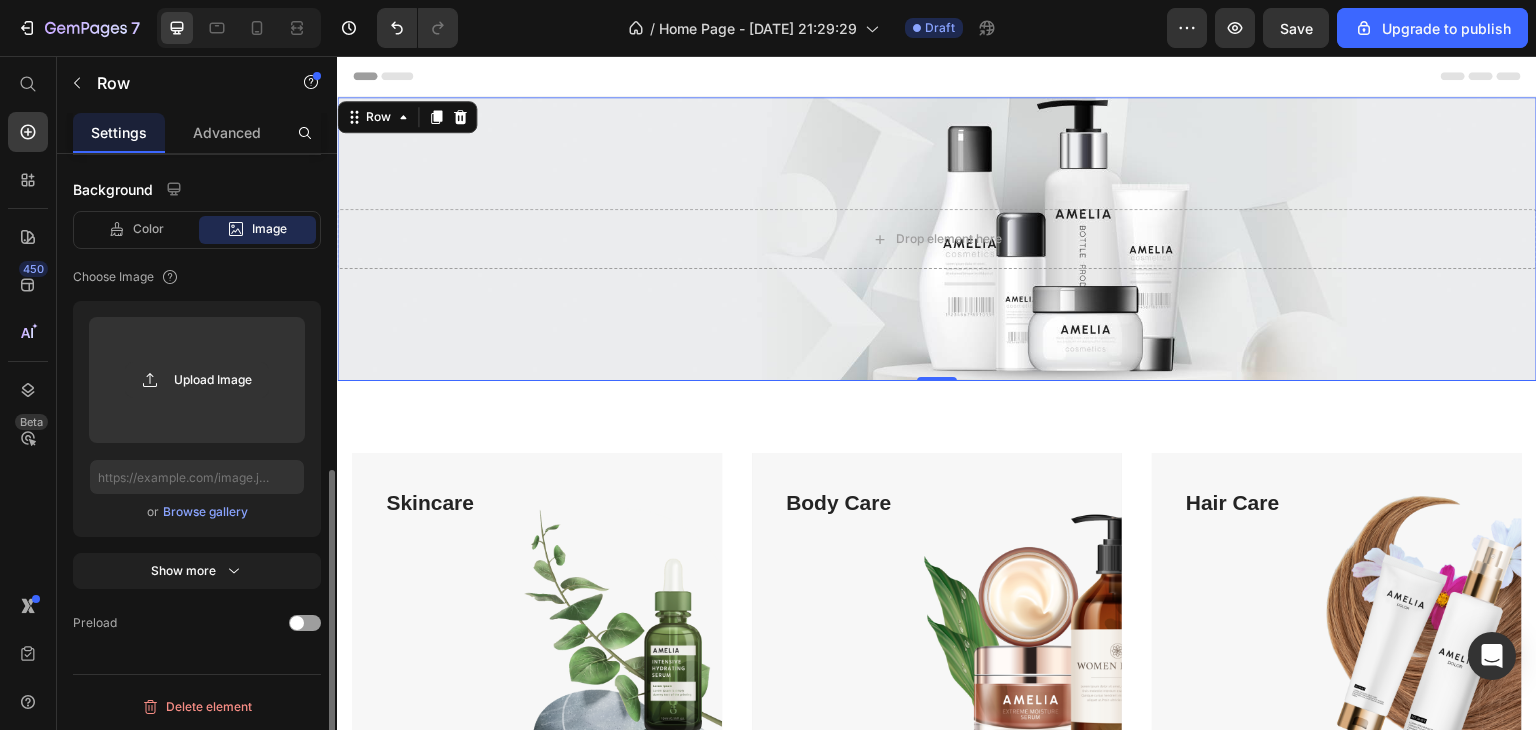 click on "Browse gallery" at bounding box center [205, 512] 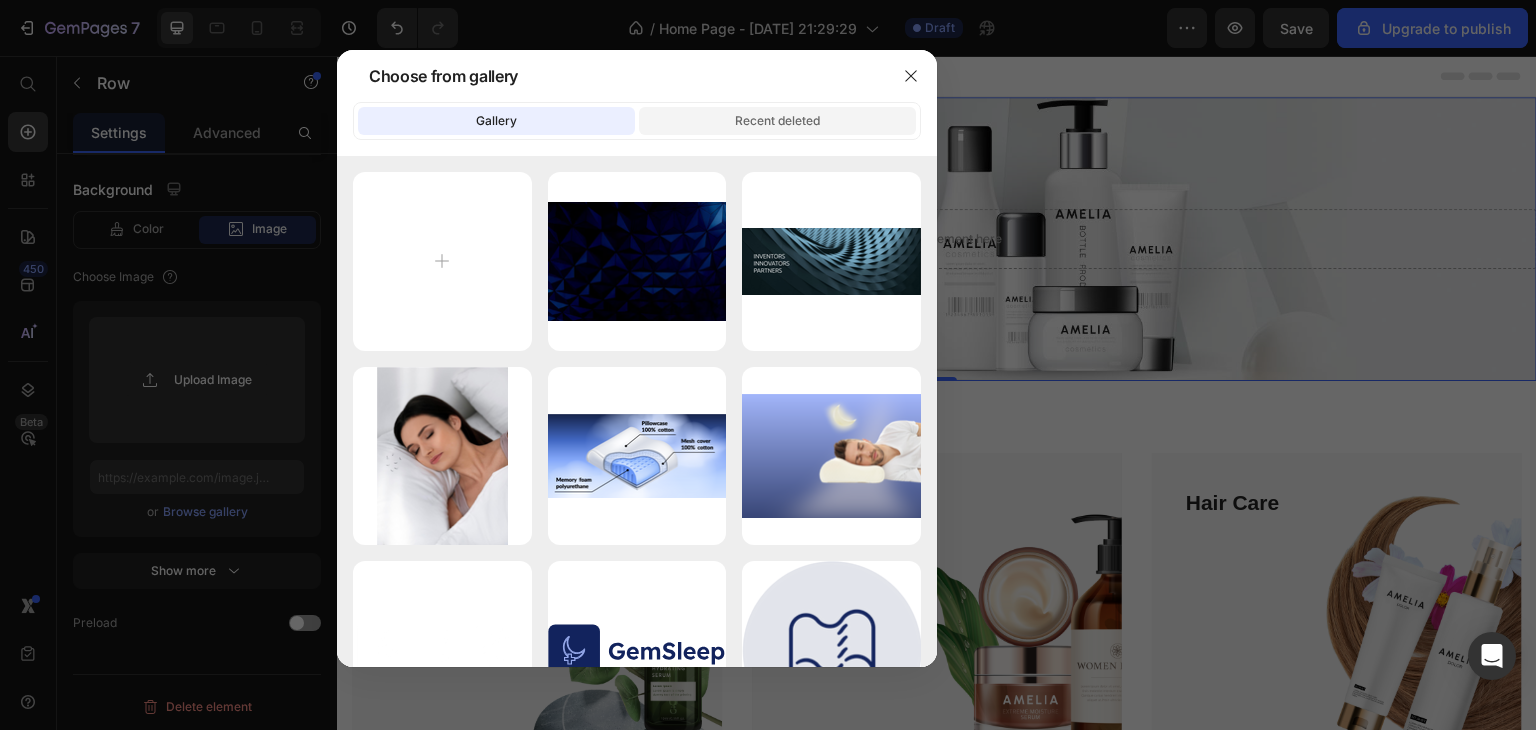 click on "Recent deleted" 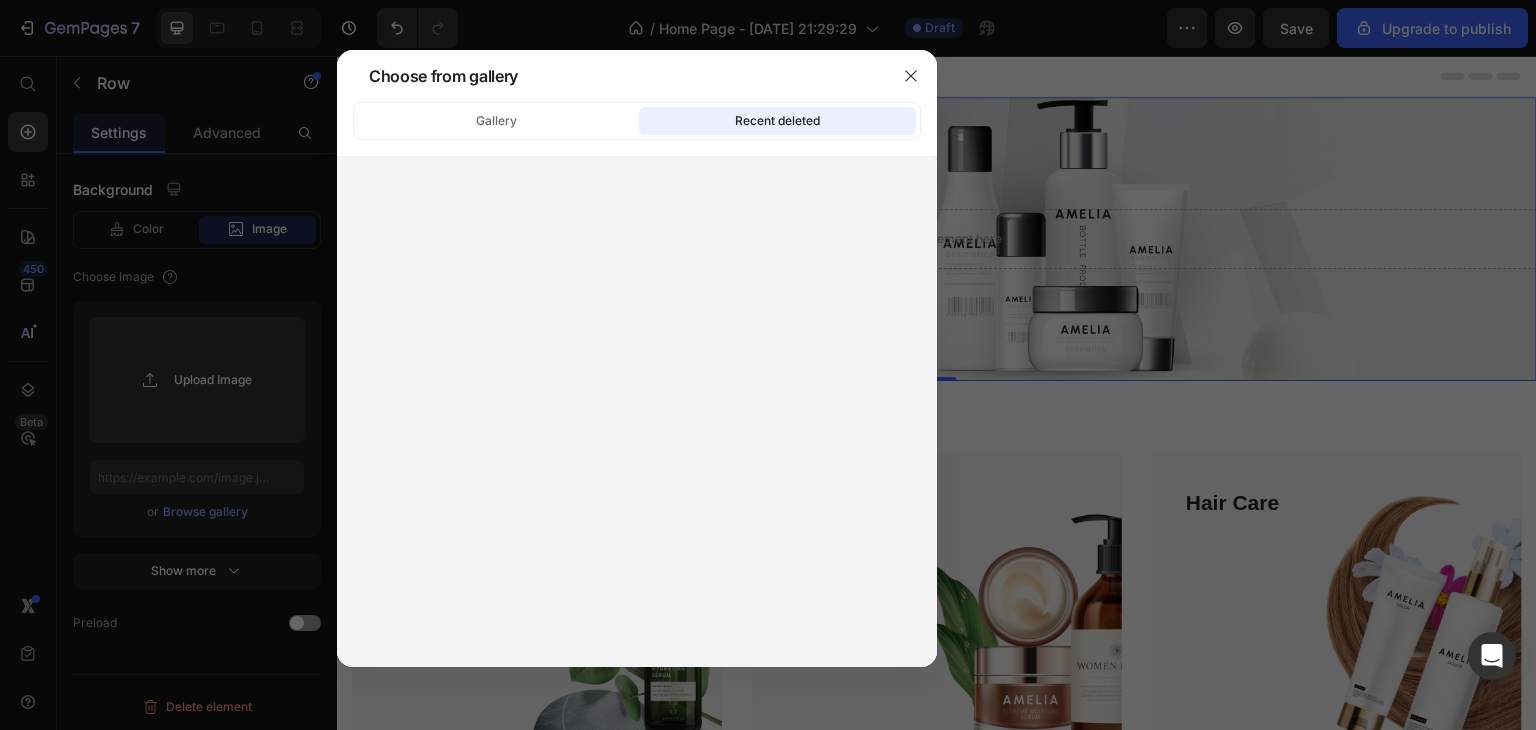 click on "Gallery Recent deleted" 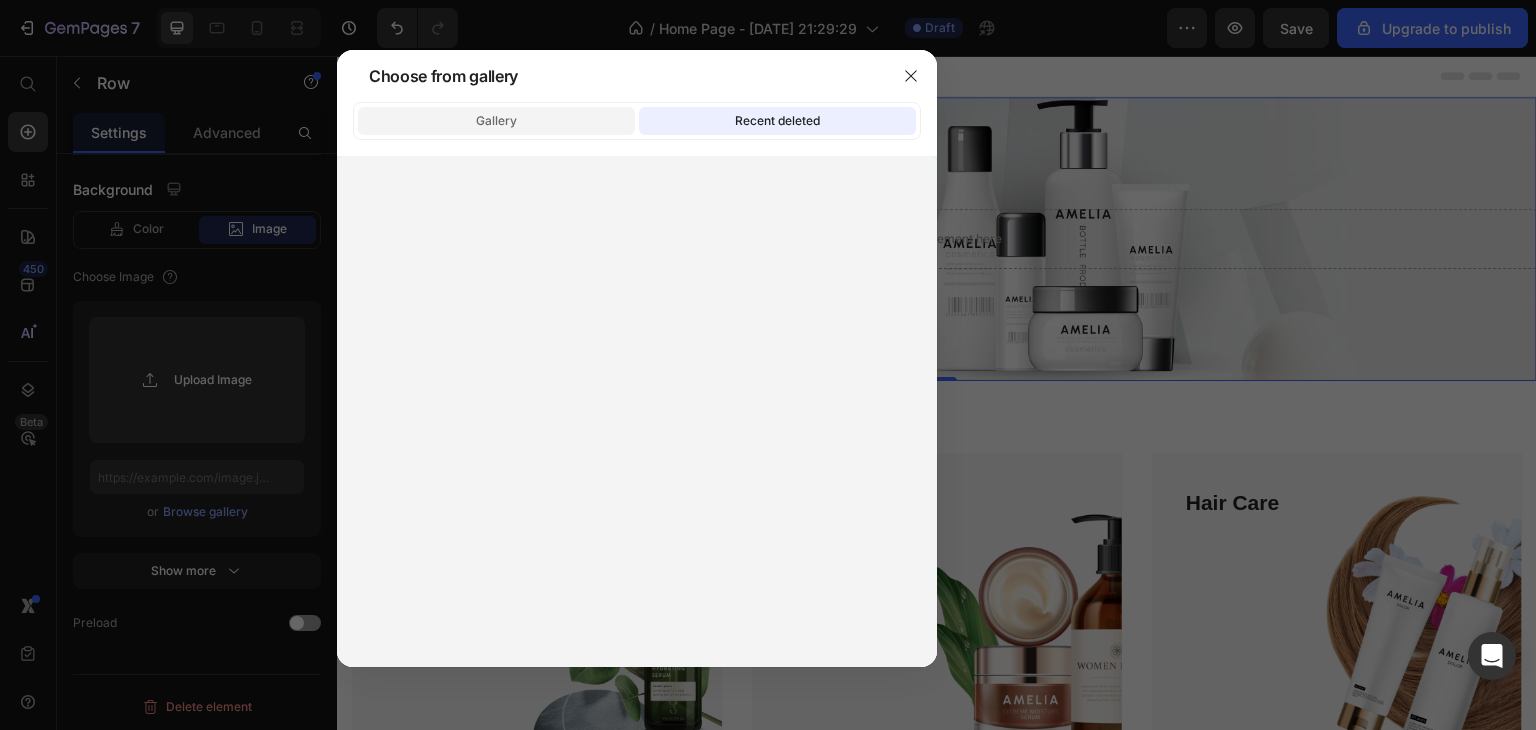 click on "Gallery" 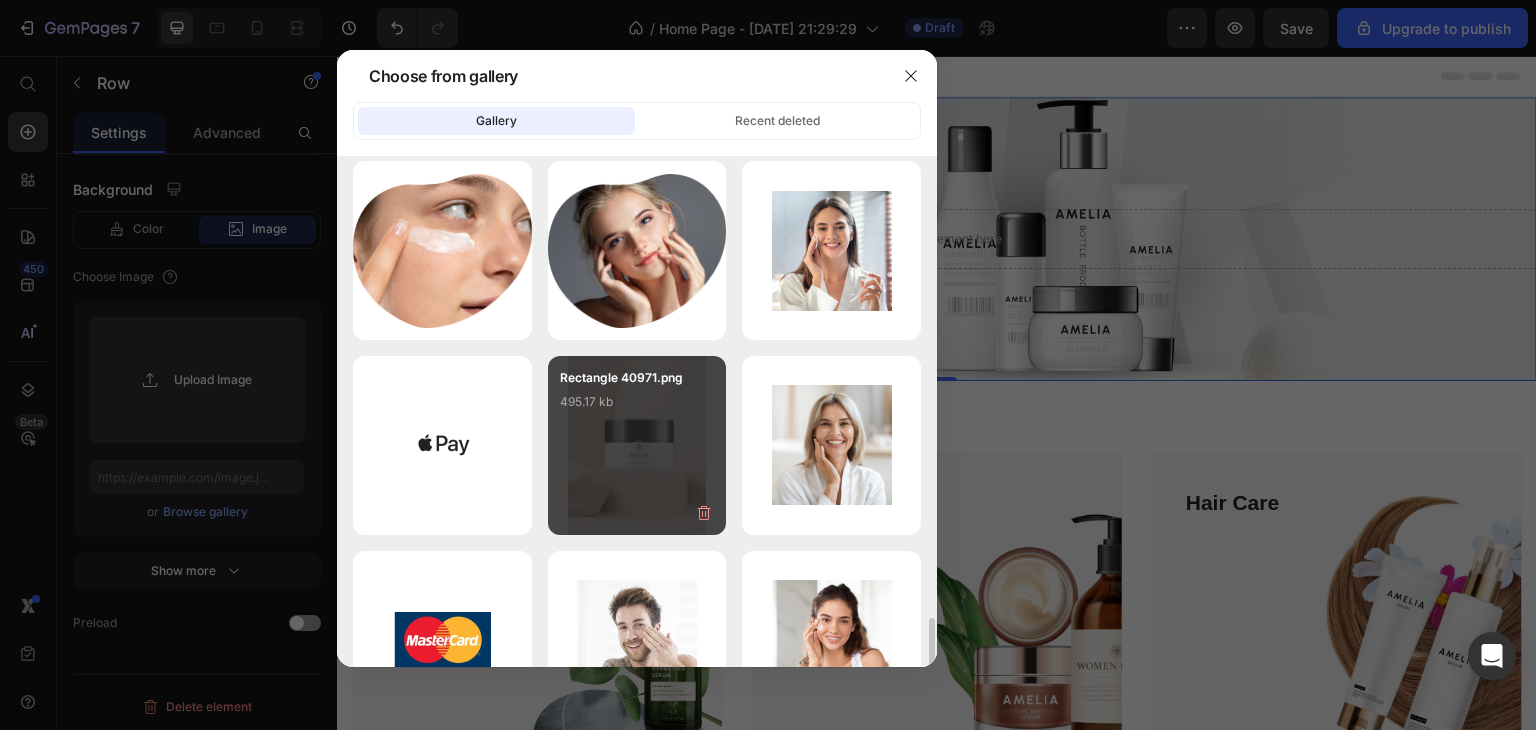 scroll, scrollTop: 1841, scrollLeft: 0, axis: vertical 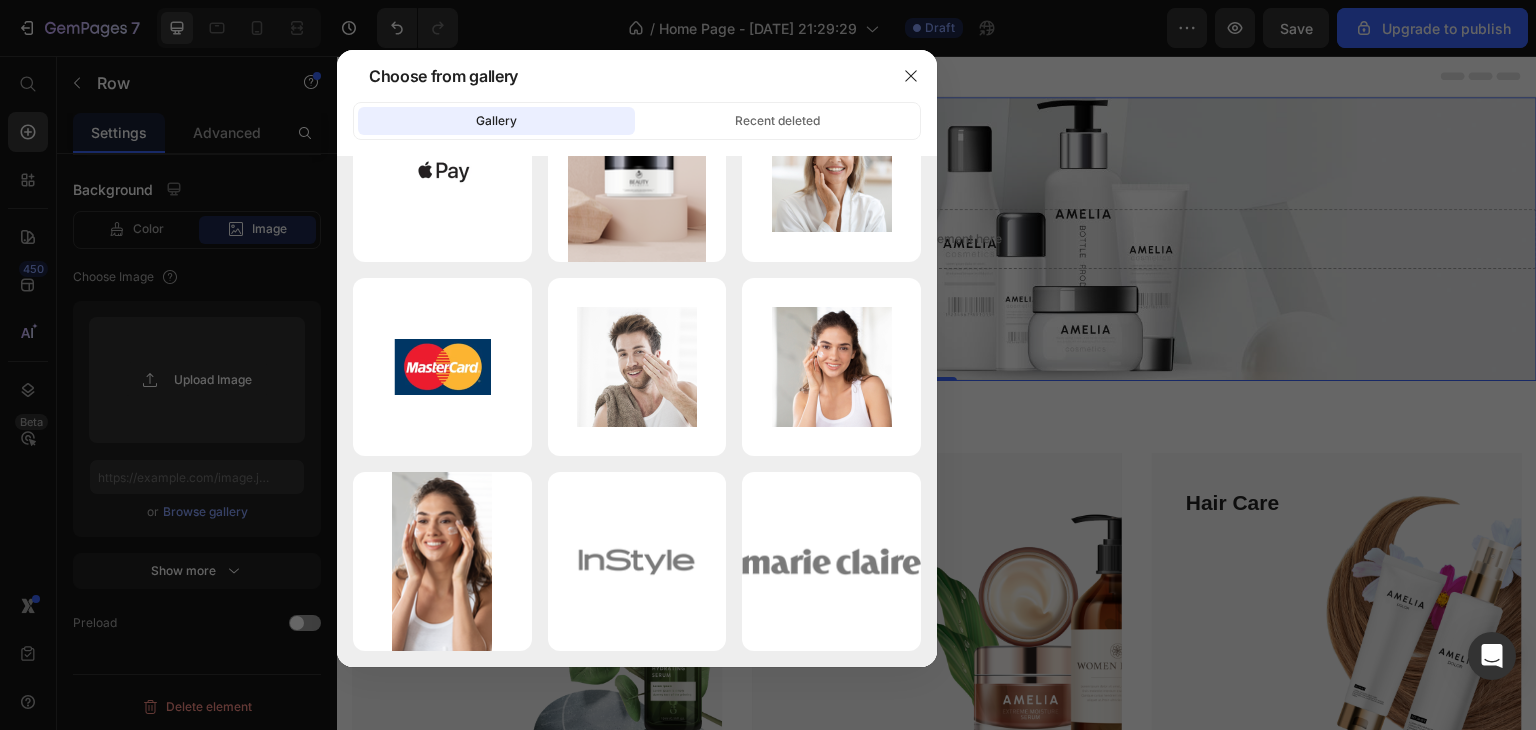 click 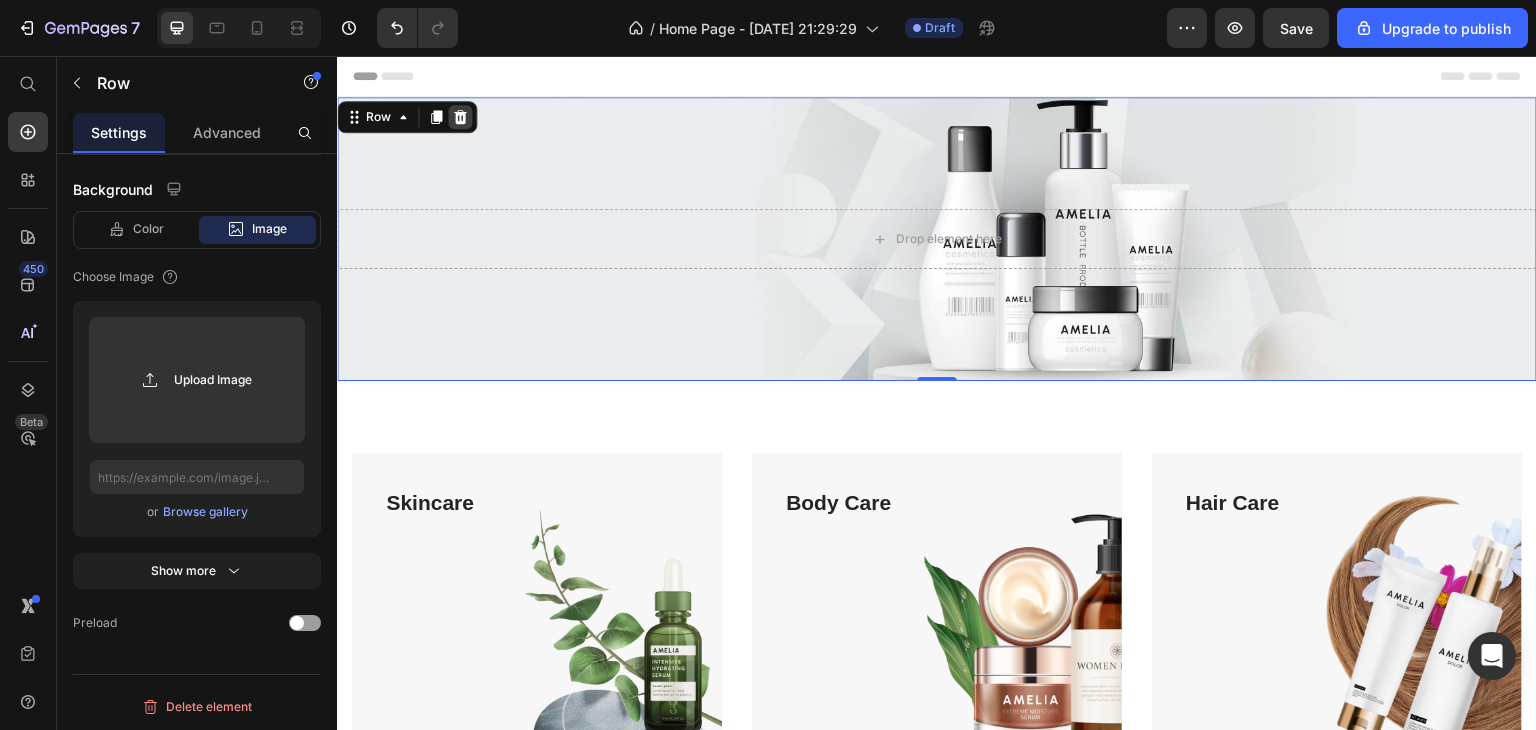 click 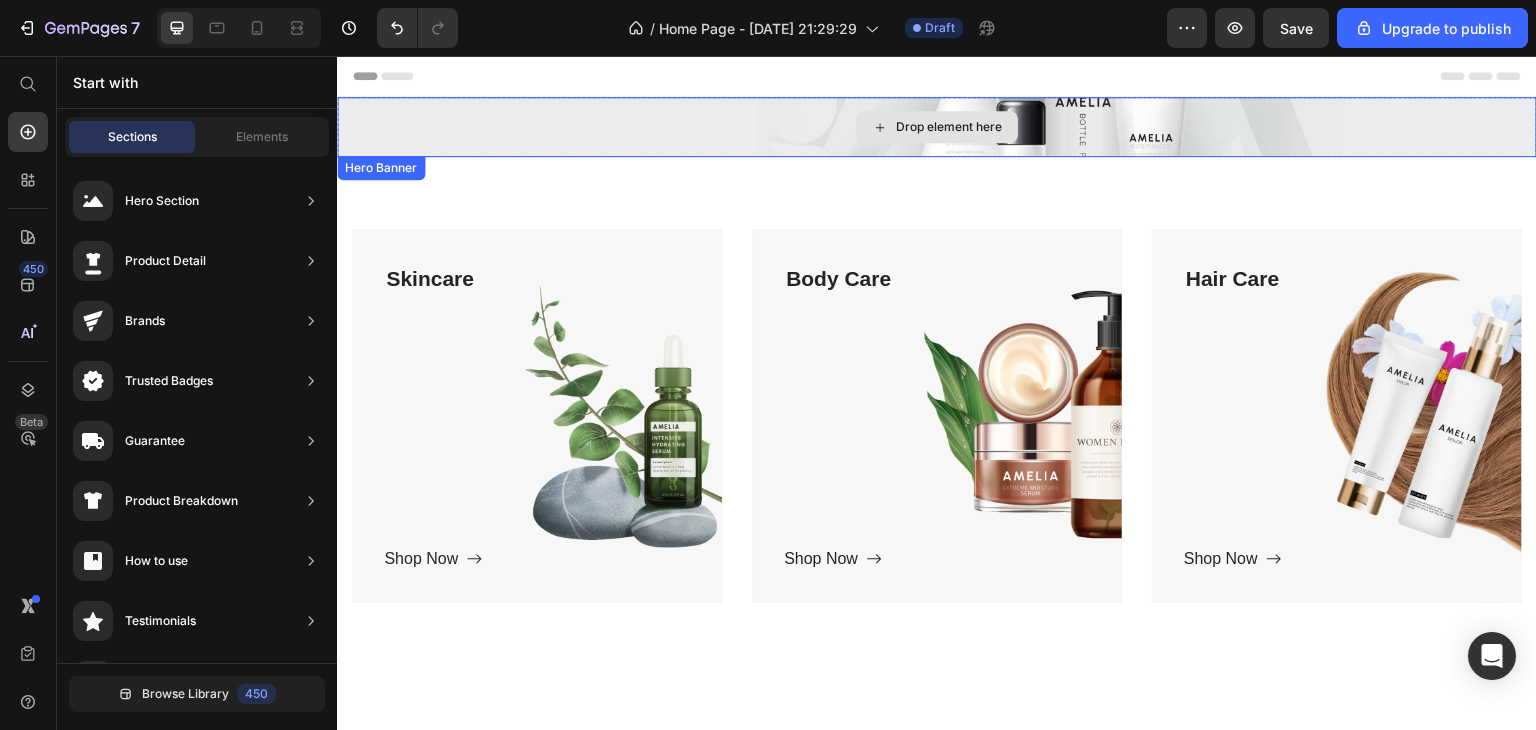 click on "Drop element here" at bounding box center [937, 127] 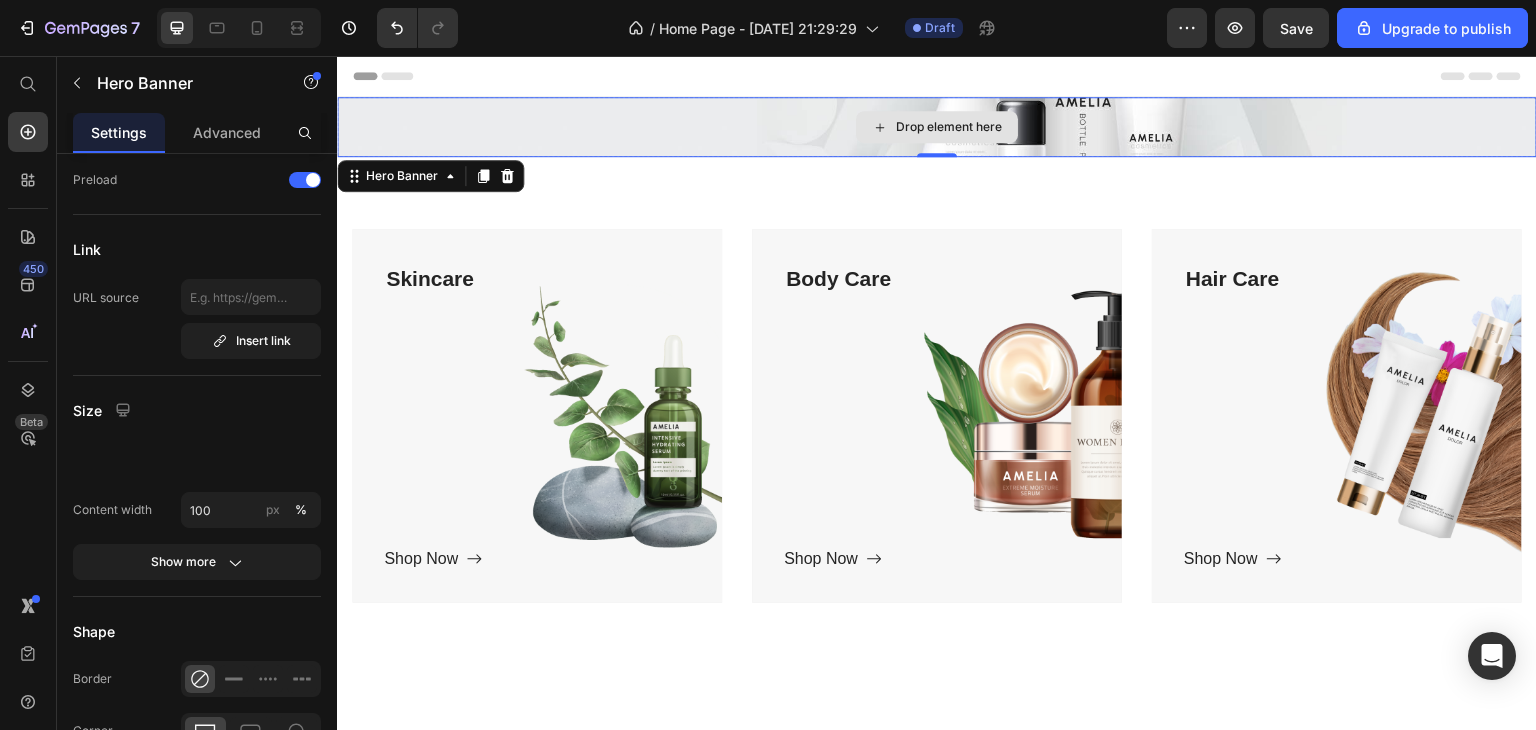 scroll, scrollTop: 0, scrollLeft: 0, axis: both 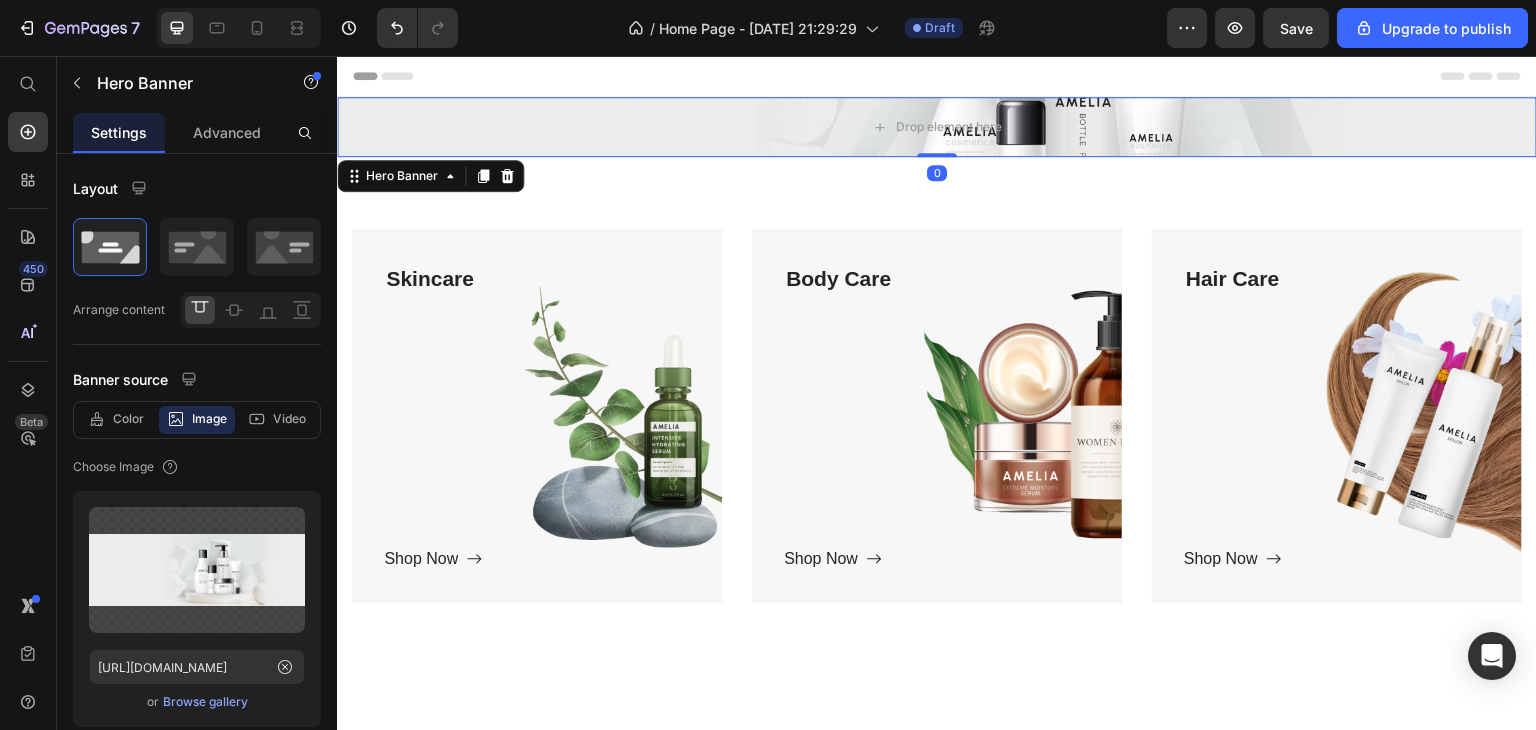 click 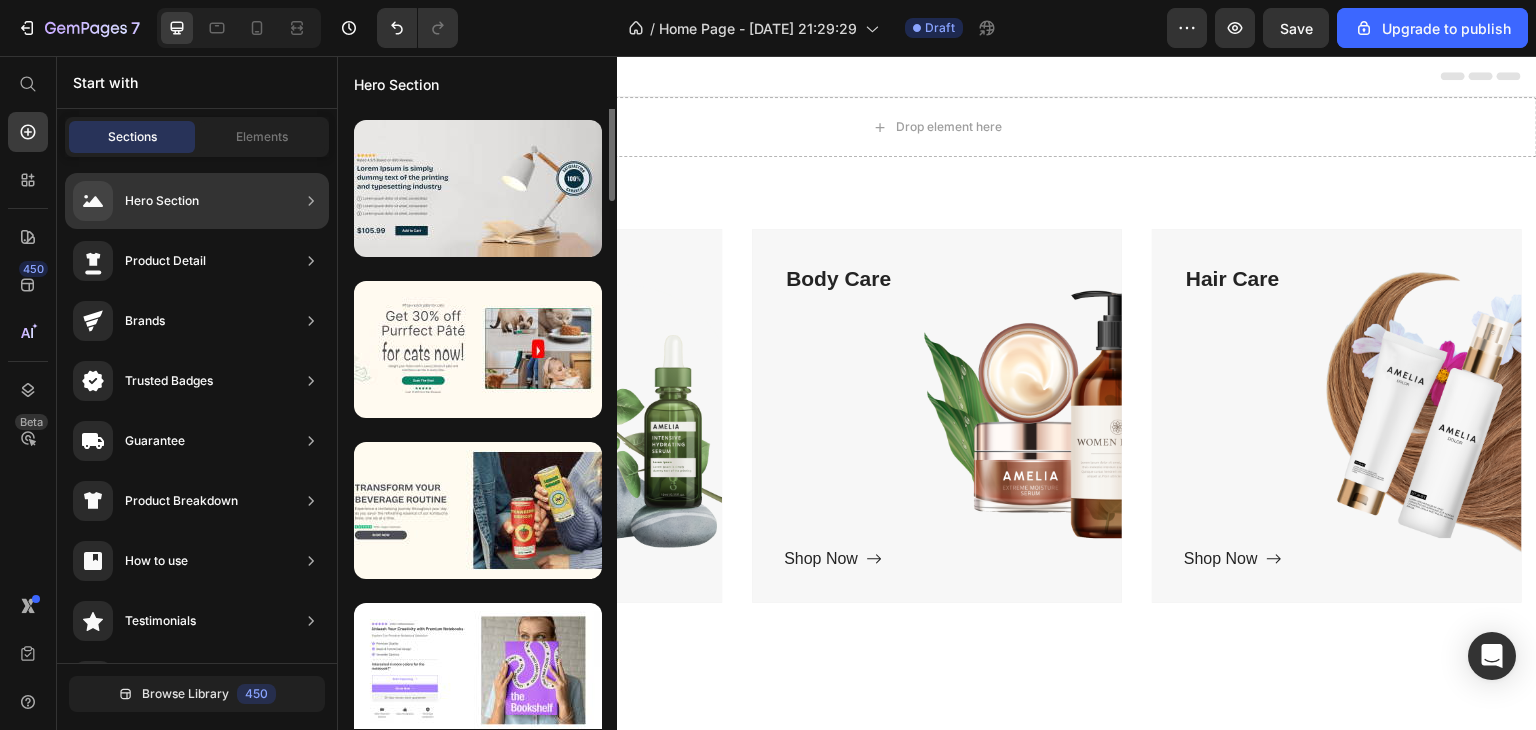 scroll, scrollTop: 0, scrollLeft: 0, axis: both 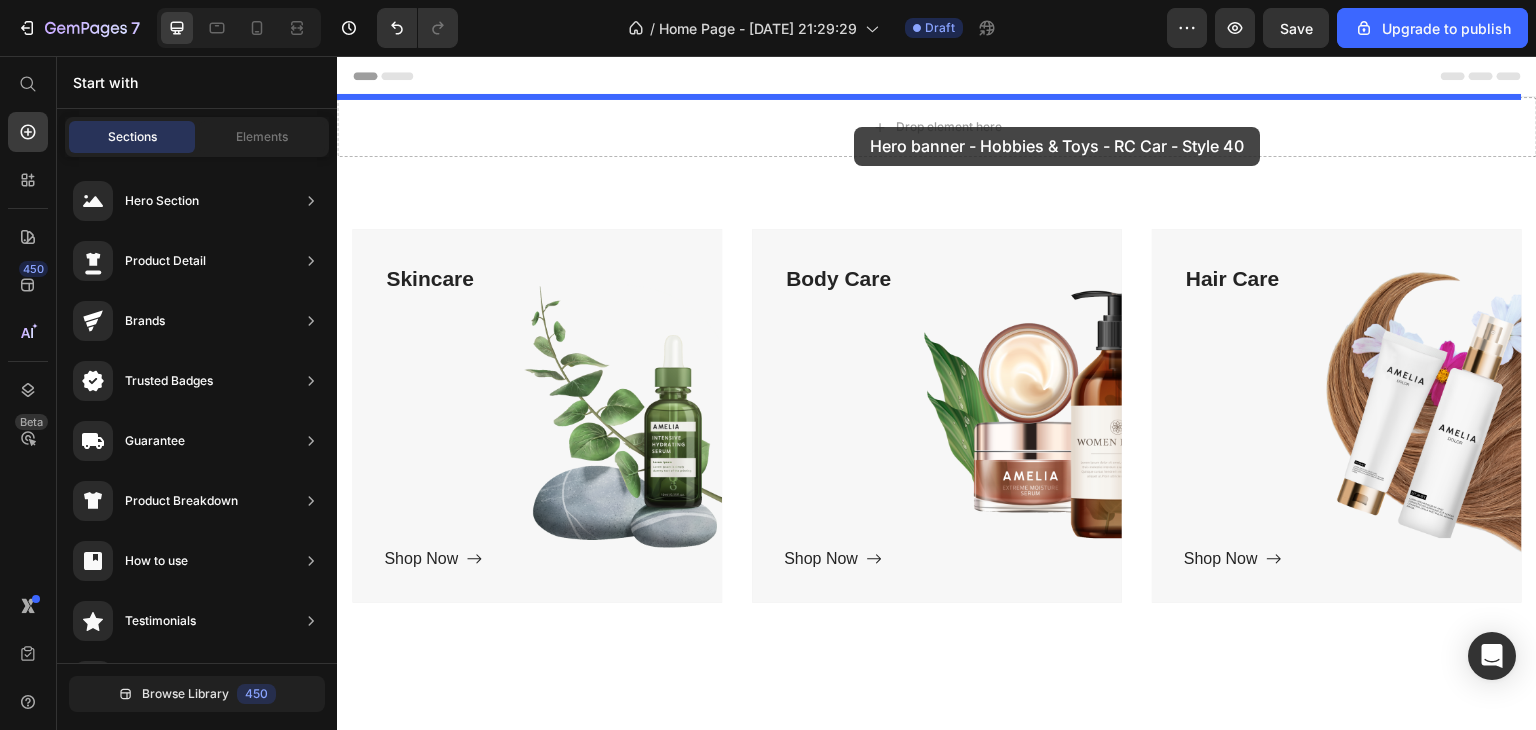 drag, startPoint x: 842, startPoint y: 279, endPoint x: 854, endPoint y: 126, distance: 153.46986 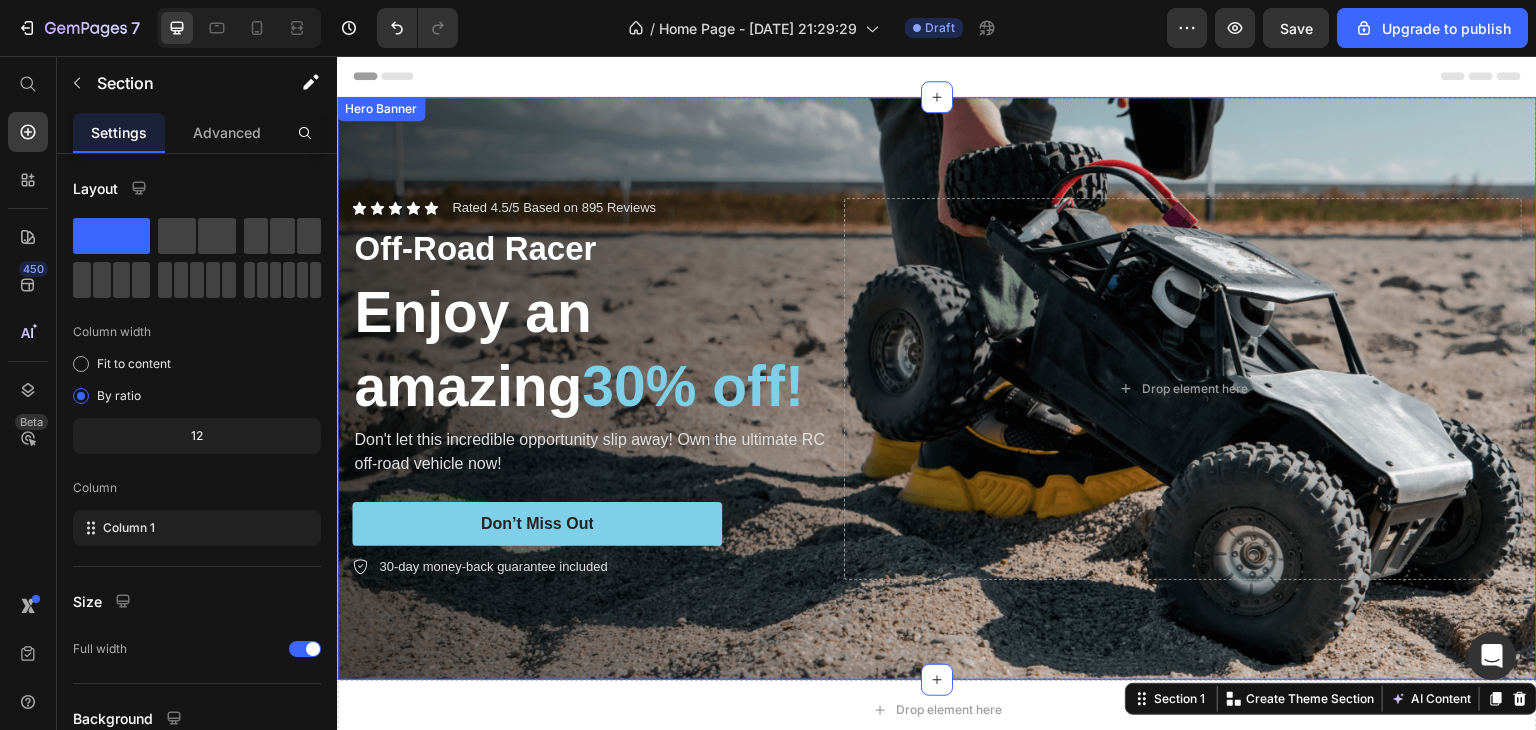 click at bounding box center (937, 388) 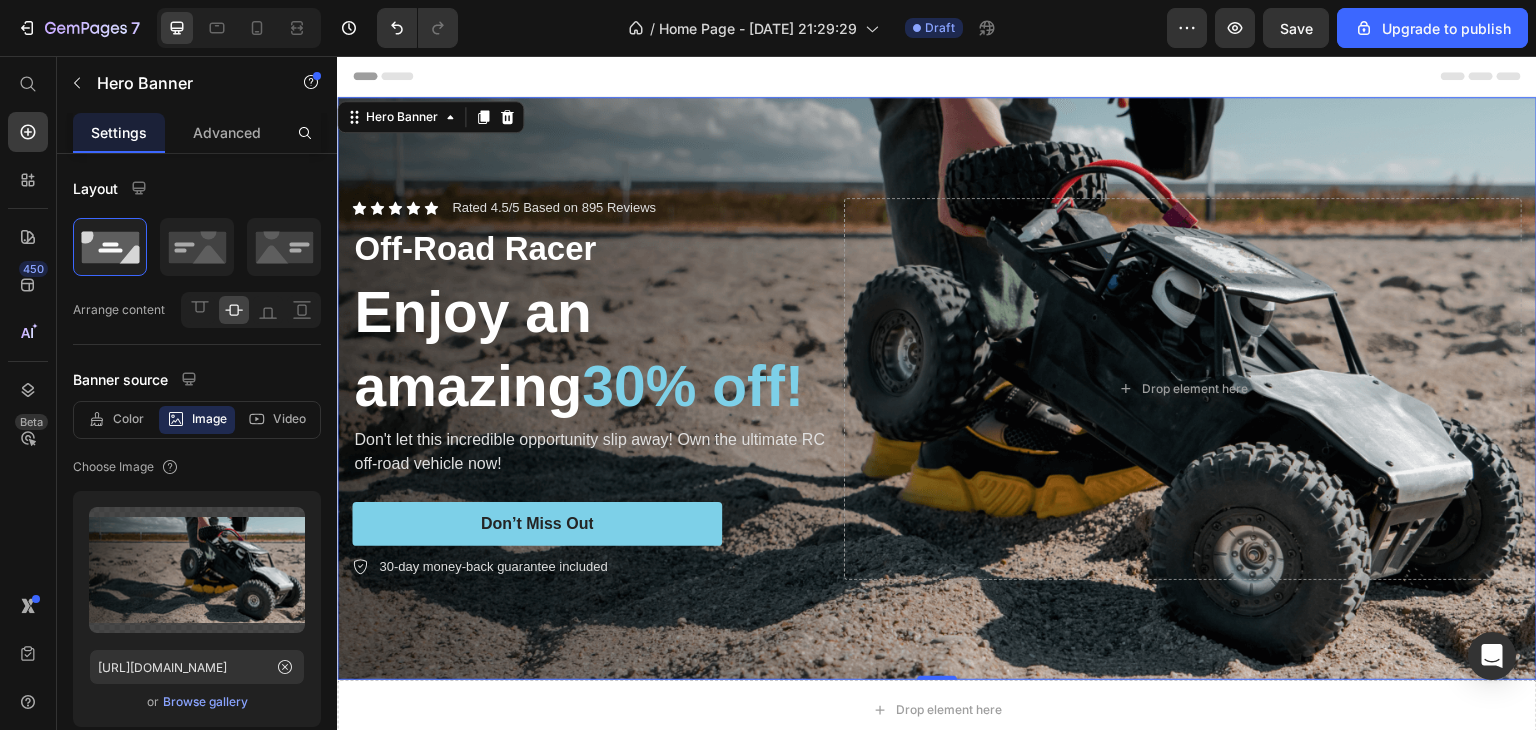 click at bounding box center [937, 388] 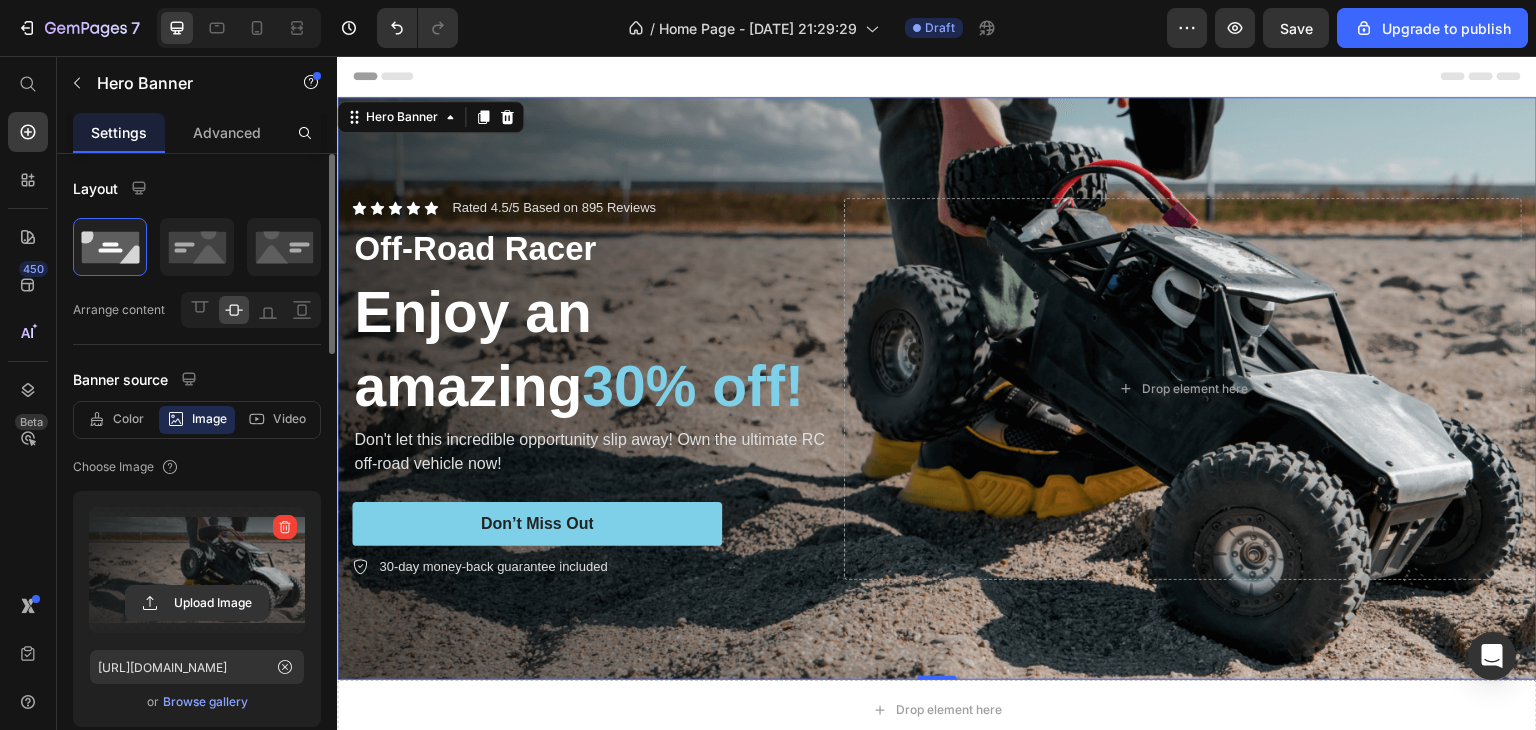 click at bounding box center [197, 570] 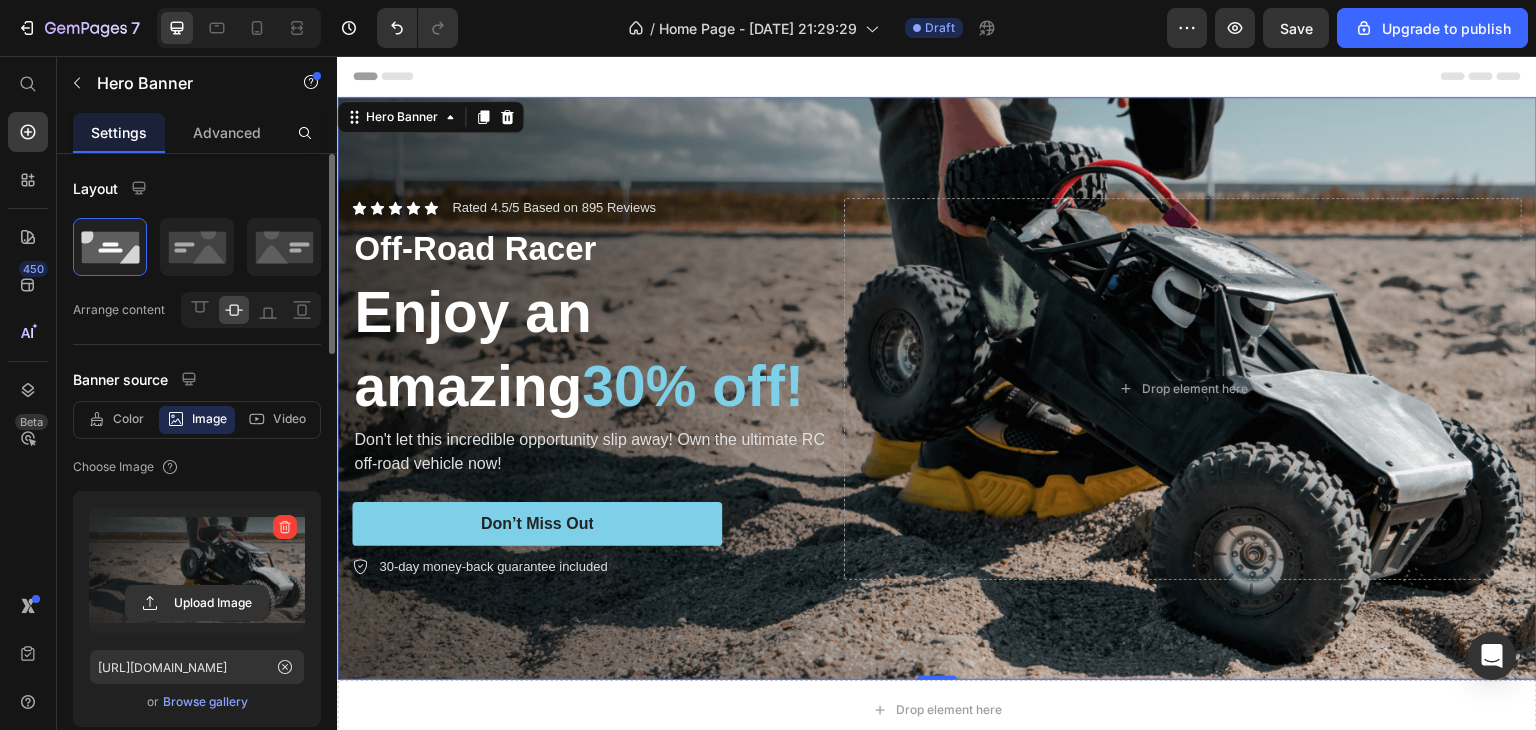 click 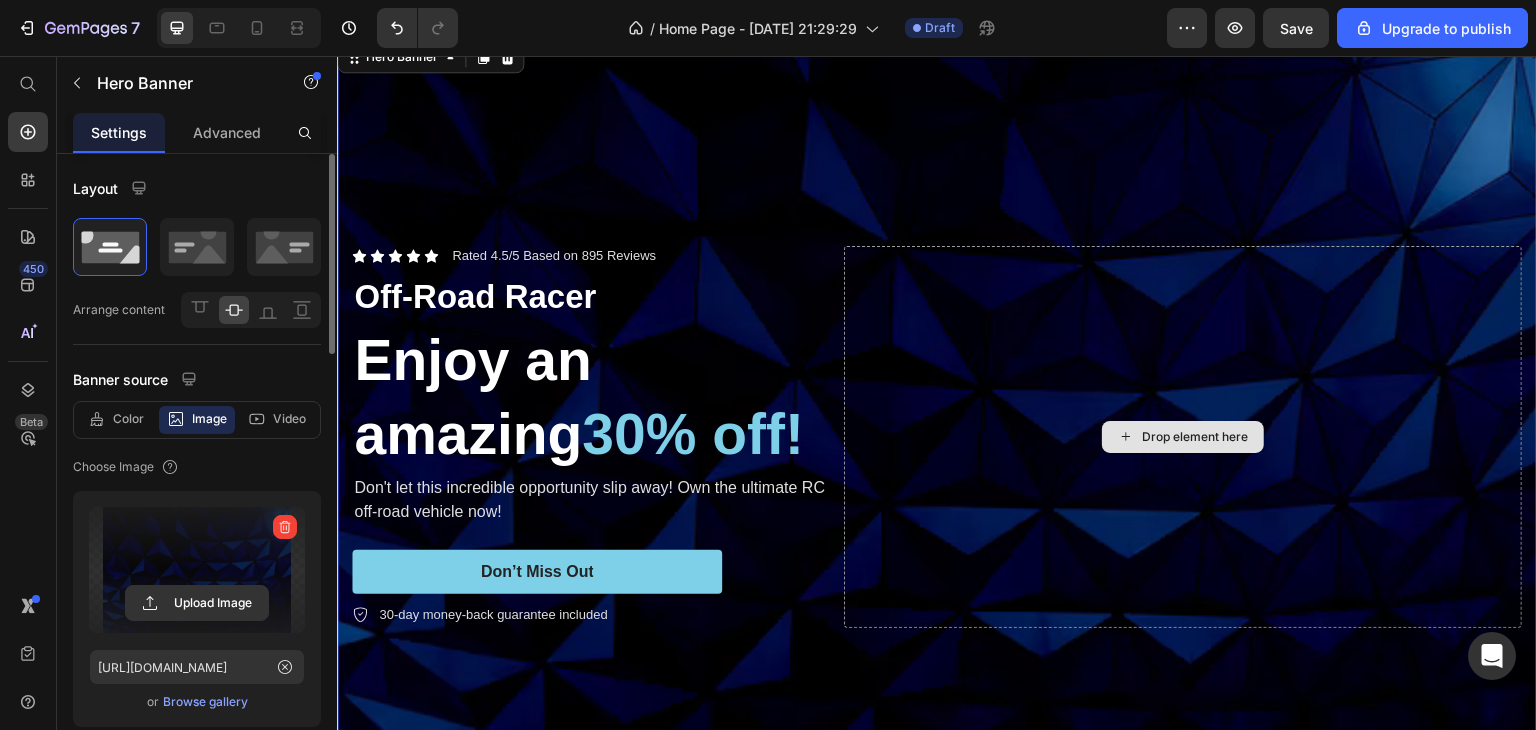 scroll, scrollTop: 0, scrollLeft: 0, axis: both 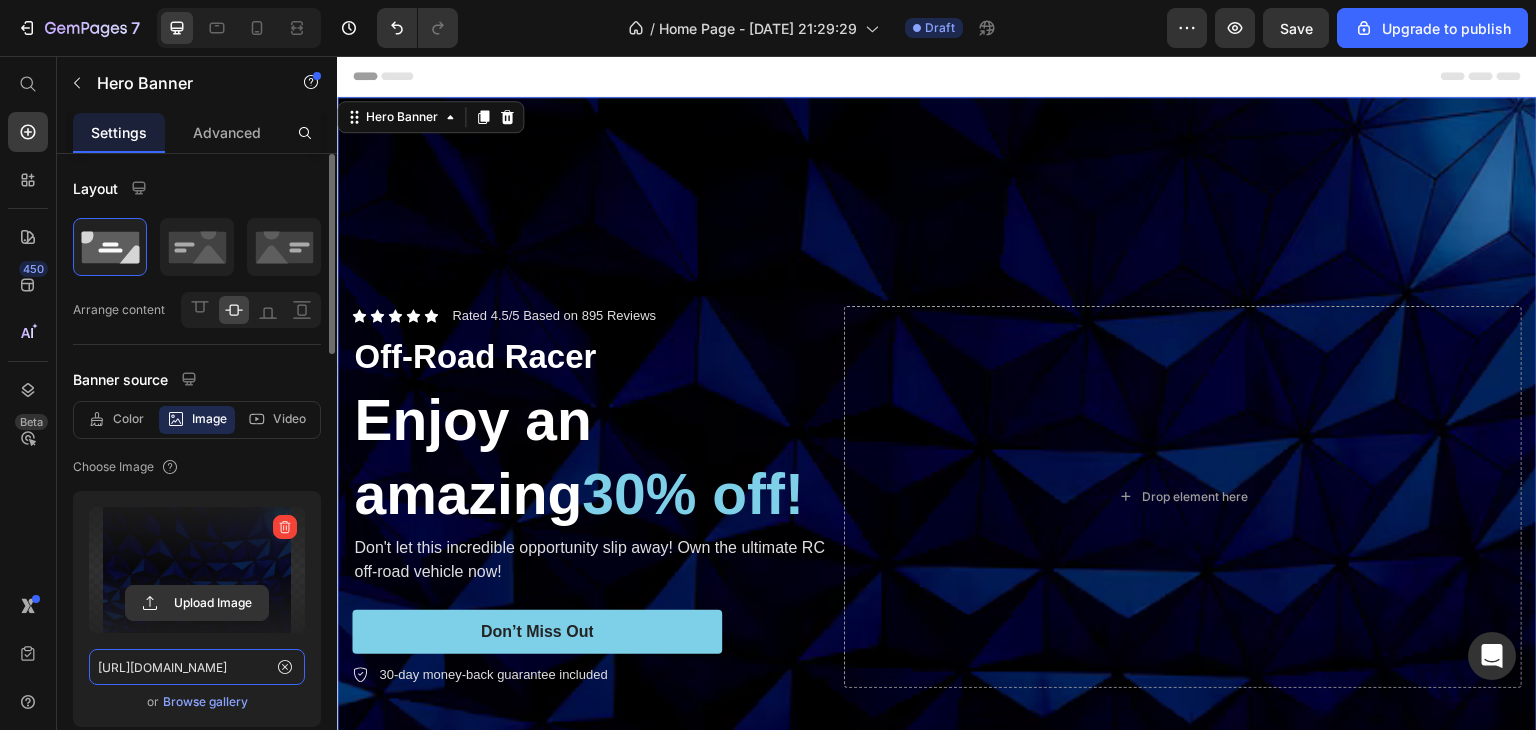 click on "[URL][DOMAIN_NAME]" 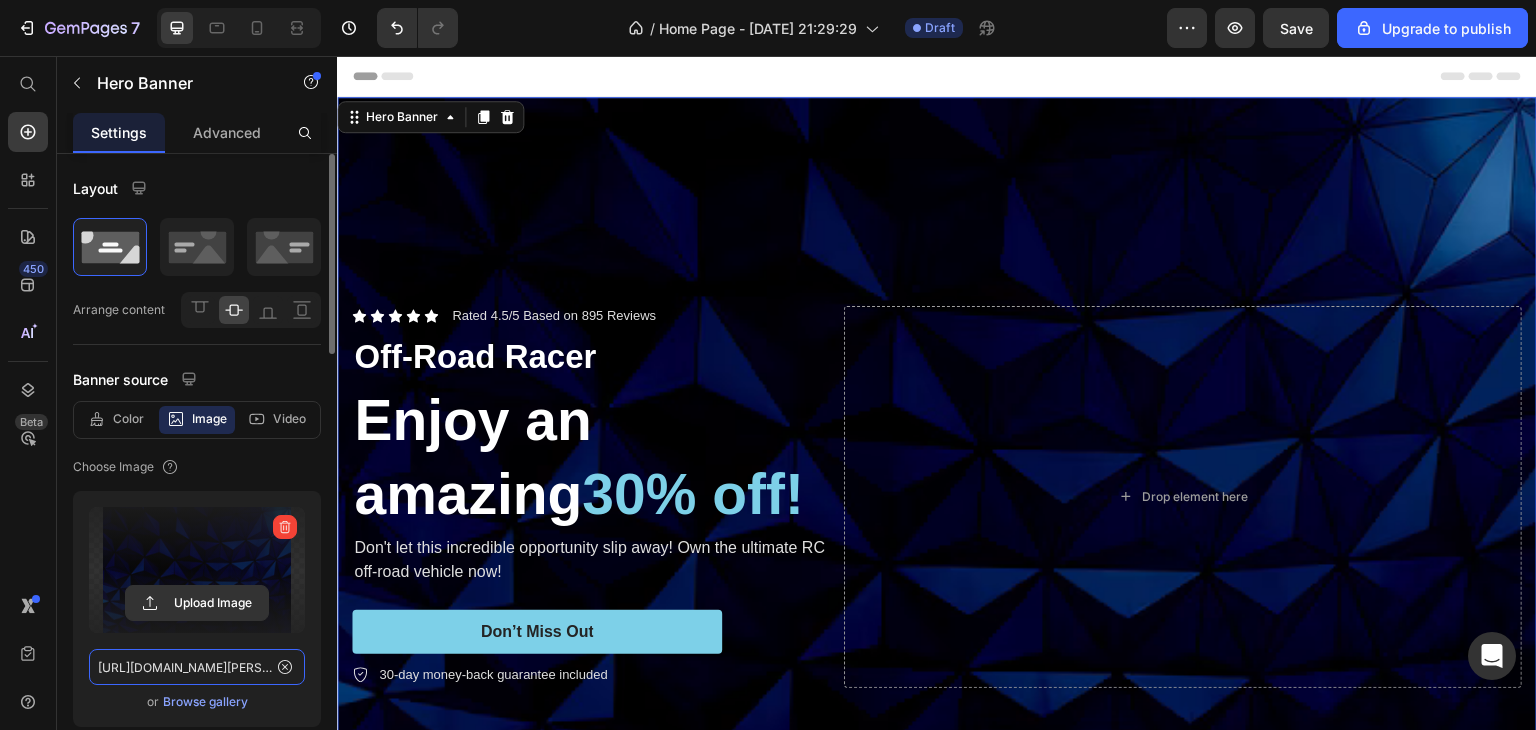 scroll, scrollTop: 0, scrollLeft: 532, axis: horizontal 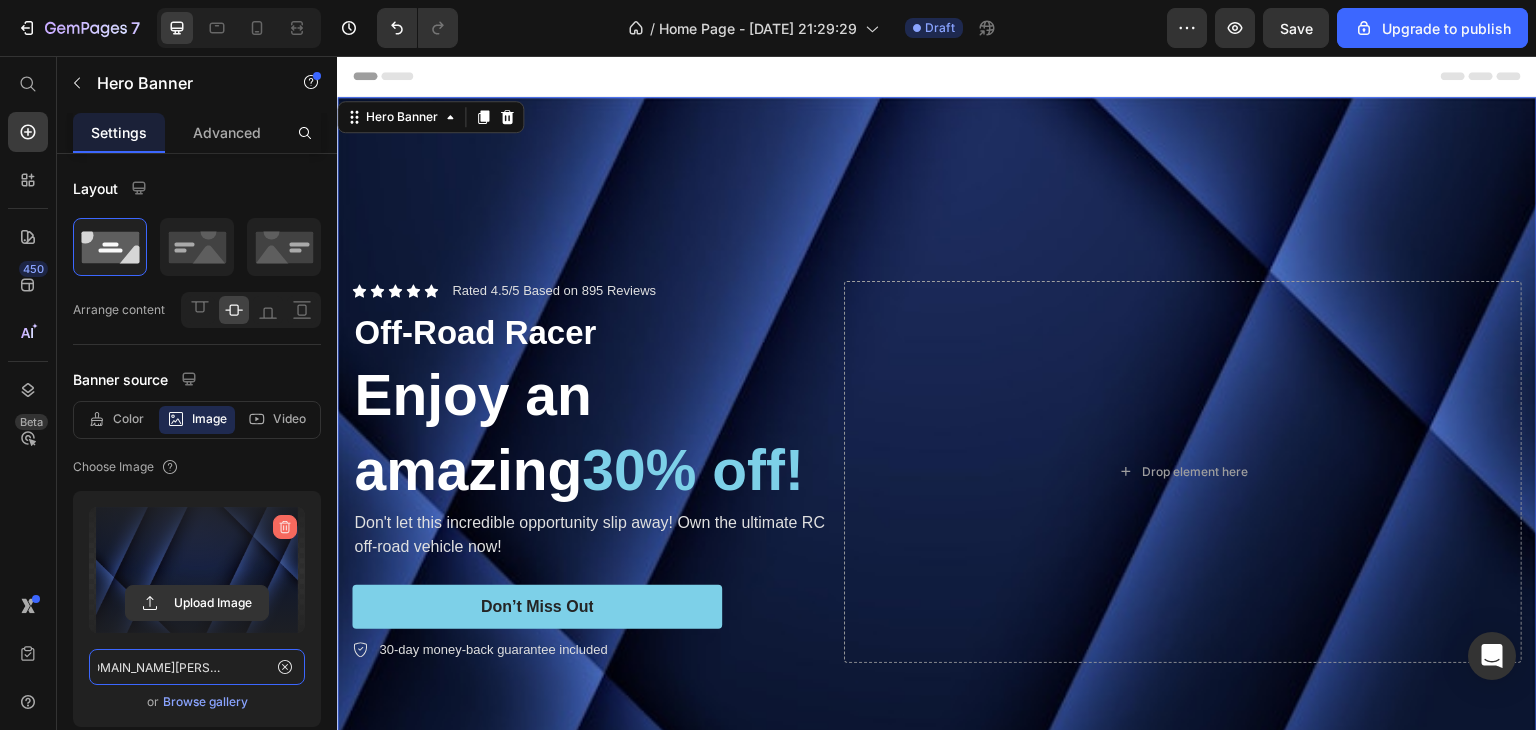type on "[URL][DOMAIN_NAME][PERSON_NAME]" 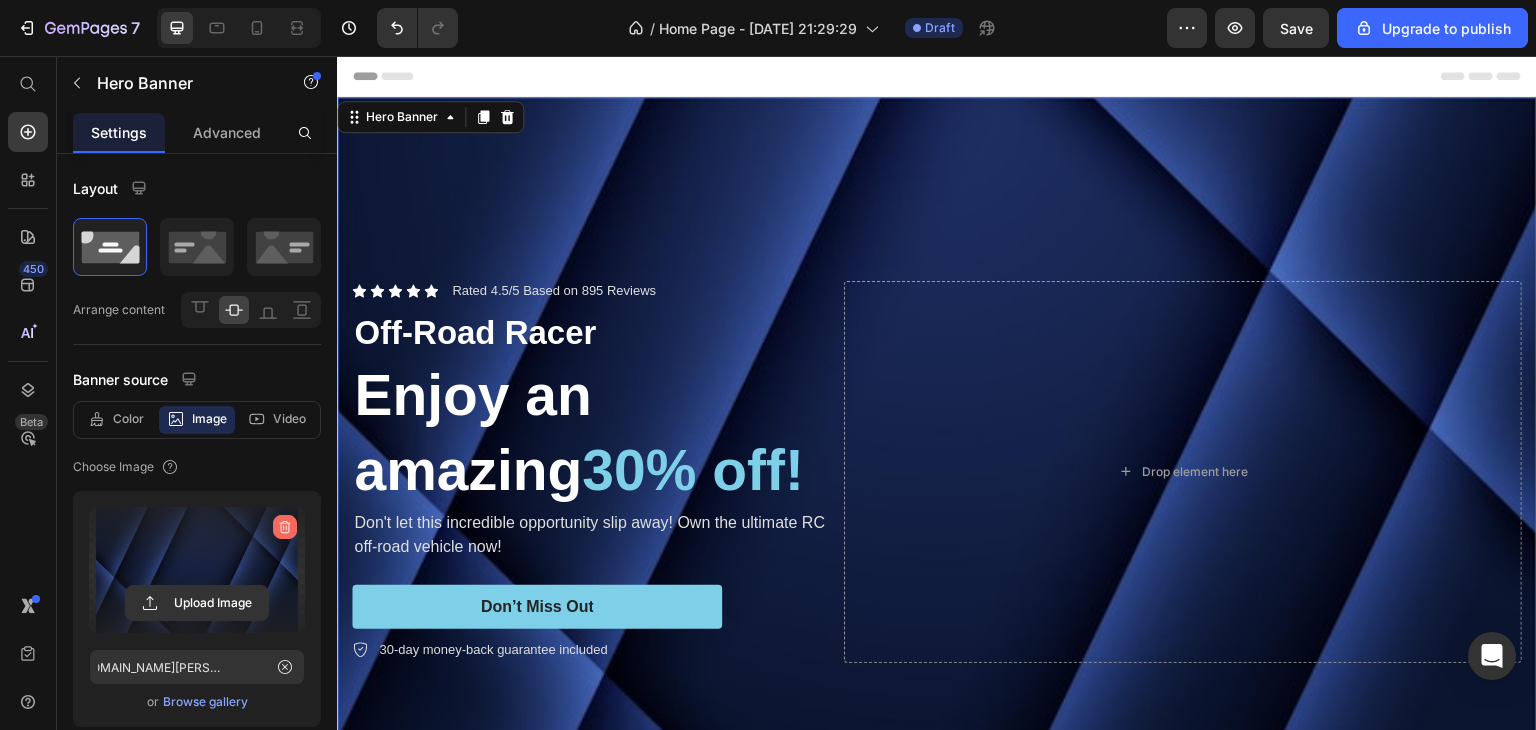 click 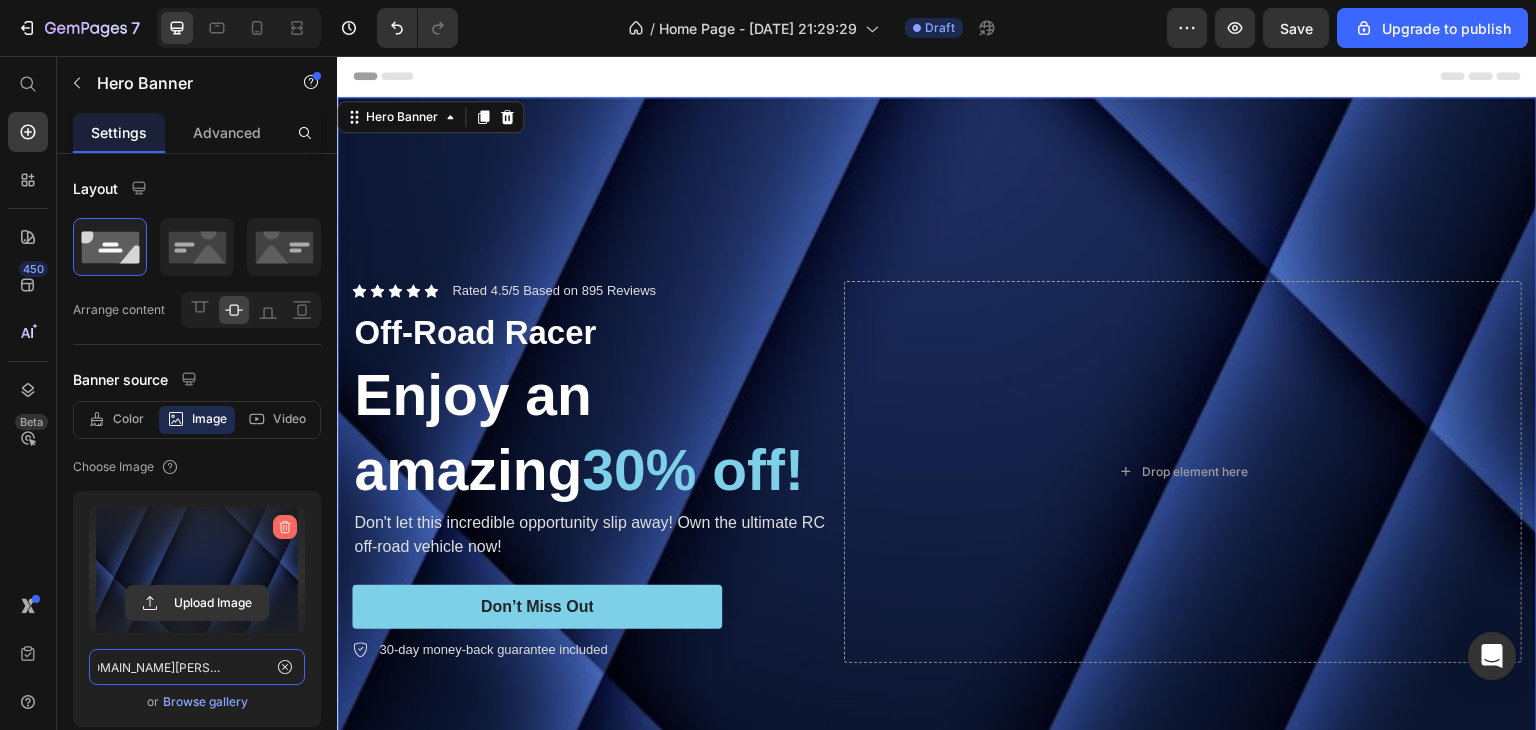 type 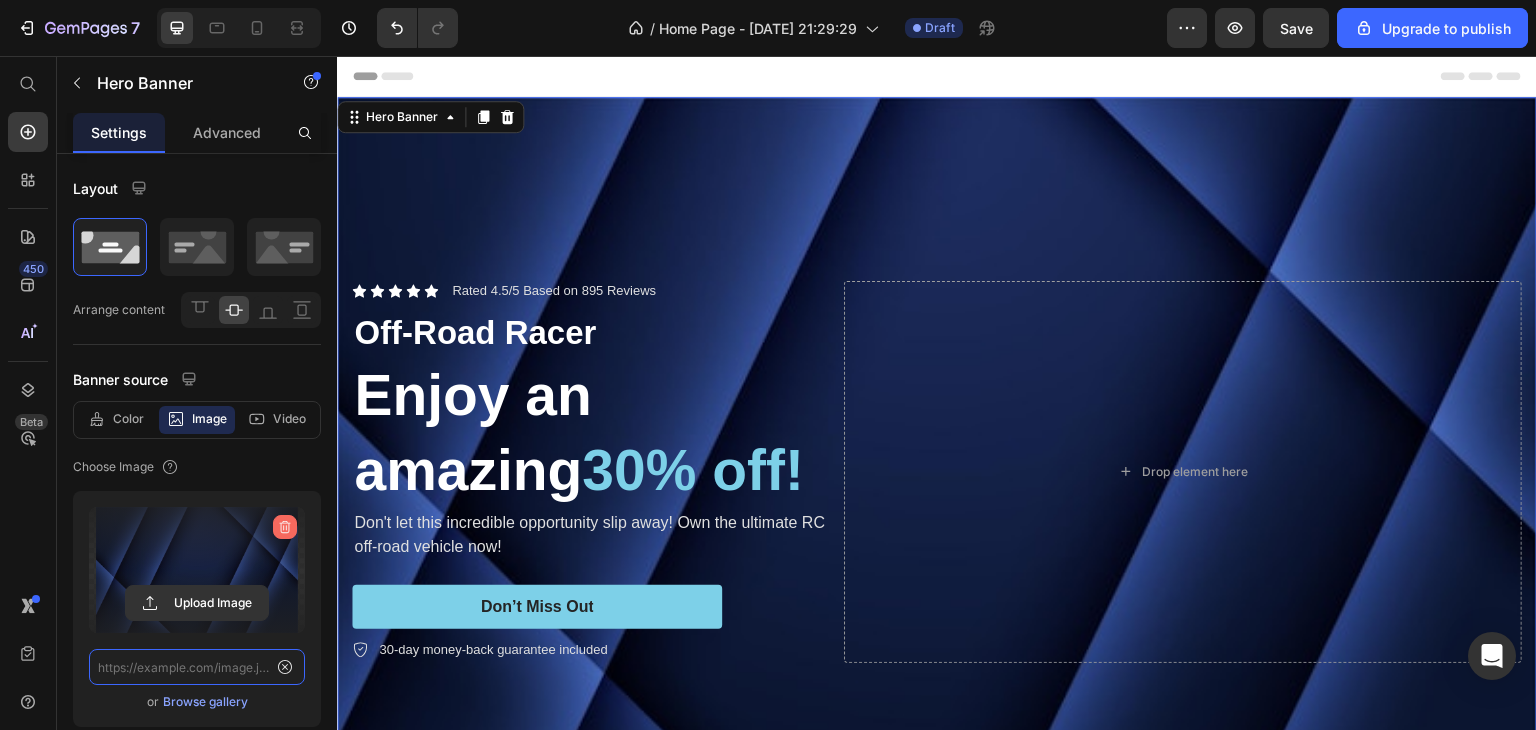 scroll, scrollTop: 0, scrollLeft: 0, axis: both 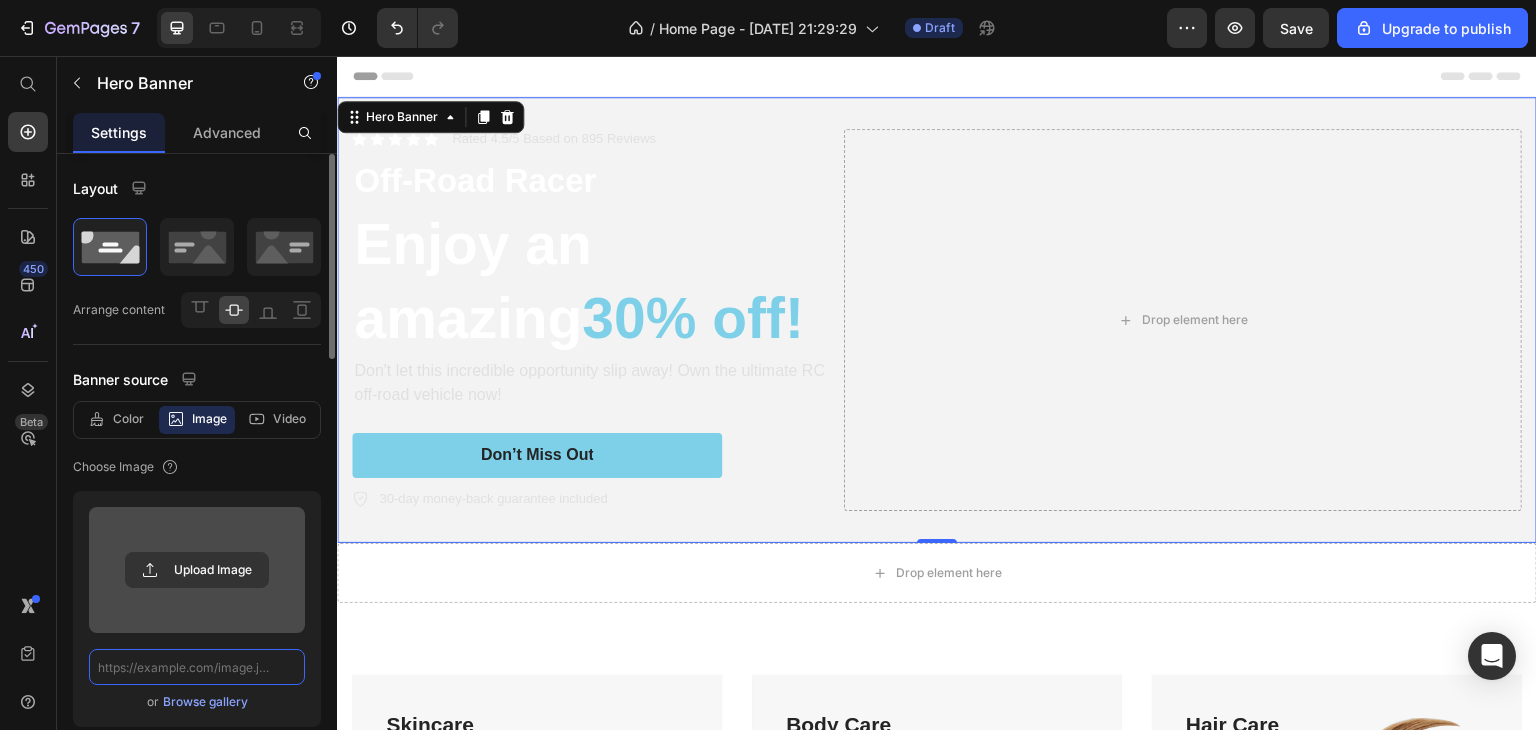 paste on "[URL][DOMAIN_NAME][PERSON_NAME]" 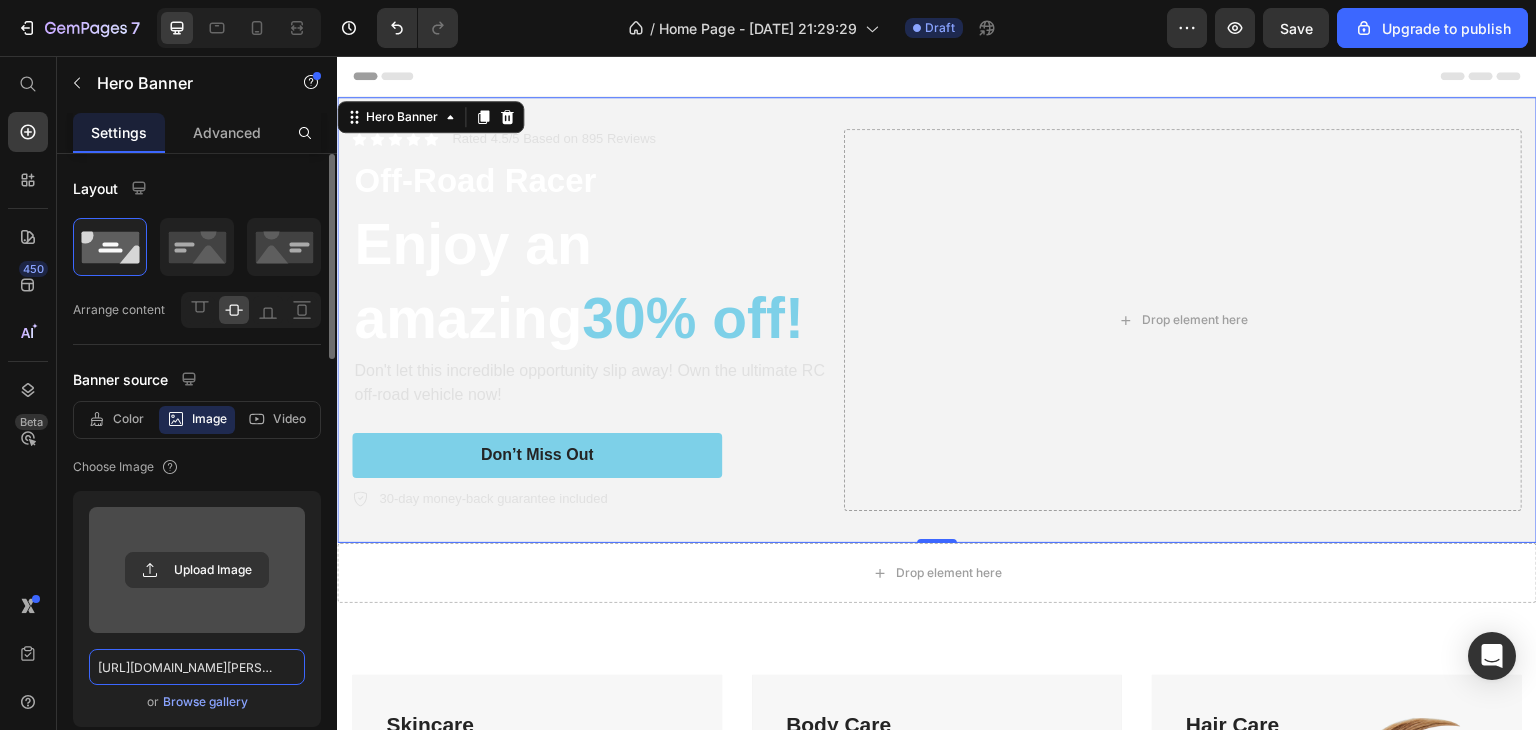 scroll, scrollTop: 0, scrollLeft: 532, axis: horizontal 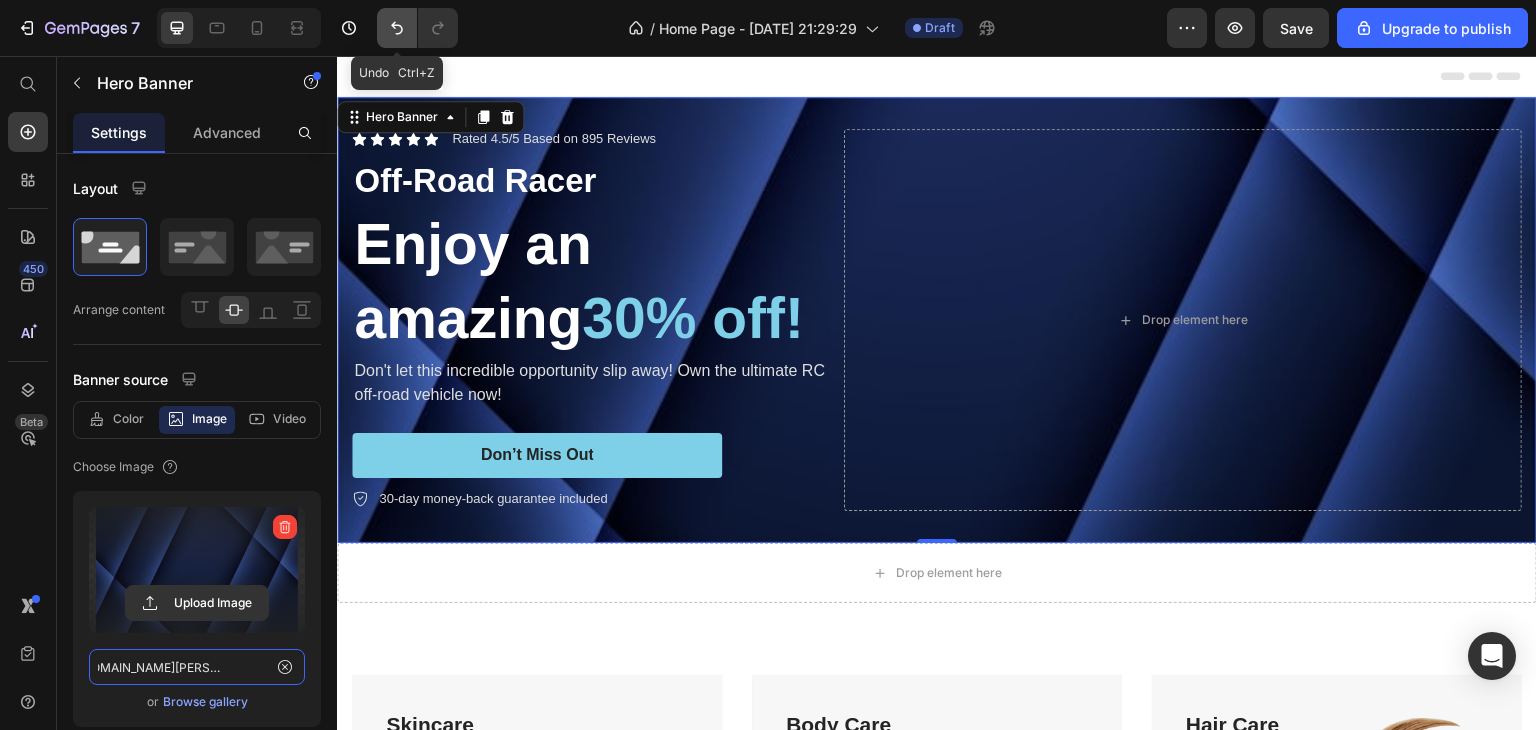 type on "[URL][DOMAIN_NAME][PERSON_NAME]" 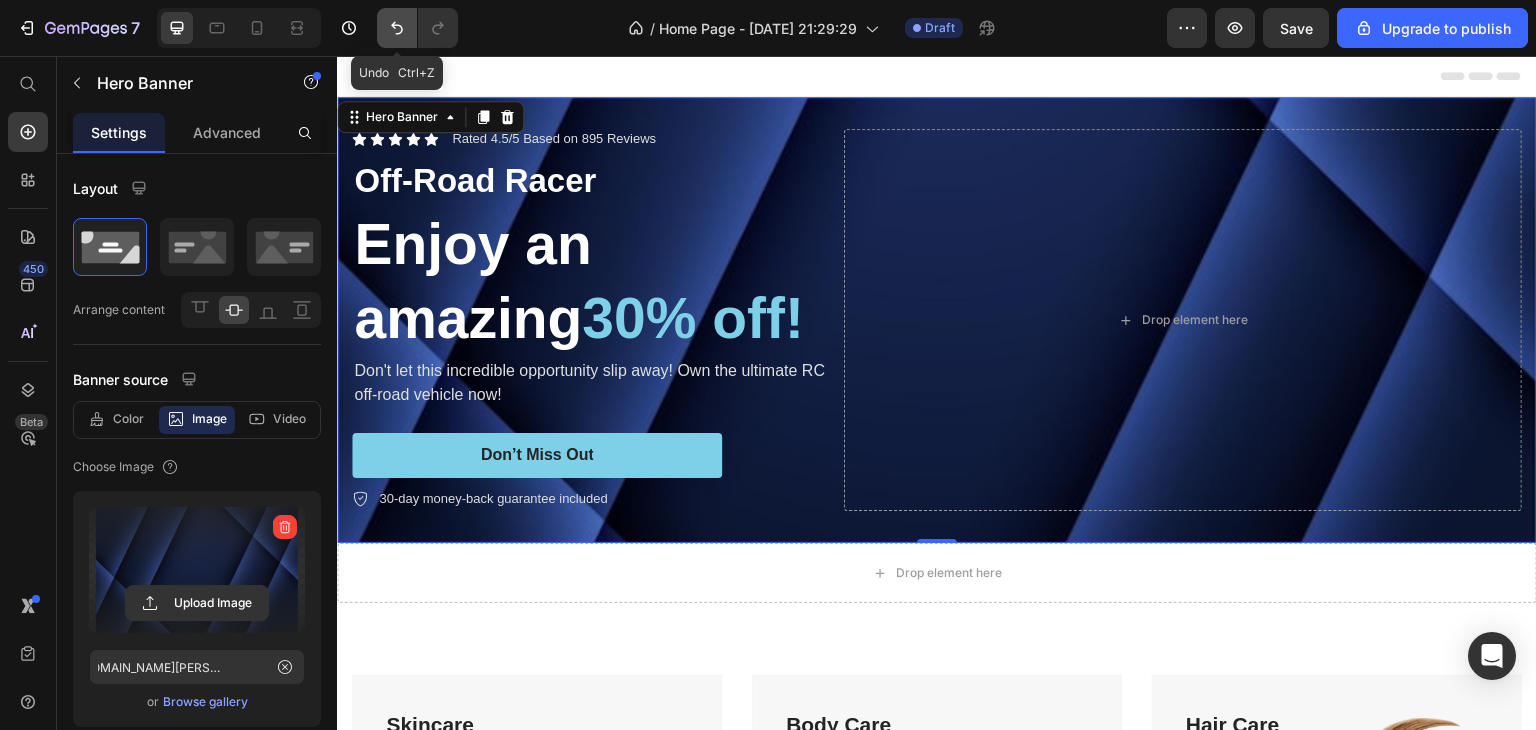 click 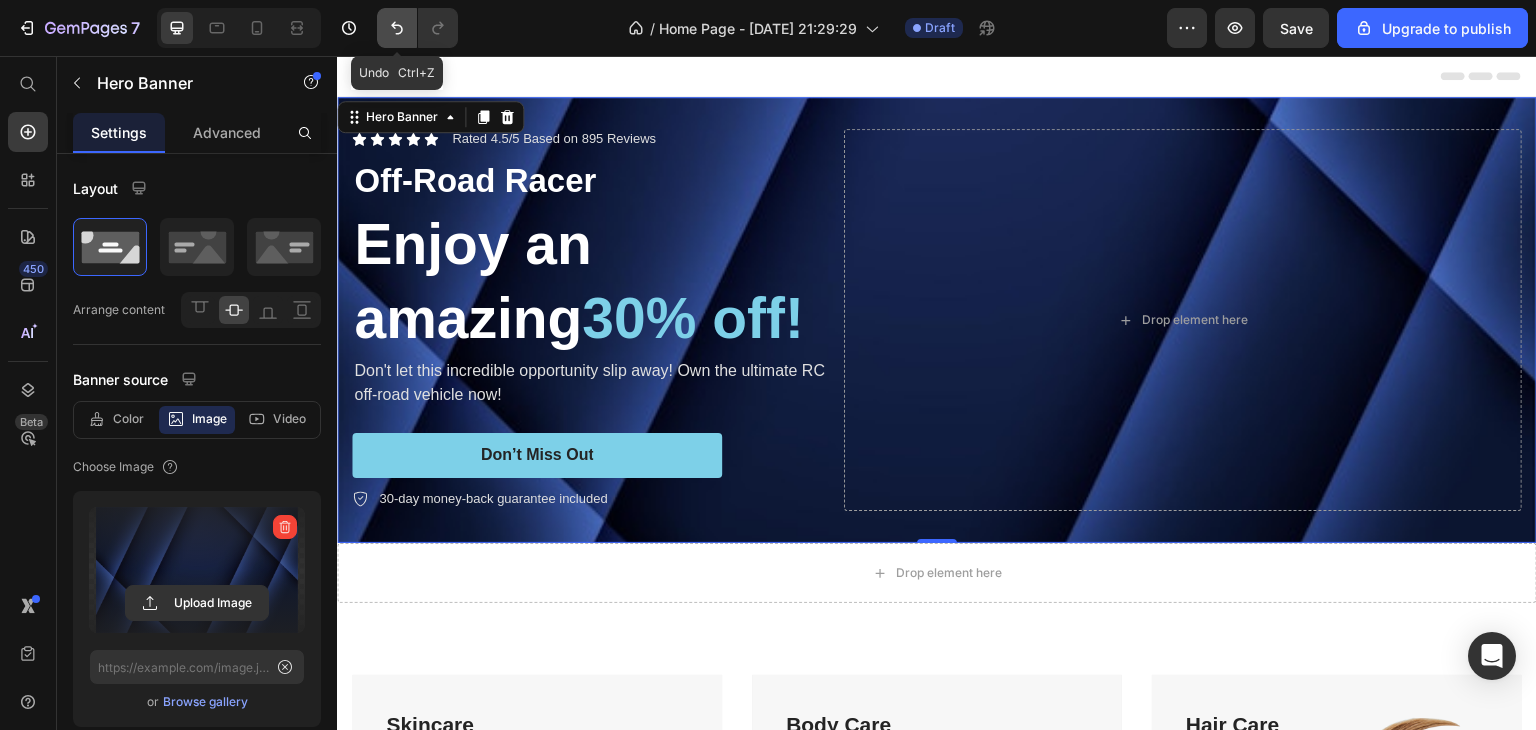 scroll, scrollTop: 0, scrollLeft: 0, axis: both 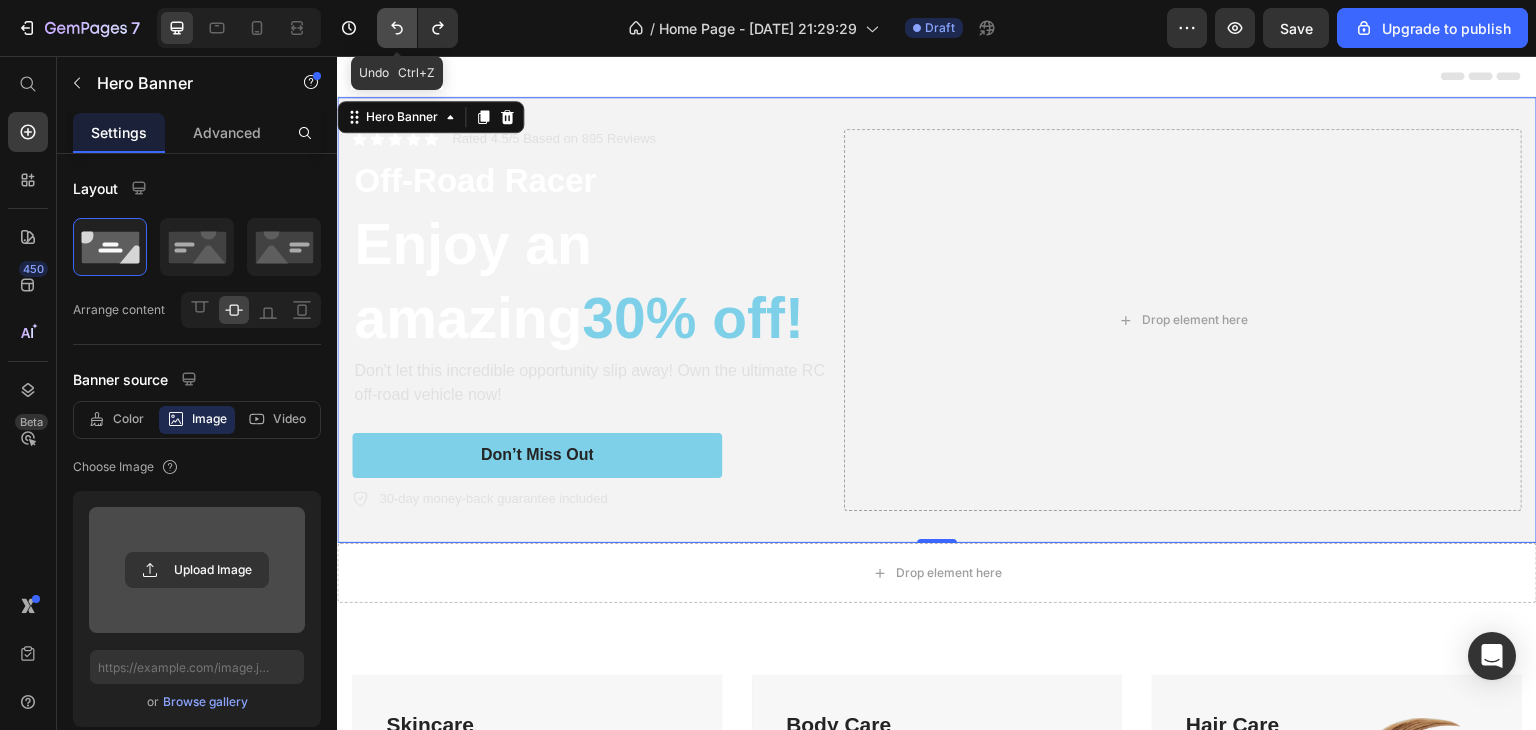 click 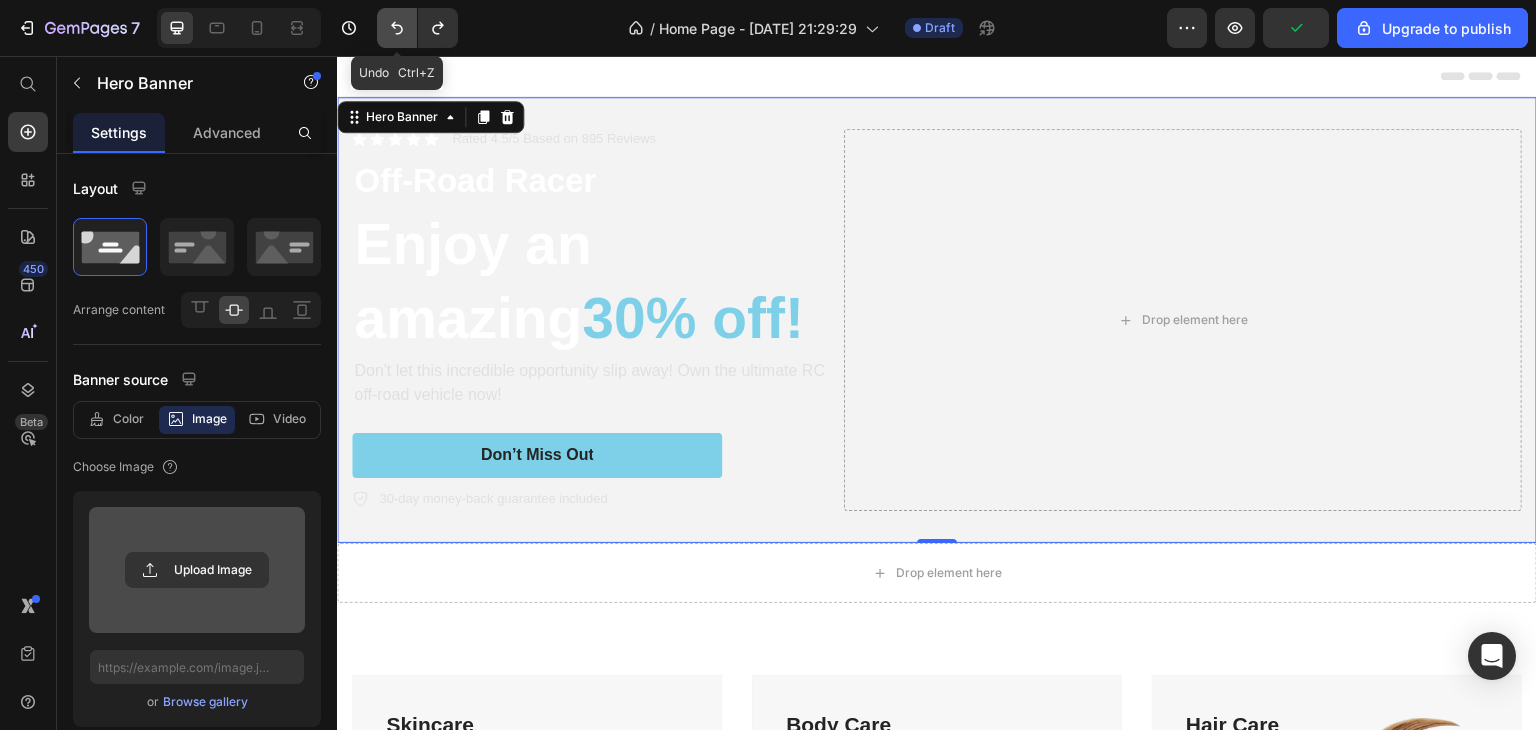 click 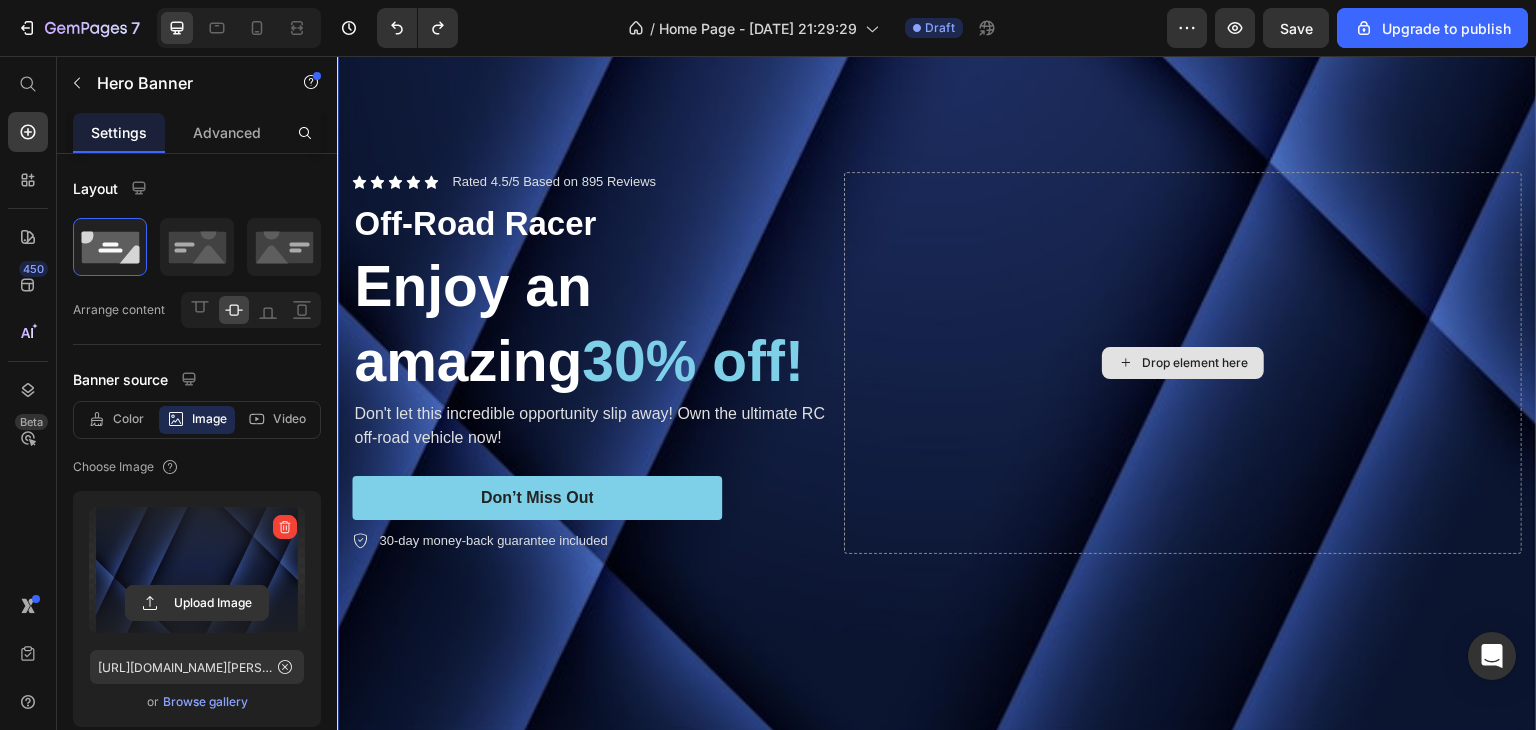 scroll, scrollTop: 300, scrollLeft: 0, axis: vertical 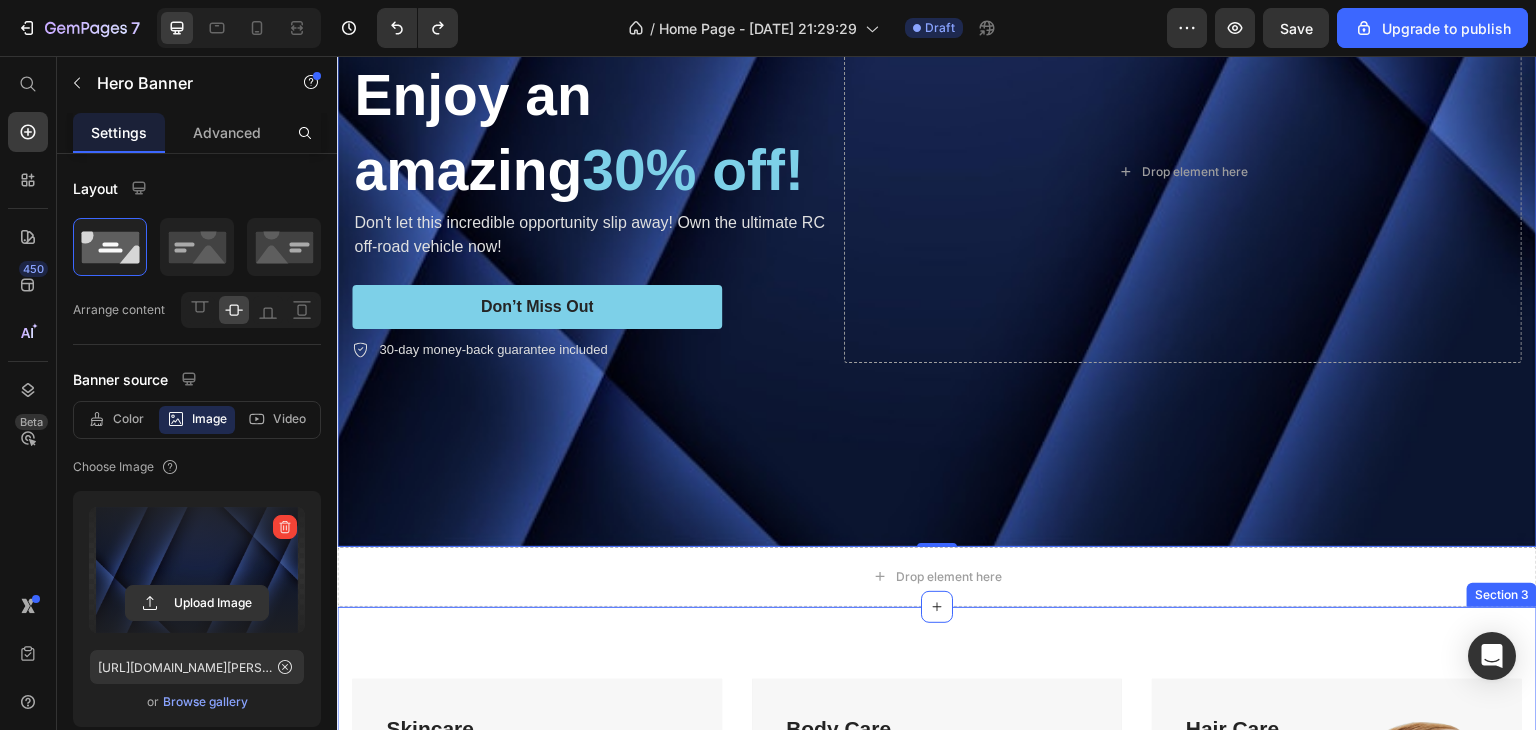 click on "Title Line Skincare Text block
Shop Now Button Row Hero Banner Body Care Text block
Shop Now Button Row Hero Banner Hair Care Text block
Shop Now Button Row Hero Banner Row Section 3" at bounding box center [937, 874] 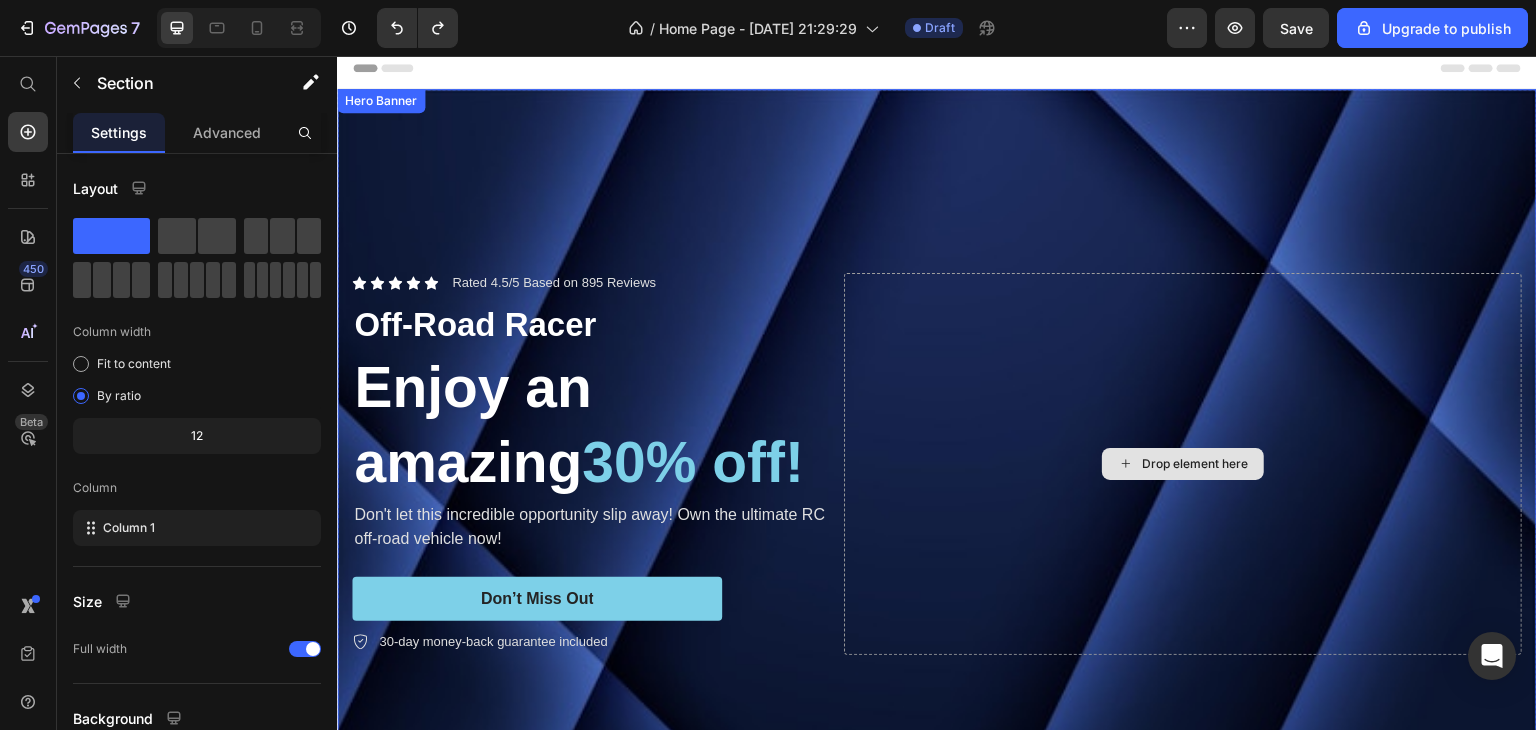 scroll, scrollTop: 0, scrollLeft: 0, axis: both 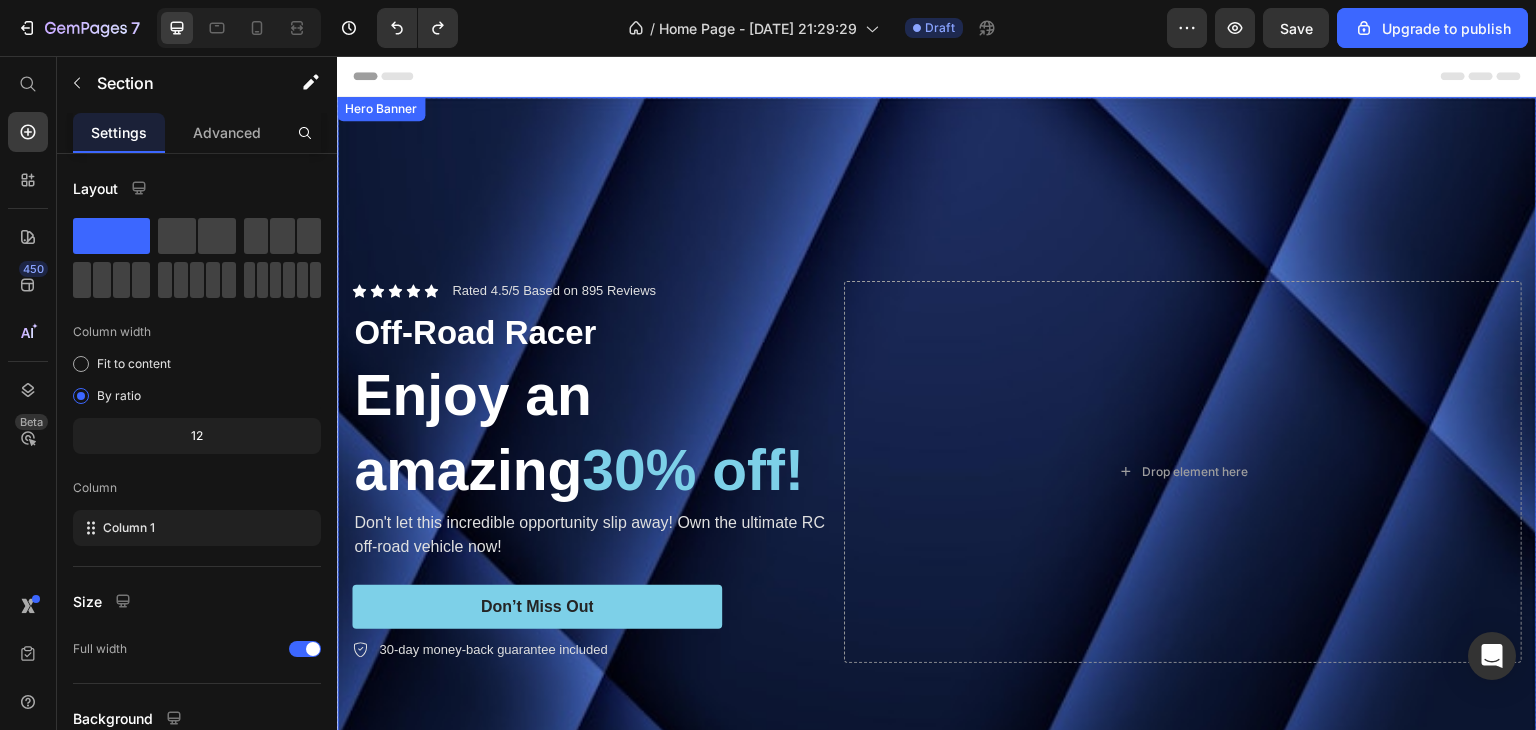 click at bounding box center (937, 472) 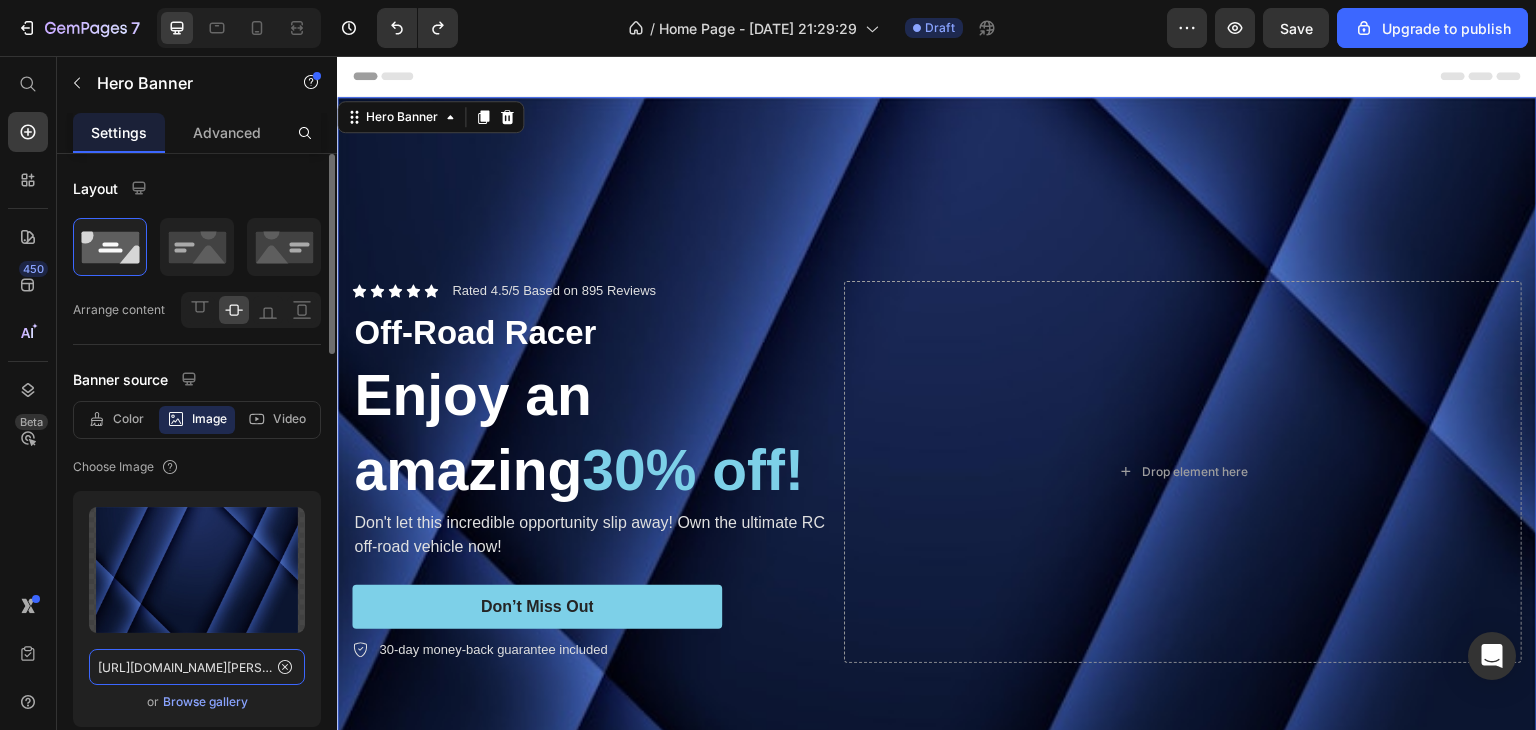 click on "[URL][DOMAIN_NAME][PERSON_NAME]" 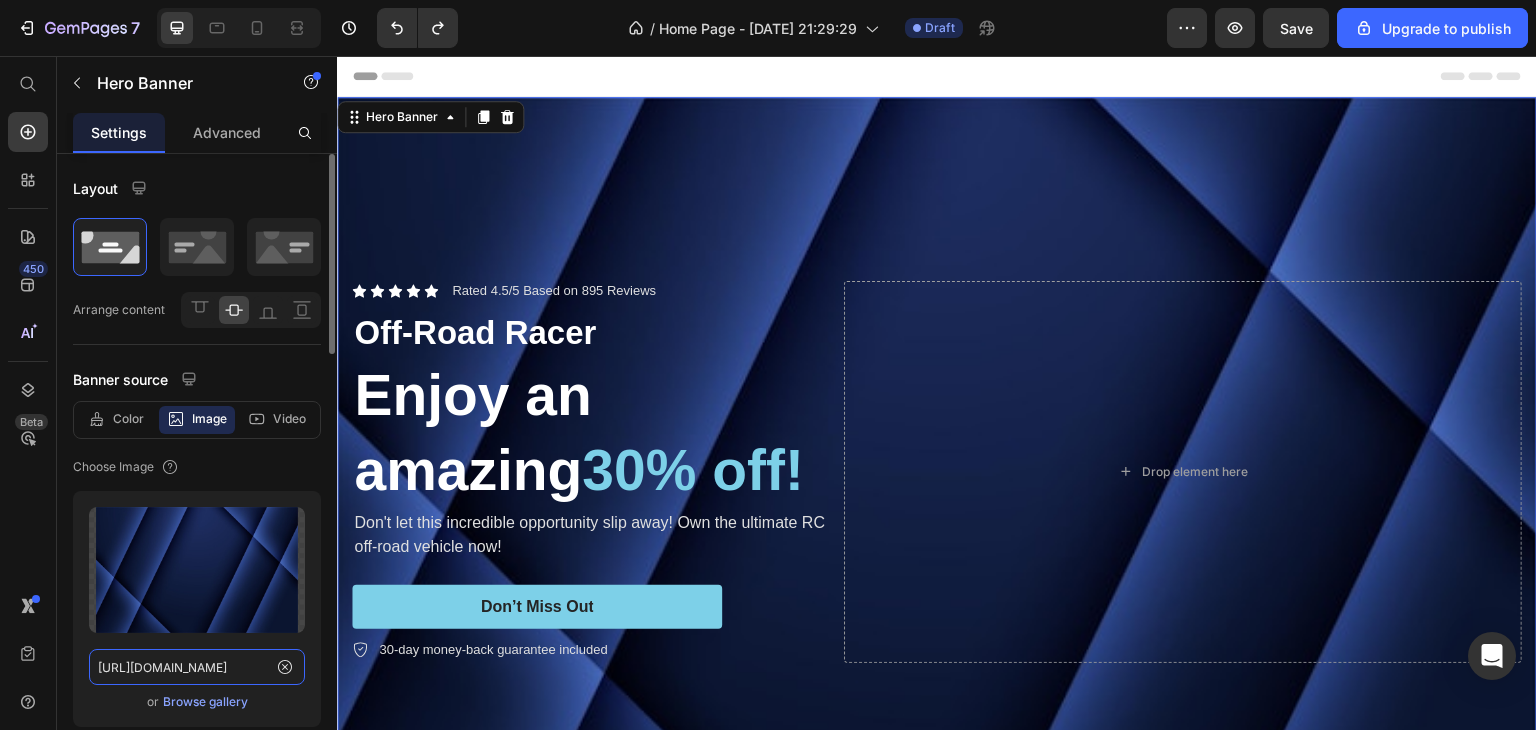 scroll, scrollTop: 0, scrollLeft: 788, axis: horizontal 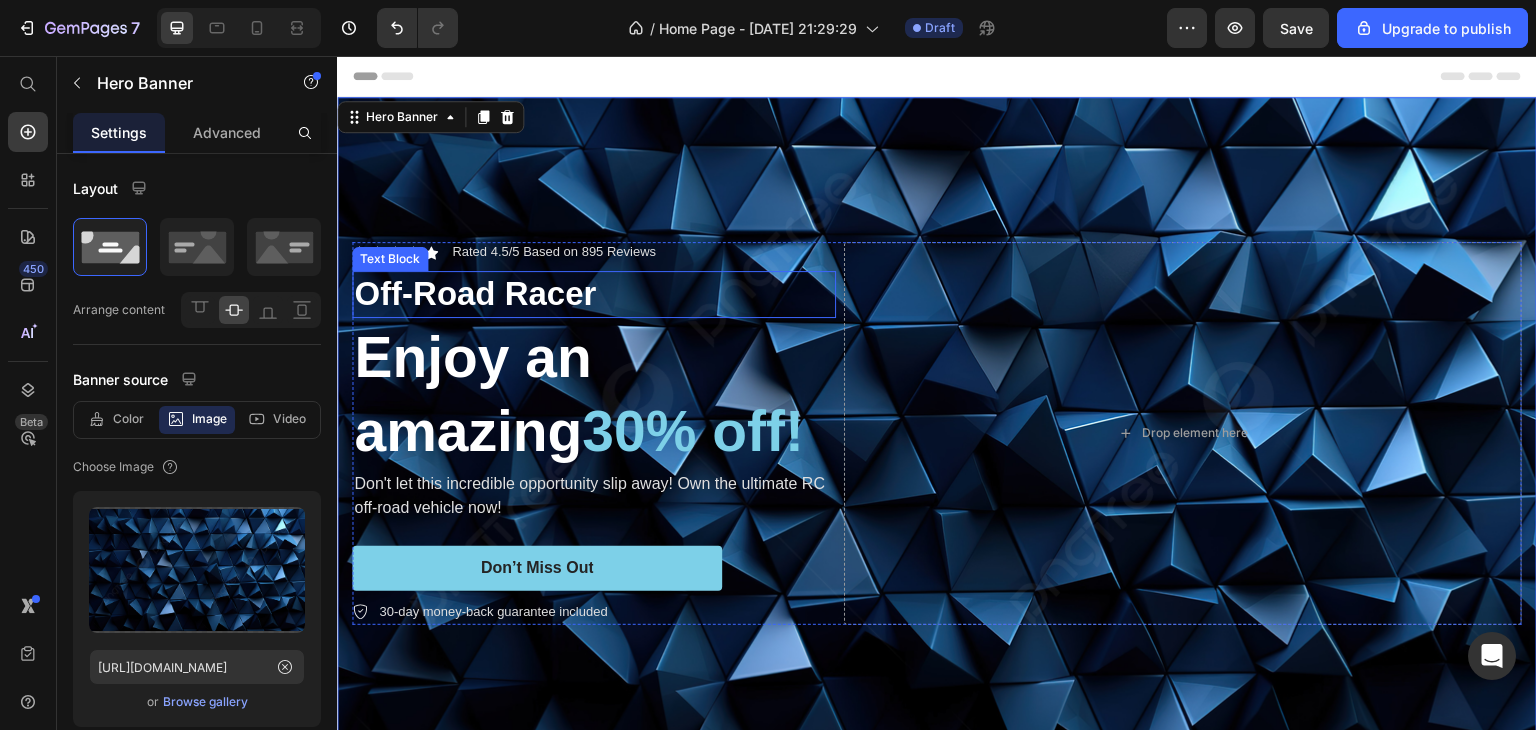 click on "Off-Road Racer" at bounding box center [594, 294] 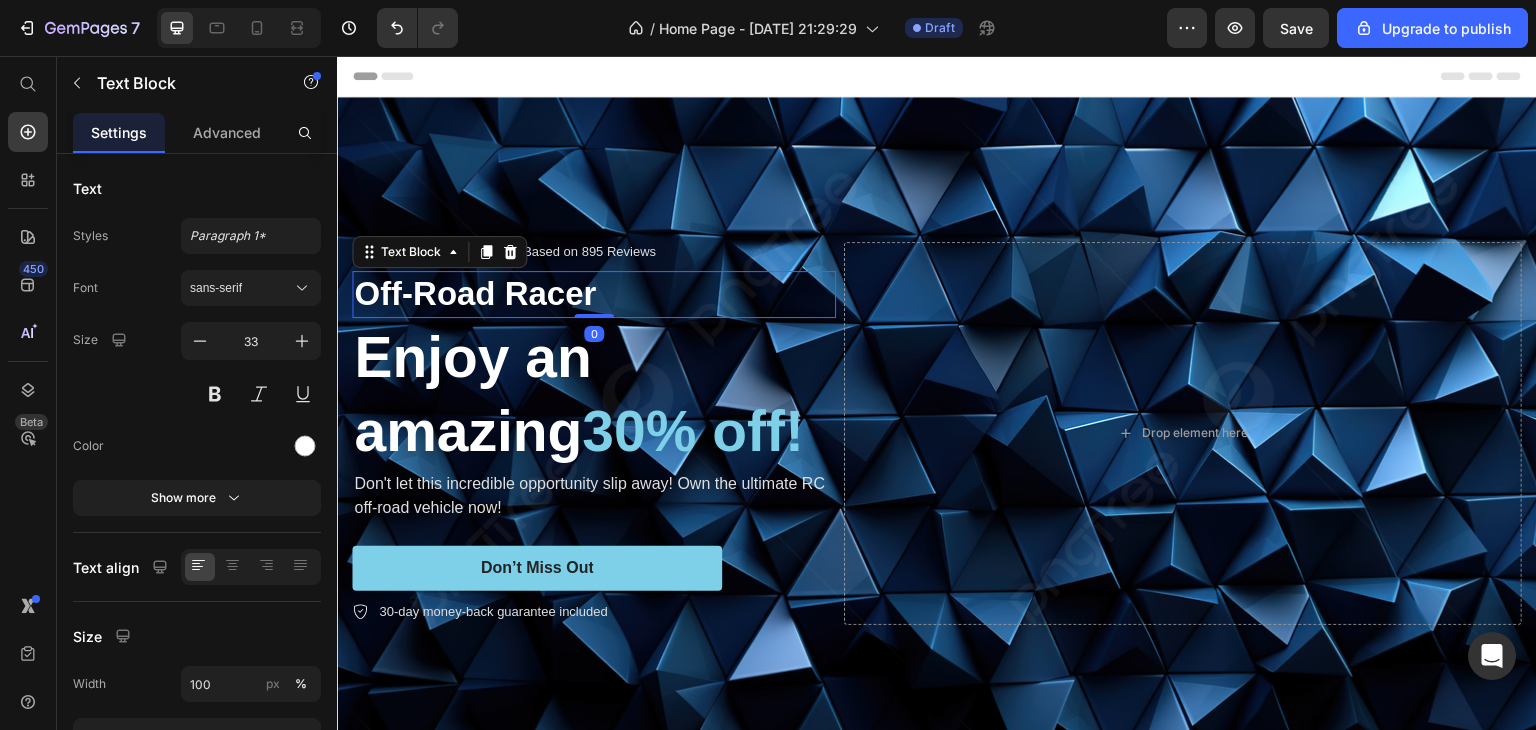 click 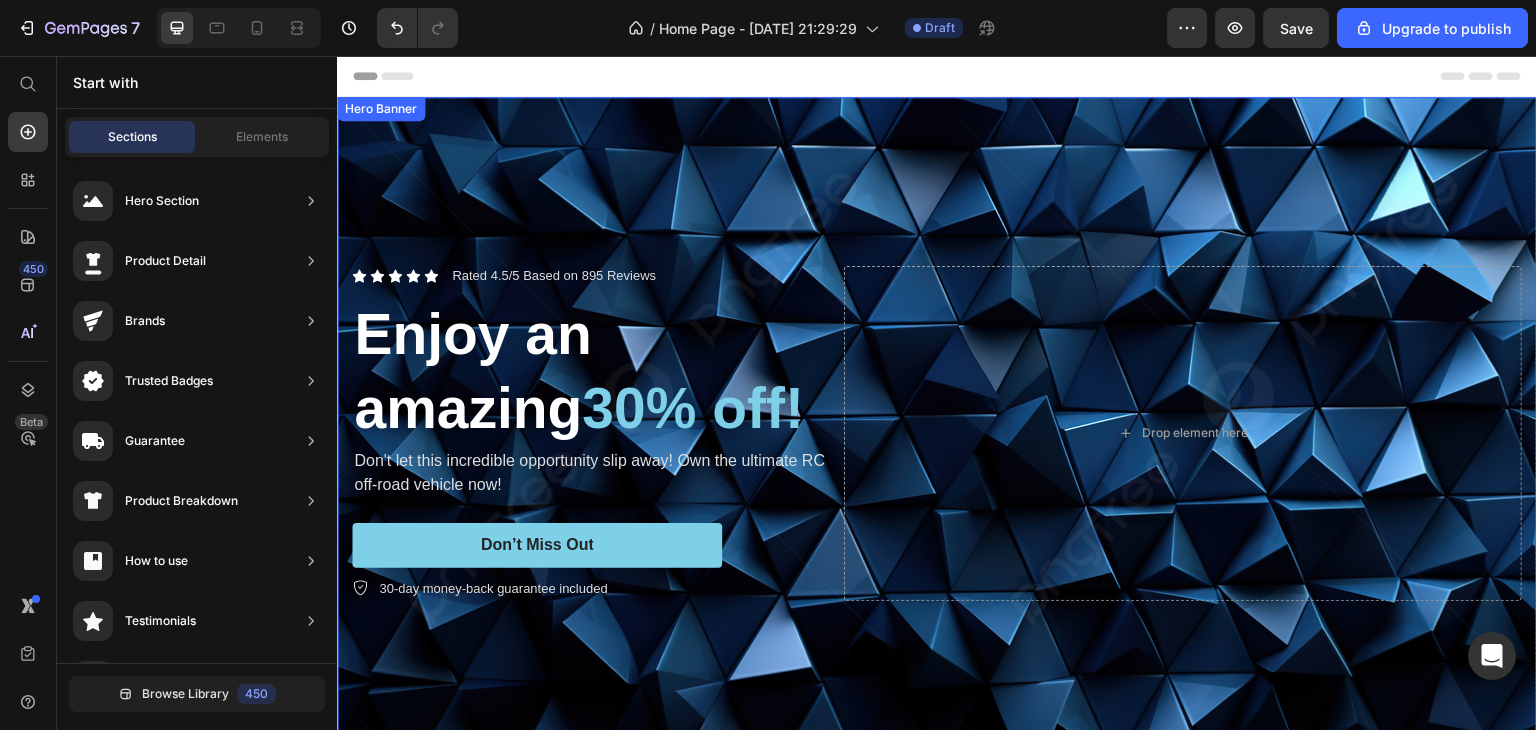 click on "Rated 4.5/5 Based on 895 Reviews" at bounding box center (554, 276) 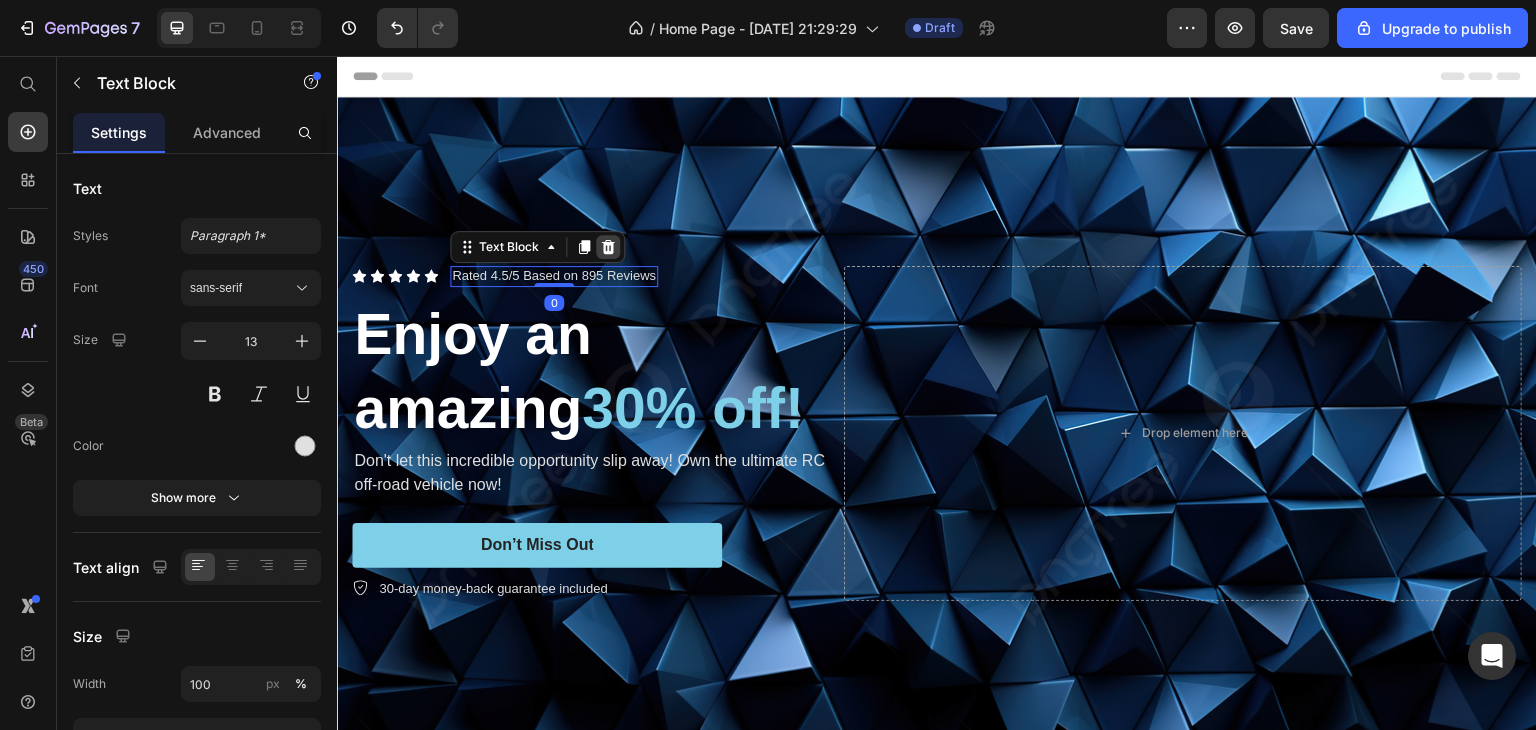 click 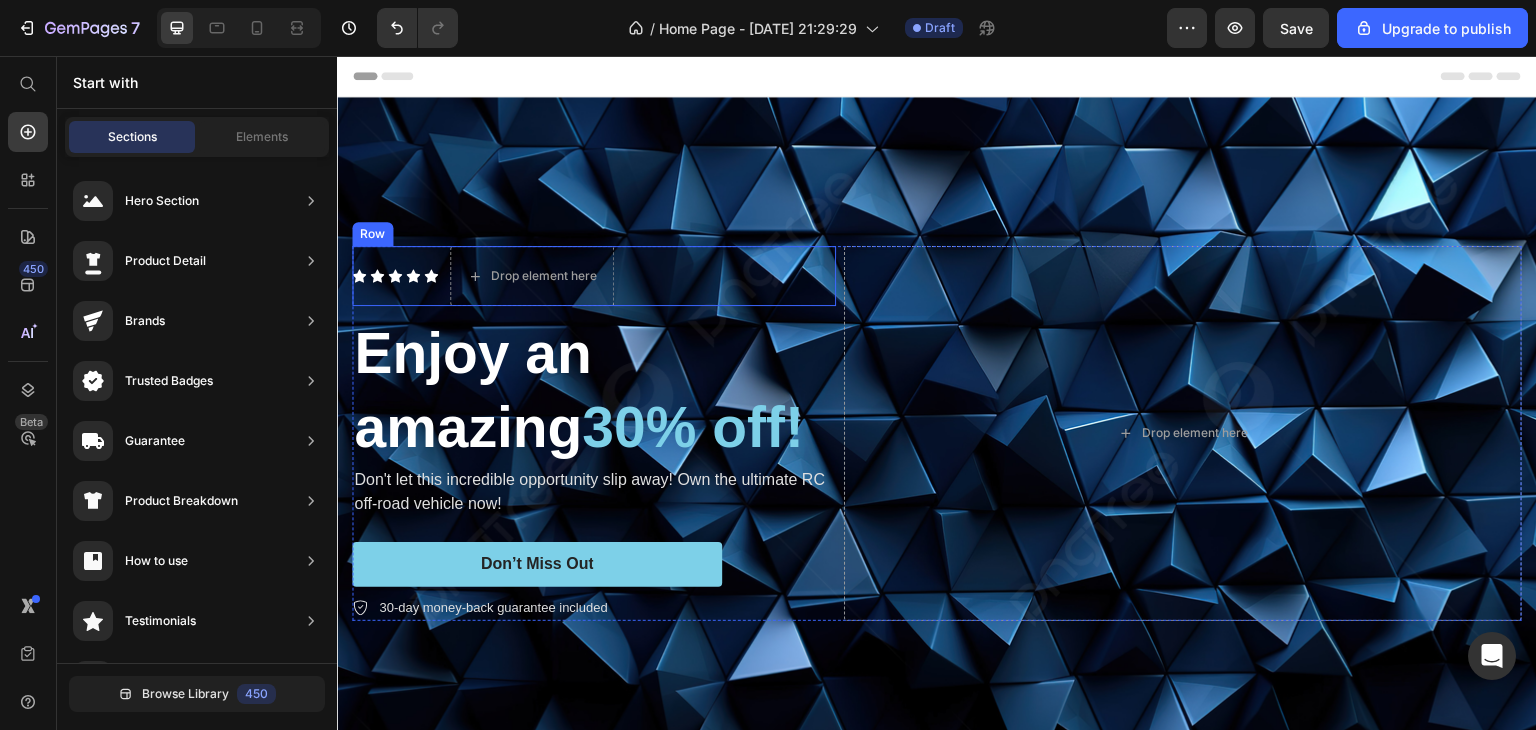 click 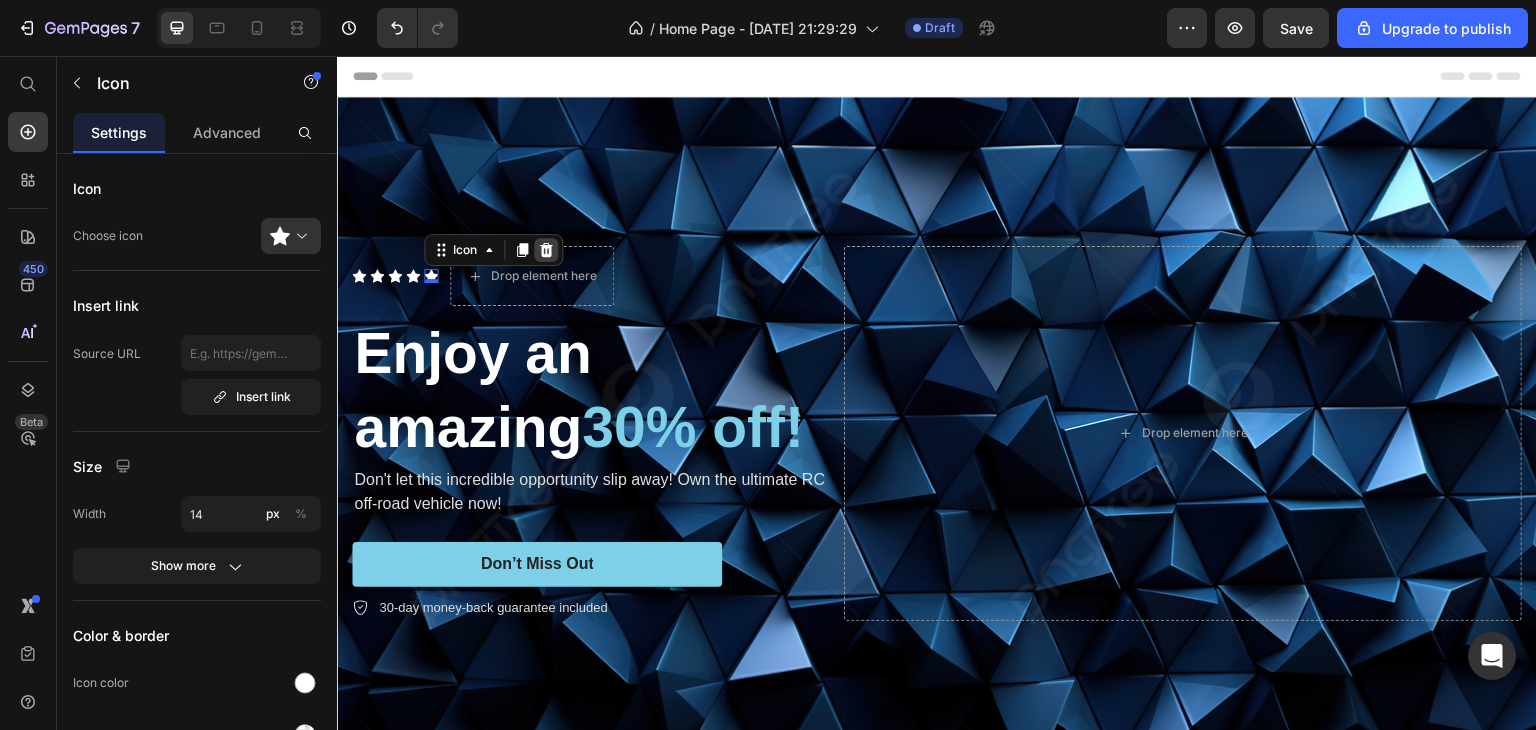 click 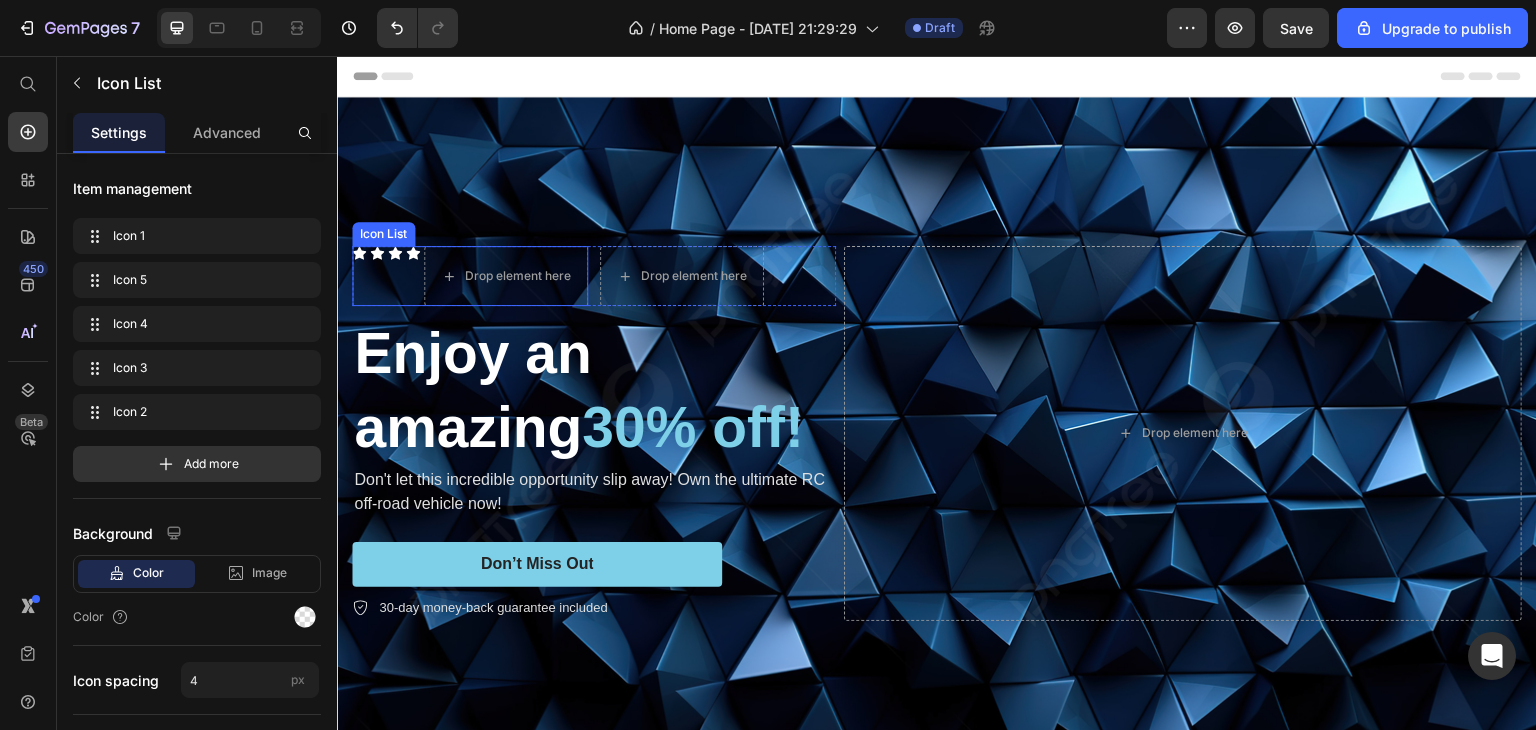 click on "Icon" at bounding box center [377, 276] 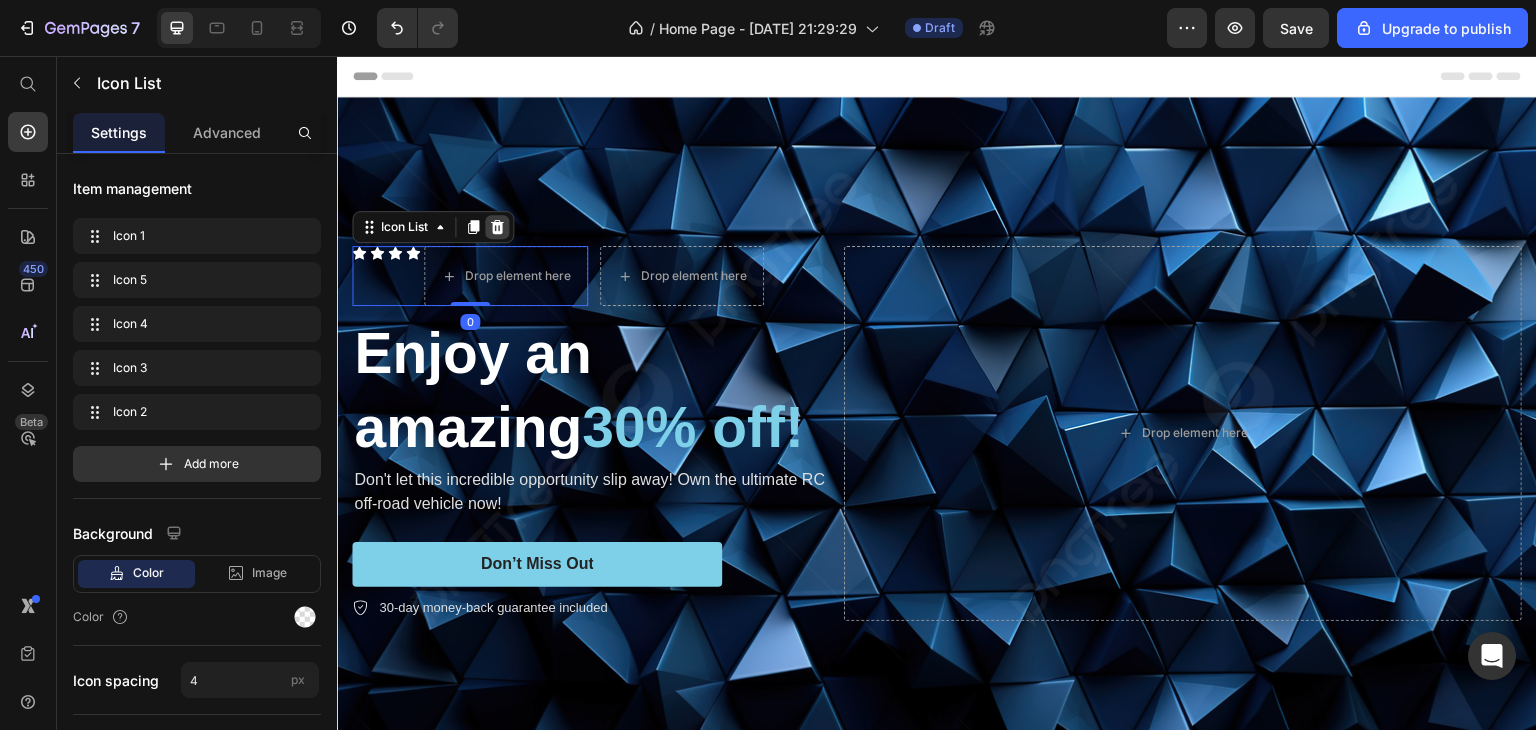 click 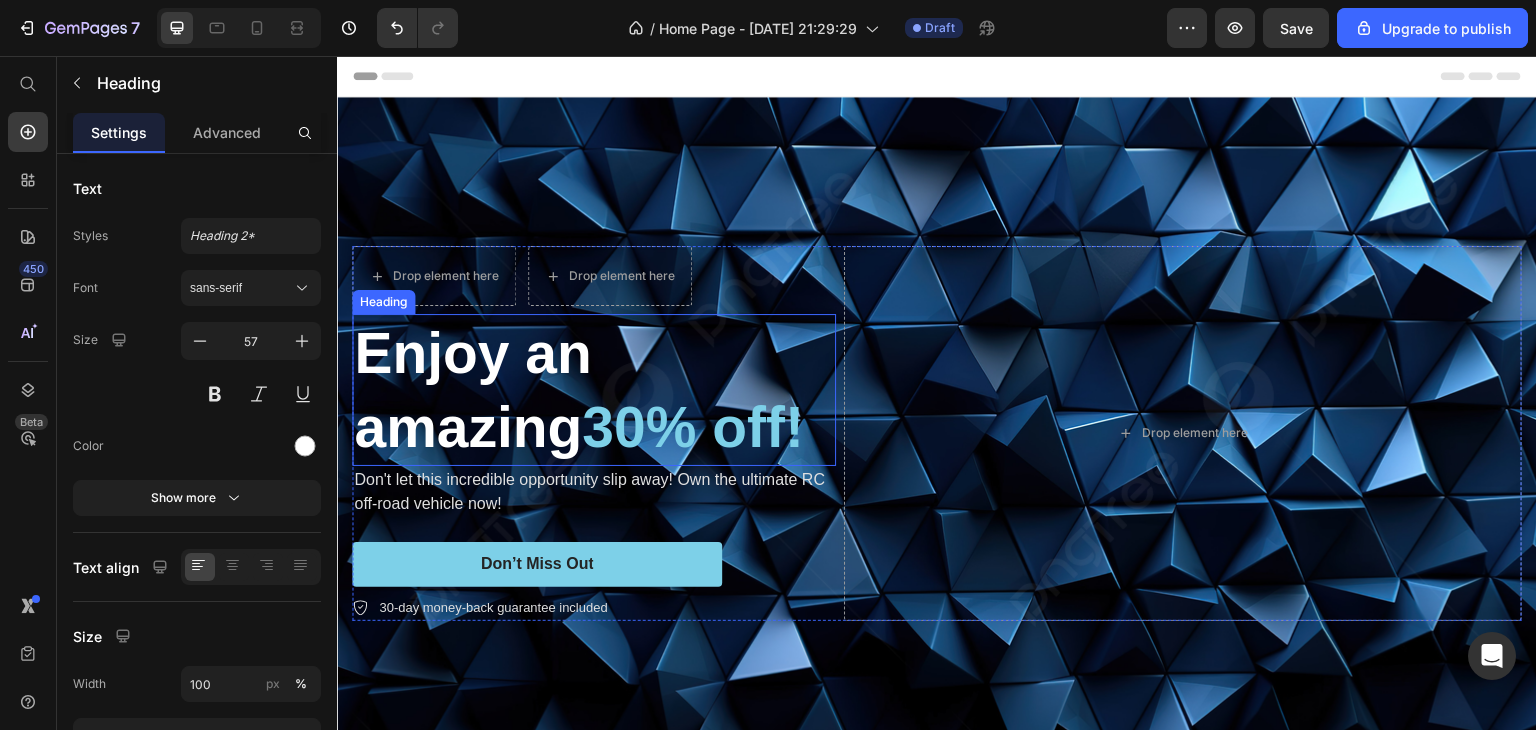click on "Enjoy an amazing  30% off!" at bounding box center (594, 390) 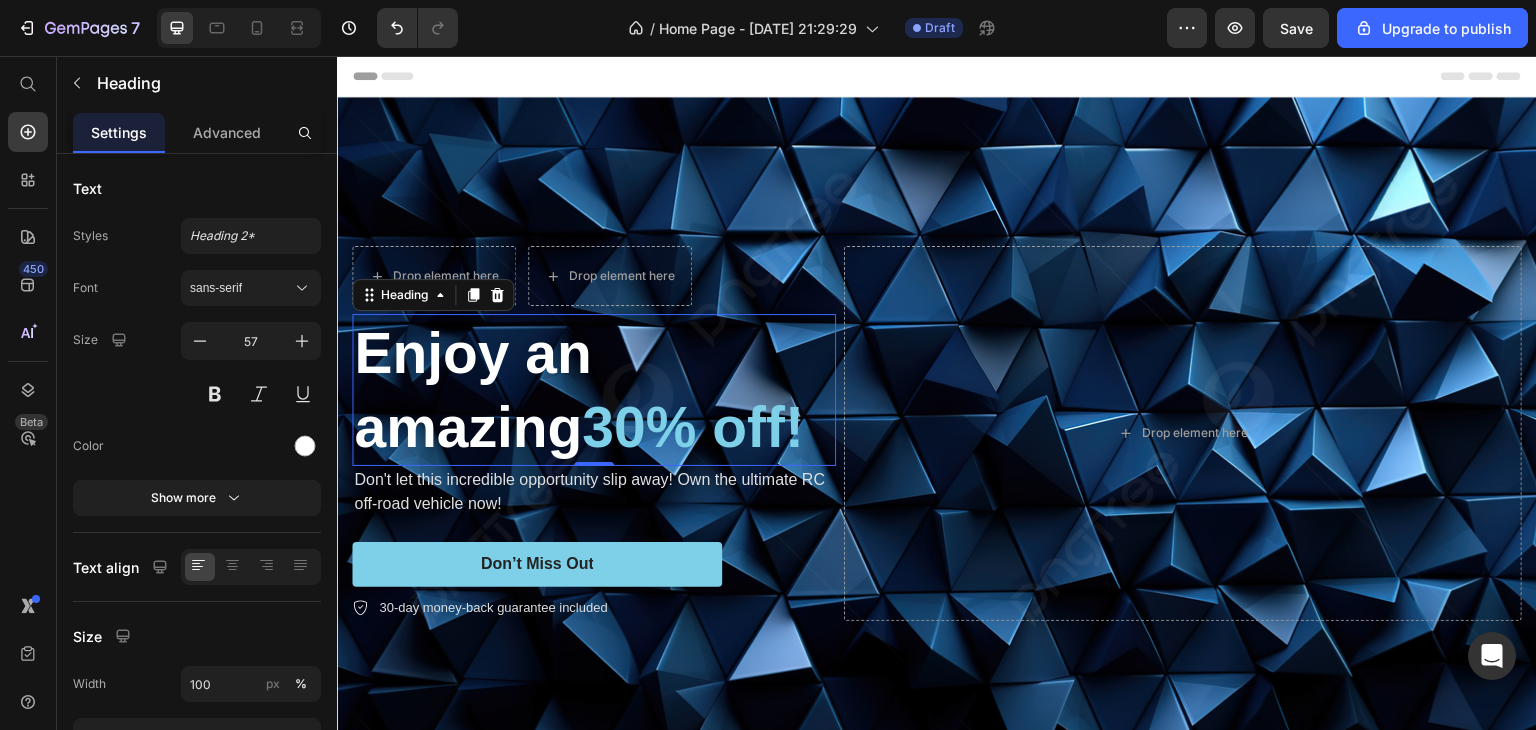 click on "Enjoy an amazing  30% off!" at bounding box center [594, 390] 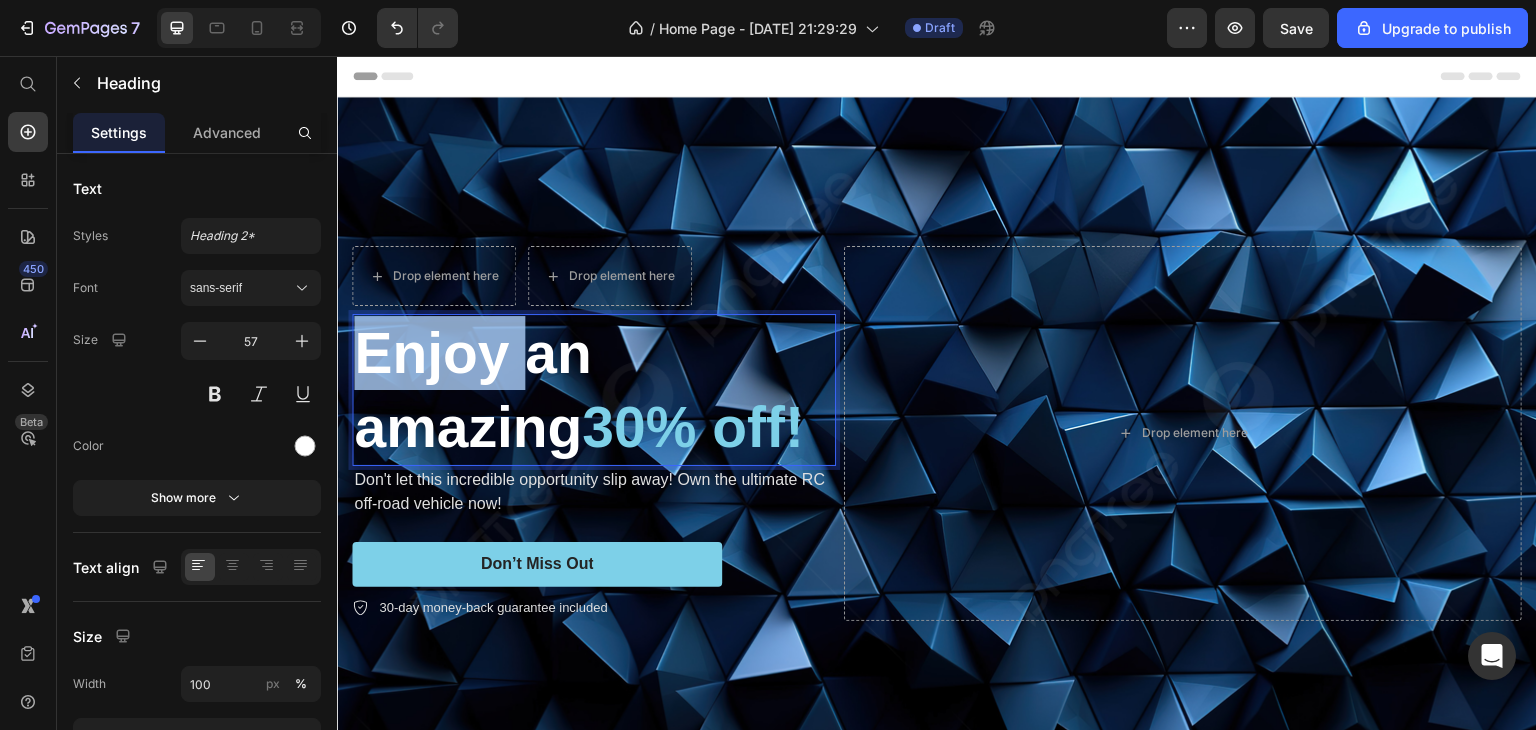 click on "Enjoy an amazing  30% off!" at bounding box center [594, 390] 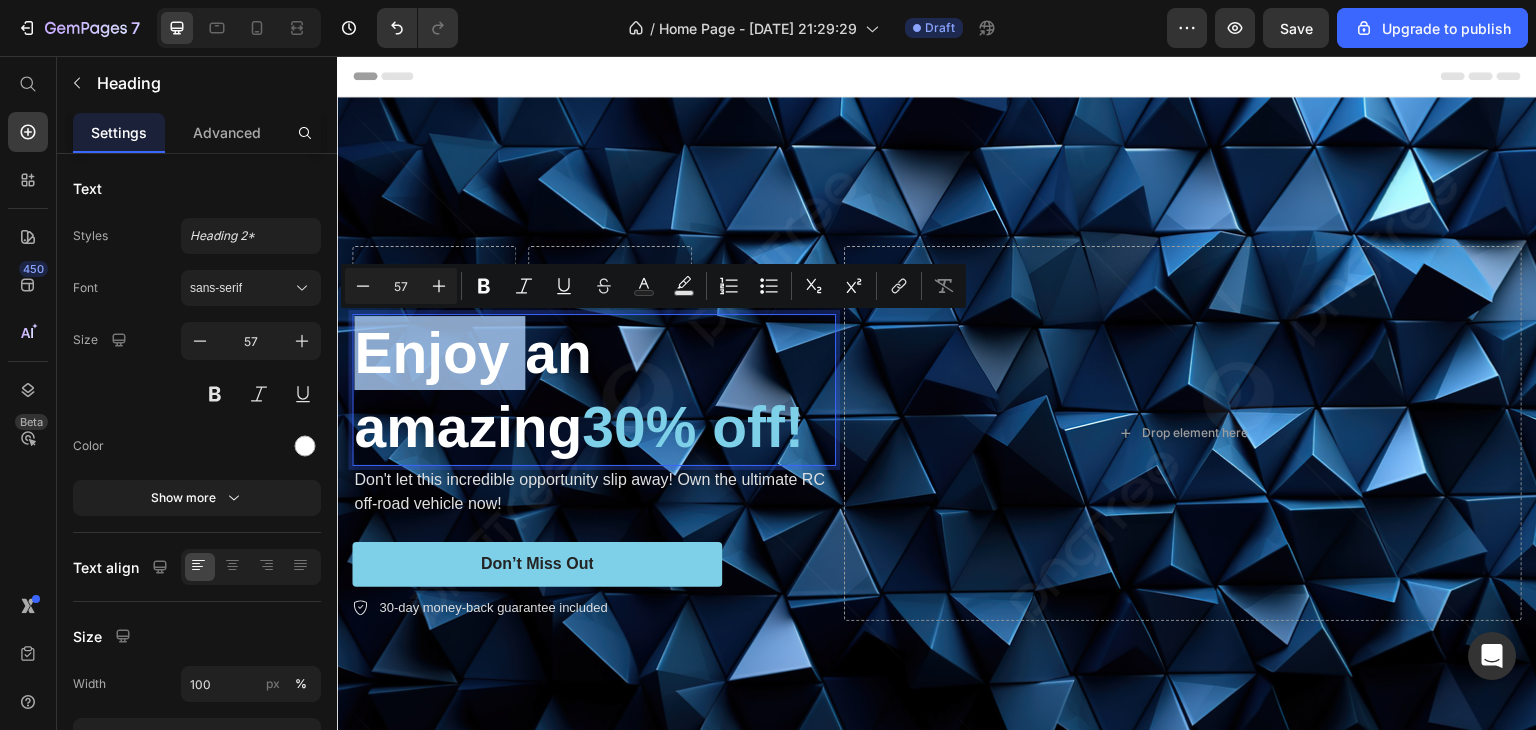 click on "Enjoy an amazing  30% off!" at bounding box center [594, 390] 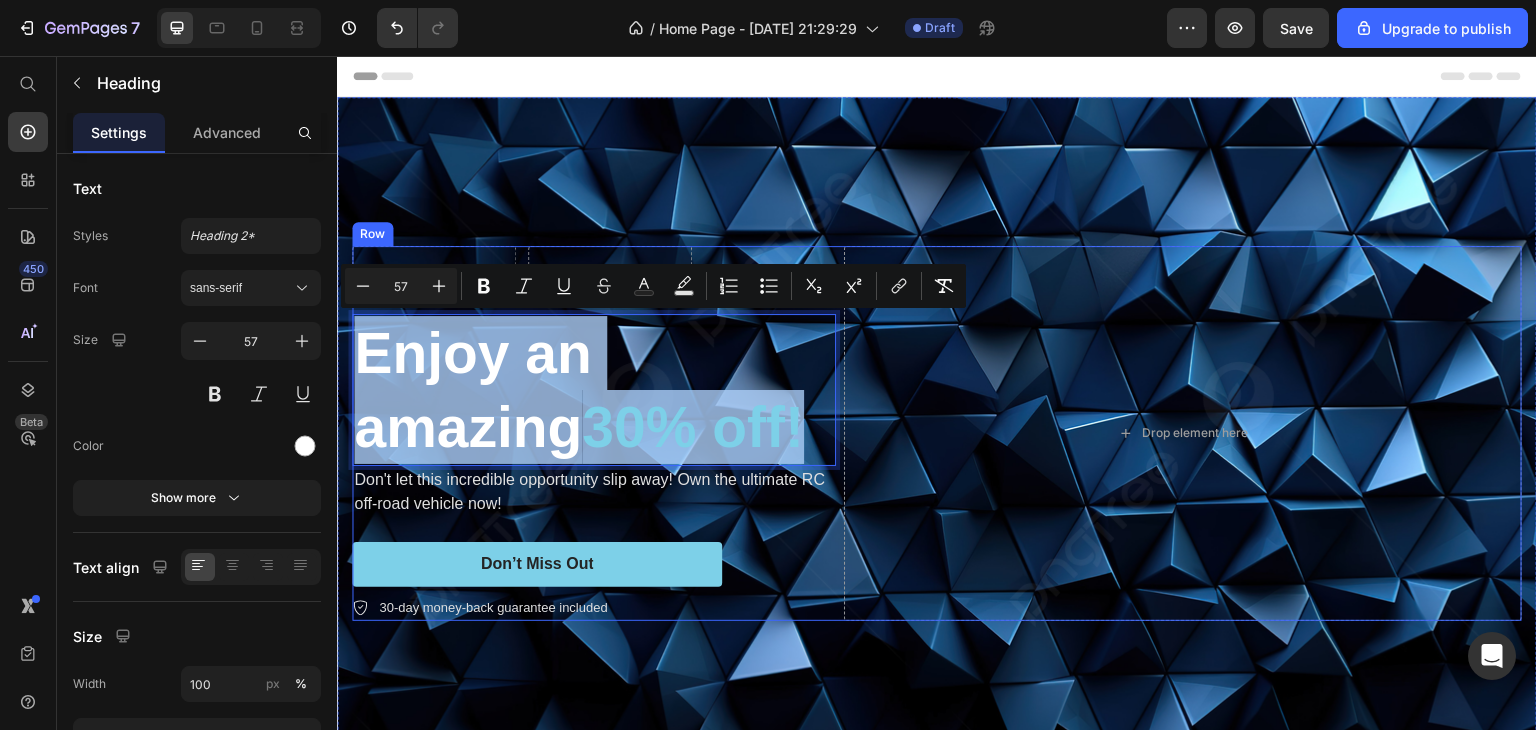 drag, startPoint x: 366, startPoint y: 350, endPoint x: 833, endPoint y: 438, distance: 475.2189 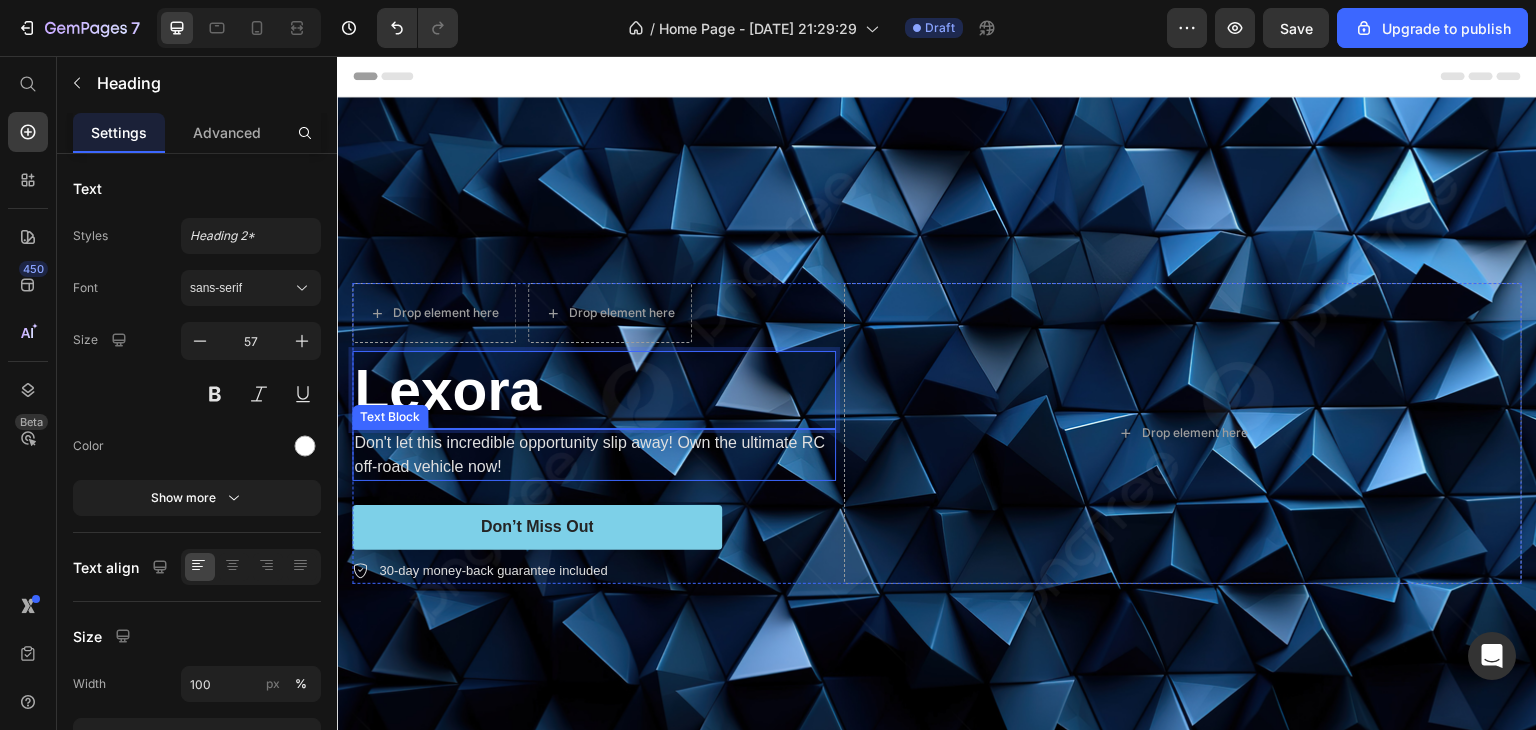 click on "Don't let this incredible opportunity slip away! Own the ultimate RC off-road vehicle now!" at bounding box center (594, 455) 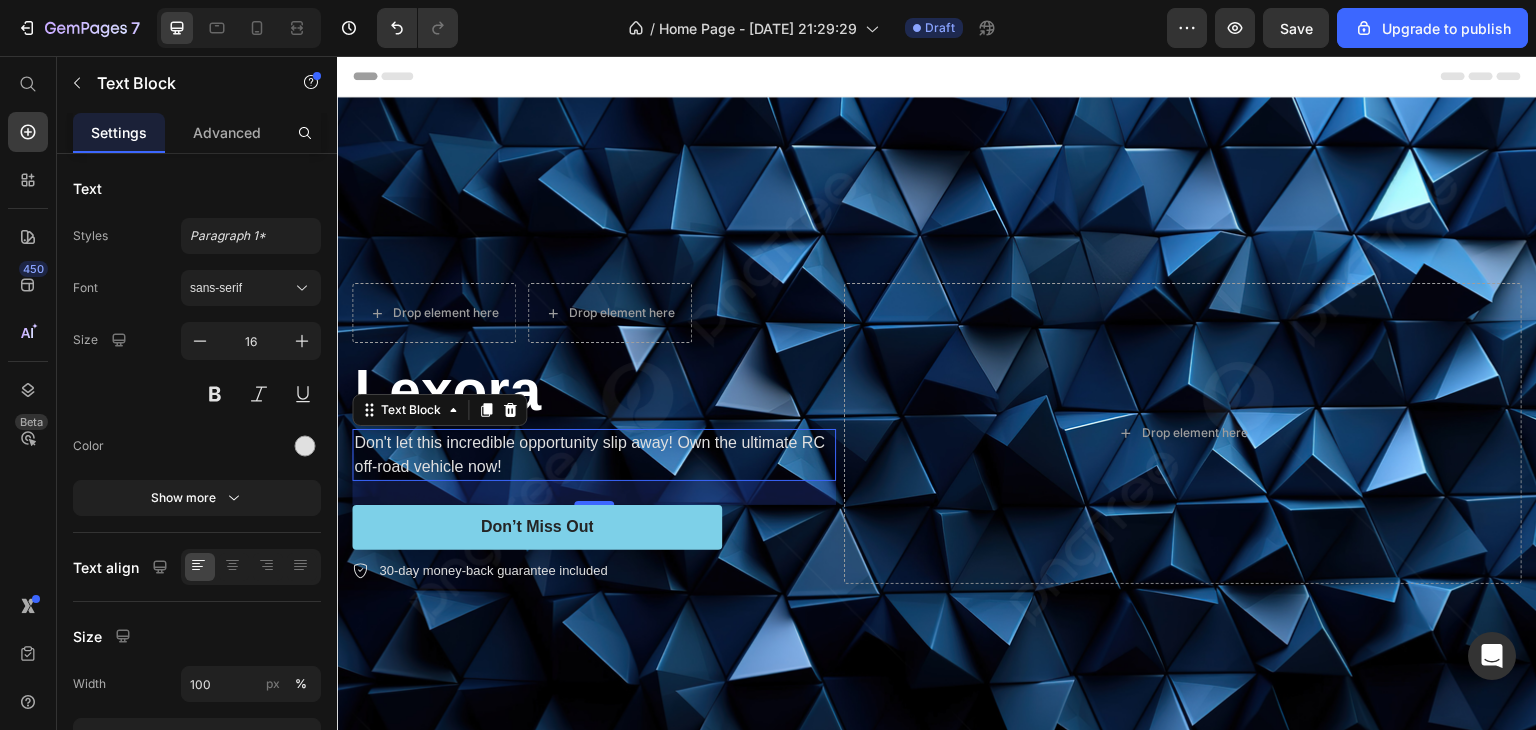 click on "Don't let this incredible opportunity slip away! Own the ultimate RC off-road vehicle now!" at bounding box center (594, 455) 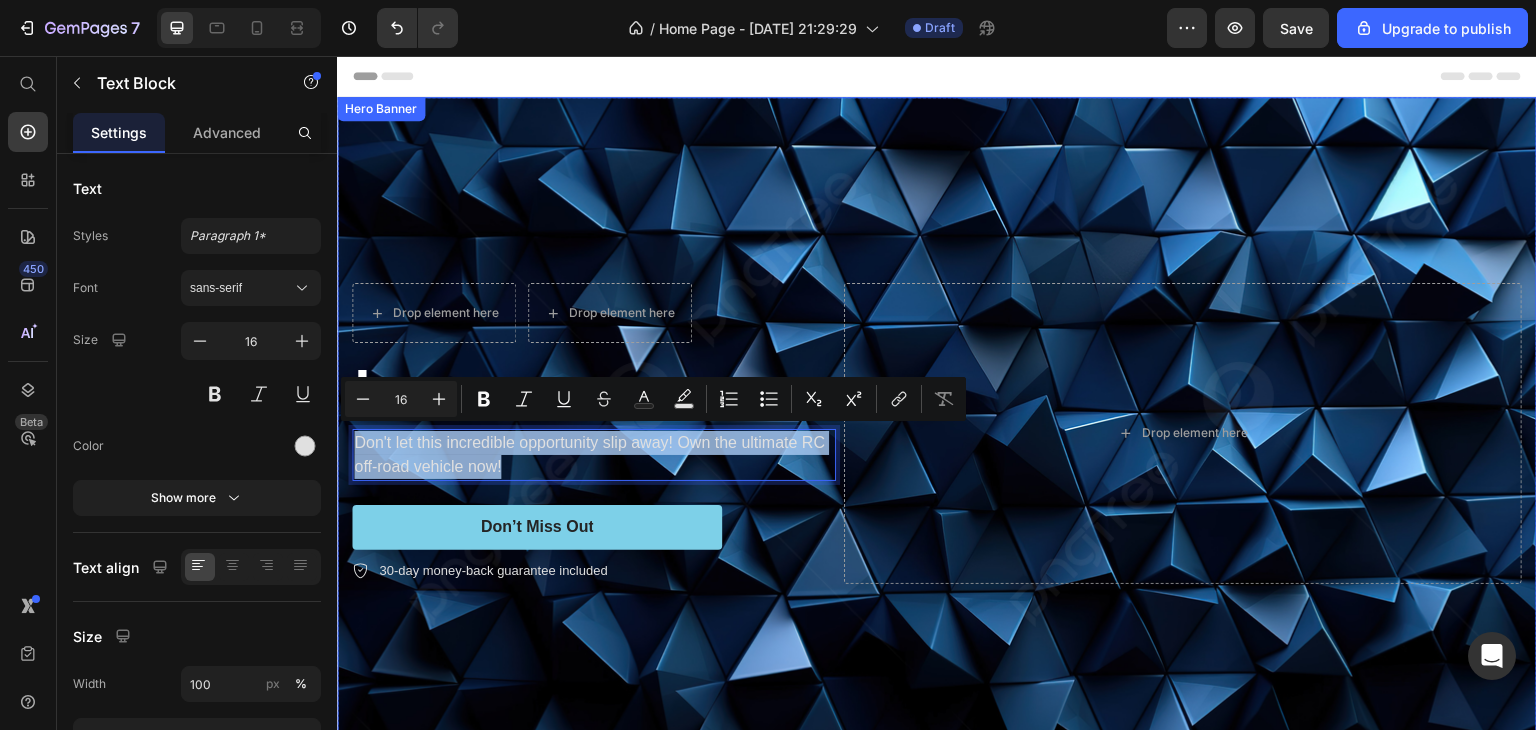 drag, startPoint x: 506, startPoint y: 461, endPoint x: 342, endPoint y: 430, distance: 166.90416 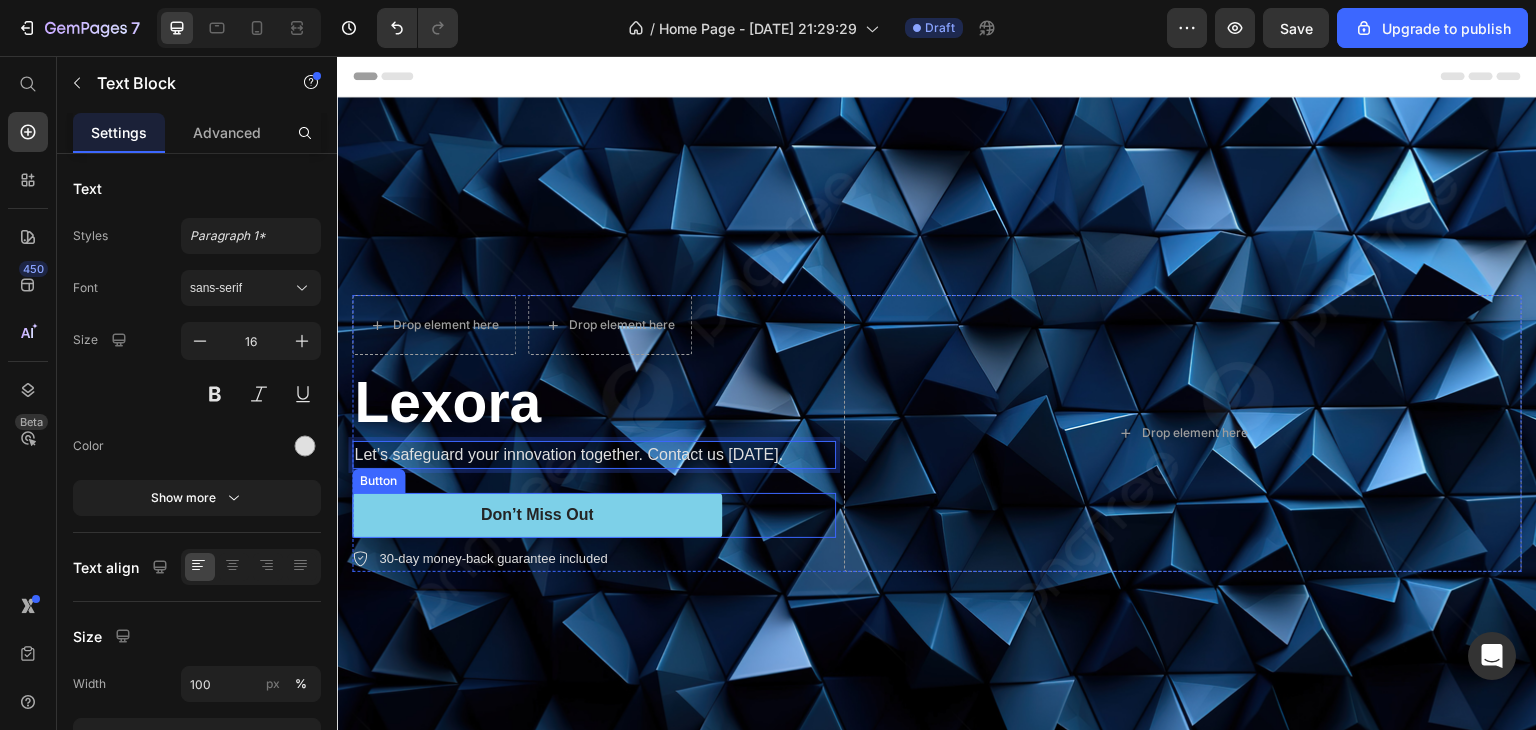 click on "Don’t Miss Out Button" at bounding box center (594, 515) 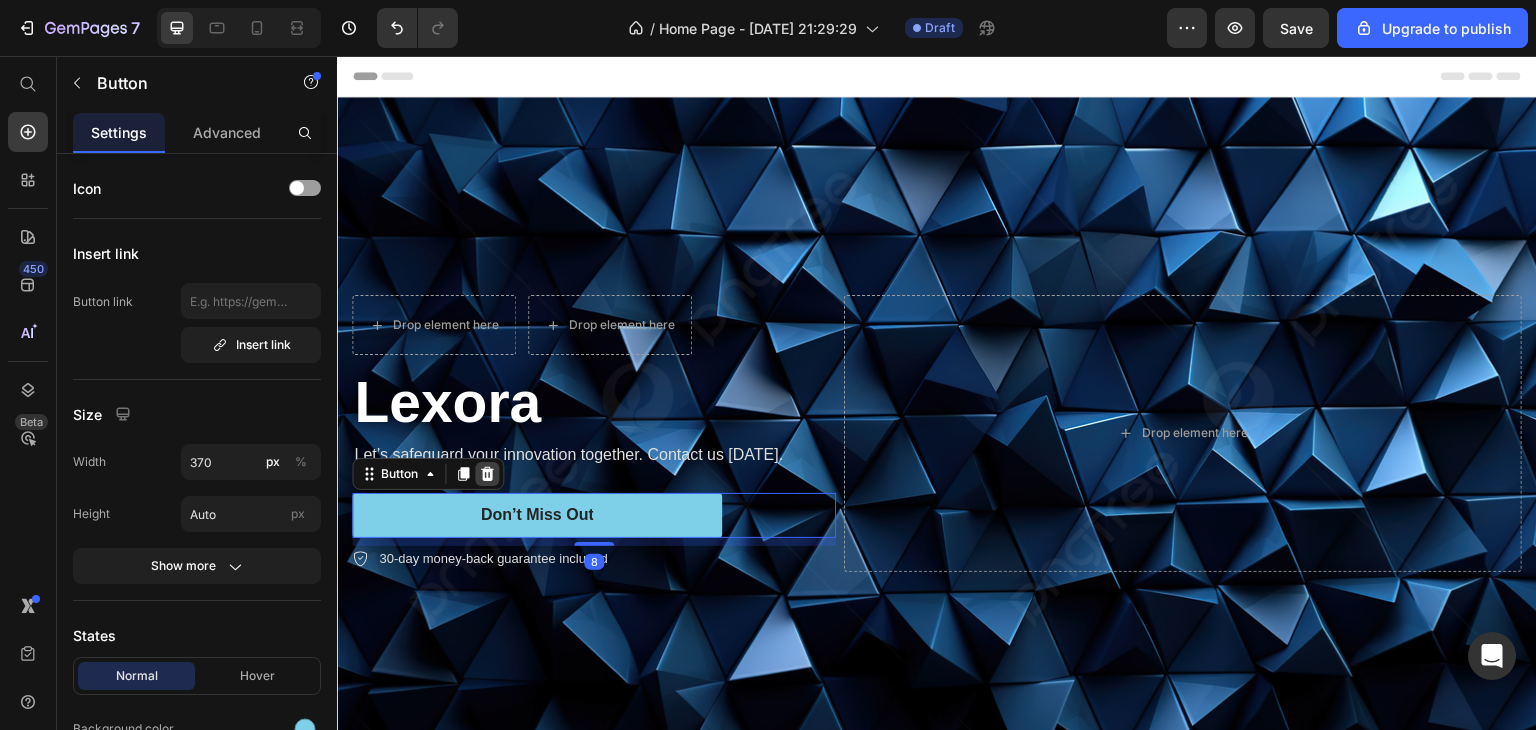 click 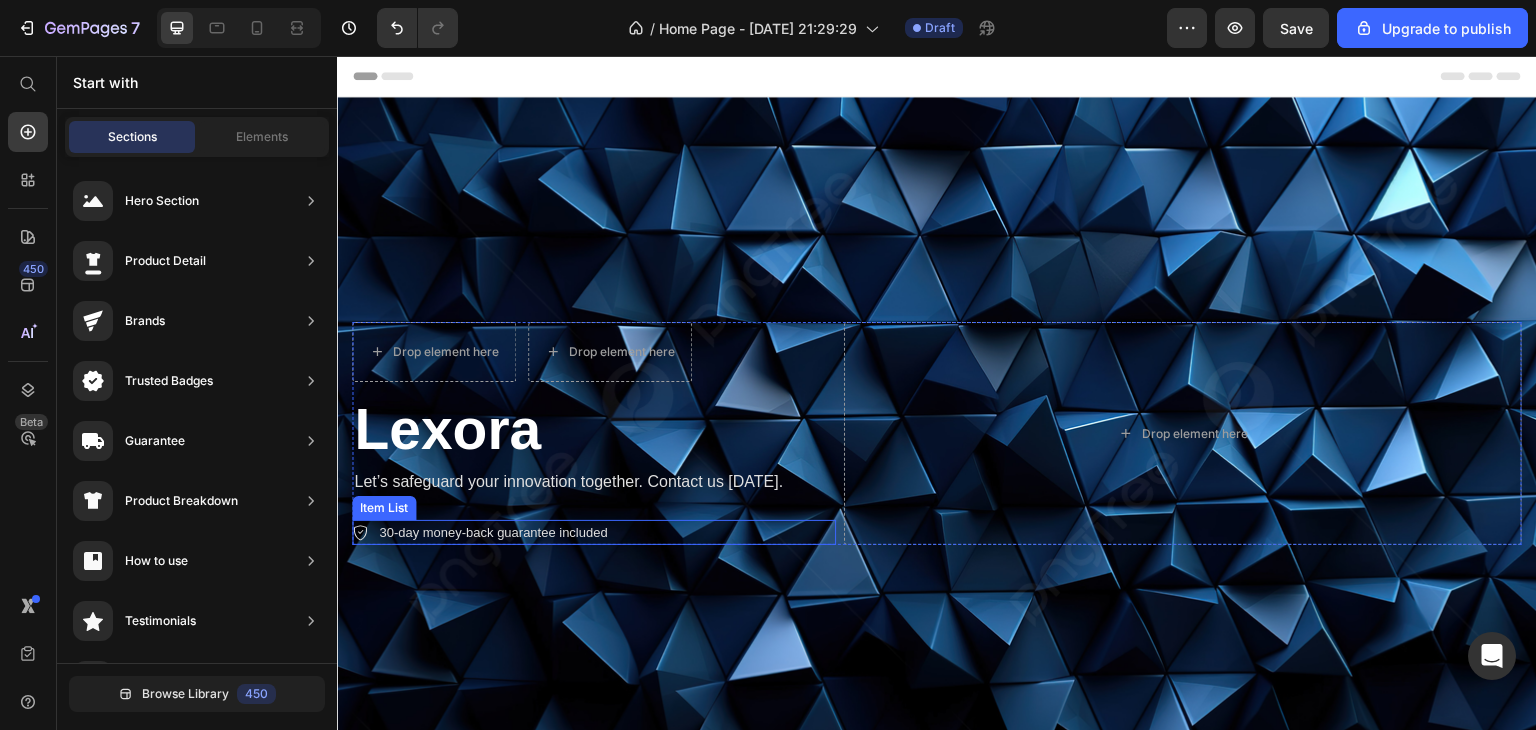 click on "30-day money-back guarantee included" at bounding box center [493, 533] 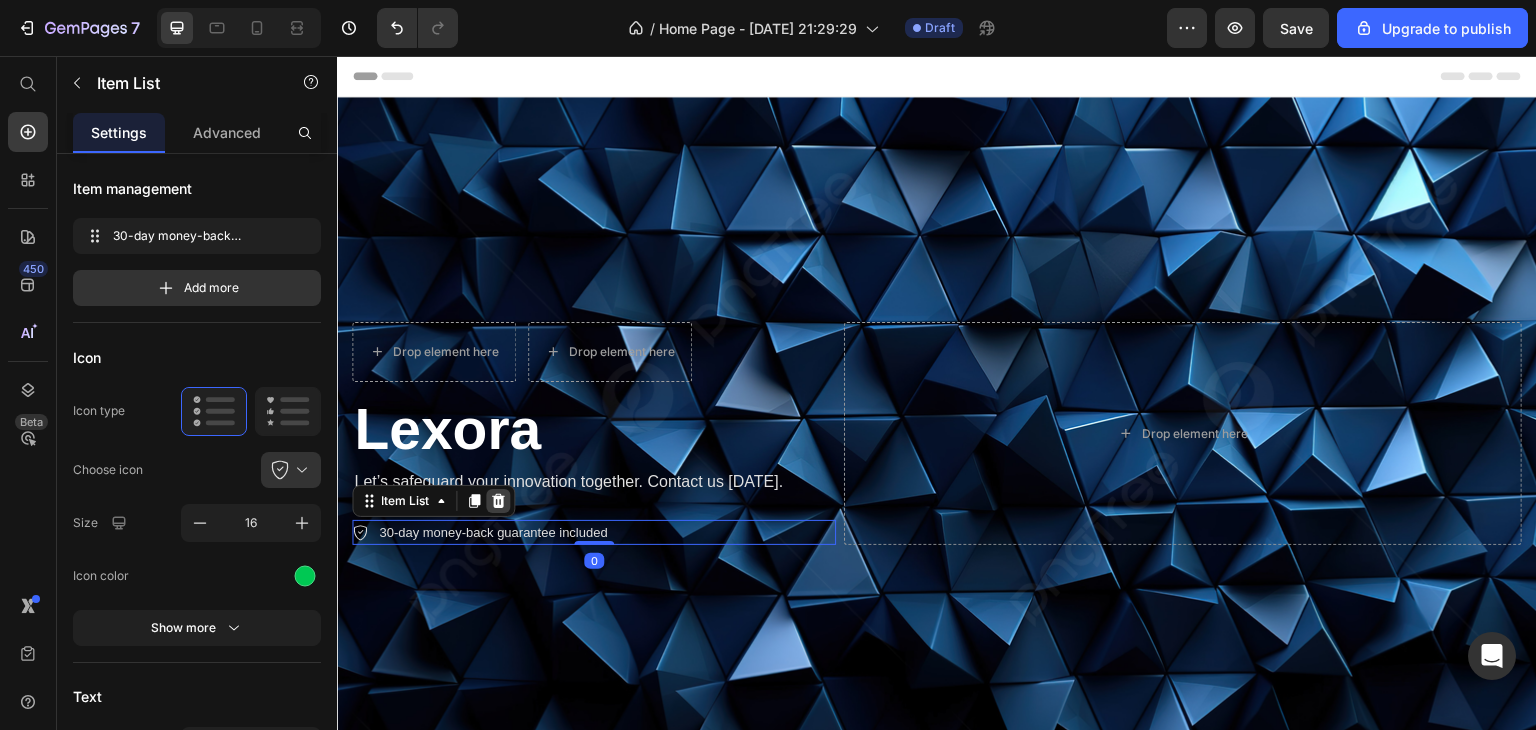 click 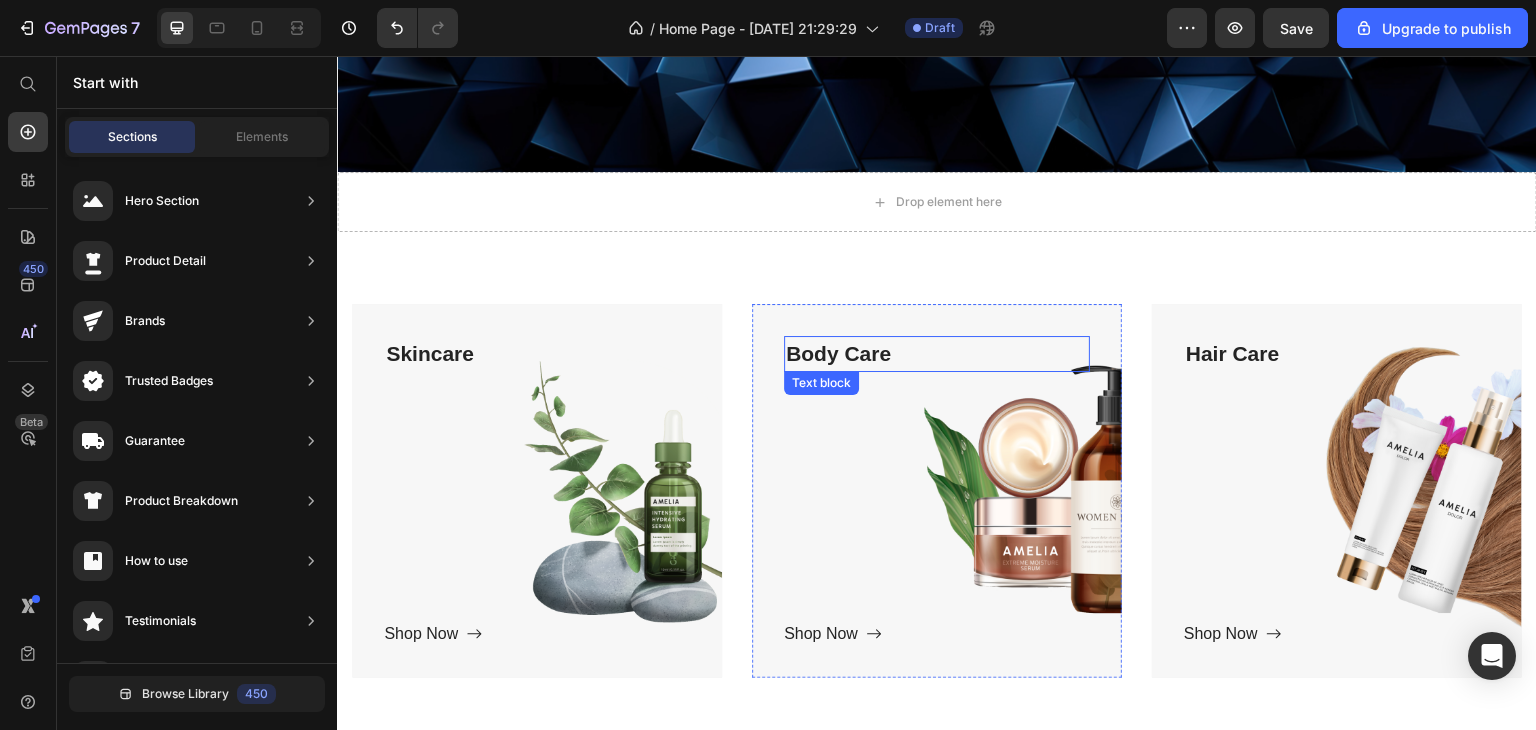 scroll, scrollTop: 700, scrollLeft: 0, axis: vertical 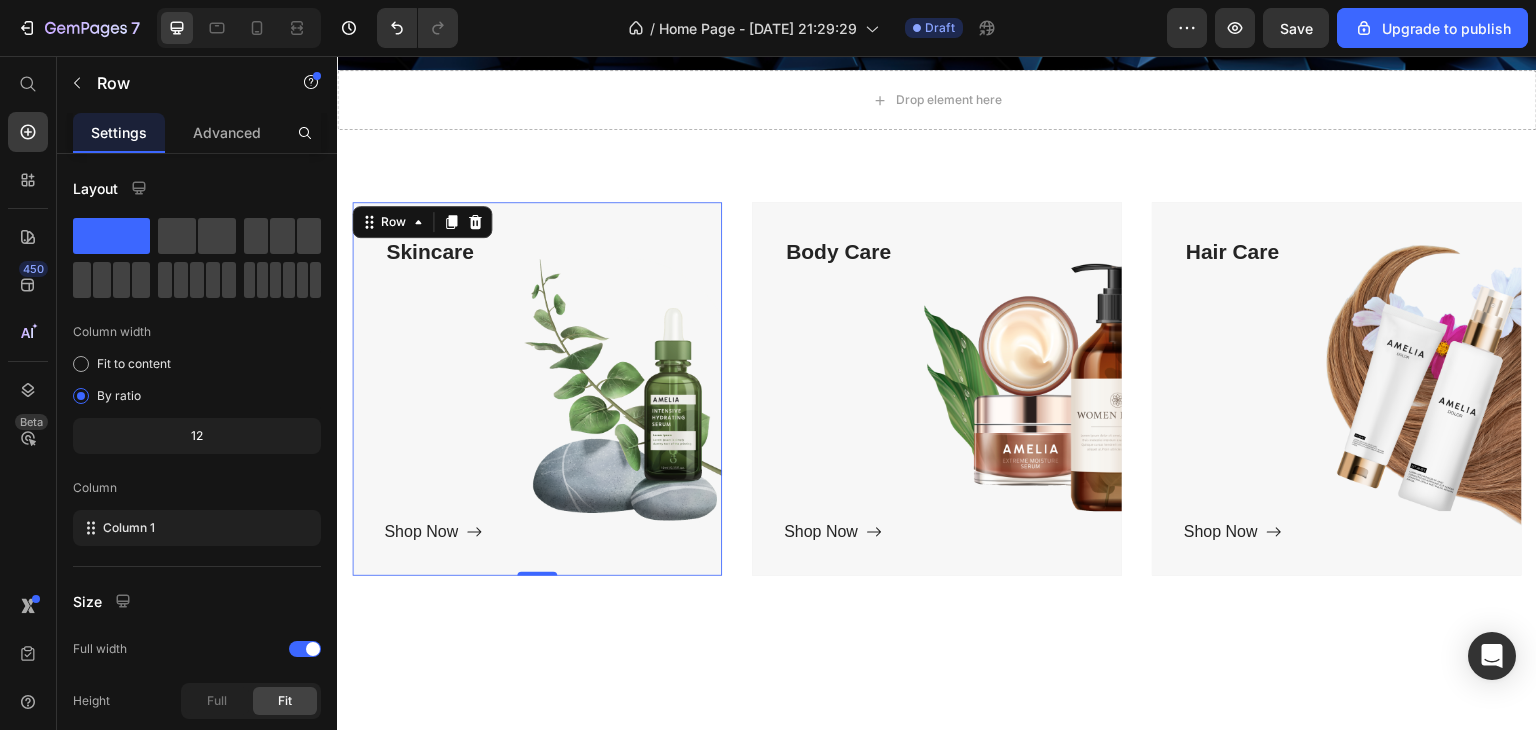 click on "Skincare Text block
Shop Now Button" at bounding box center (537, 389) 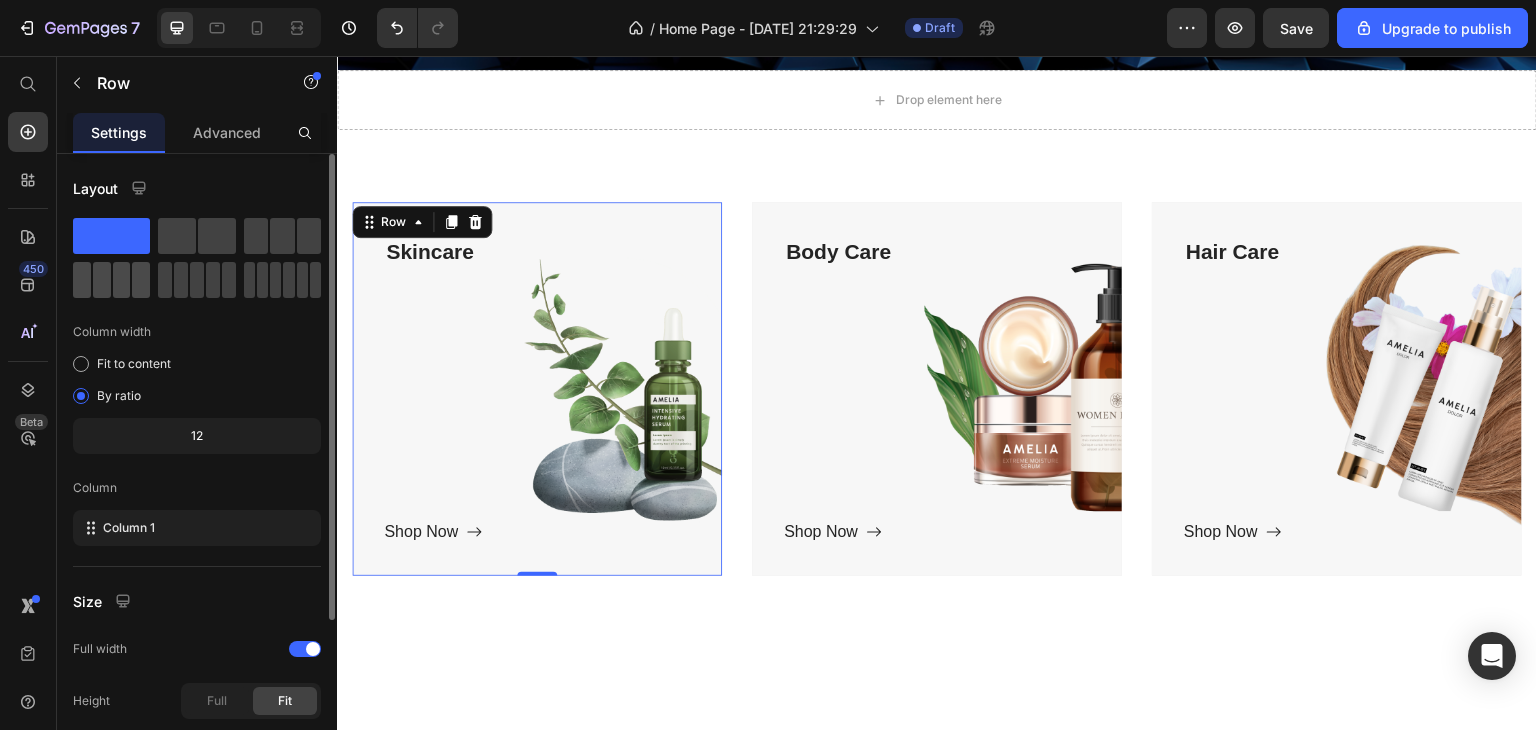 click 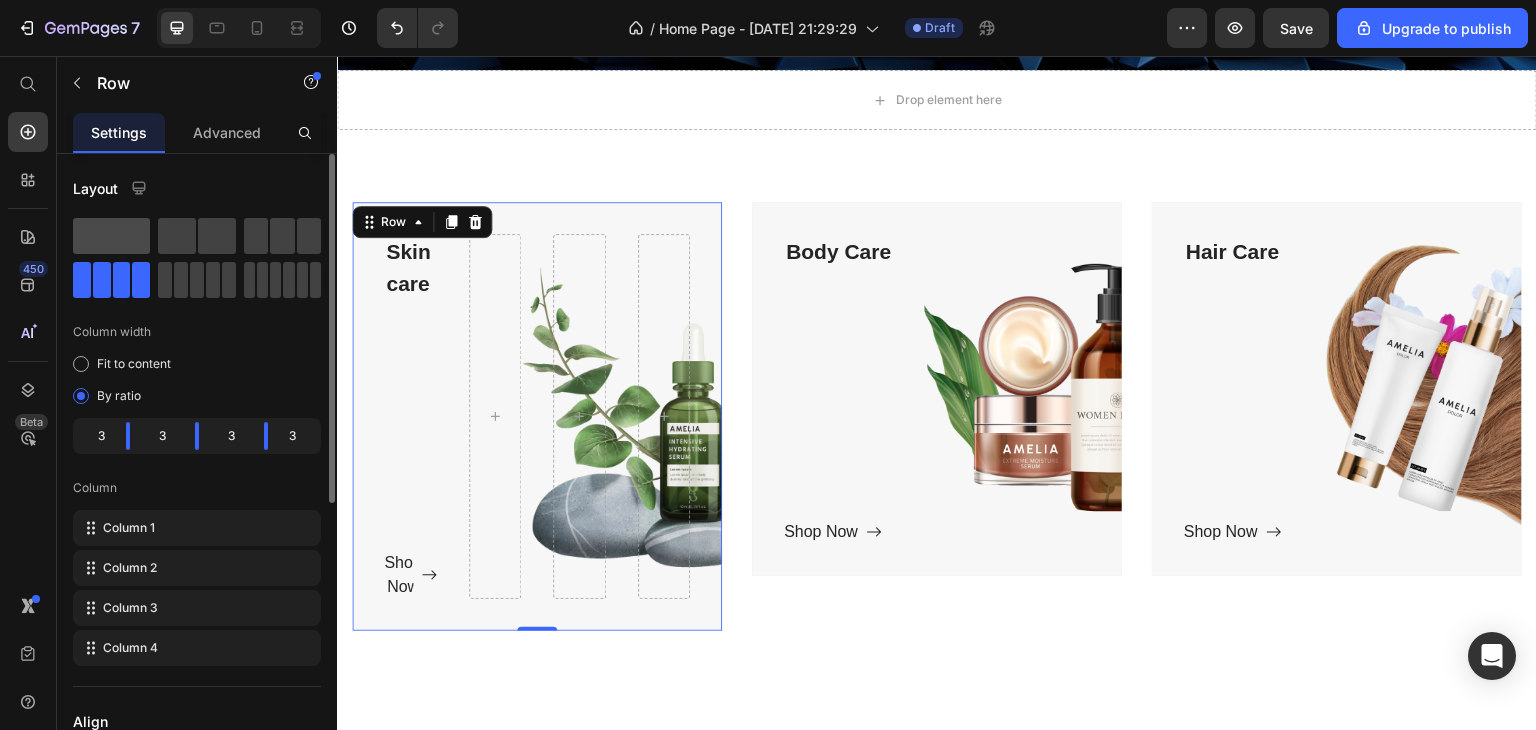 click 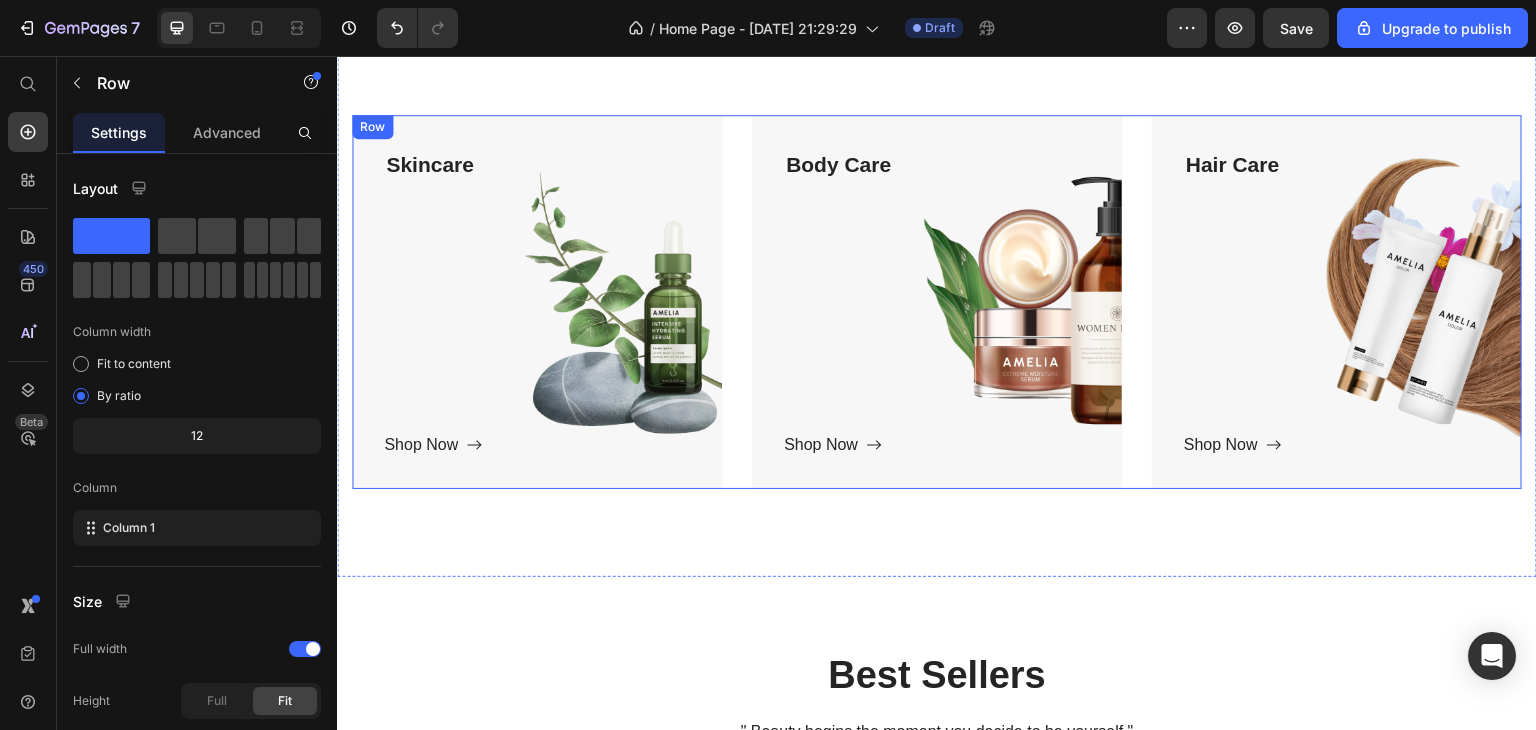 scroll, scrollTop: 800, scrollLeft: 0, axis: vertical 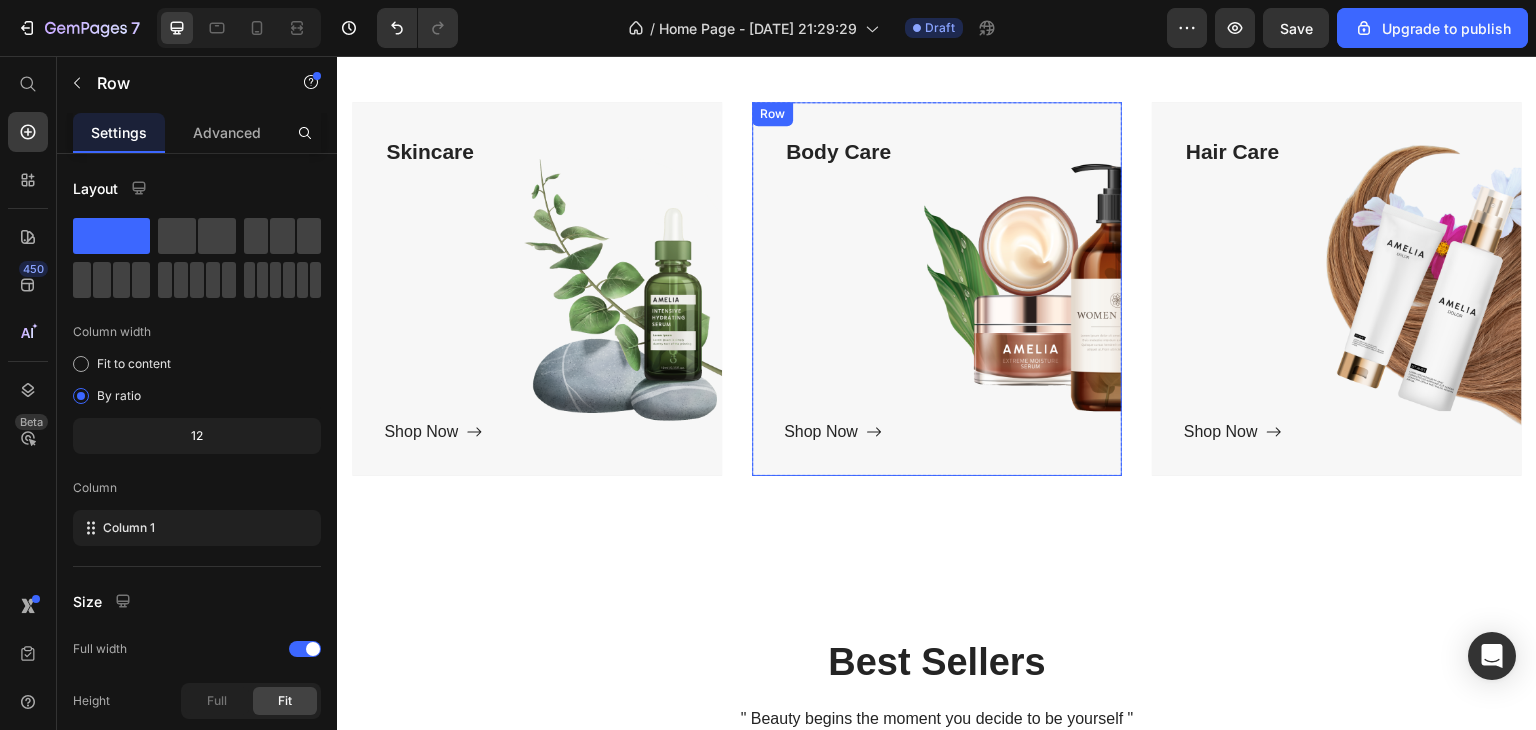 click on "Body Care Text block
Shop Now Button Row" at bounding box center [937, 289] 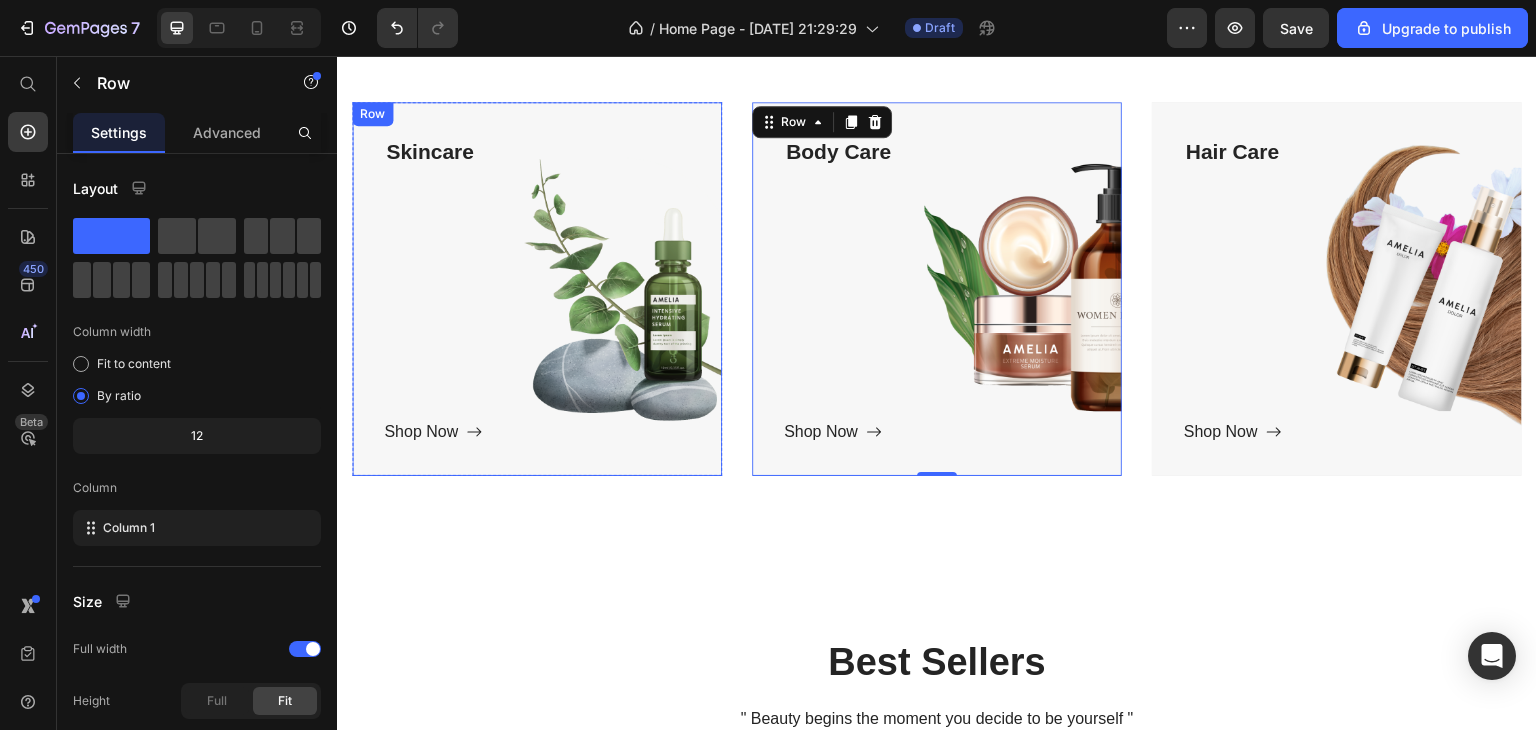 click on "Skincare Text block
Shop Now Button" at bounding box center [537, 289] 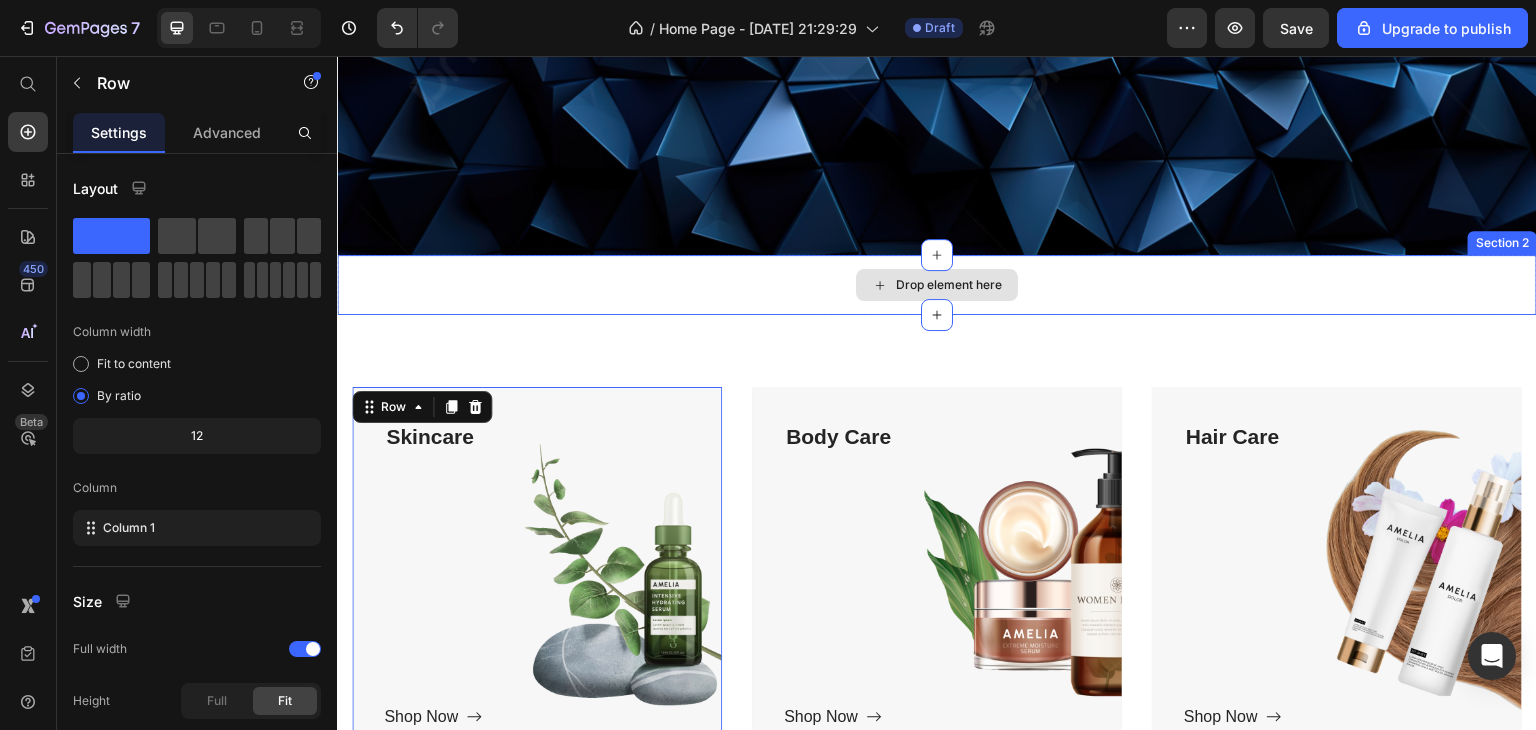 scroll, scrollTop: 500, scrollLeft: 0, axis: vertical 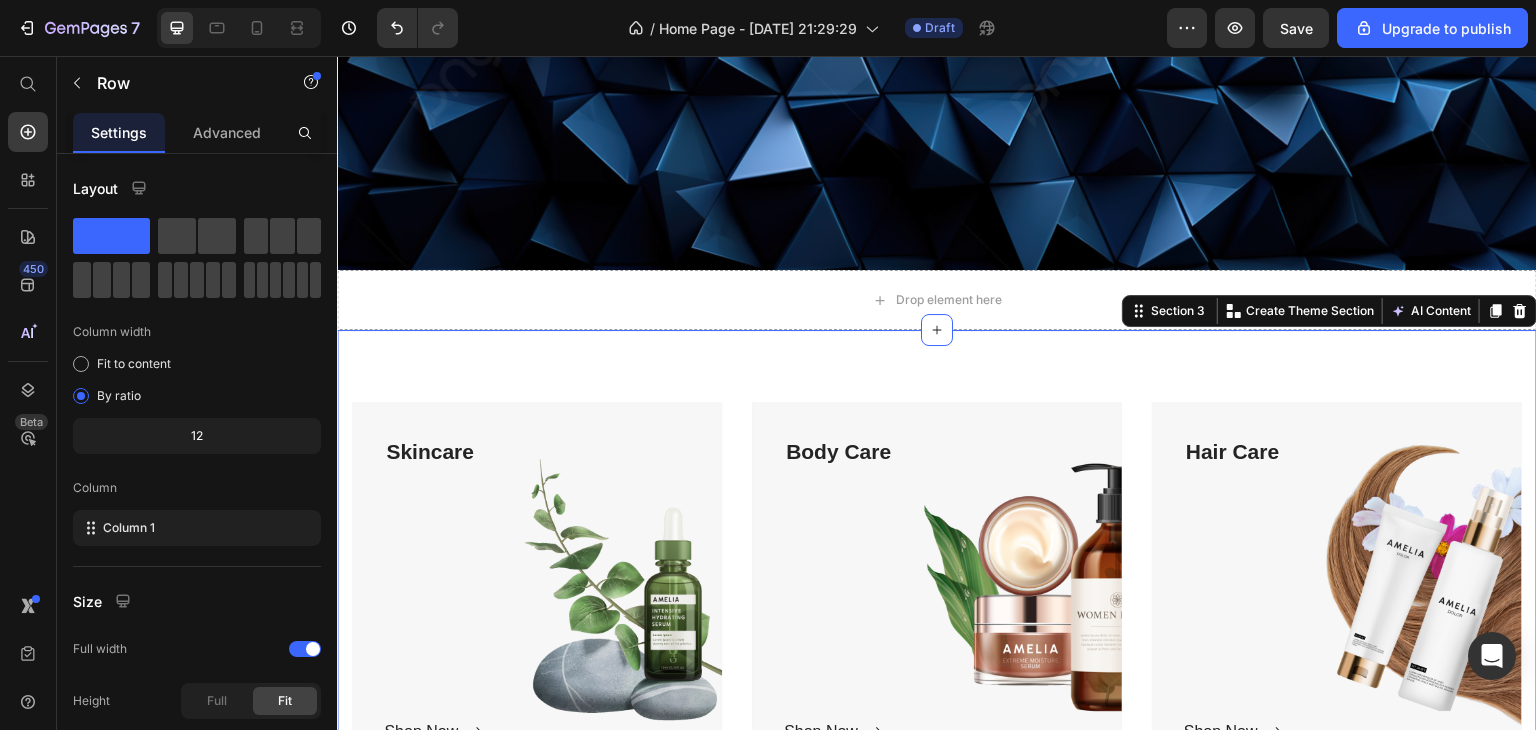 click on "Title Line Skincare Text block
Shop Now Button Row Hero Banner Body Care Text block
Shop Now Button Row Hero Banner Hair Care Text block
Shop Now Button Row Hero Banner Row Section 3   You can create reusable sections Create Theme Section AI Content Write with GemAI What would you like to describe here? Tone and Voice Persuasive Product Show more Generate" at bounding box center (937, 597) 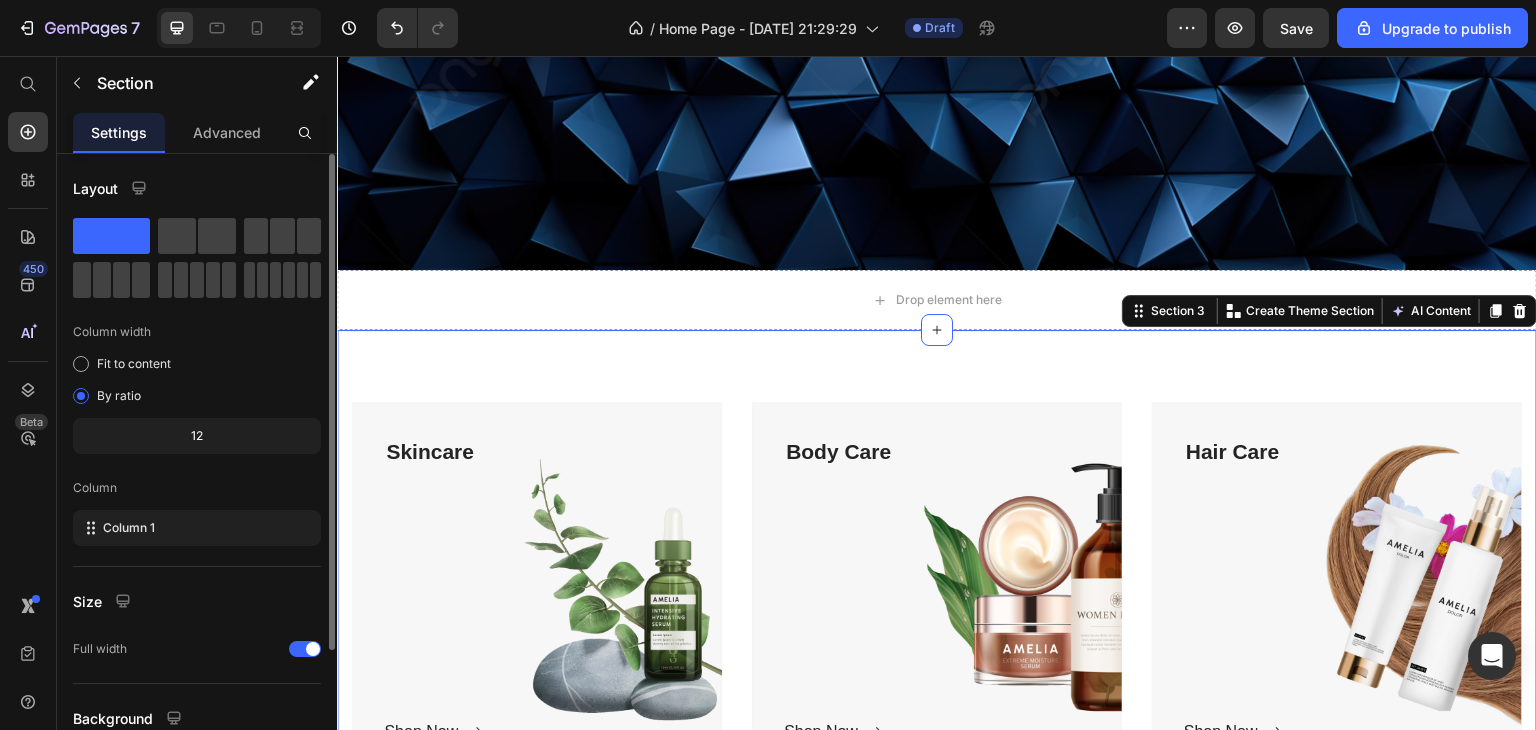 scroll, scrollTop: 173, scrollLeft: 0, axis: vertical 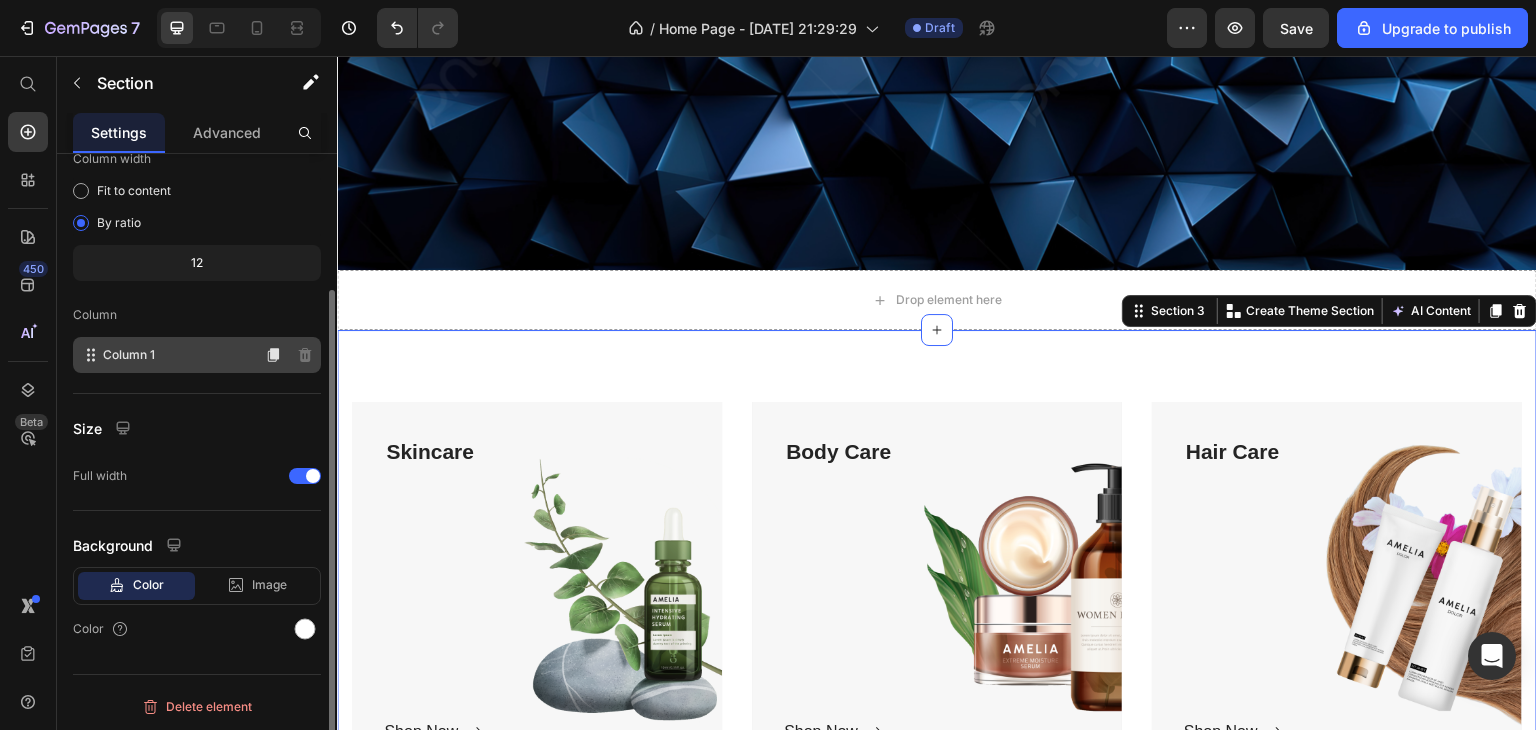 click on "Column 1" 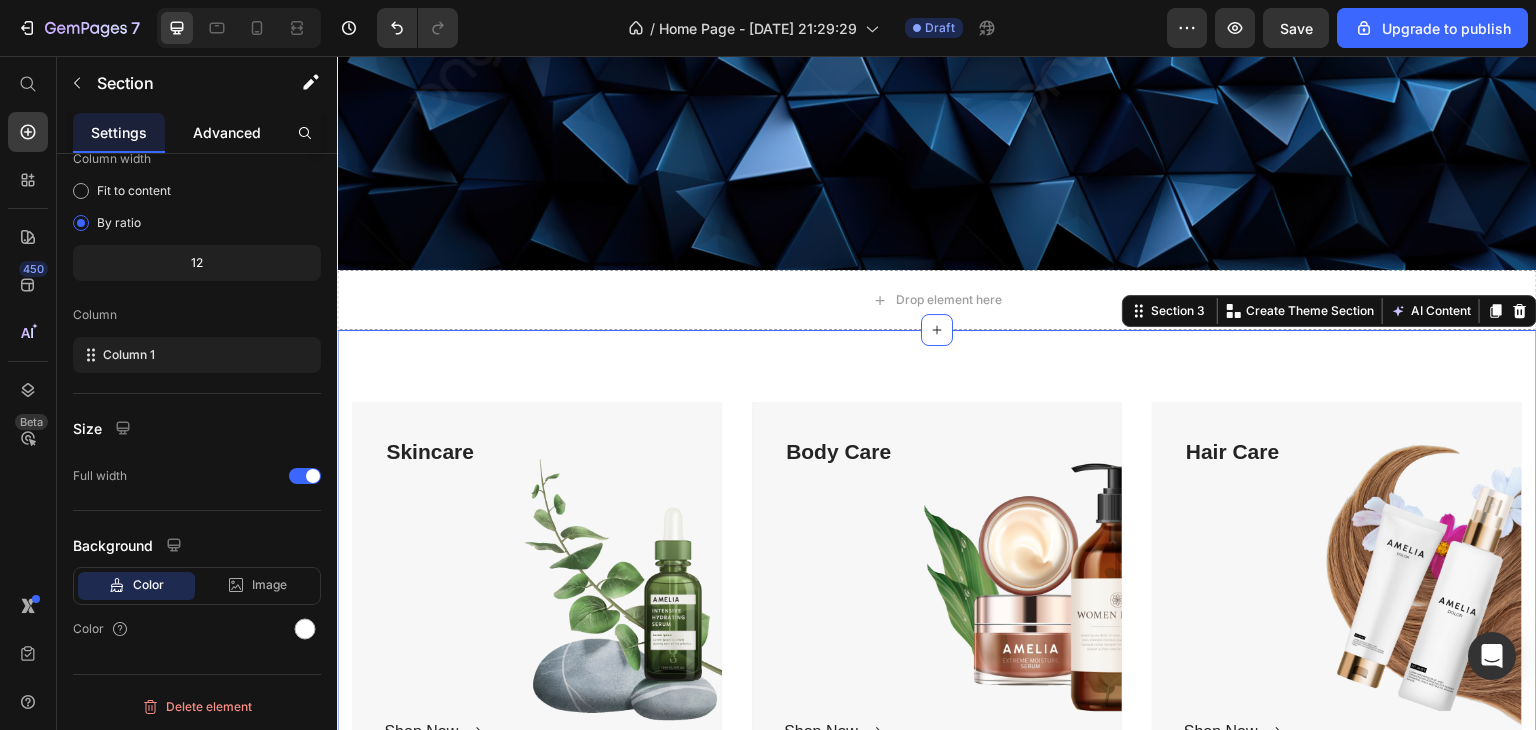 click on "Advanced" 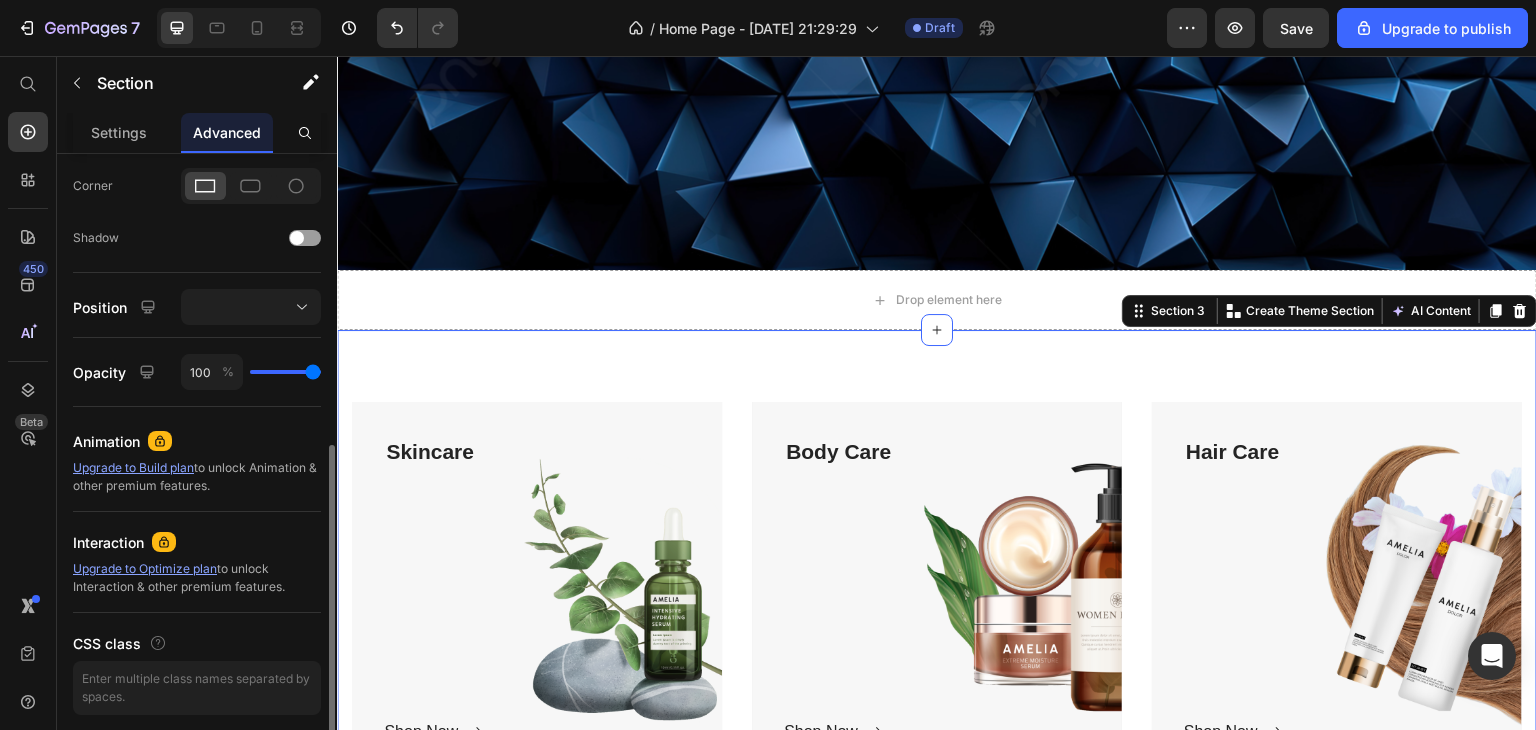 scroll, scrollTop: 100, scrollLeft: 0, axis: vertical 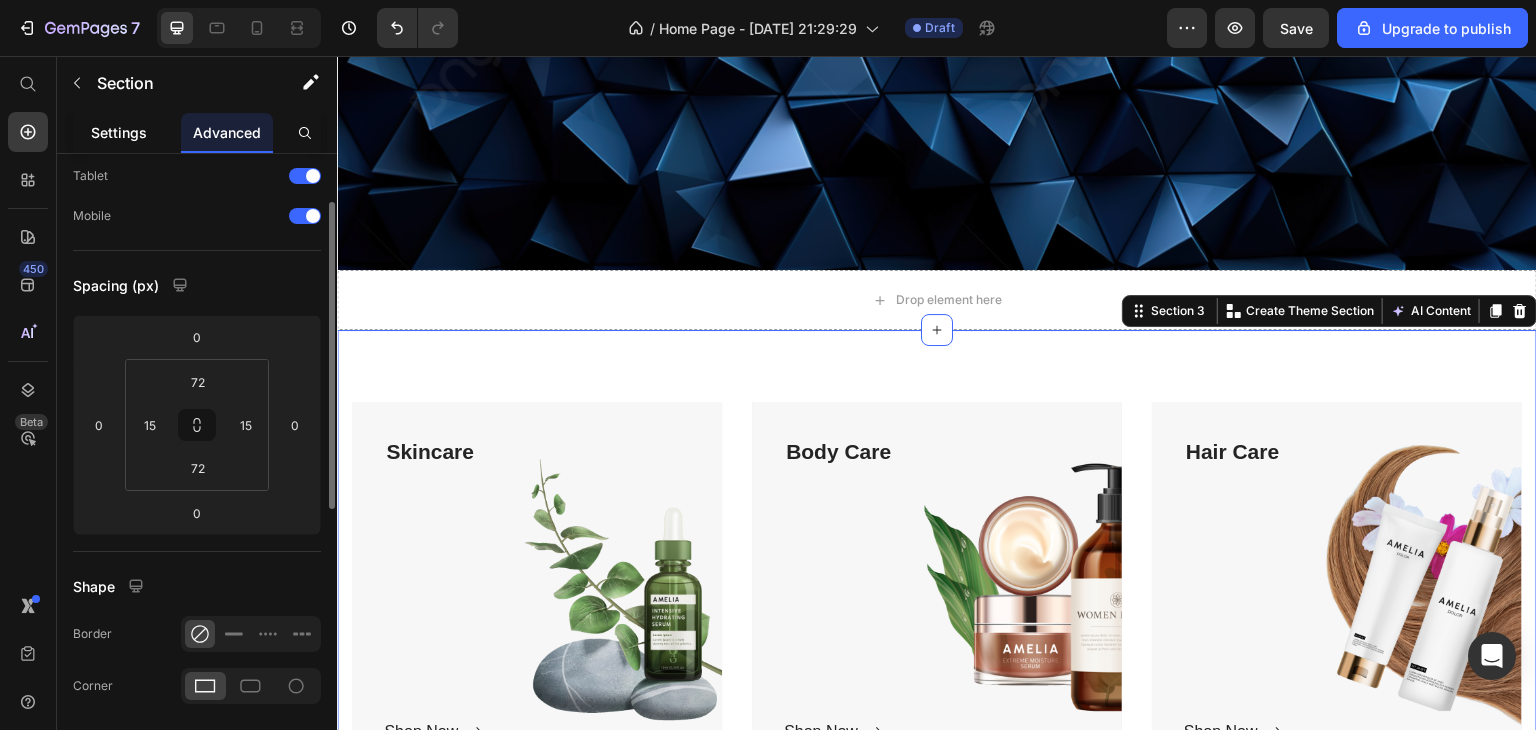 click on "Settings" 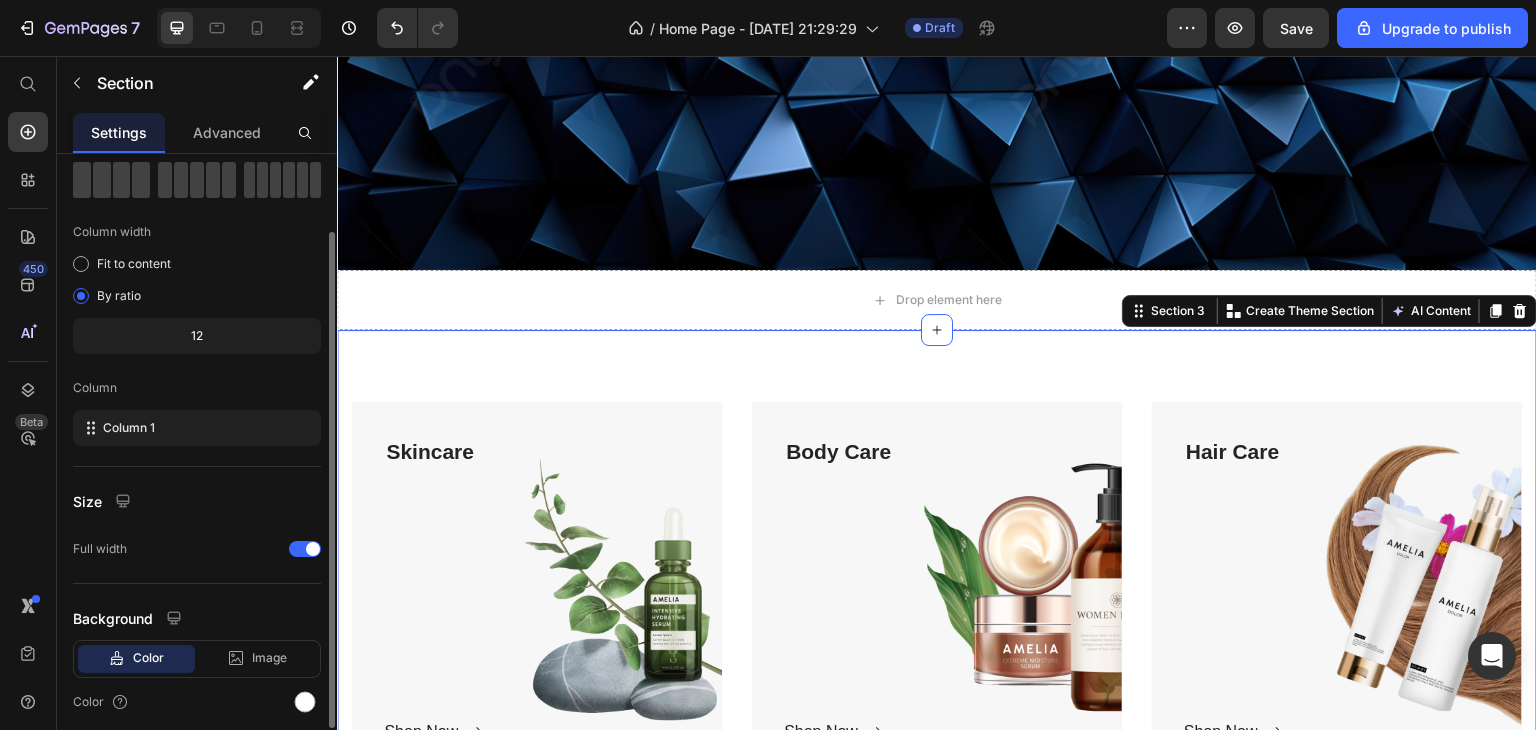 scroll, scrollTop: 0, scrollLeft: 0, axis: both 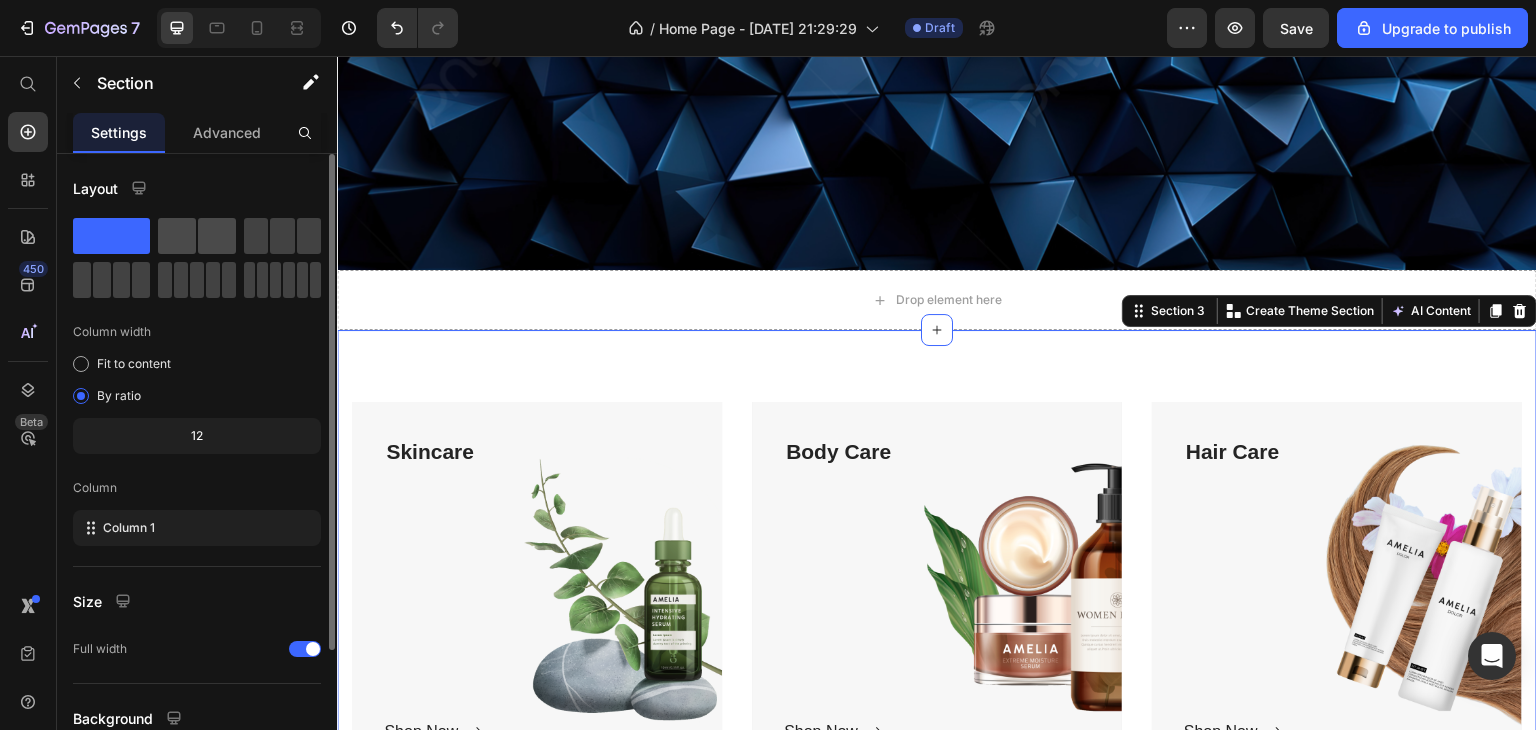 click 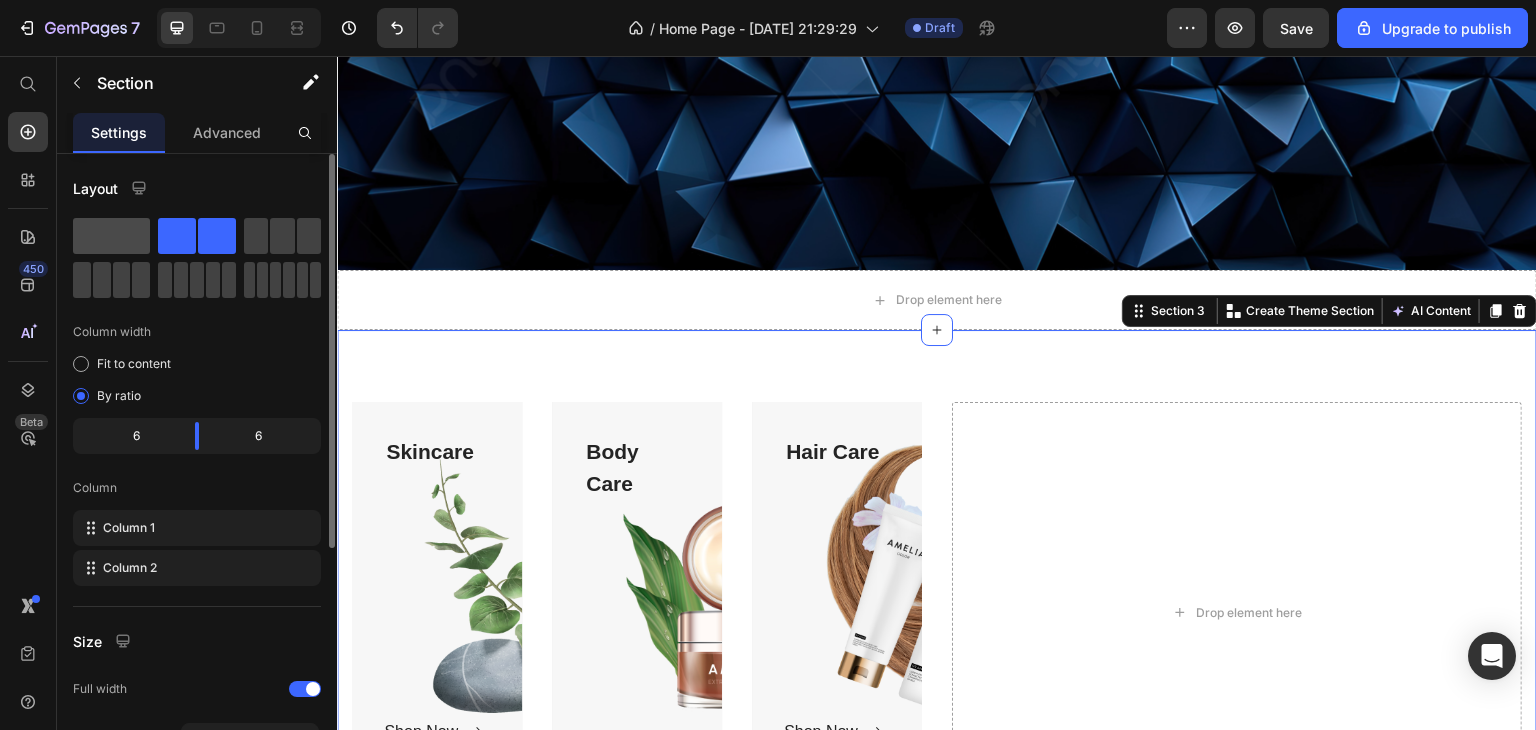 click 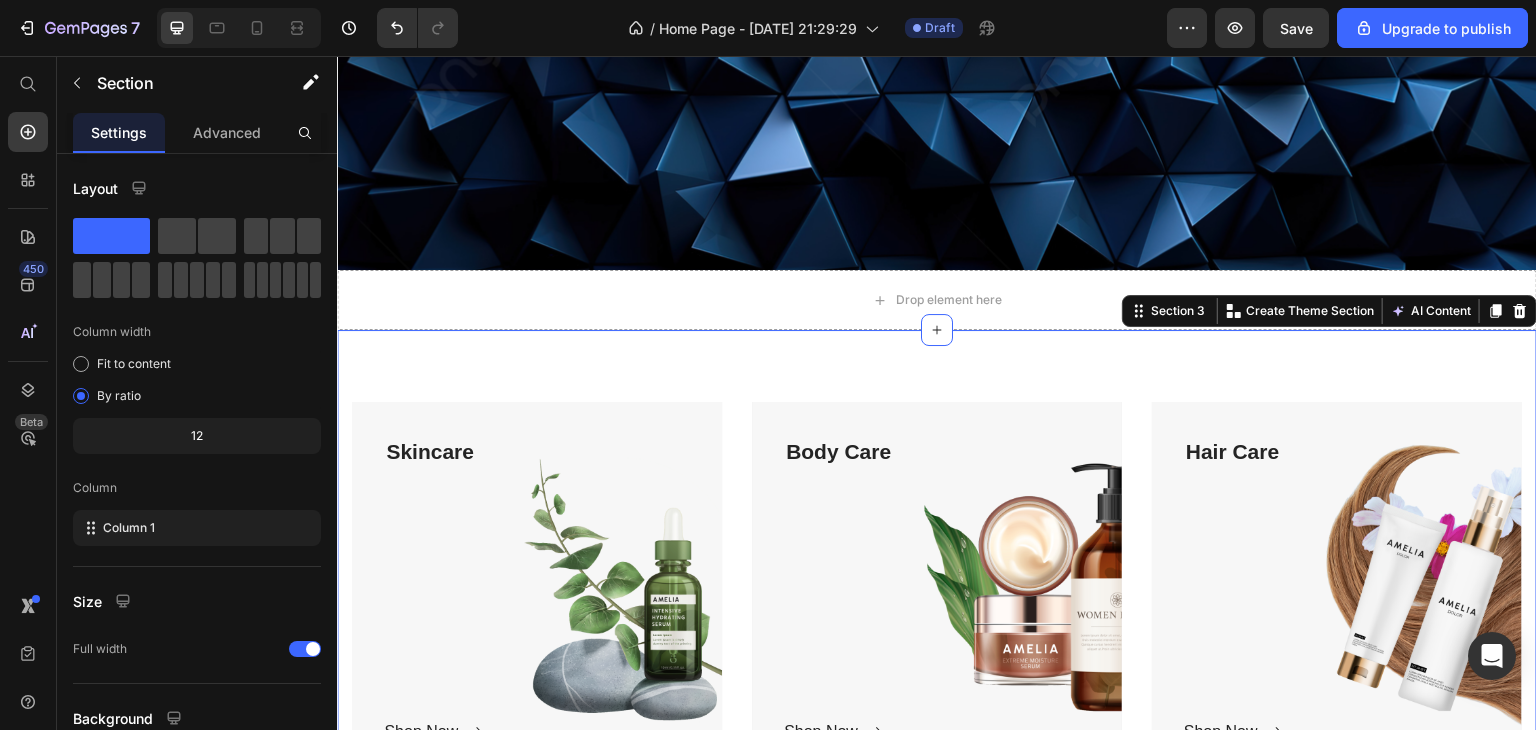 click on "Drop element here" at bounding box center (937, 300) 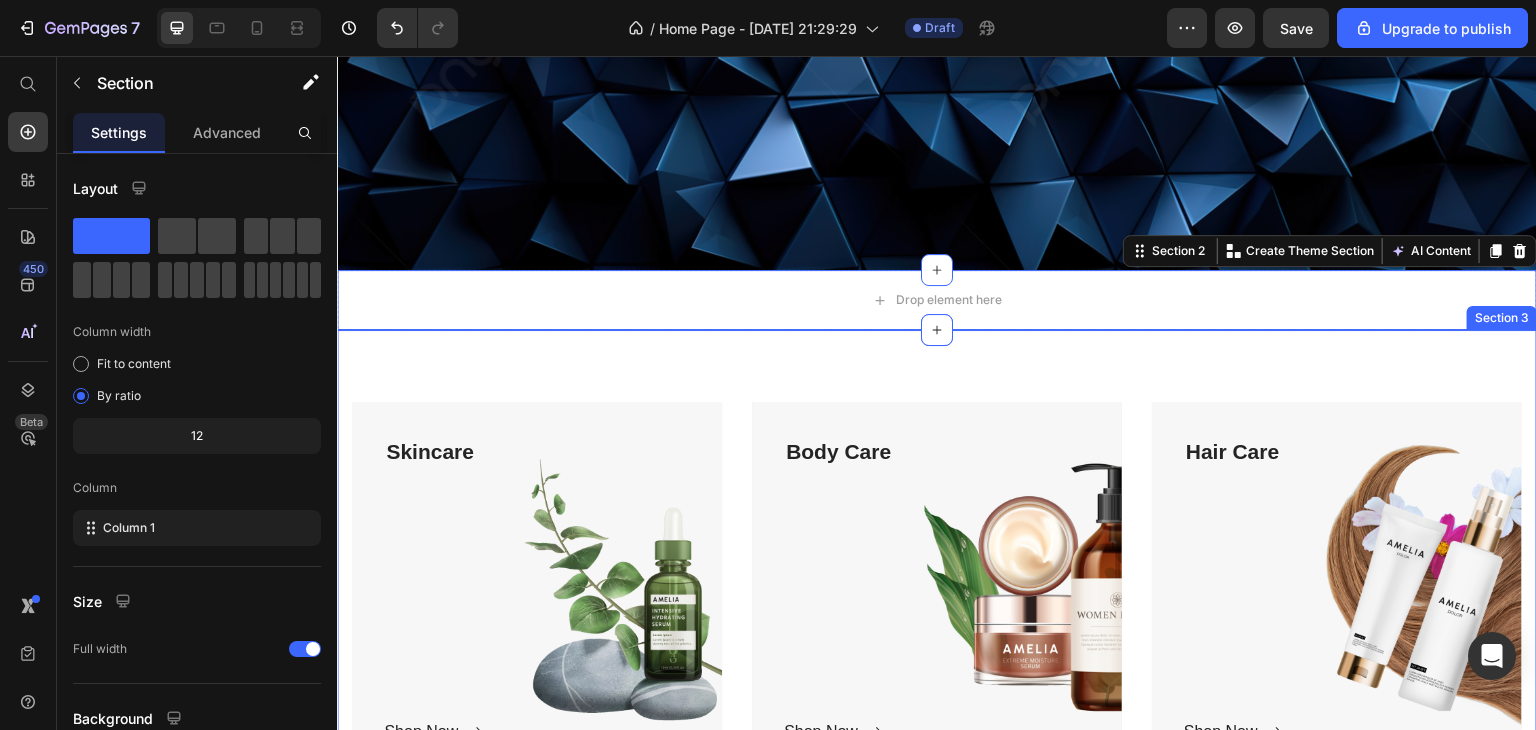 click on "Title Line Skincare Text block
Shop Now Button Row Hero Banner Body Care Text block
Shop Now Button Row Hero Banner Hair Care Text block
Shop Now Button Row Hero Banner Row Section 3" at bounding box center [937, 597] 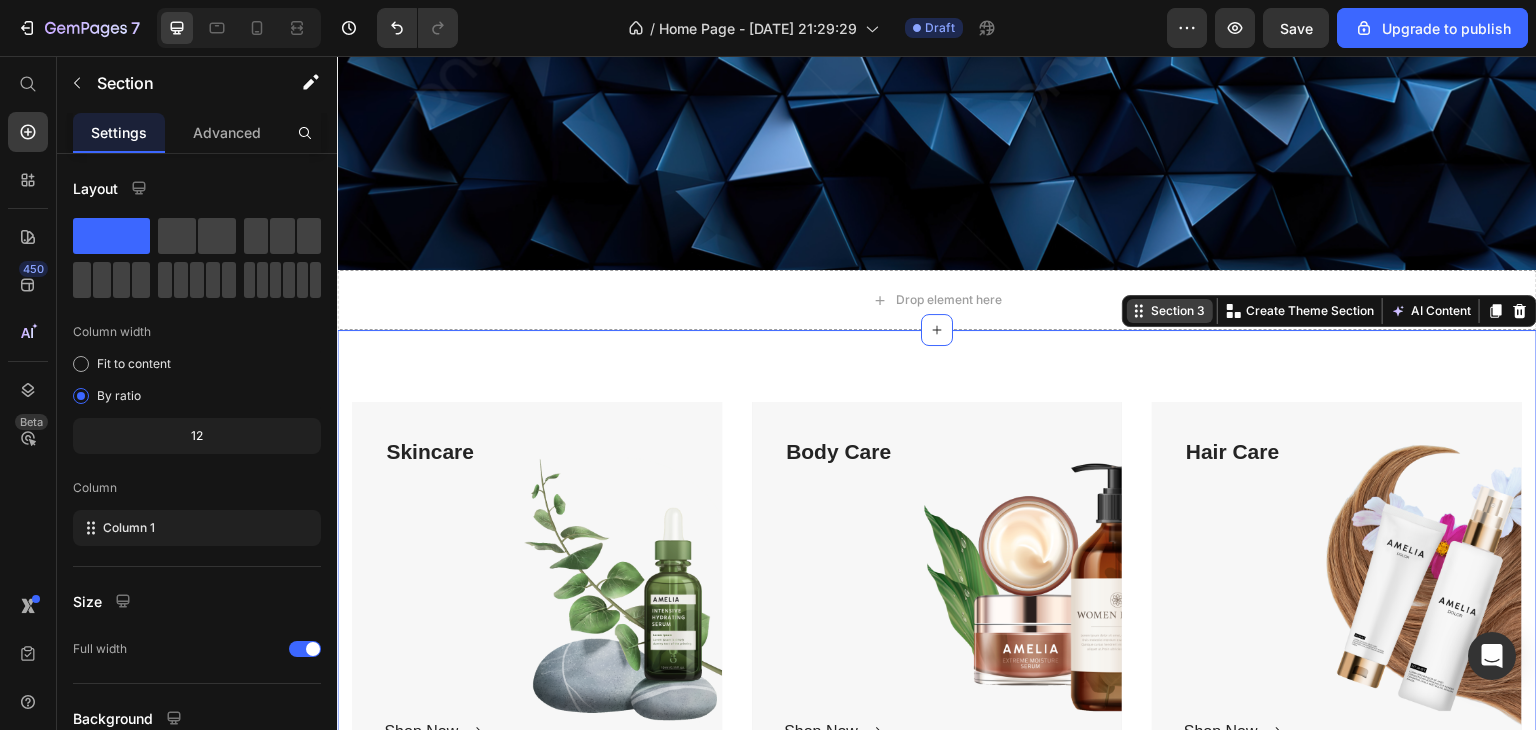 click on "Section 3" at bounding box center [1178, 311] 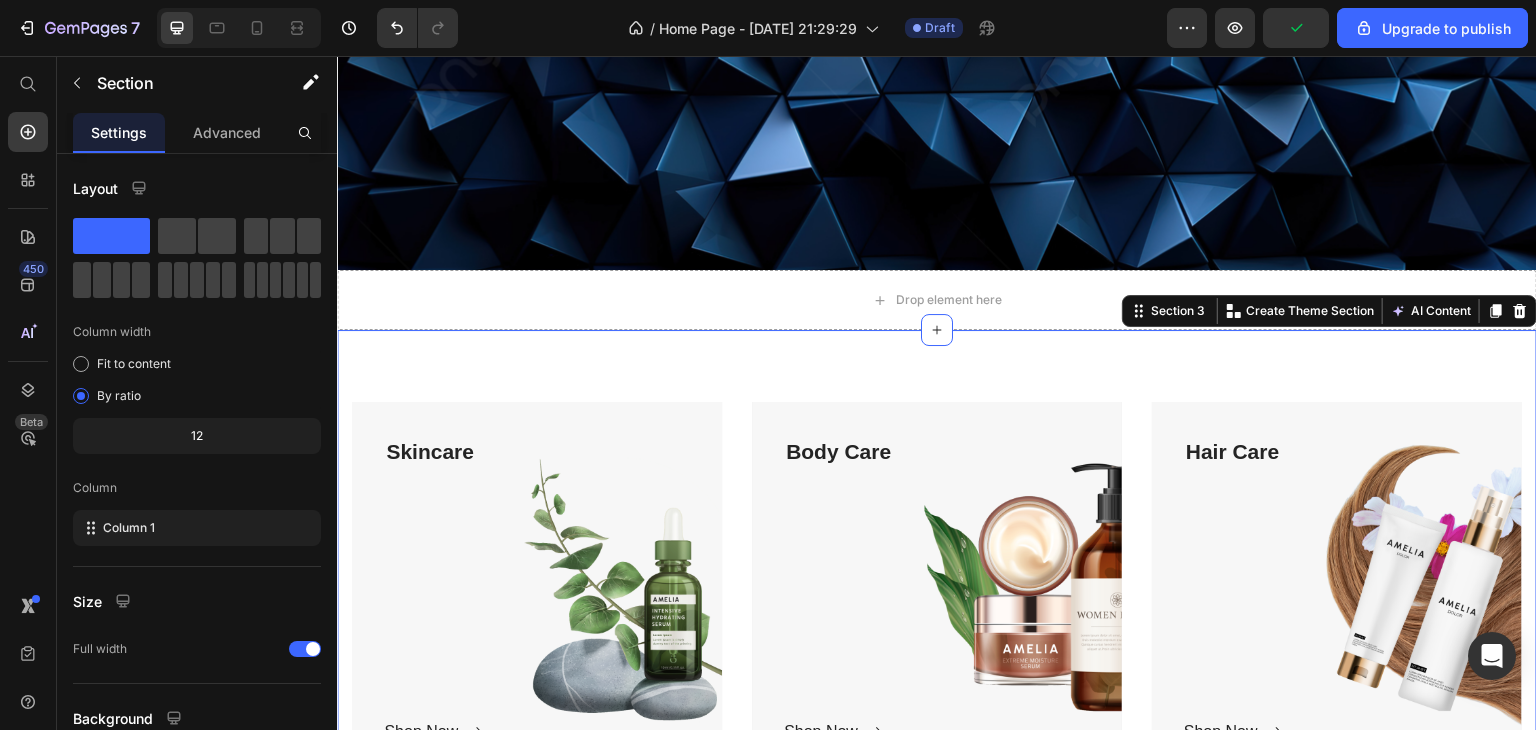 click on "Title Line Skincare Text block
Shop Now Button Row Hero Banner Body Care Text block
Shop Now Button Row Hero Banner Hair Care Text block
Shop Now Button Row Hero Banner Row Section 3   You can create reusable sections Create Theme Section AI Content Write with GemAI What would you like to describe here? Tone and Voice Persuasive Product LAKEA [DATE] 8 Ball Rug Indoor Home Decoration Spooky [DATE] Gifts 8 Ball Accent Round Tufting Soft Rug Horror Movie Mat Show more Generate" at bounding box center (937, 597) 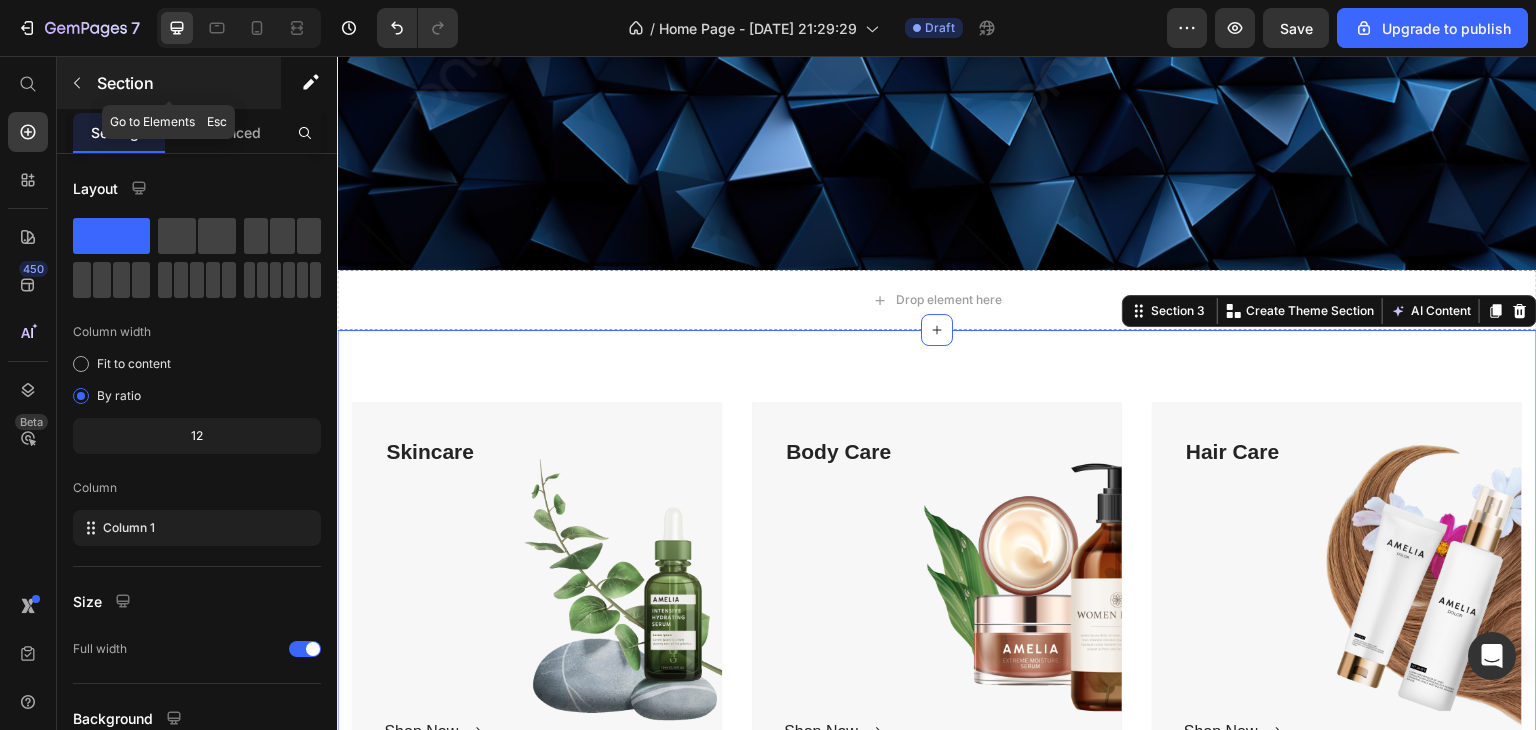 click at bounding box center [77, 83] 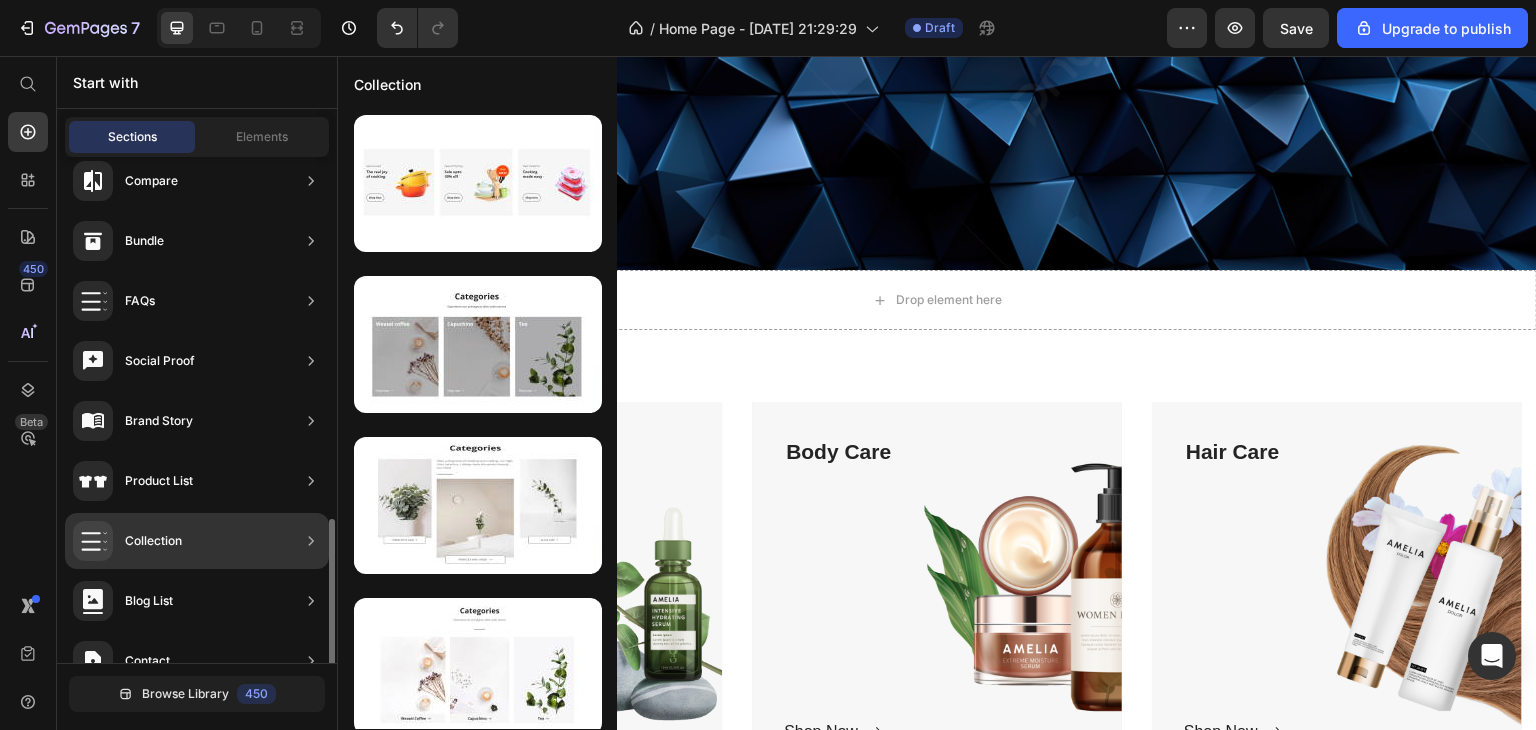 scroll, scrollTop: 600, scrollLeft: 0, axis: vertical 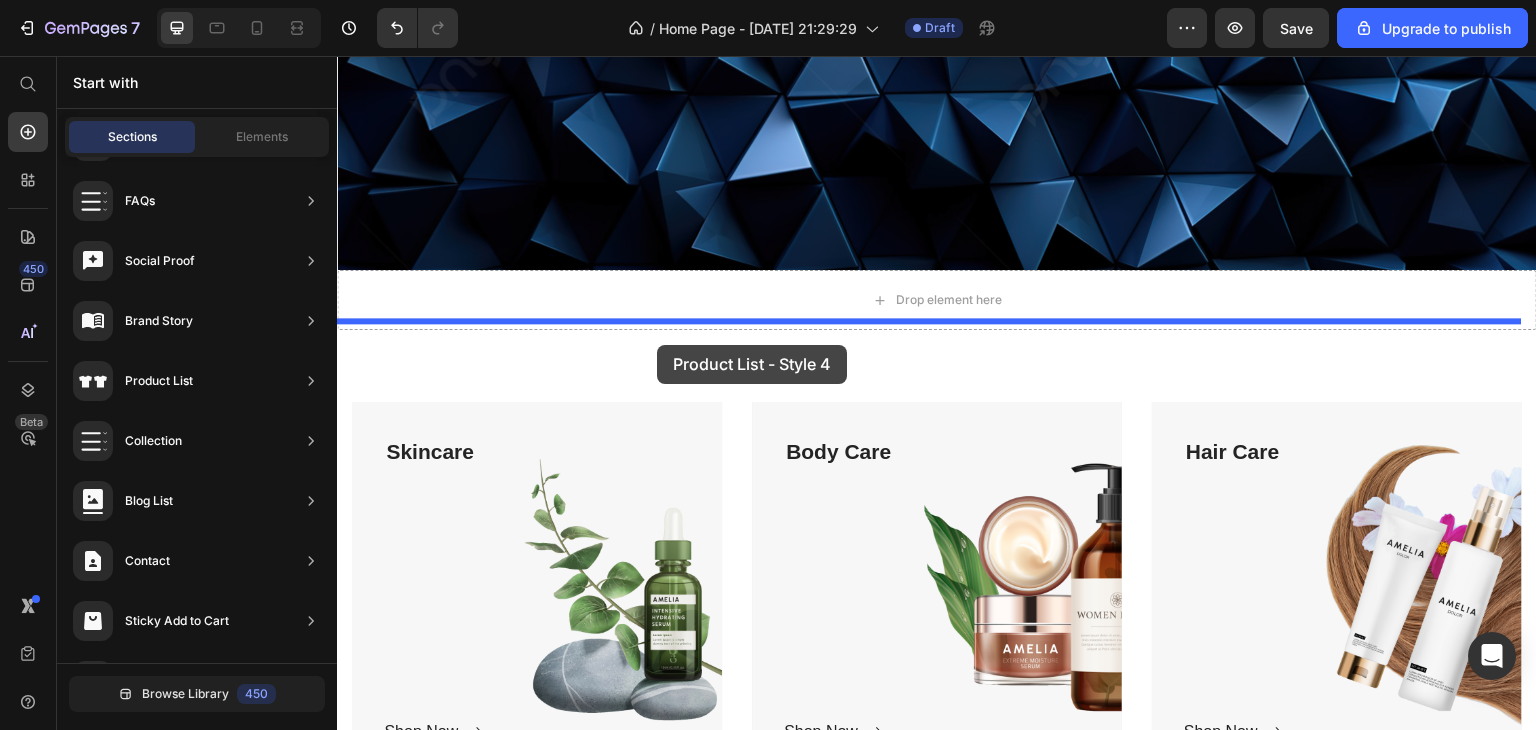 drag, startPoint x: 809, startPoint y: 341, endPoint x: 657, endPoint y: 345, distance: 152.05263 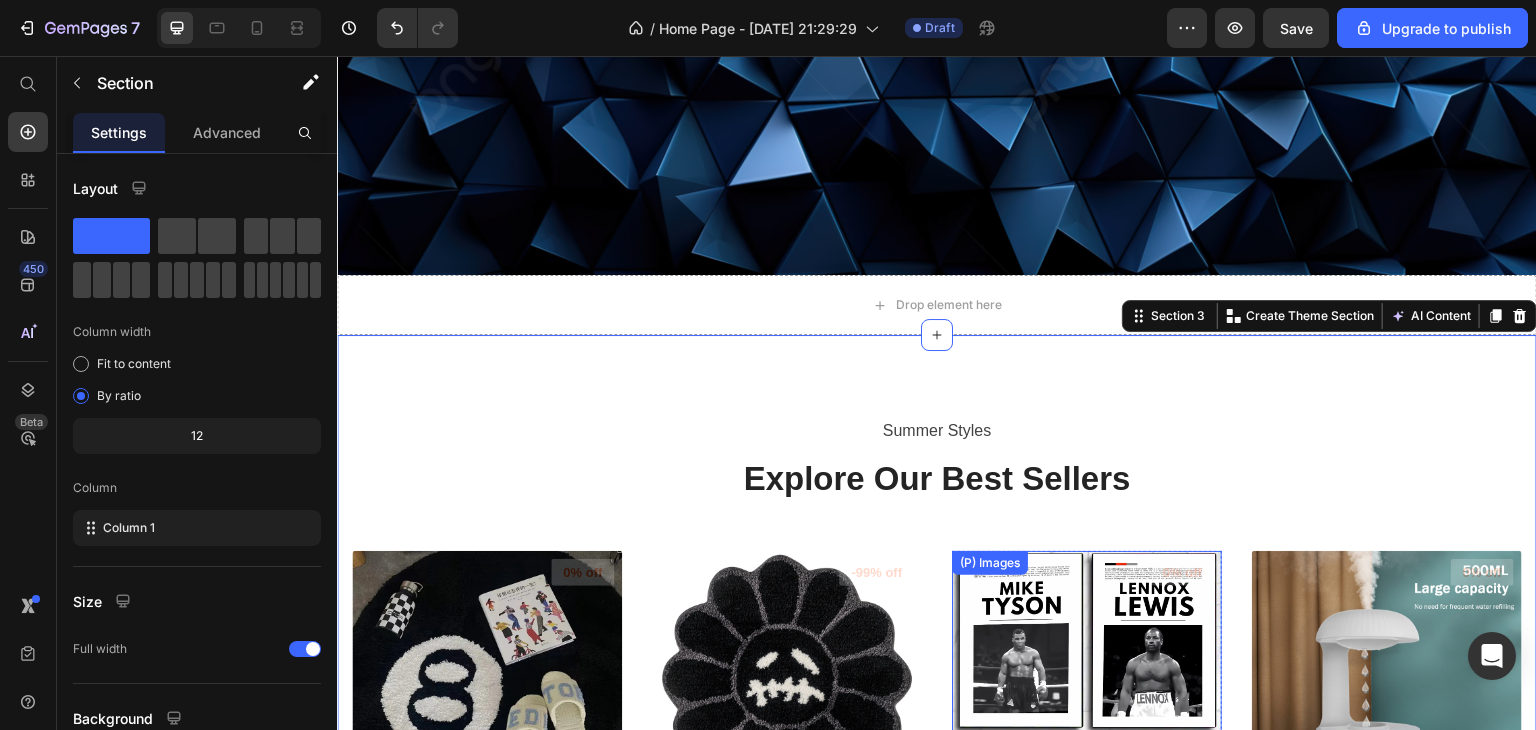 scroll, scrollTop: 795, scrollLeft: 0, axis: vertical 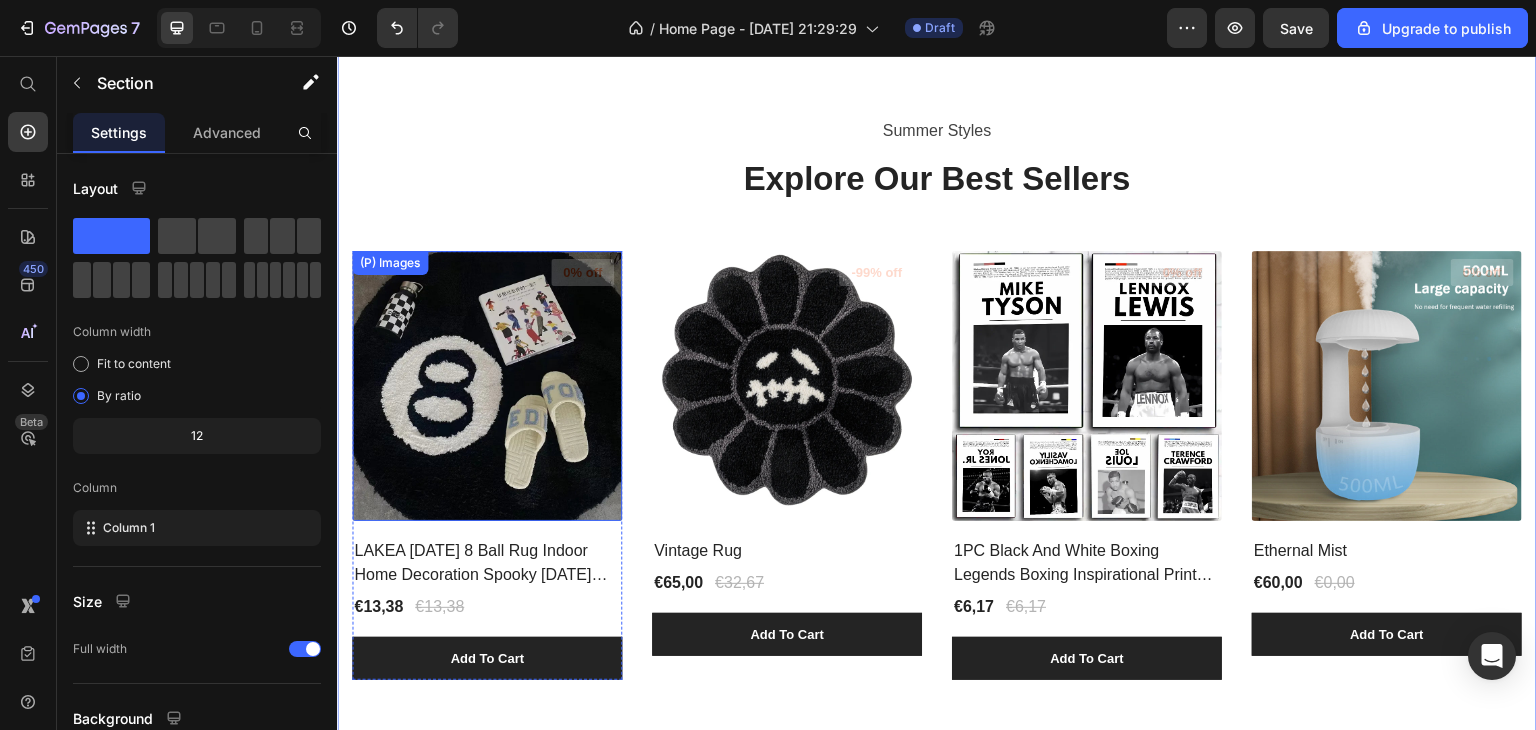 click at bounding box center [487, 386] 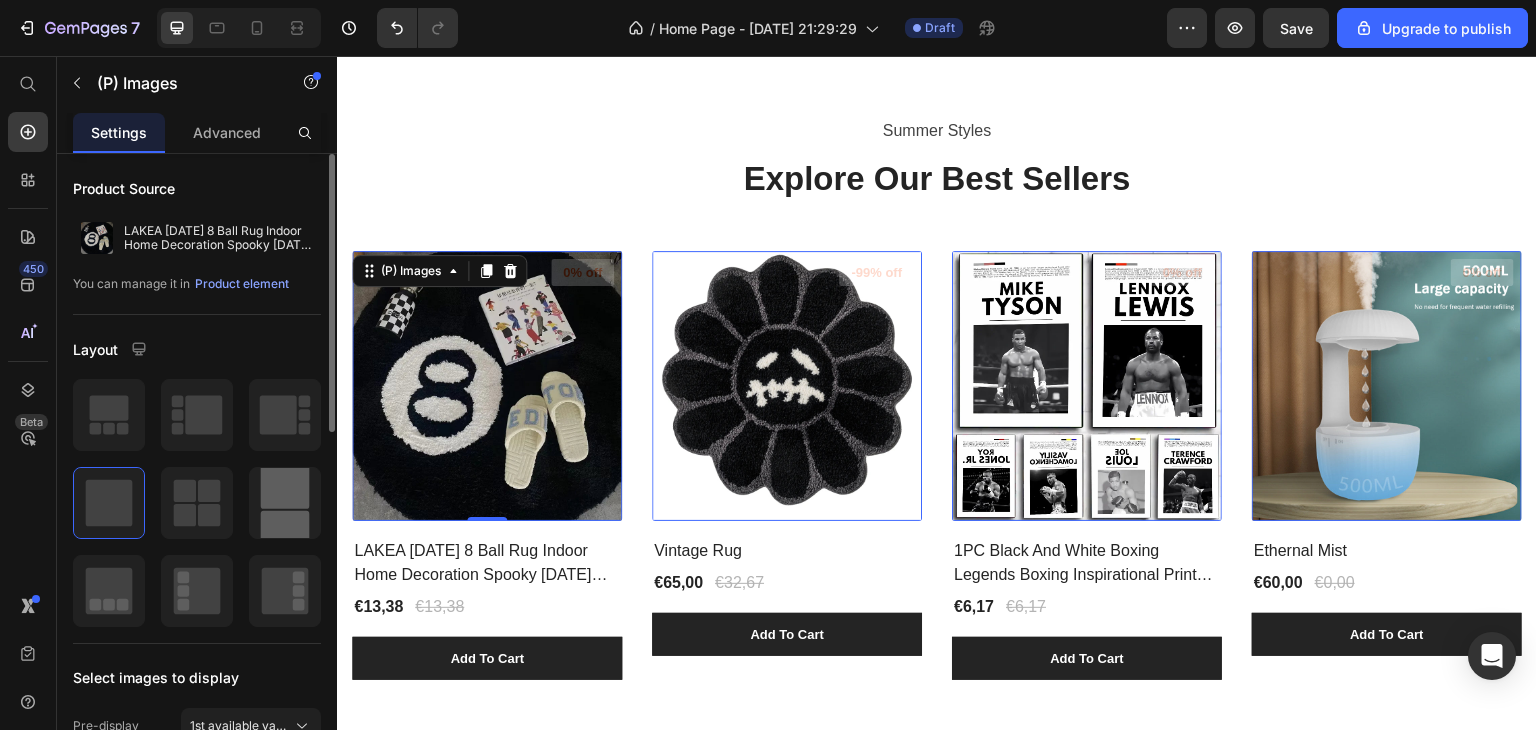 scroll, scrollTop: 200, scrollLeft: 0, axis: vertical 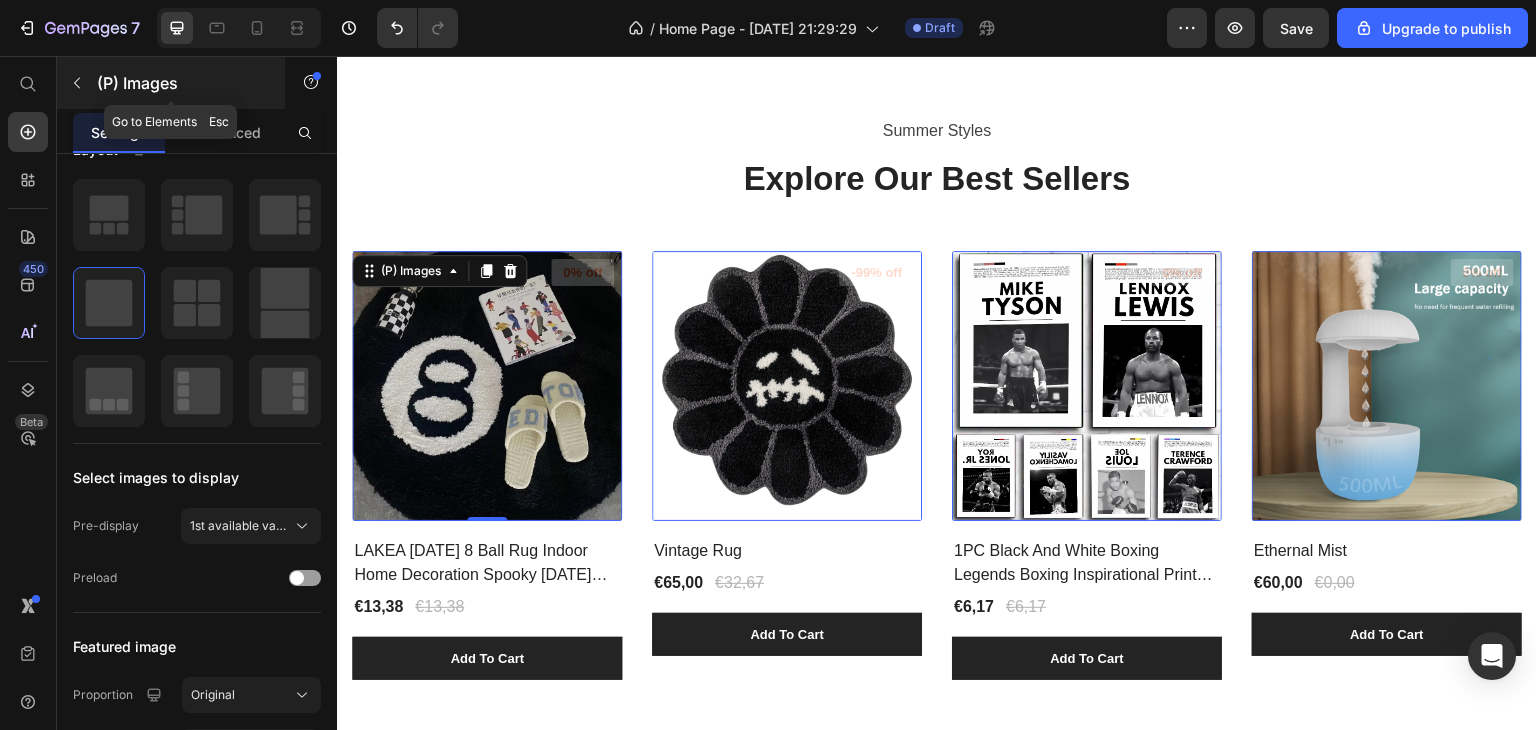 click 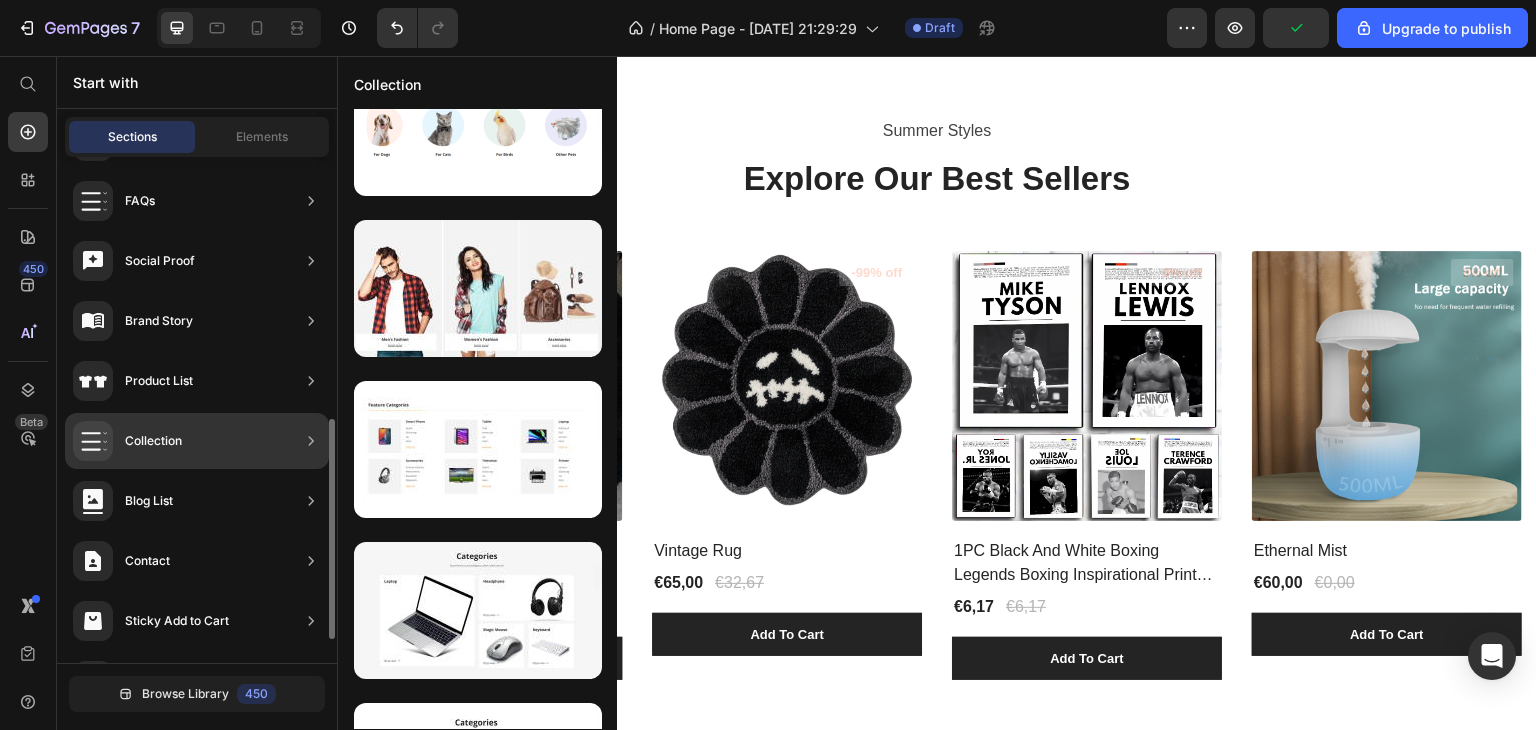 scroll, scrollTop: 0, scrollLeft: 0, axis: both 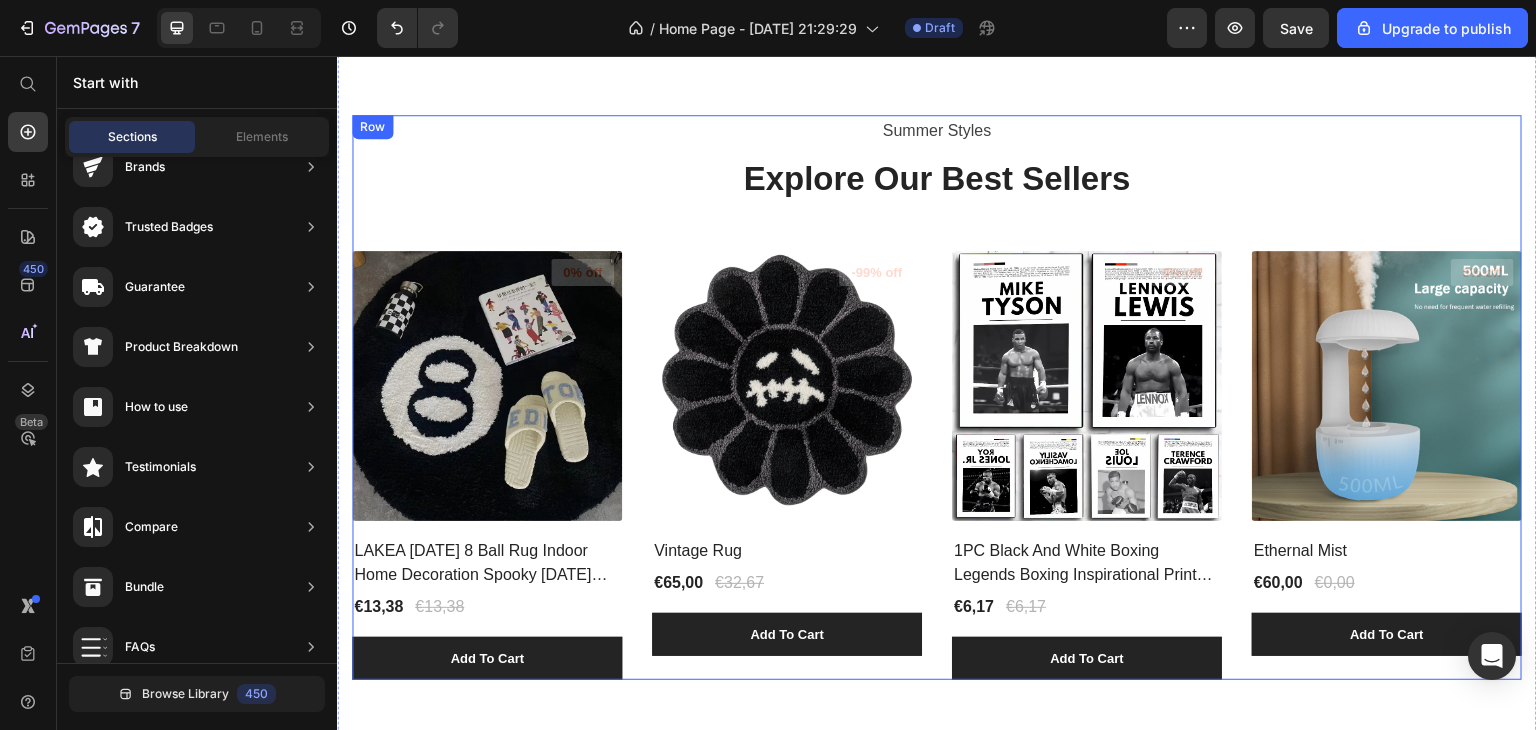 click on "Summer Styles Text block Explore Our Best Sellers Heading (P) Images 0% off Product Badge LAKEA [DATE] 8 Ball Rug Indoor Home Decoration Spooky [DATE] Gifts 8 Ball Accent Round Tufting Soft Rug Horror Movie Mat (P) Title €13,38 (P) Price €13,38 (P) Price Row Add To Cart (P) Cart Button Row (P) Images -99% off Product Badge Vintage Rug (P) Title €65,00 (P) Price €32,67 (P) Price Row Add To Cart (P) Cart Button Row (P) Images 0% off Product Badge 1PC Black And White Boxing Legends Boxing Inspirational Print Painting Wall Poster Self-adhesive Art Waterproof Paper Sticker (P) Title €6,17 (P) Price €6,17 (P) Price Row Add To Cart (P) Cart Button Row (P) Images 0% off Product Badge Ethernal Mist (P) Title €60,00 (P) Price €0,00 (P) Price Row Add To Cart (P) Cart Button Row Product List" at bounding box center (937, 397) 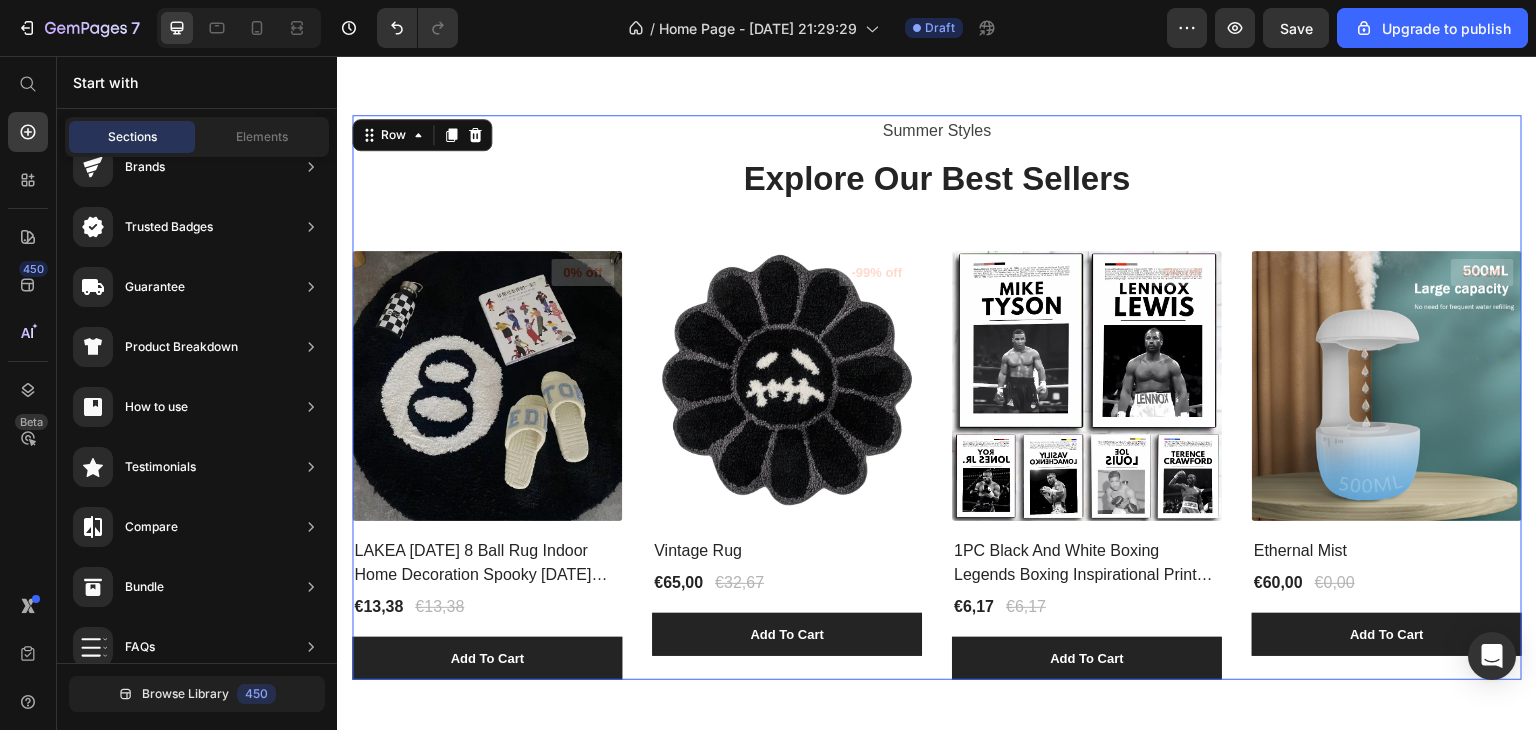 scroll, scrollTop: 0, scrollLeft: 0, axis: both 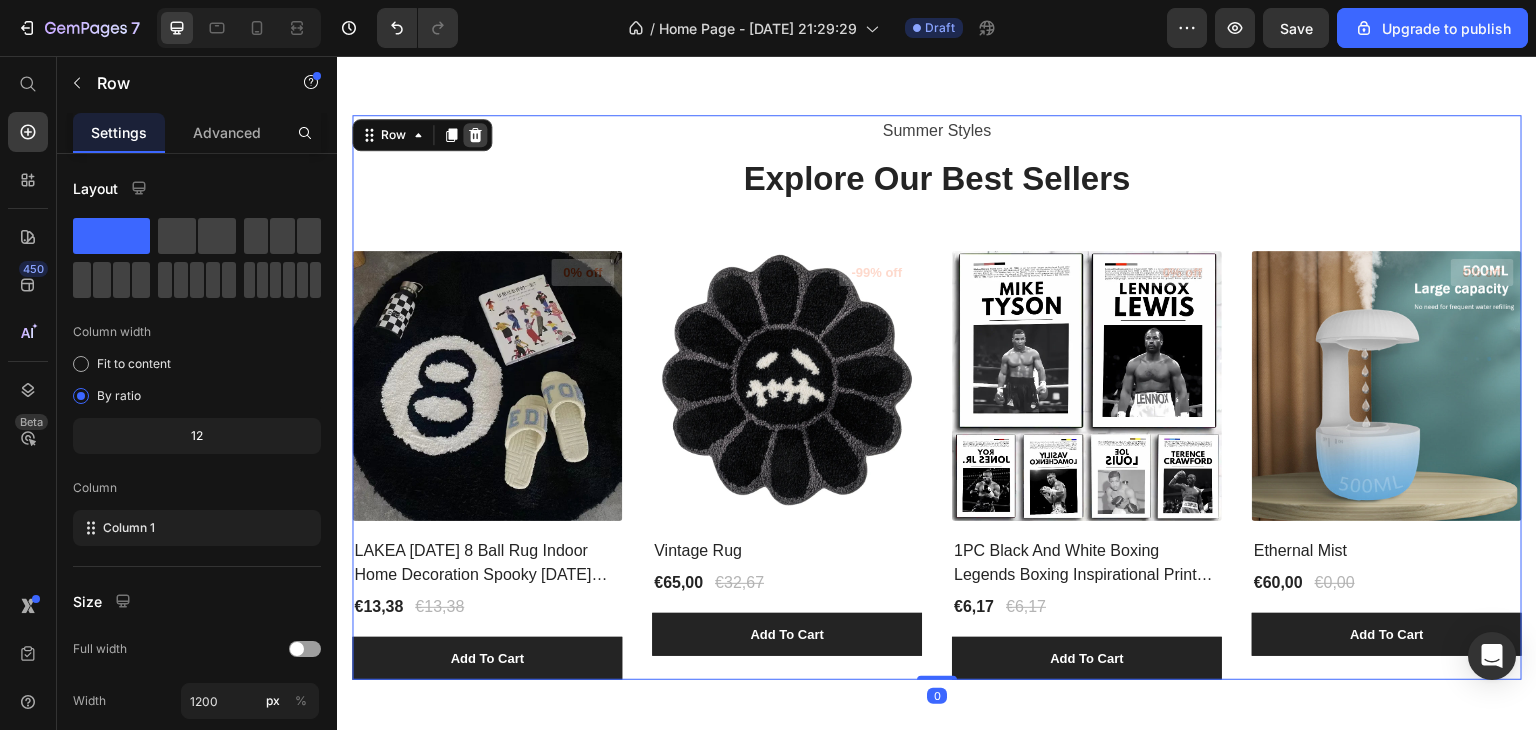 click 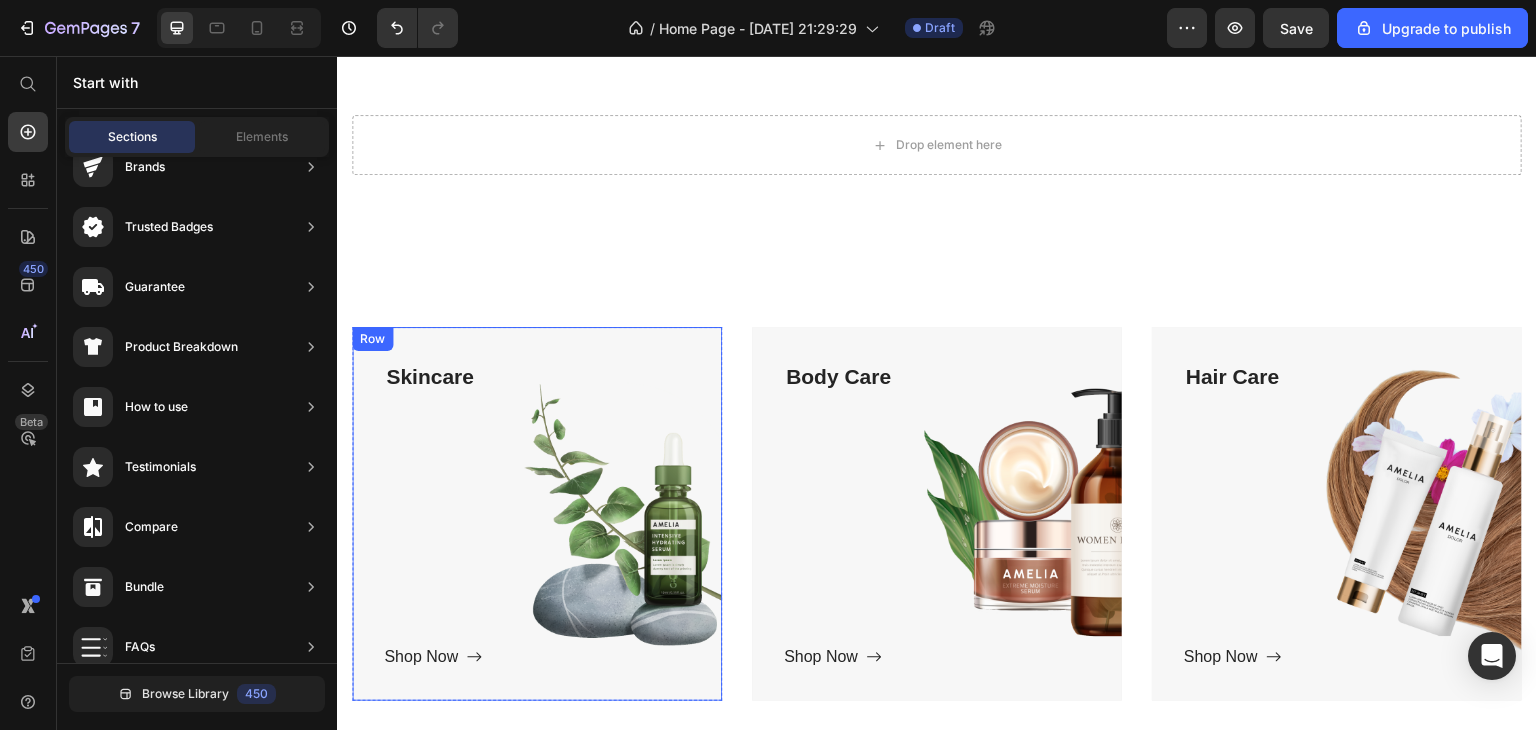 scroll, scrollTop: 895, scrollLeft: 0, axis: vertical 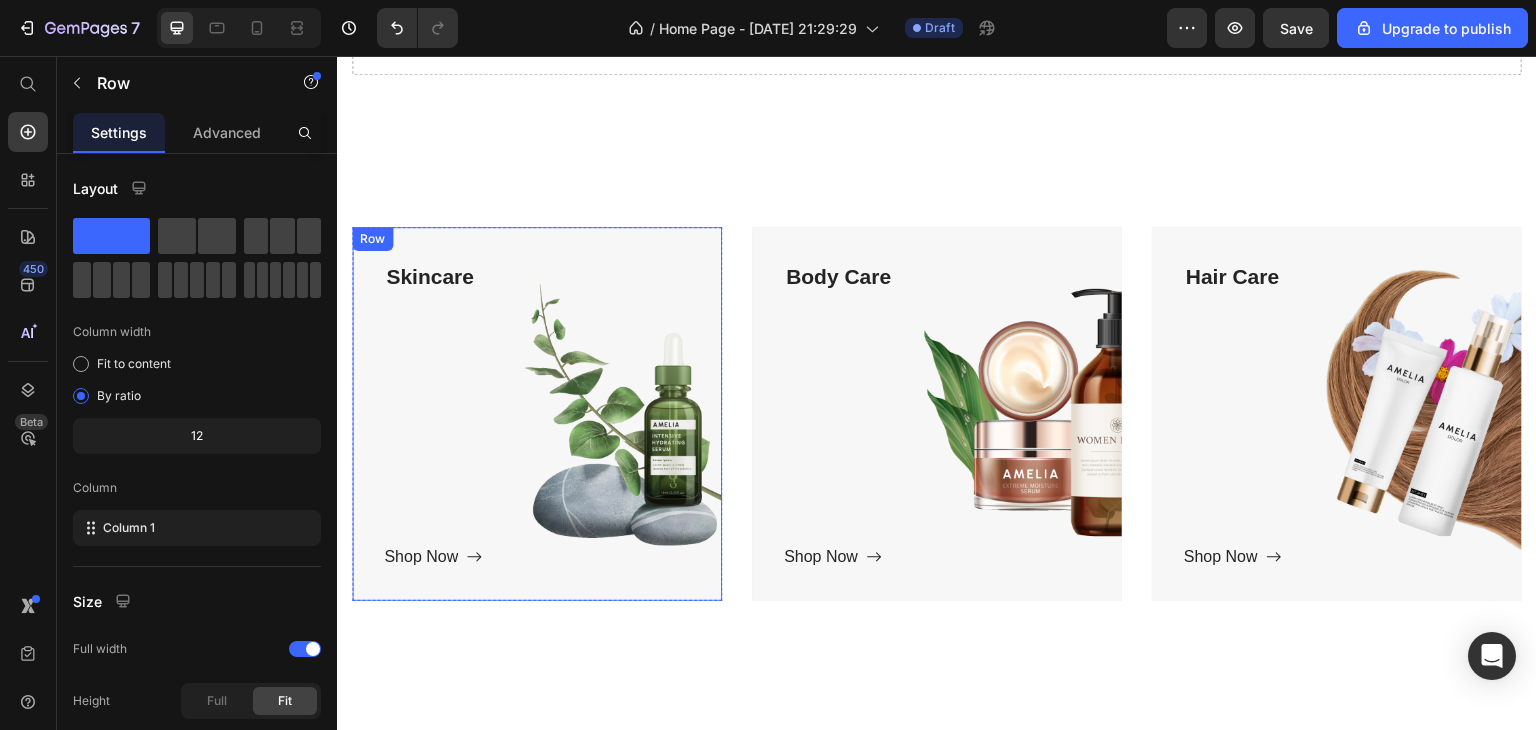 click on "Skincare Text block
Shop Now Button" at bounding box center [537, 414] 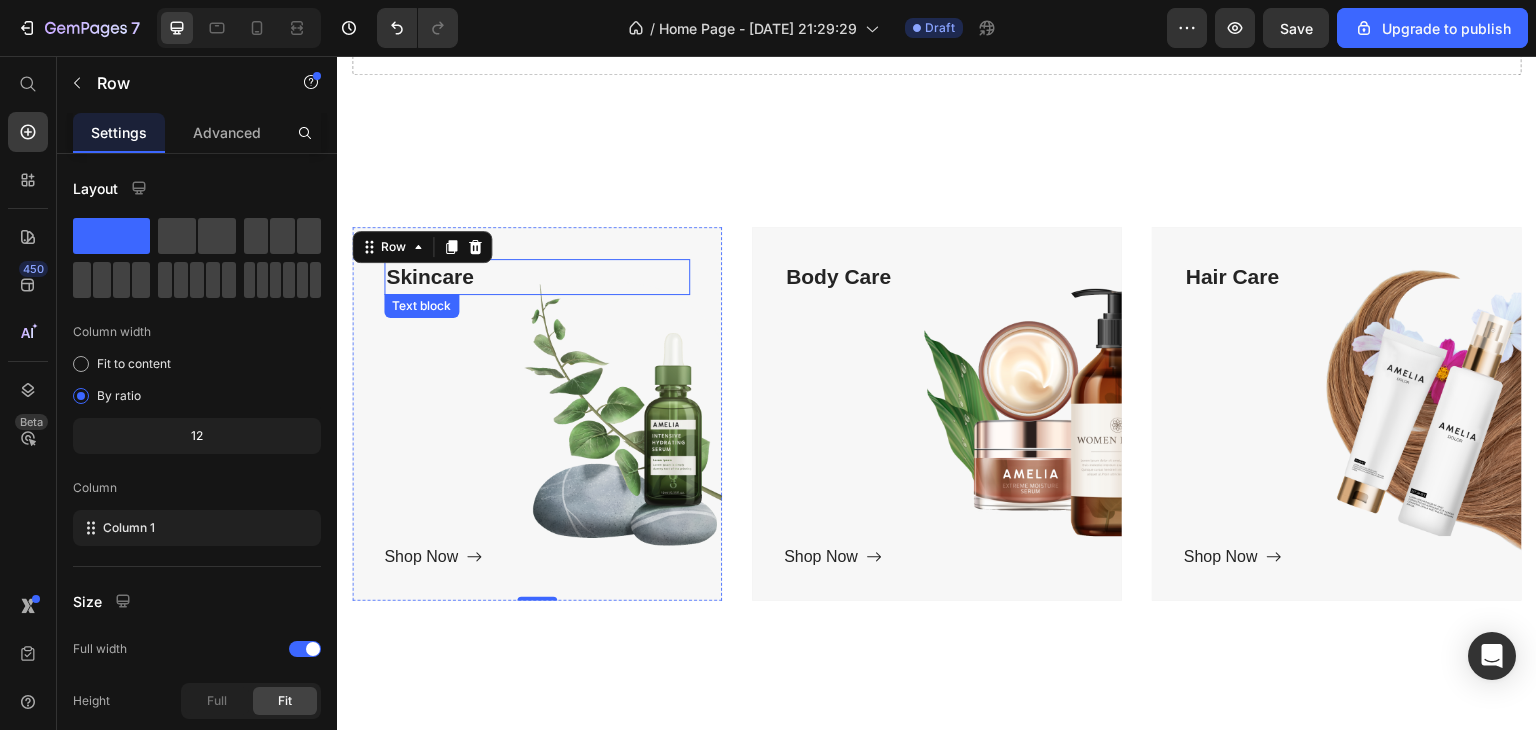 click on "Skincare" at bounding box center (537, 277) 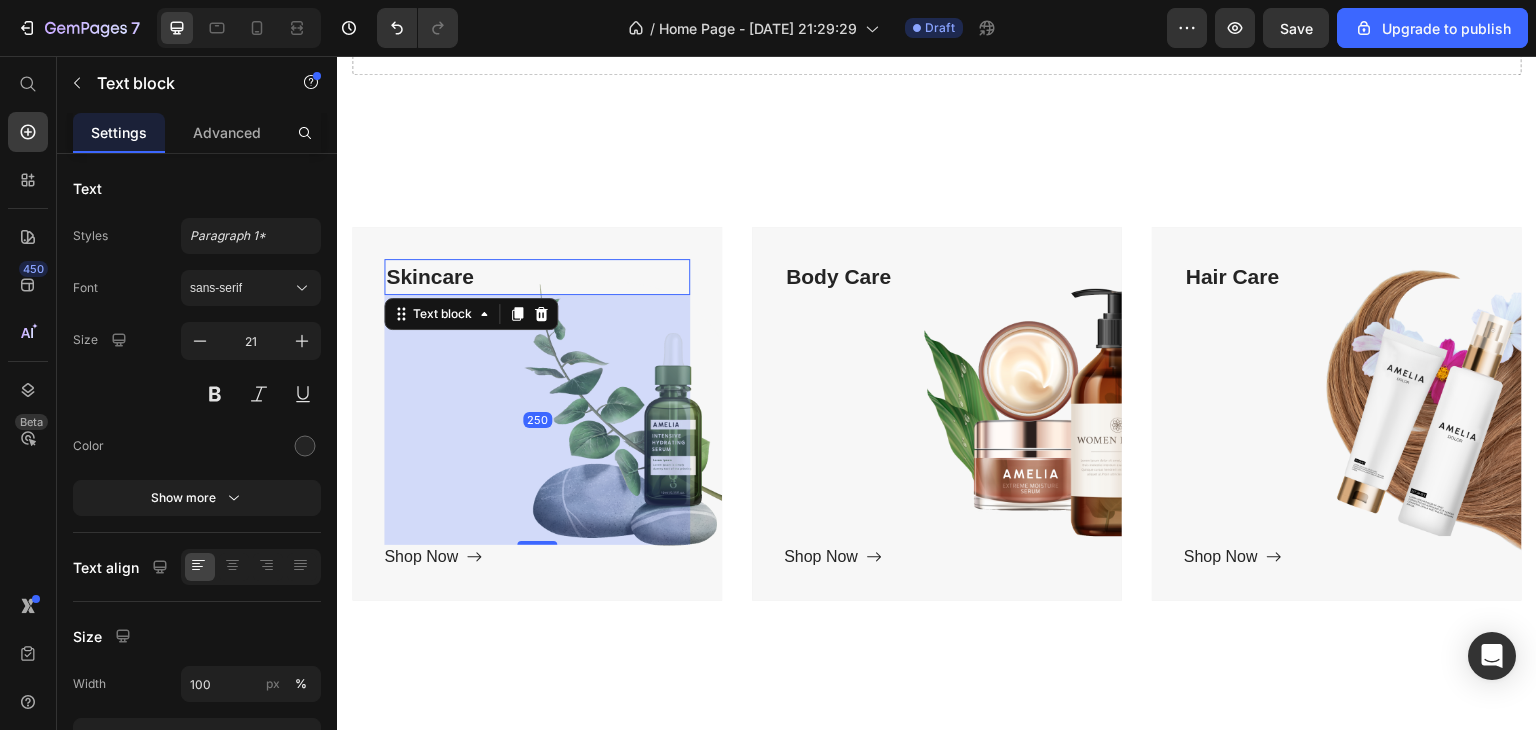 click on "Skincare" at bounding box center [537, 277] 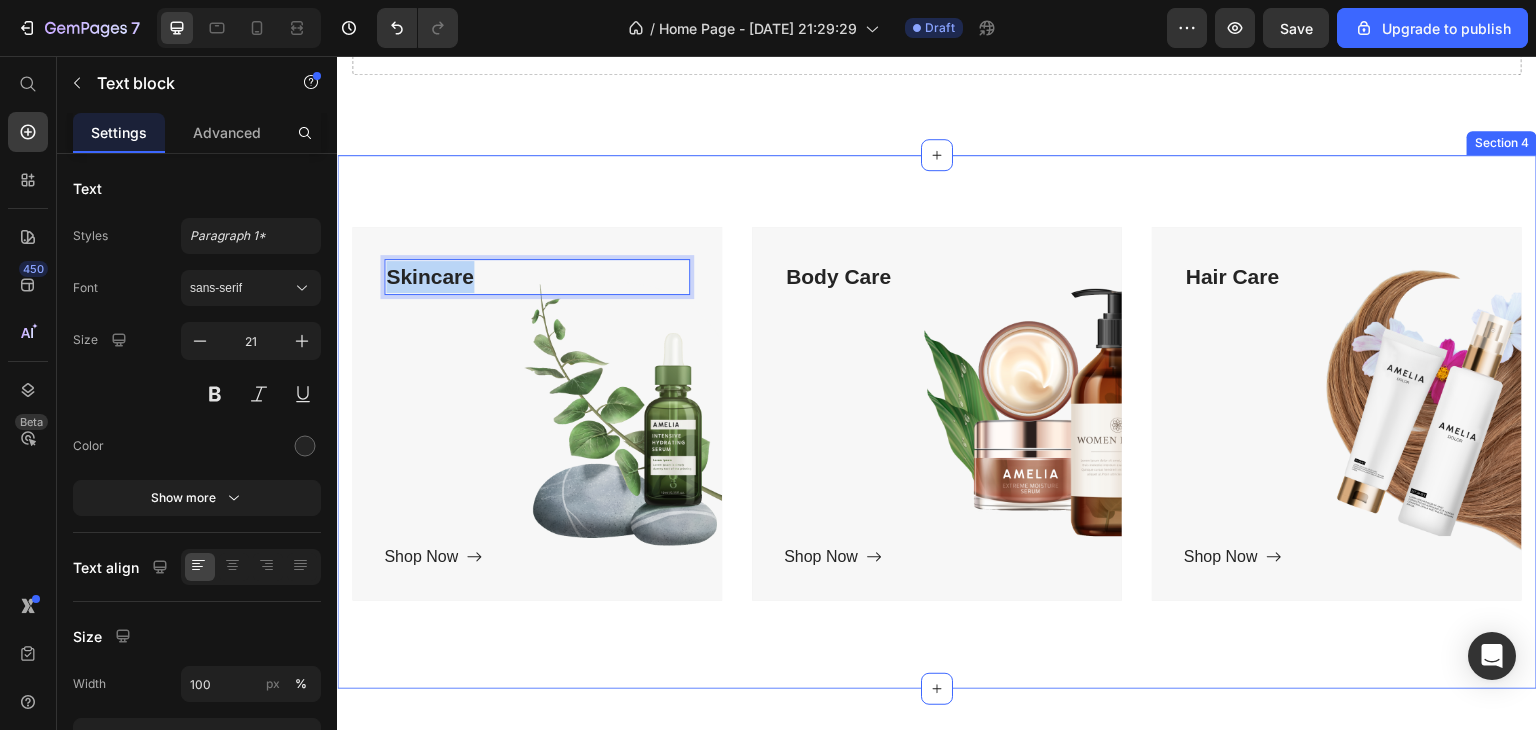 drag, startPoint x: 497, startPoint y: 266, endPoint x: 672, endPoint y: 337, distance: 188.85445 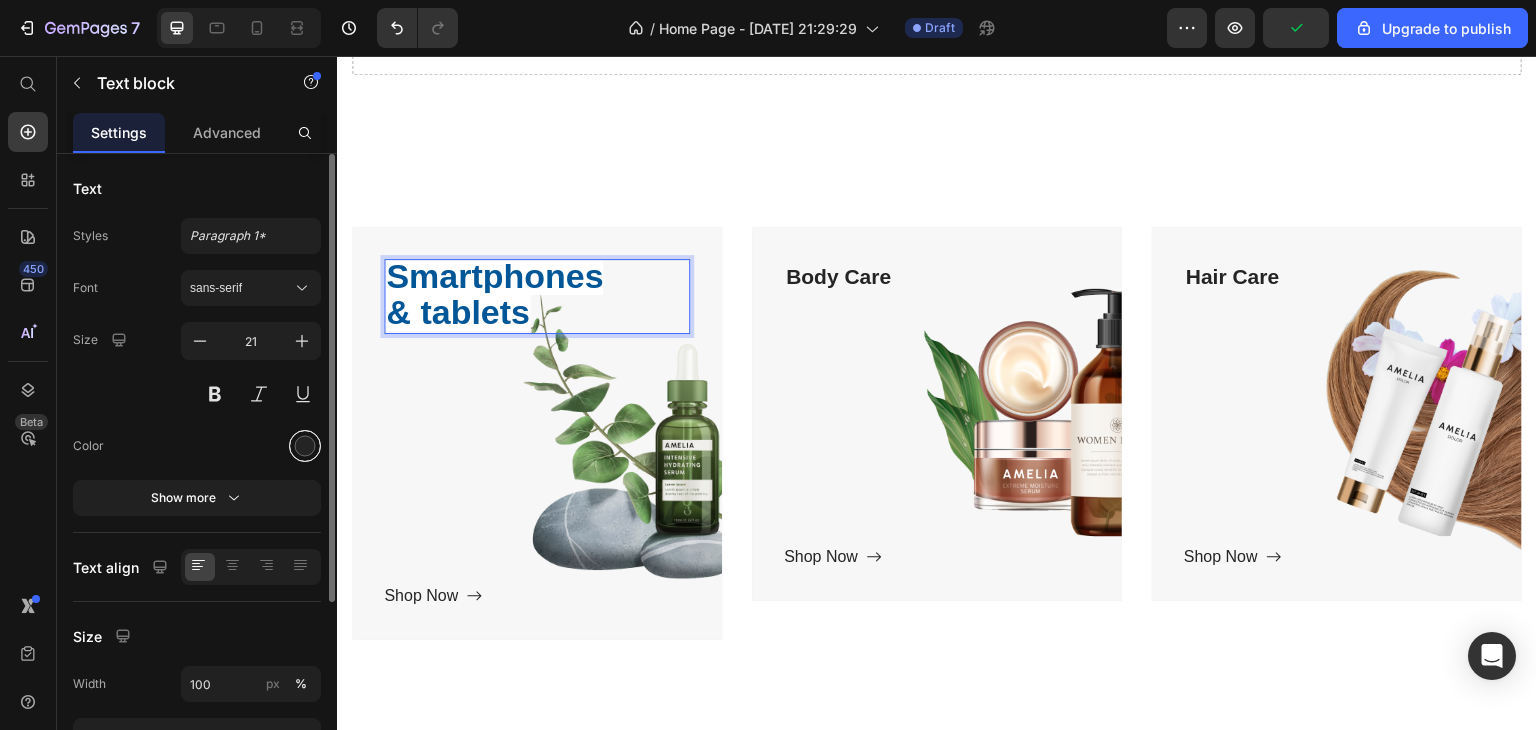 click at bounding box center [305, 446] 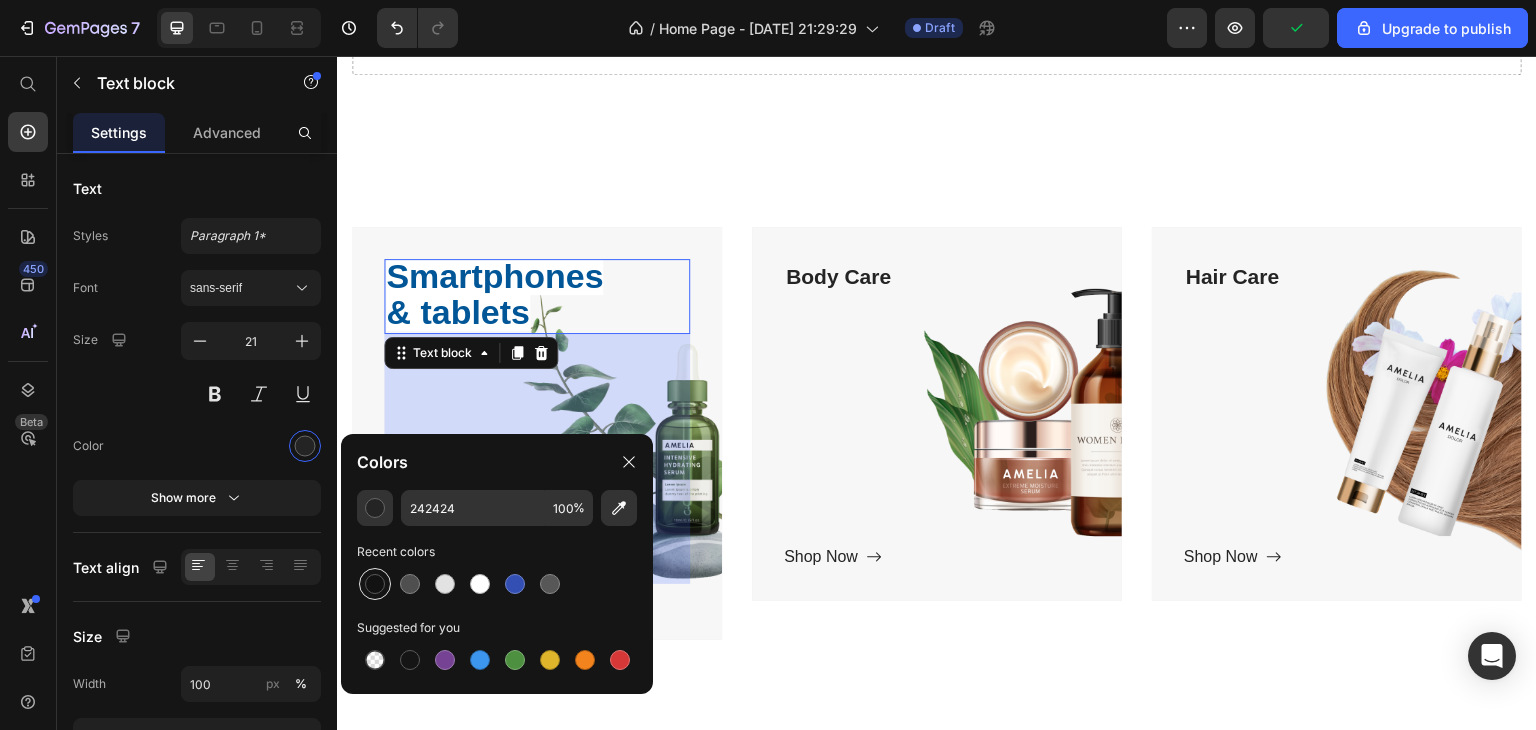 click at bounding box center [375, 584] 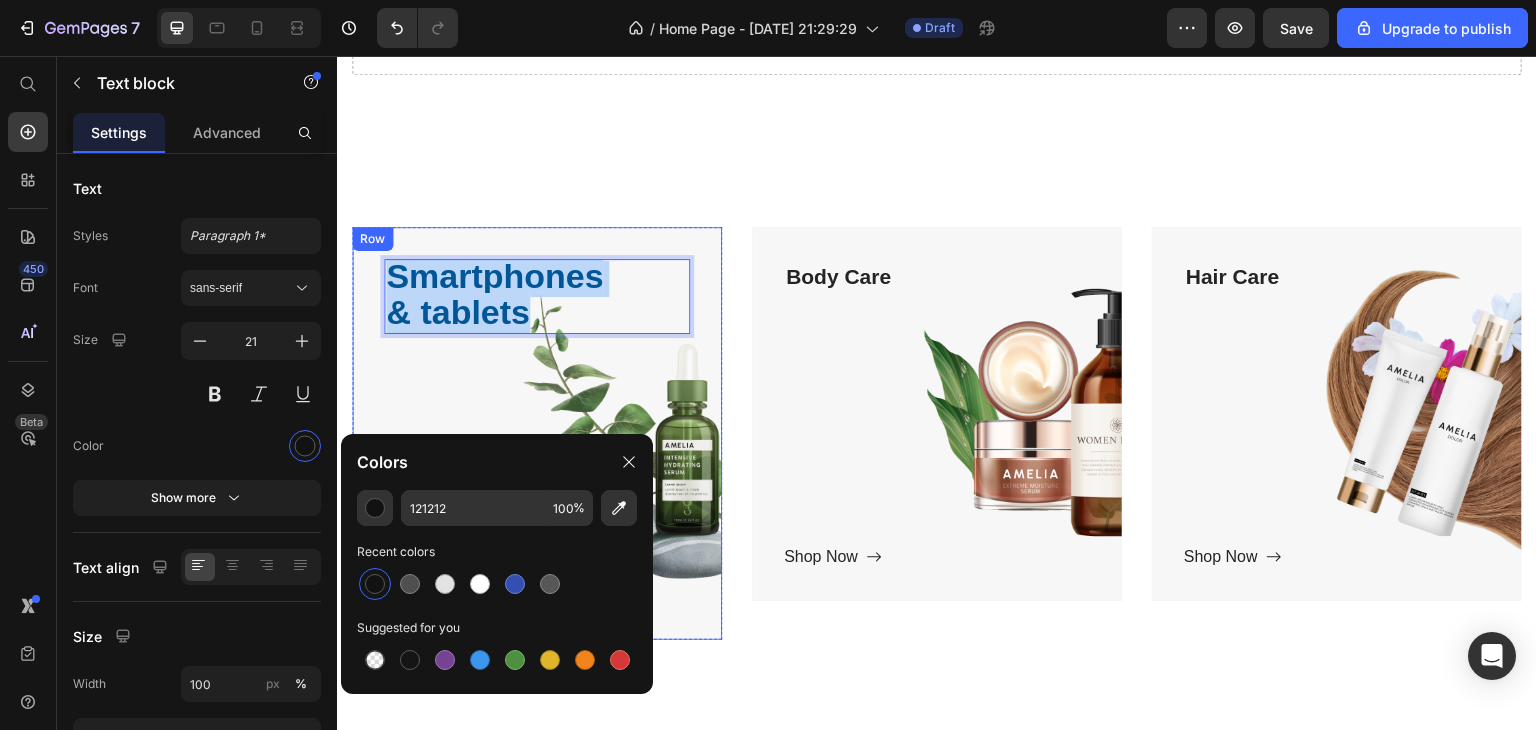 drag, startPoint x: 541, startPoint y: 310, endPoint x: 352, endPoint y: 259, distance: 195.76006 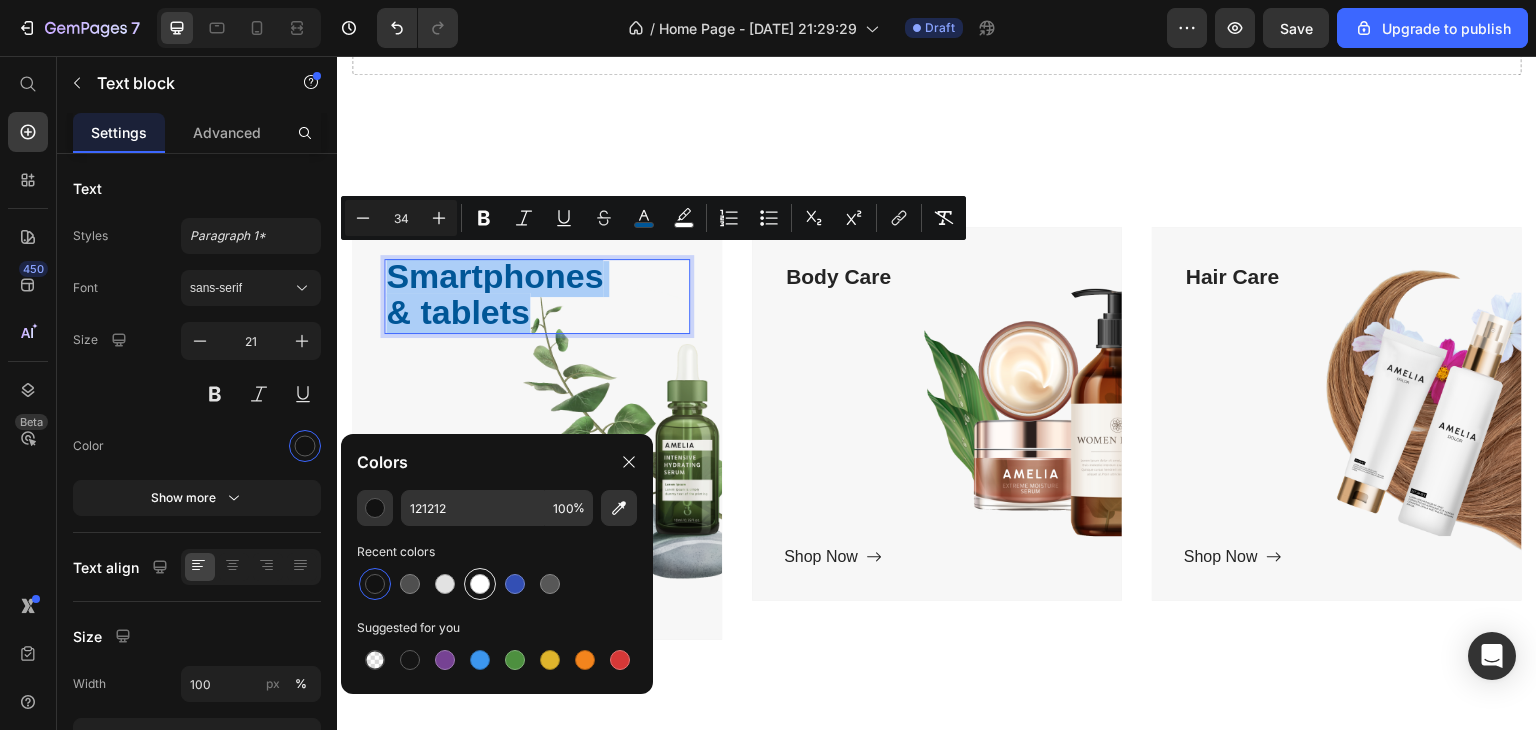 click at bounding box center (480, 584) 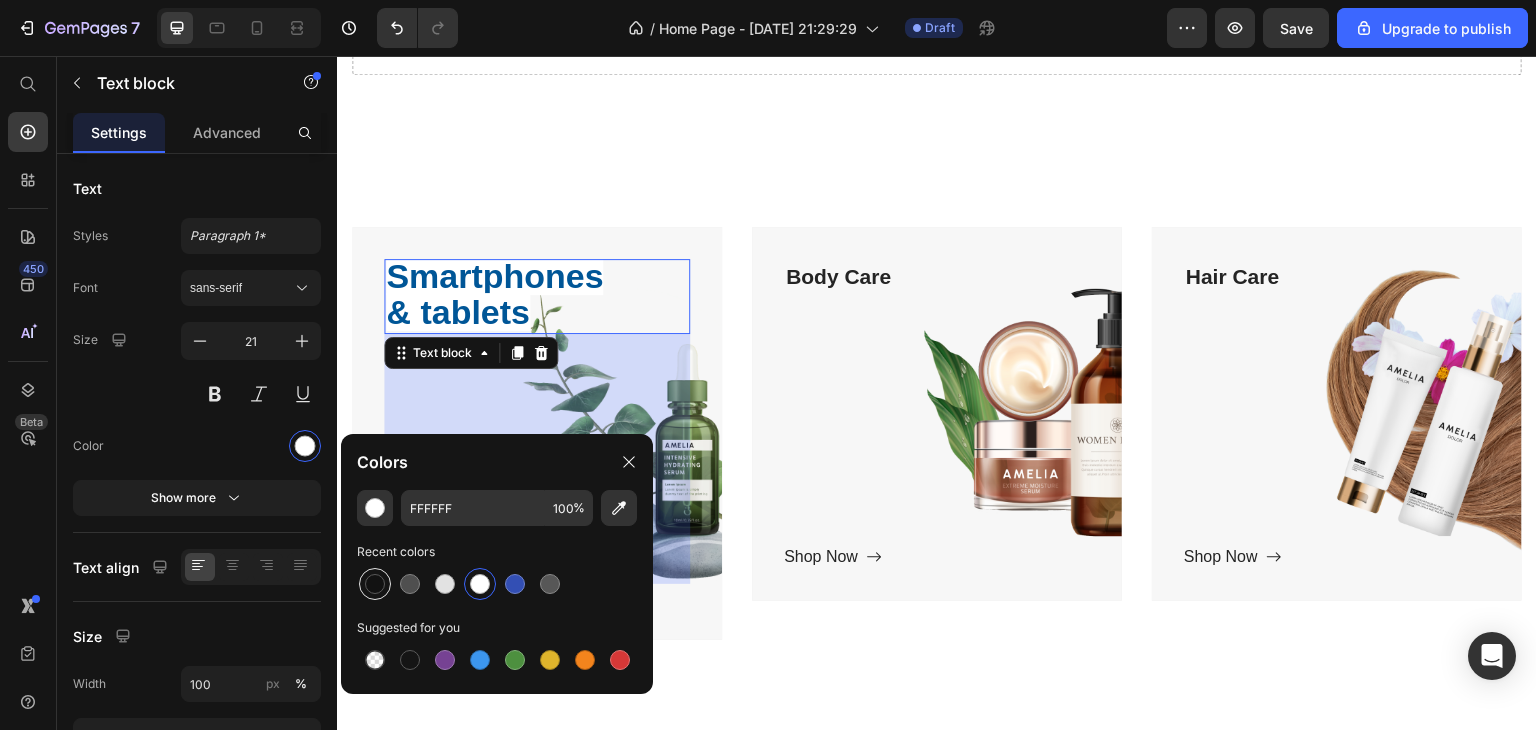 click at bounding box center [375, 584] 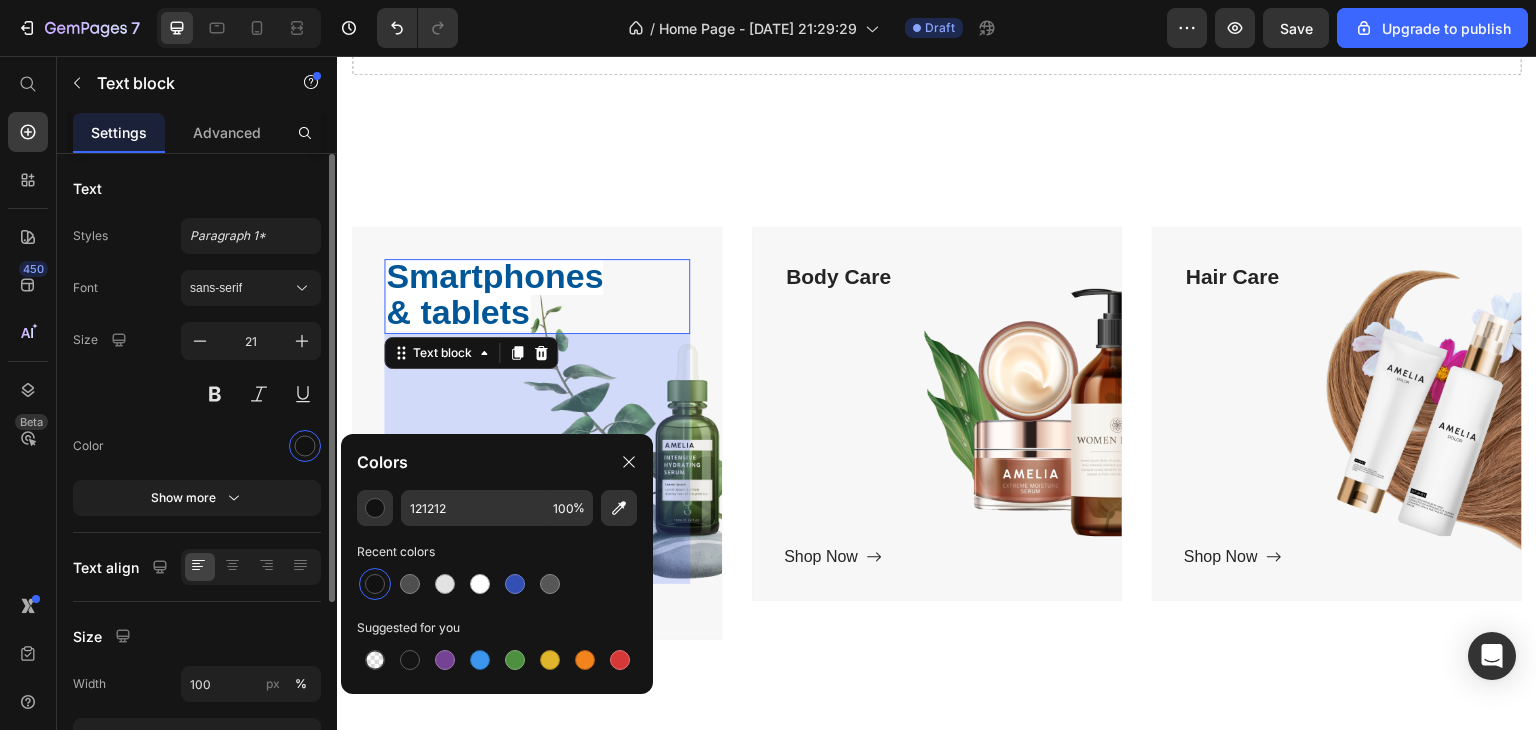 click on "Font sans-serif Size 21 Color Show more" at bounding box center [197, 393] 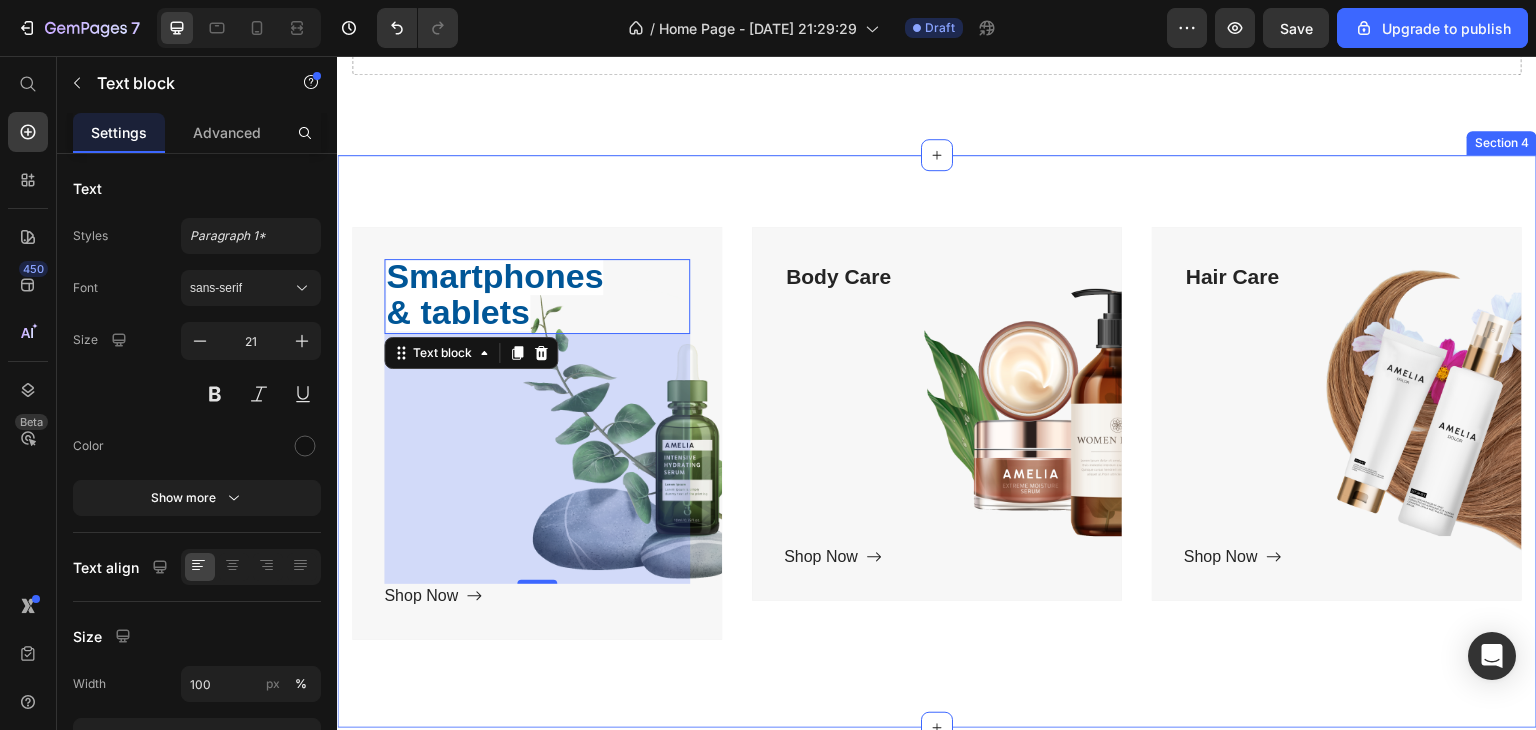 click on "Title Line Smartphones & tablets Text block   250
Shop Now Button Row Hero Banner Body Care Text block
Shop Now Button Row Hero Banner Hair Care Text block
Shop Now Button Row Hero Banner Row Section 4" at bounding box center [937, 441] 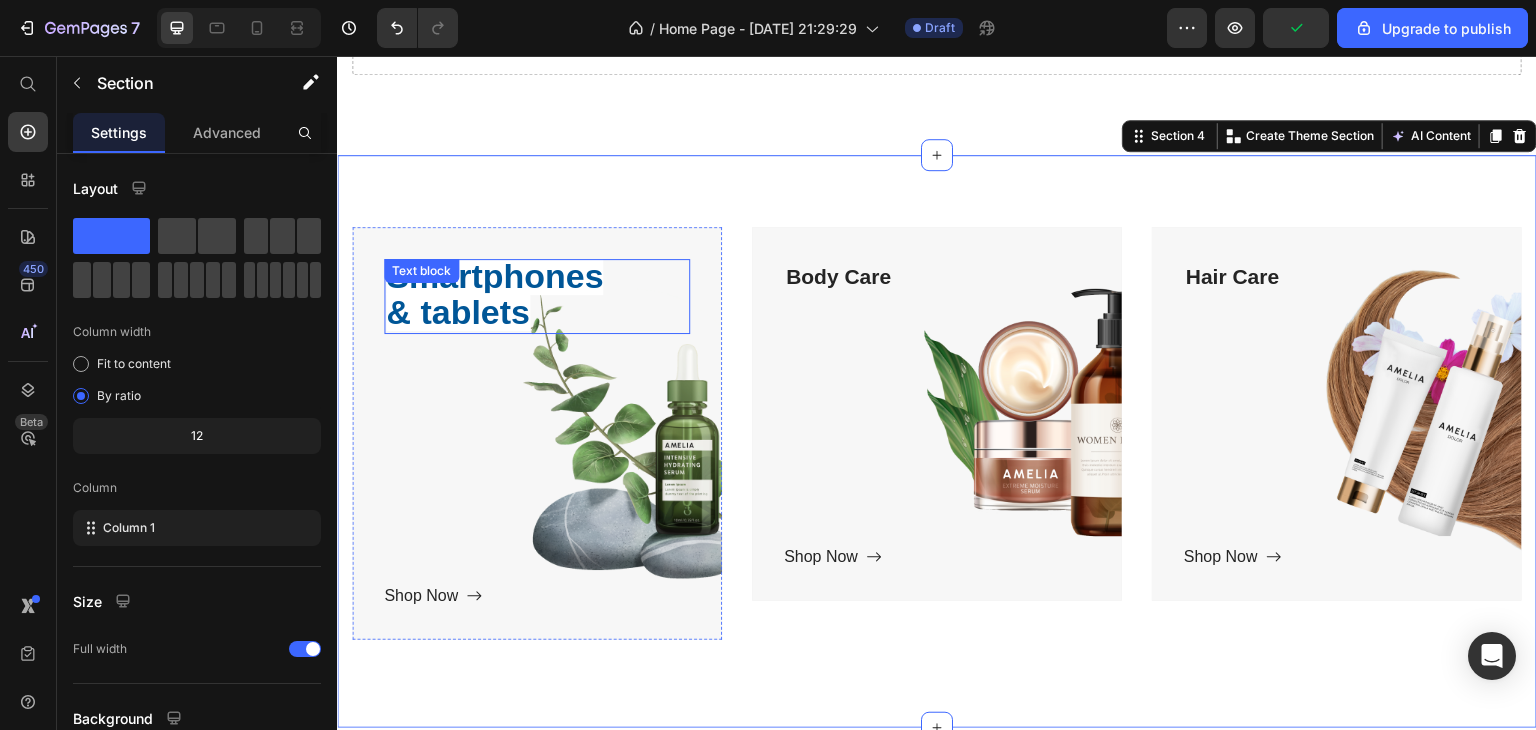 click on "& tablets" at bounding box center (458, 312) 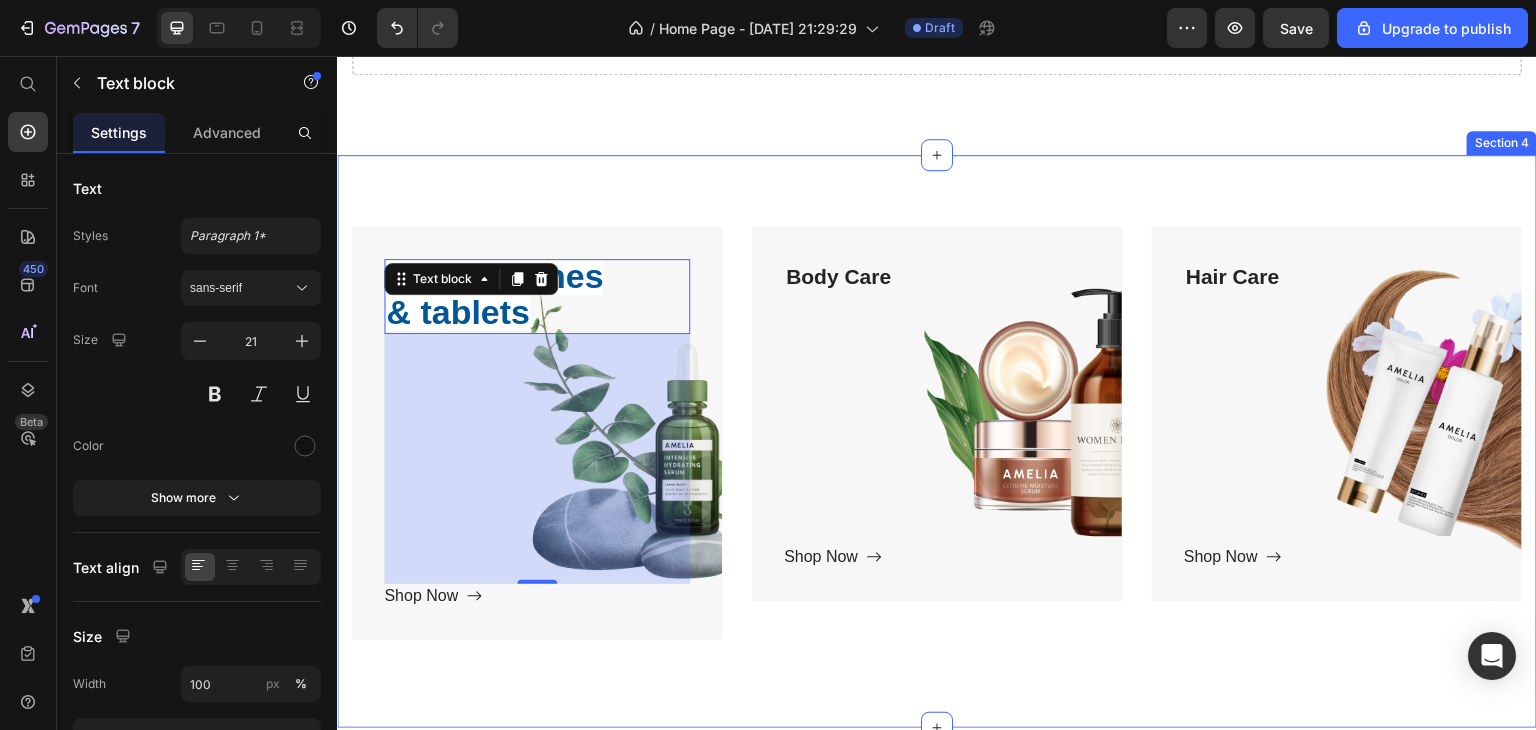 click on "Title Line Smartphones & tablets Text block   250
Shop Now Button Row Hero Banner Body Care Text block
Shop Now Button Row Hero Banner Hair Care Text block
Shop Now Button Row Hero Banner Row Section 4" at bounding box center (937, 441) 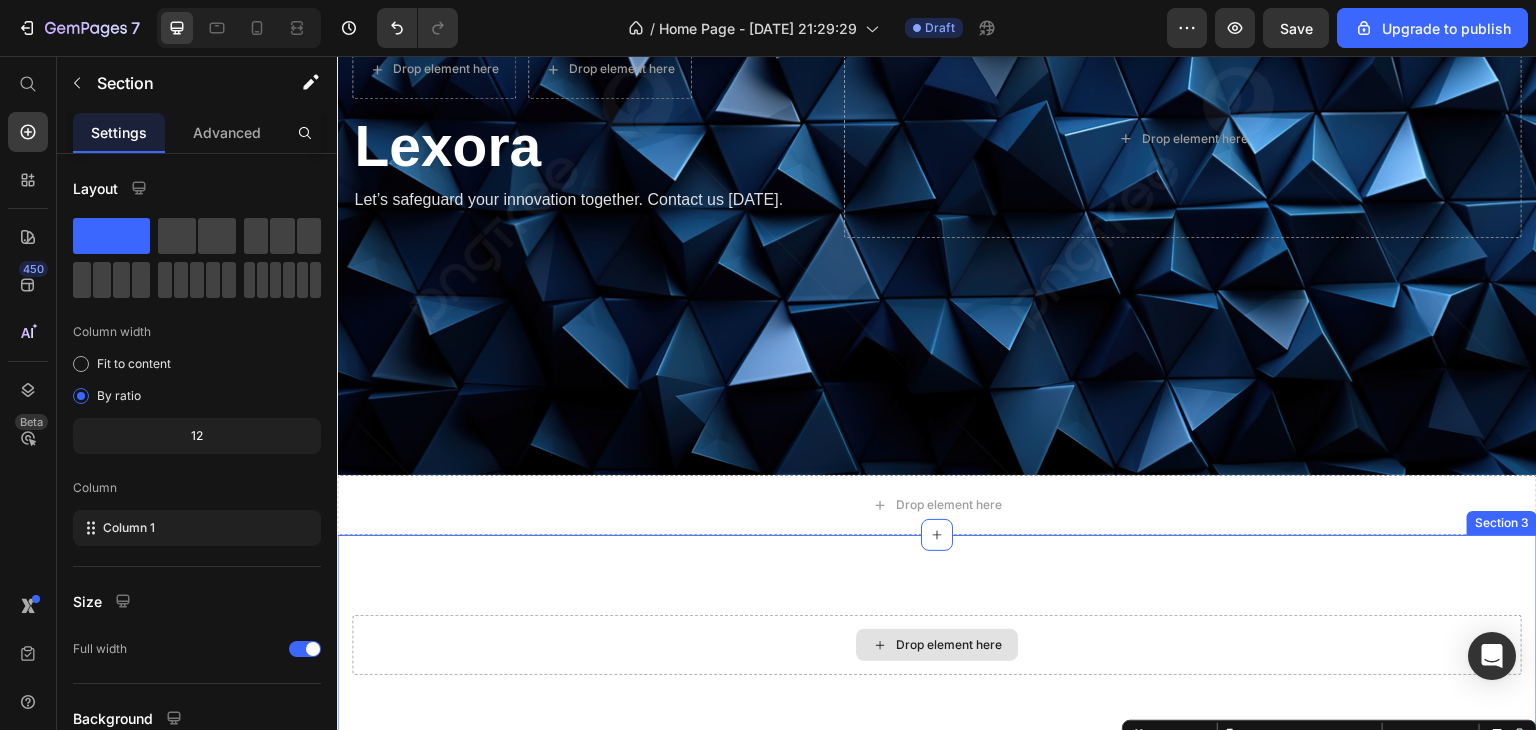 scroll, scrollTop: 695, scrollLeft: 0, axis: vertical 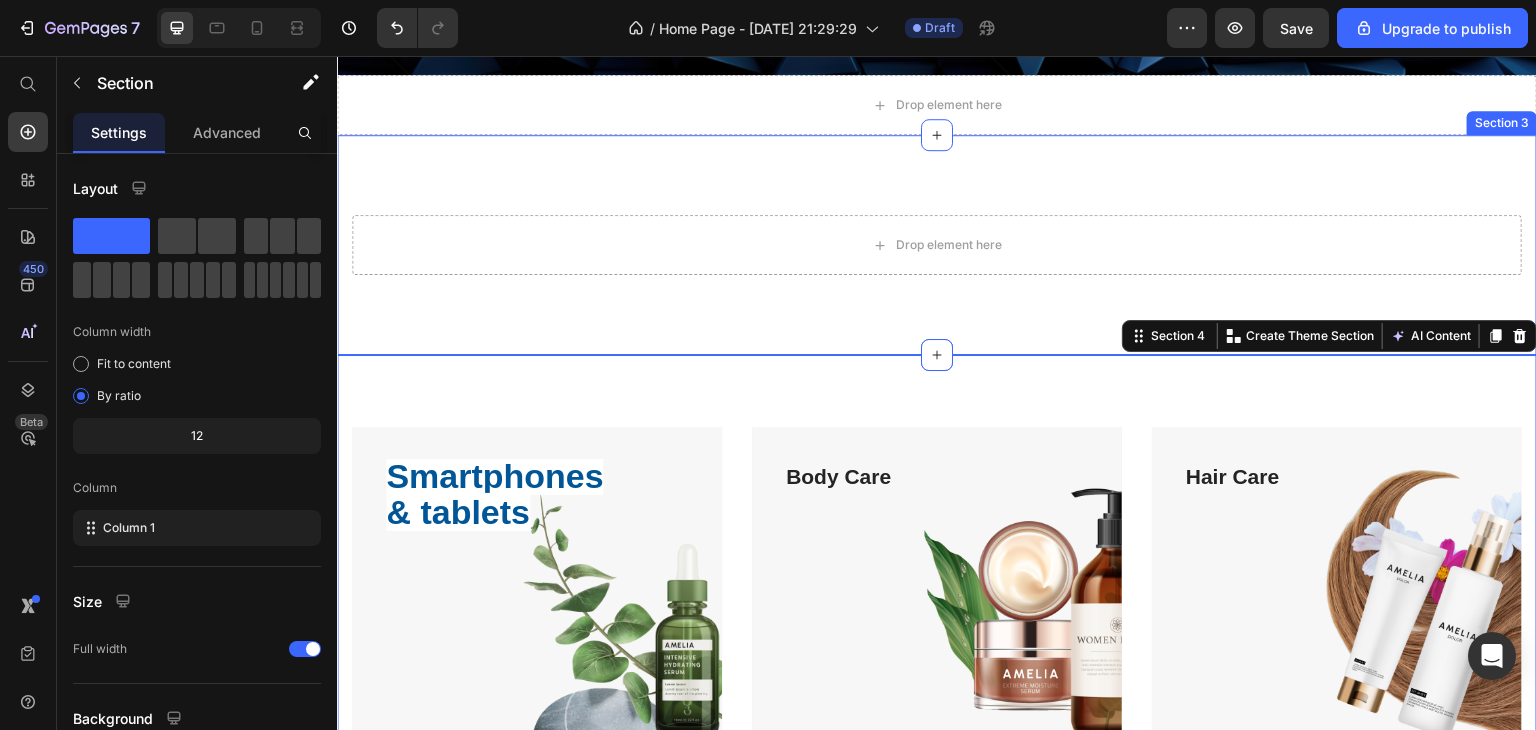 click on "Drop element here Section 3" at bounding box center [937, 245] 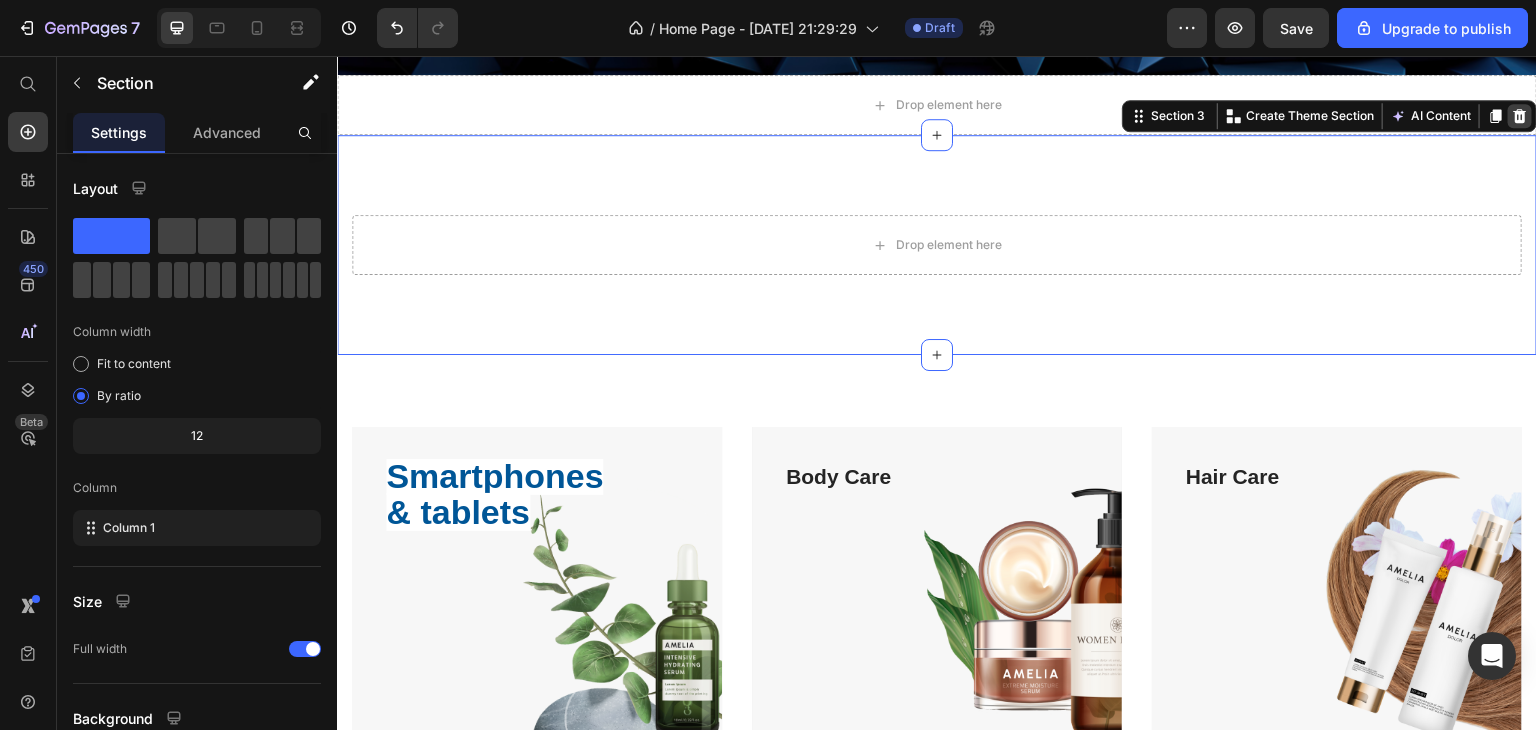 click 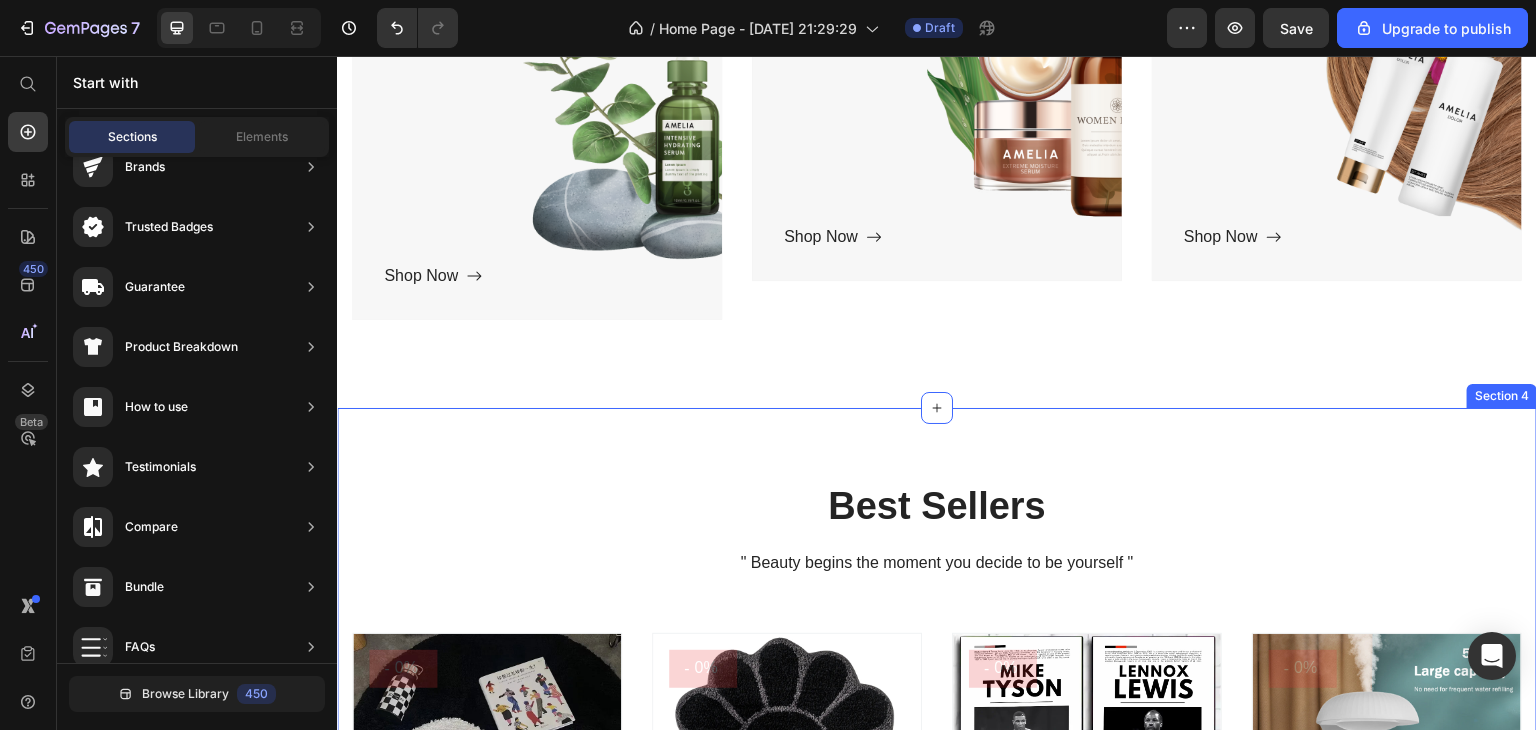 scroll, scrollTop: 895, scrollLeft: 0, axis: vertical 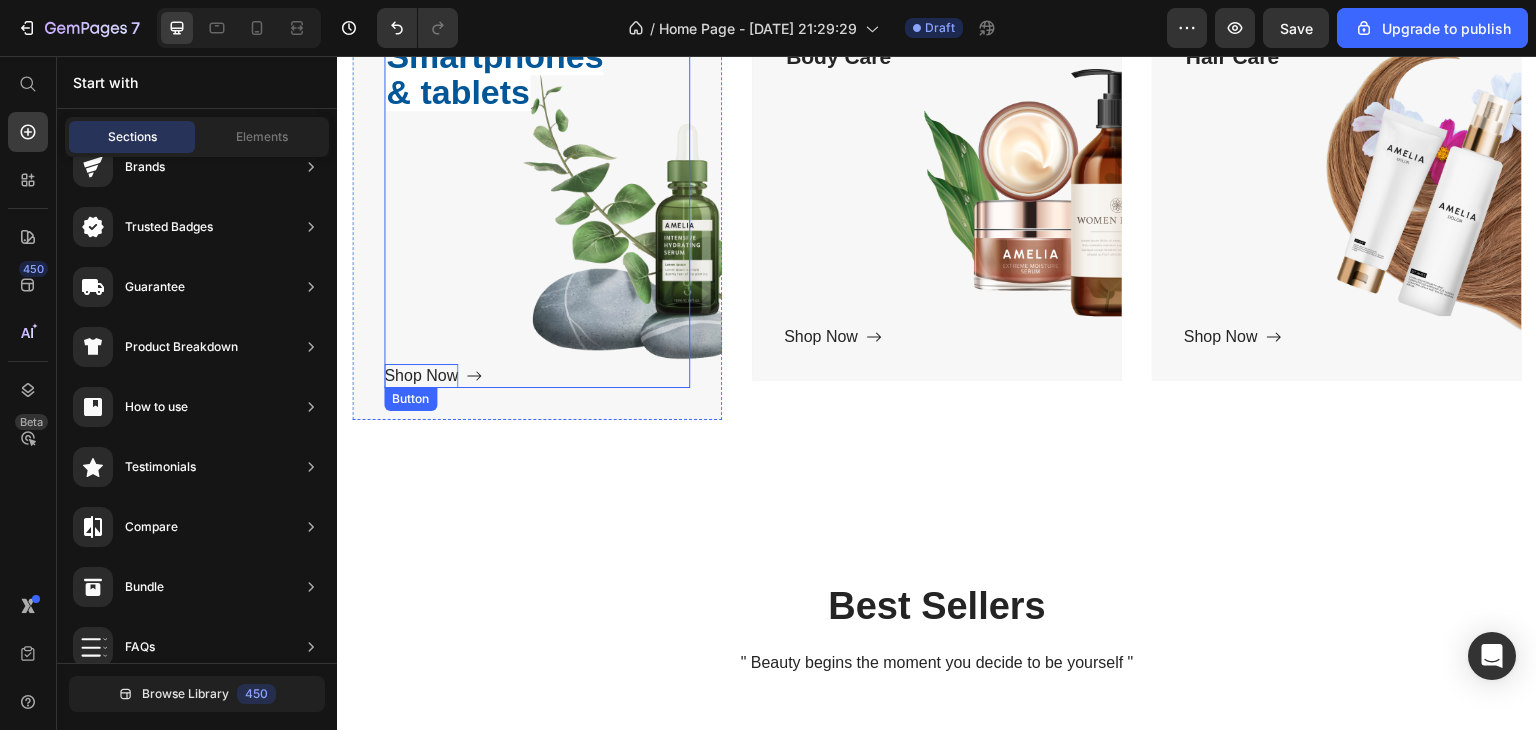 click on "Shop Now" at bounding box center (421, 376) 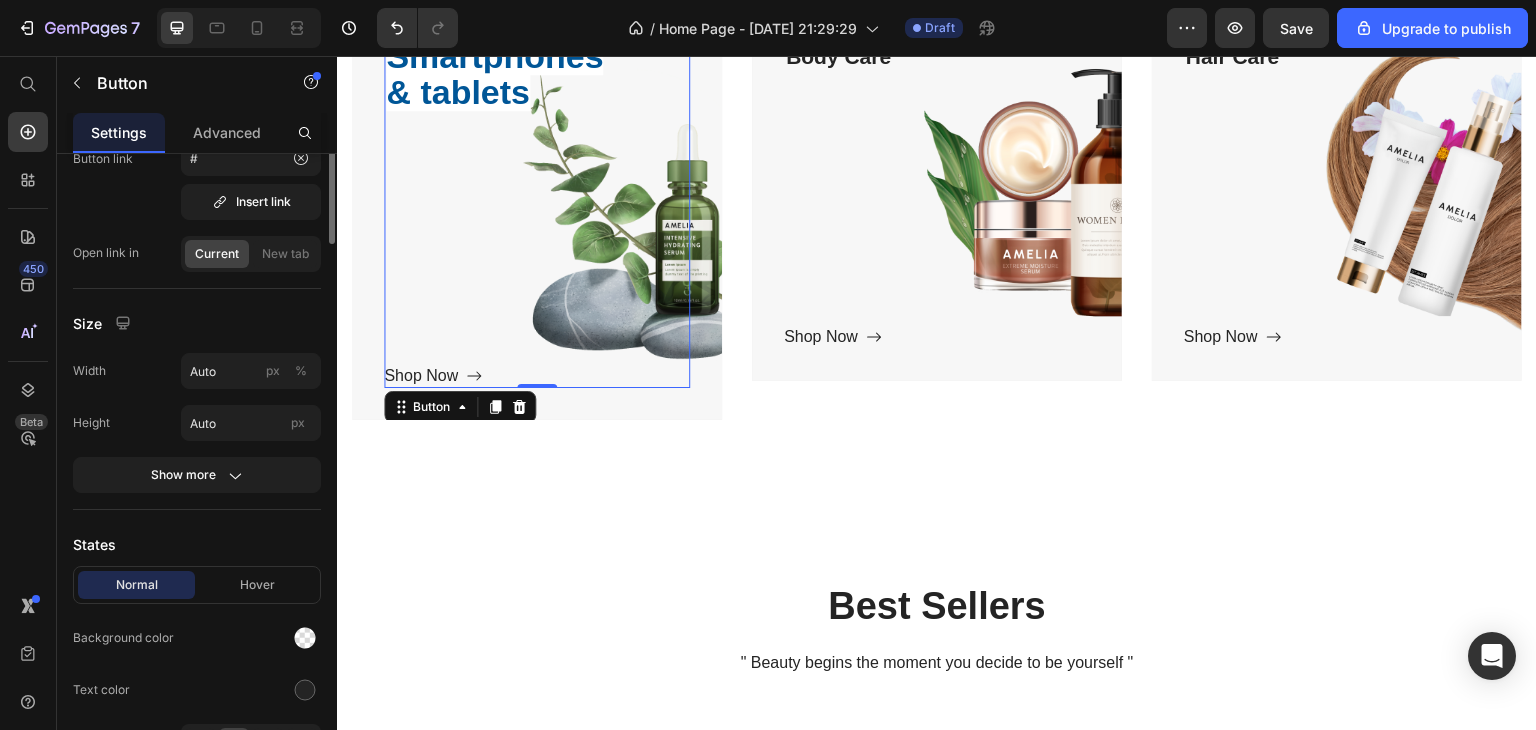 scroll, scrollTop: 100, scrollLeft: 0, axis: vertical 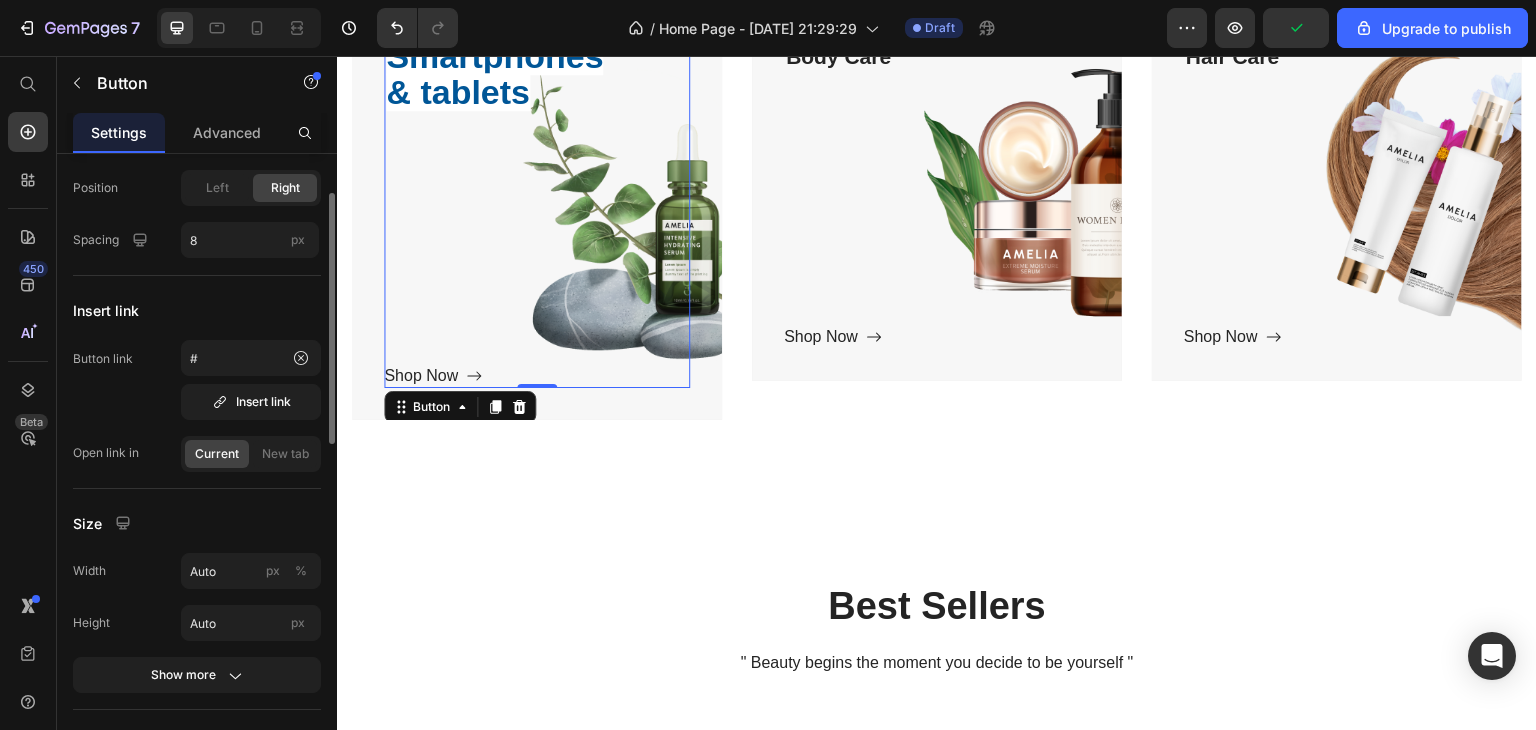 click on "Insert link" at bounding box center (197, 310) 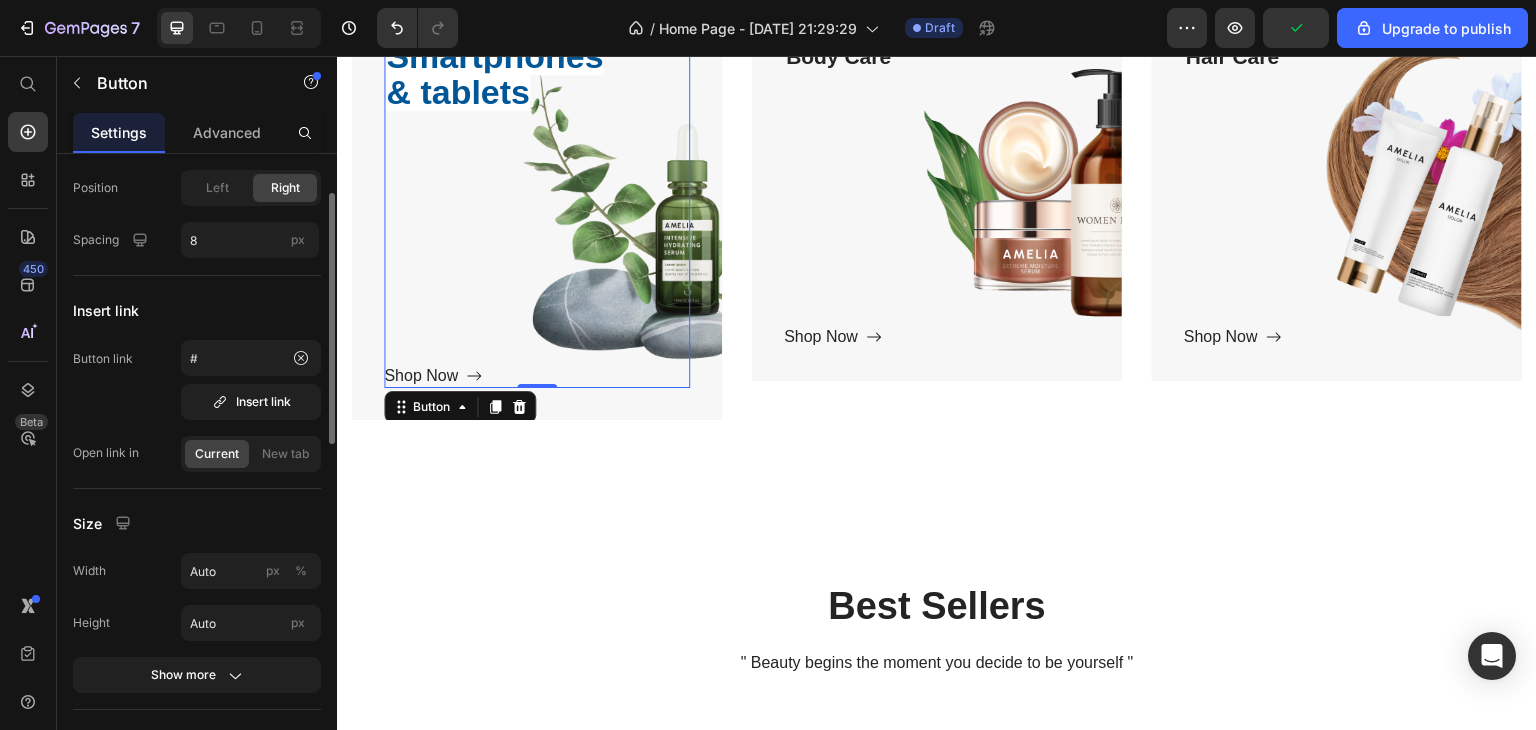 scroll, scrollTop: 0, scrollLeft: 0, axis: both 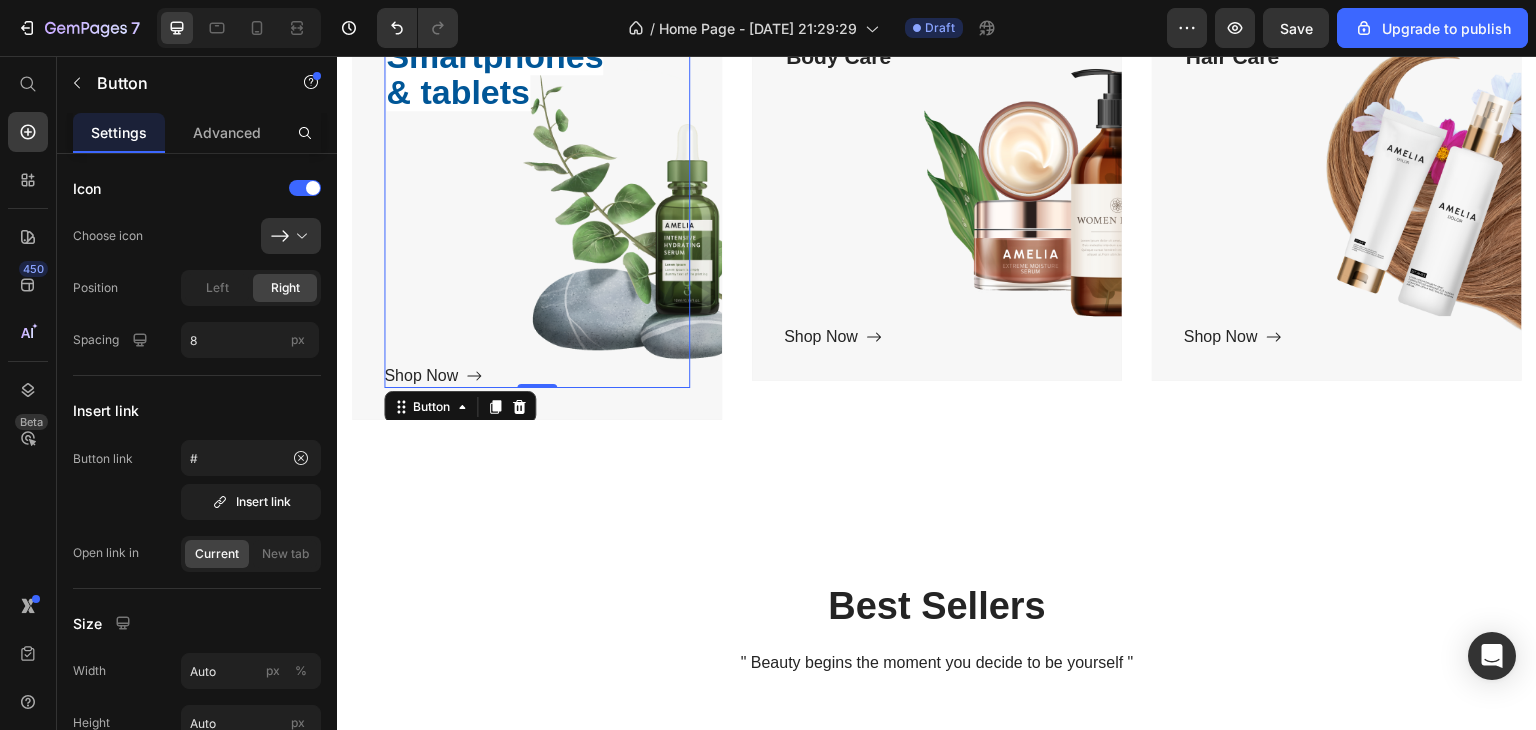 click on "Shop Now" at bounding box center (433, 376) 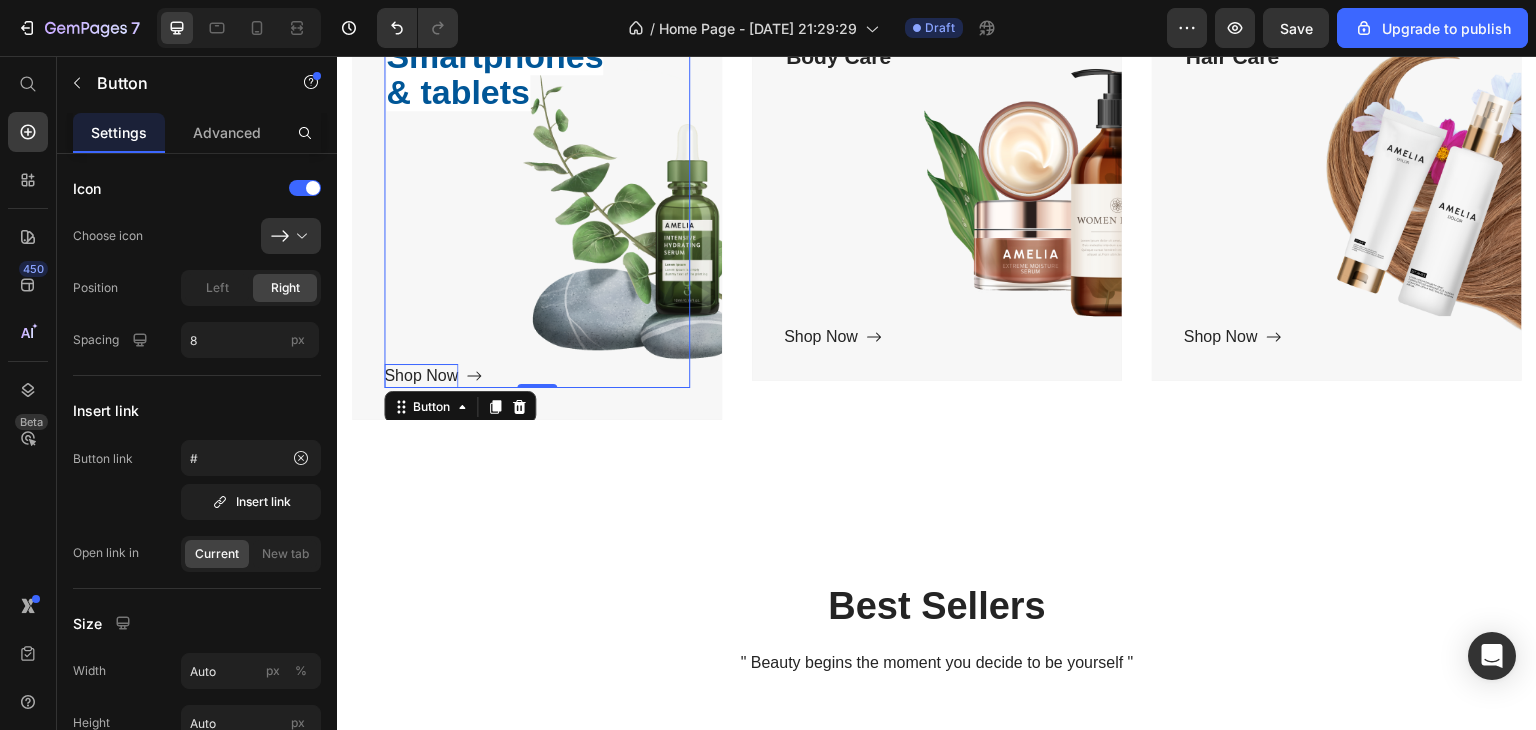click on "Shop Now" at bounding box center (421, 376) 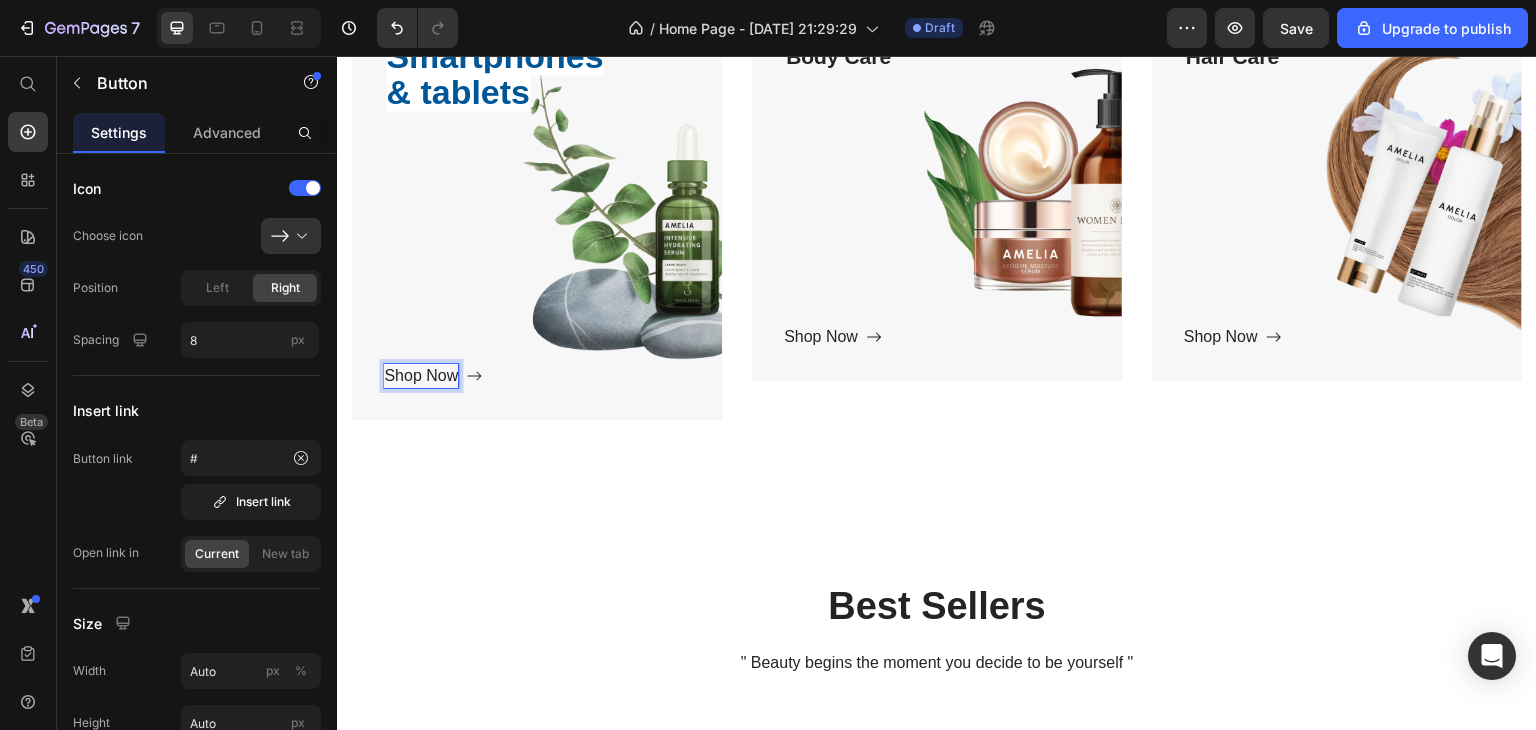 click on "Shop Now" at bounding box center [421, 376] 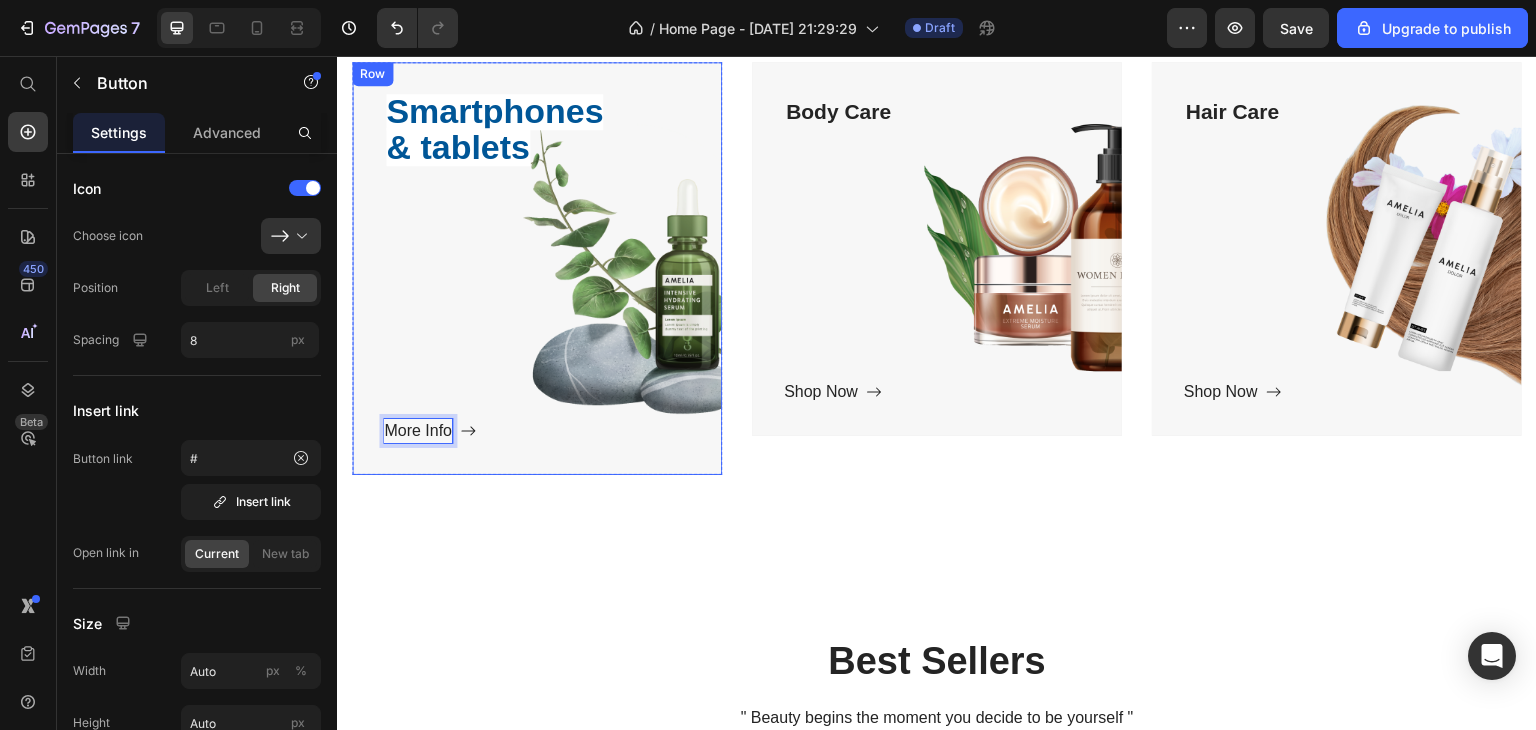 scroll, scrollTop: 795, scrollLeft: 0, axis: vertical 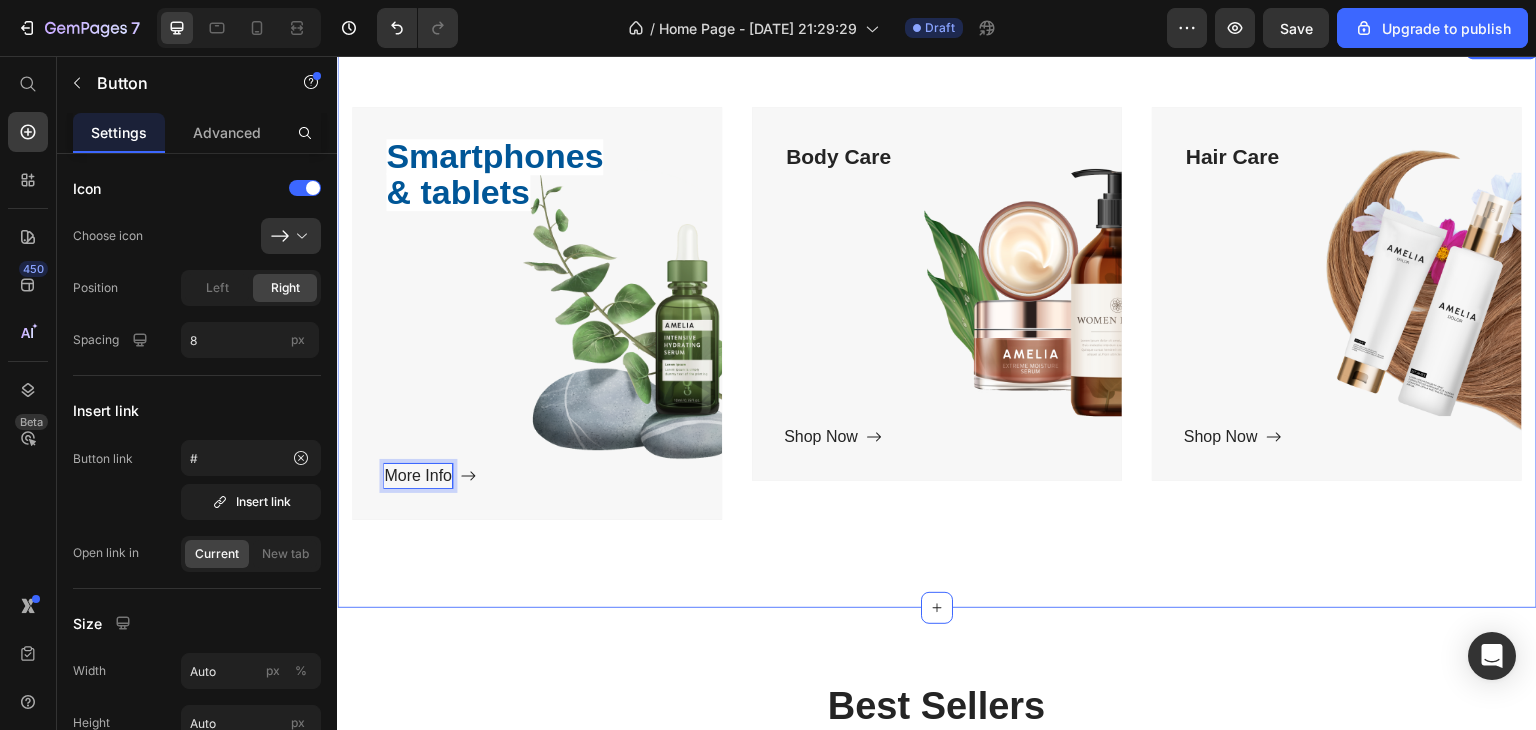click on "Title Line Smartphones & tablets Text block
More Info Button   0 Row Hero Banner Body Care Text block
Shop Now Button Row Hero Banner Hair Care Text block
Shop Now Button Row Hero Banner Row Section 3" at bounding box center (937, 321) 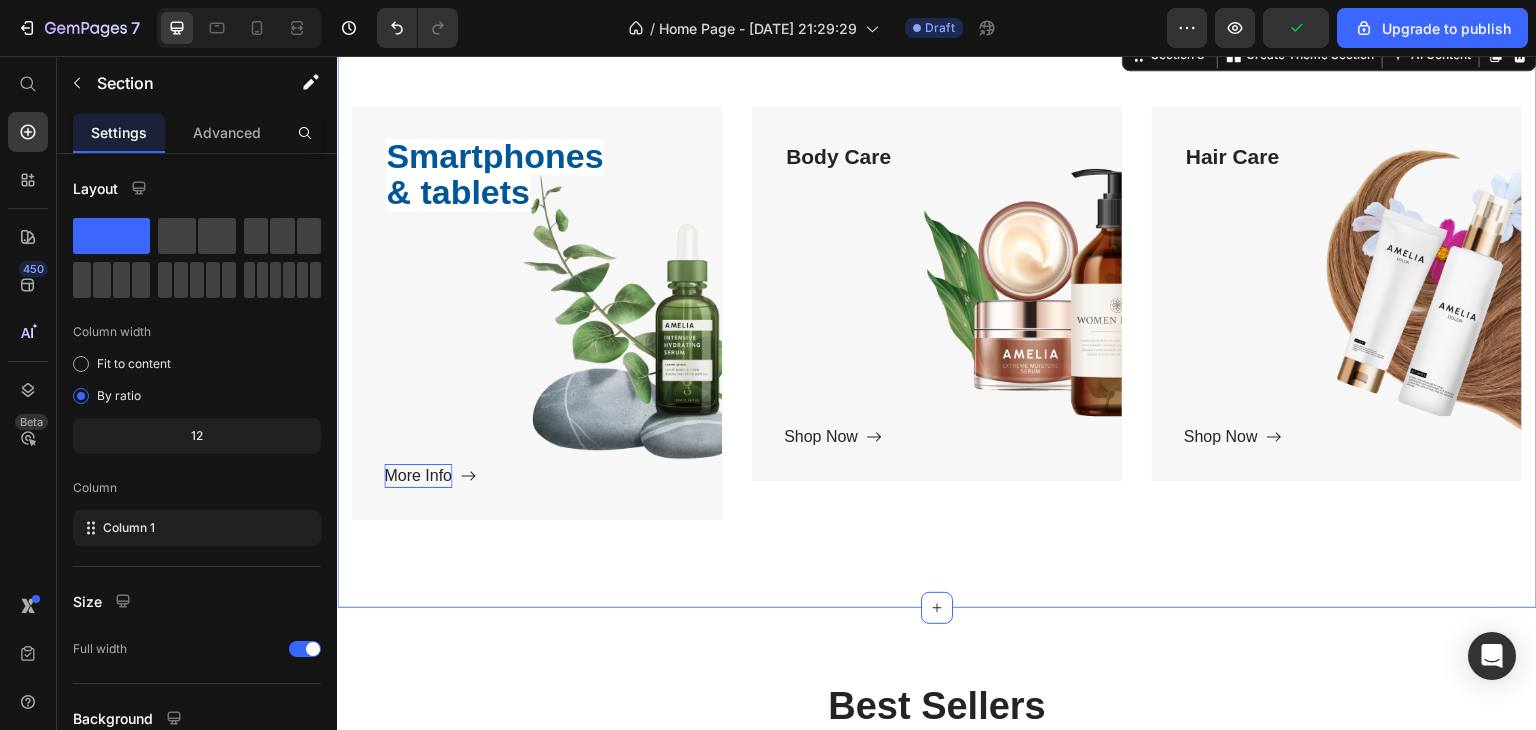click on "Title Line Smartphones & tablets Text block
More Info Button Row Hero Banner Body Care Text block
Shop Now Button Row Hero Banner Hair Care Text block
Shop Now Button Row Hero Banner Row Section 3   You can create reusable sections Create Theme Section AI Content Write with GemAI What would you like to describe here? Tone and Voice Persuasive Product LAKEA [DATE] 8 Ball Rug Indoor Home Decoration Spooky [DATE] Gifts 8 Ball Accent Round Tufting Soft Rug Horror Movie Mat Show more Generate" at bounding box center (937, 321) 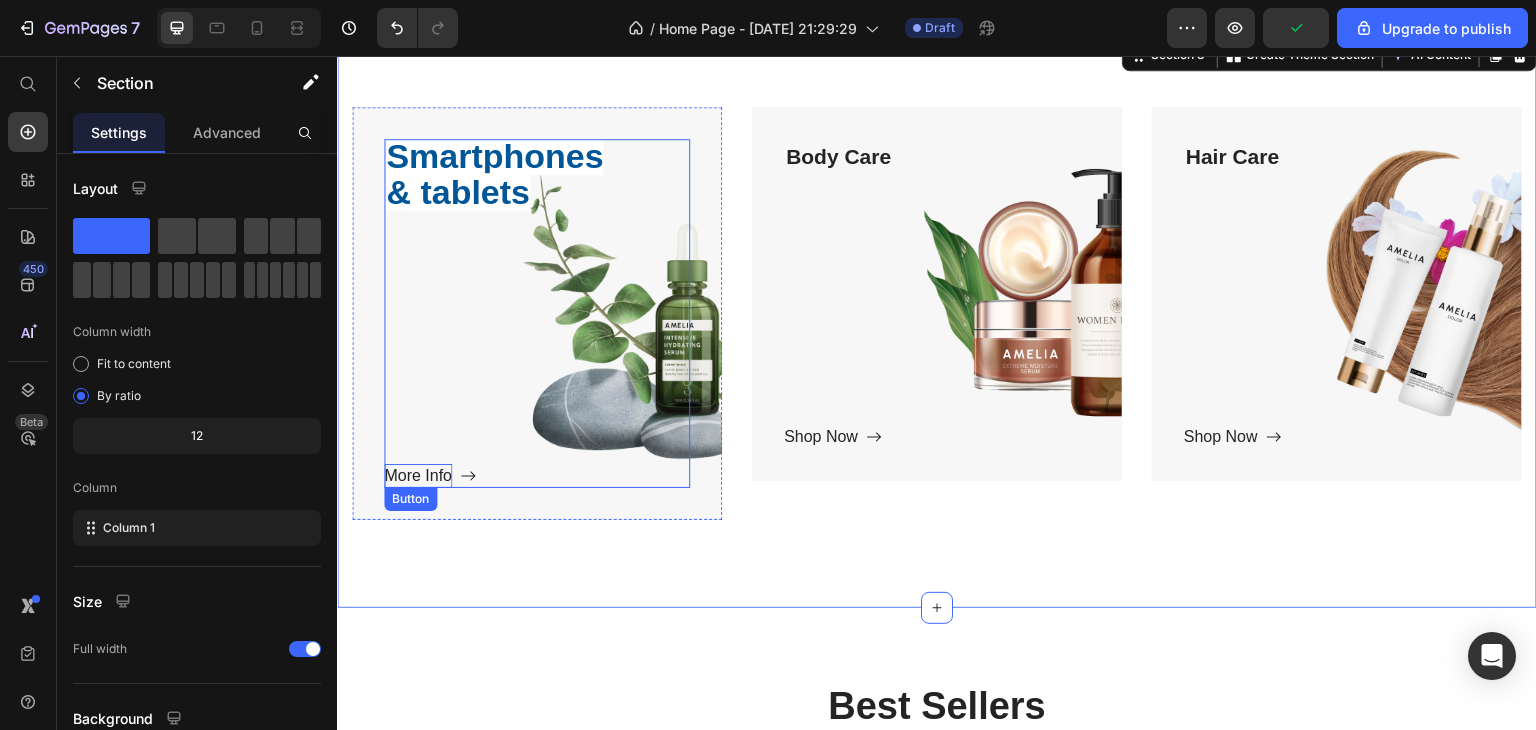 click on "More Info" at bounding box center (418, 476) 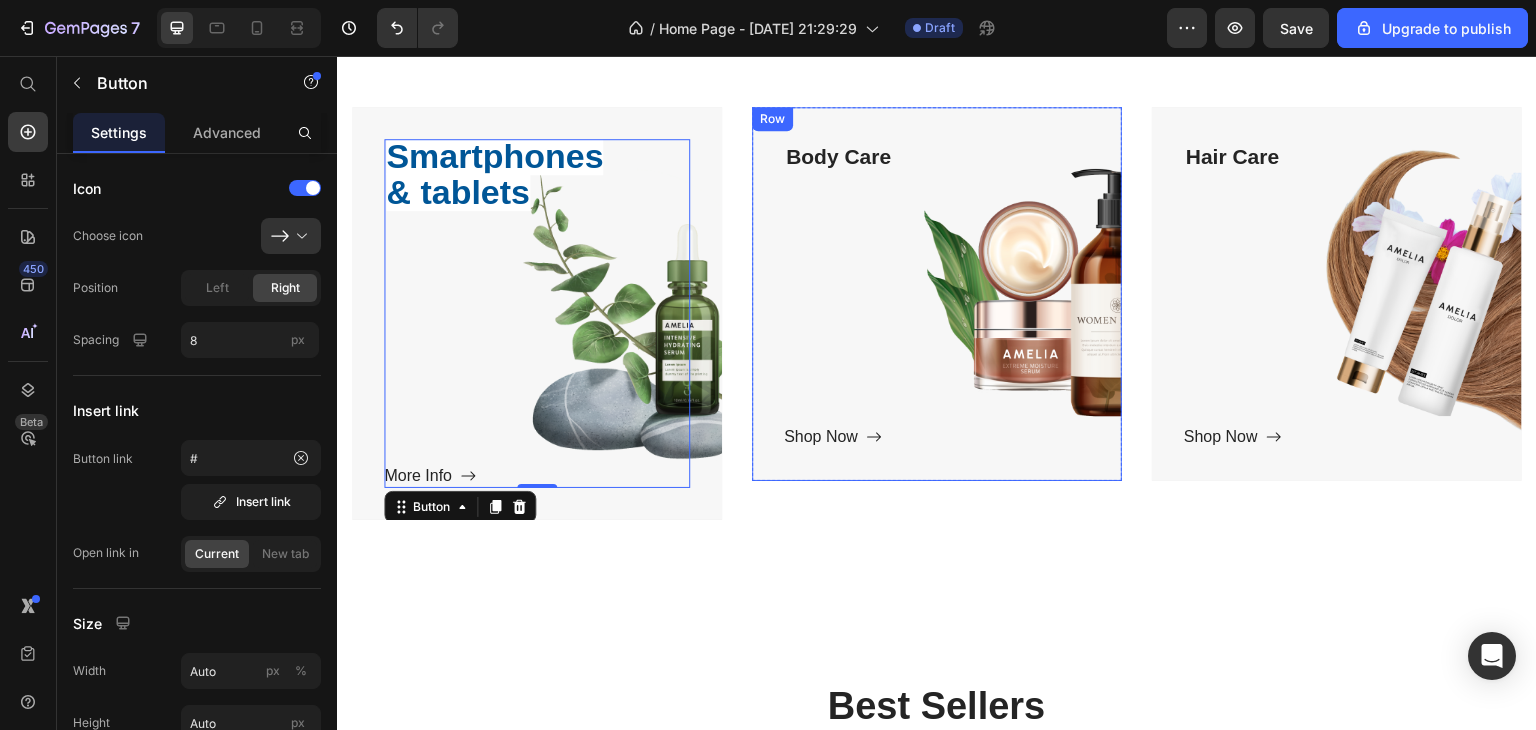 click on "Body Care Text block
Shop Now Button" at bounding box center (937, 294) 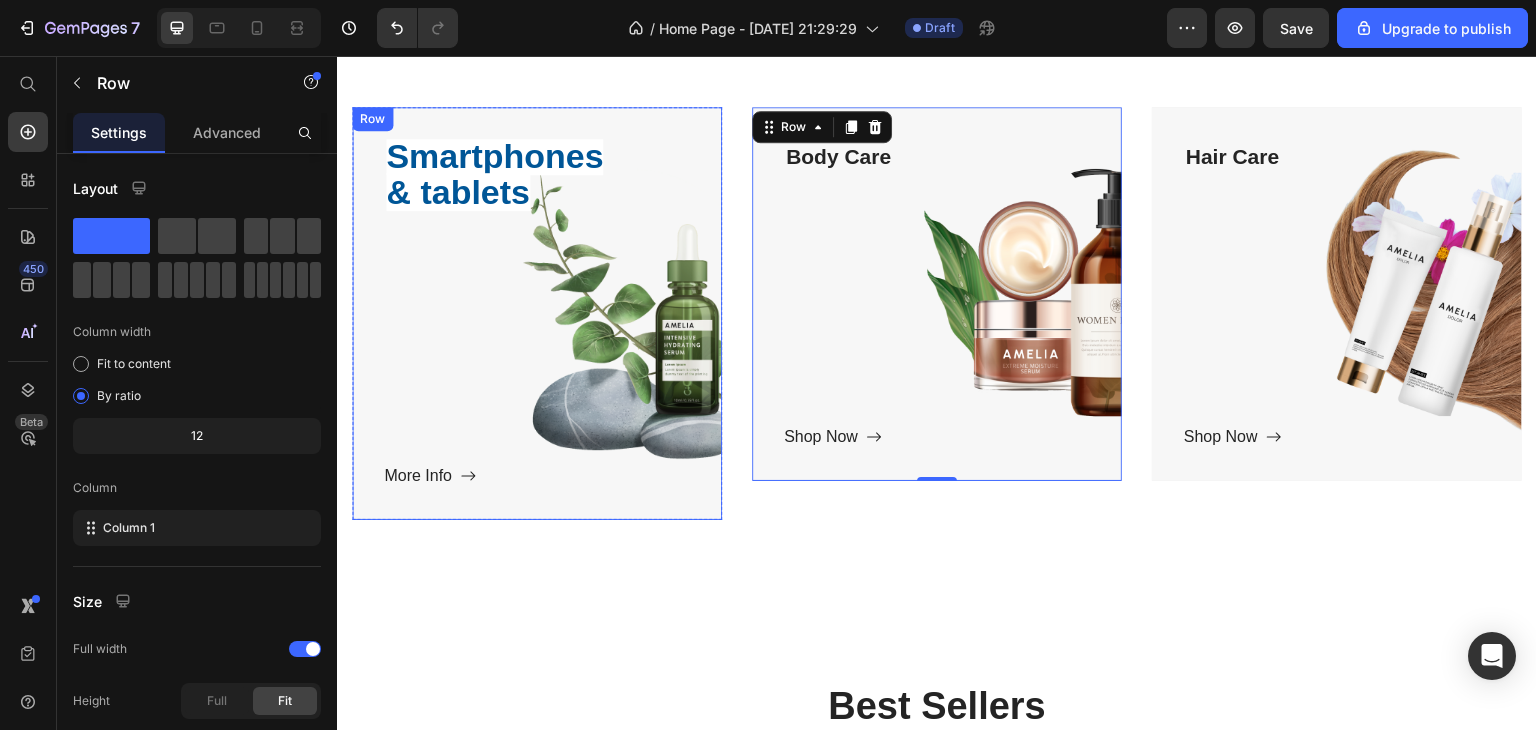 click on "Smartphones & tablets Text block
More Info Button" at bounding box center (537, 313) 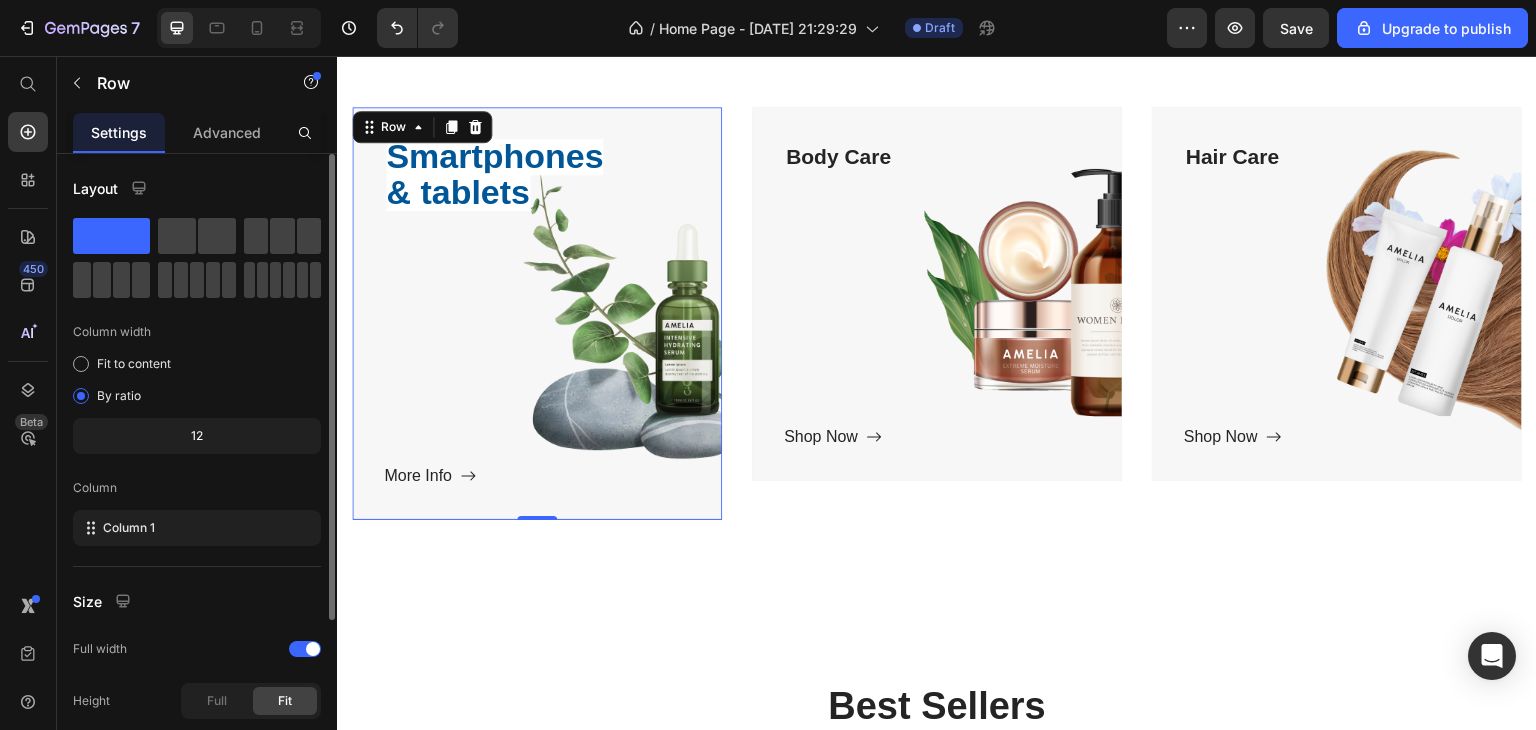 scroll, scrollTop: 200, scrollLeft: 0, axis: vertical 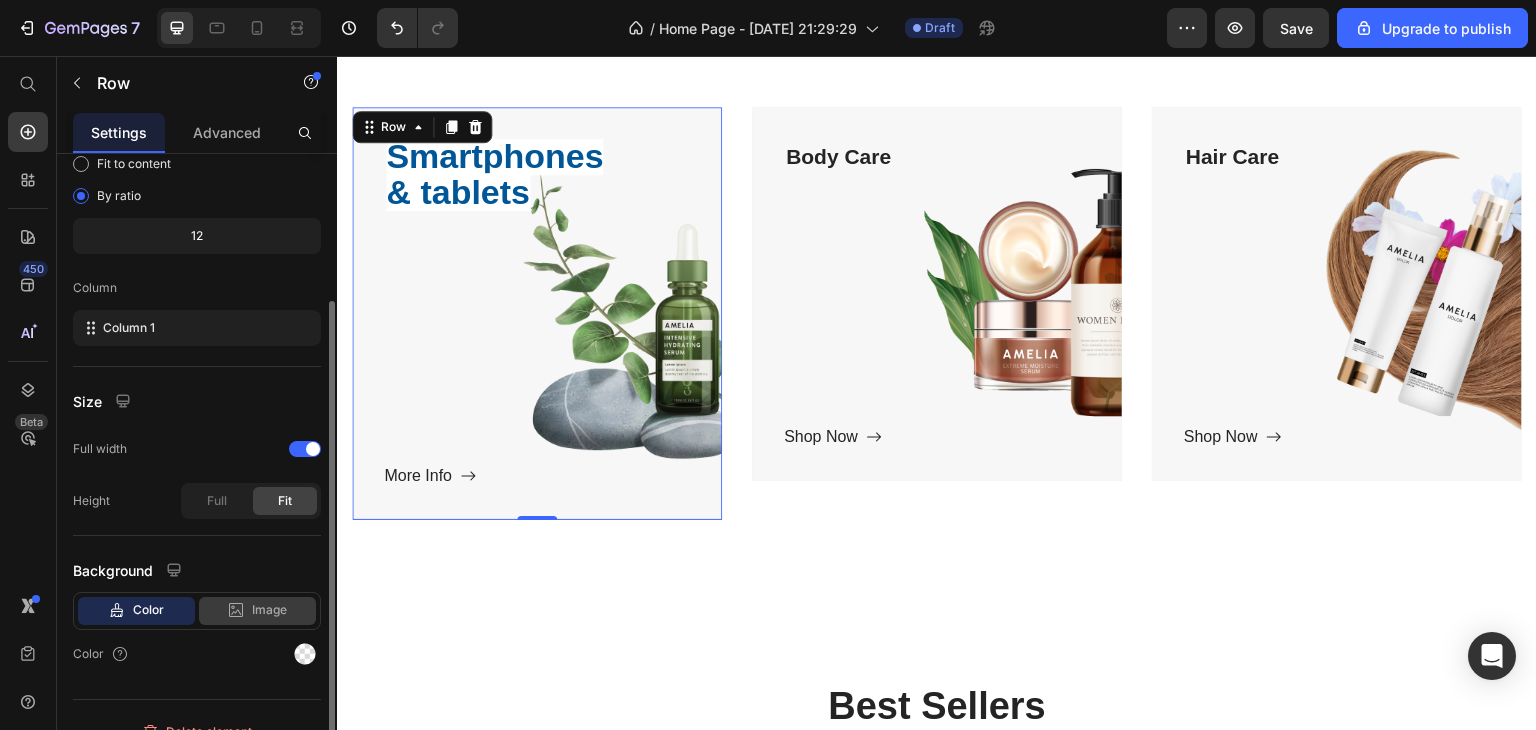 click on "Image" 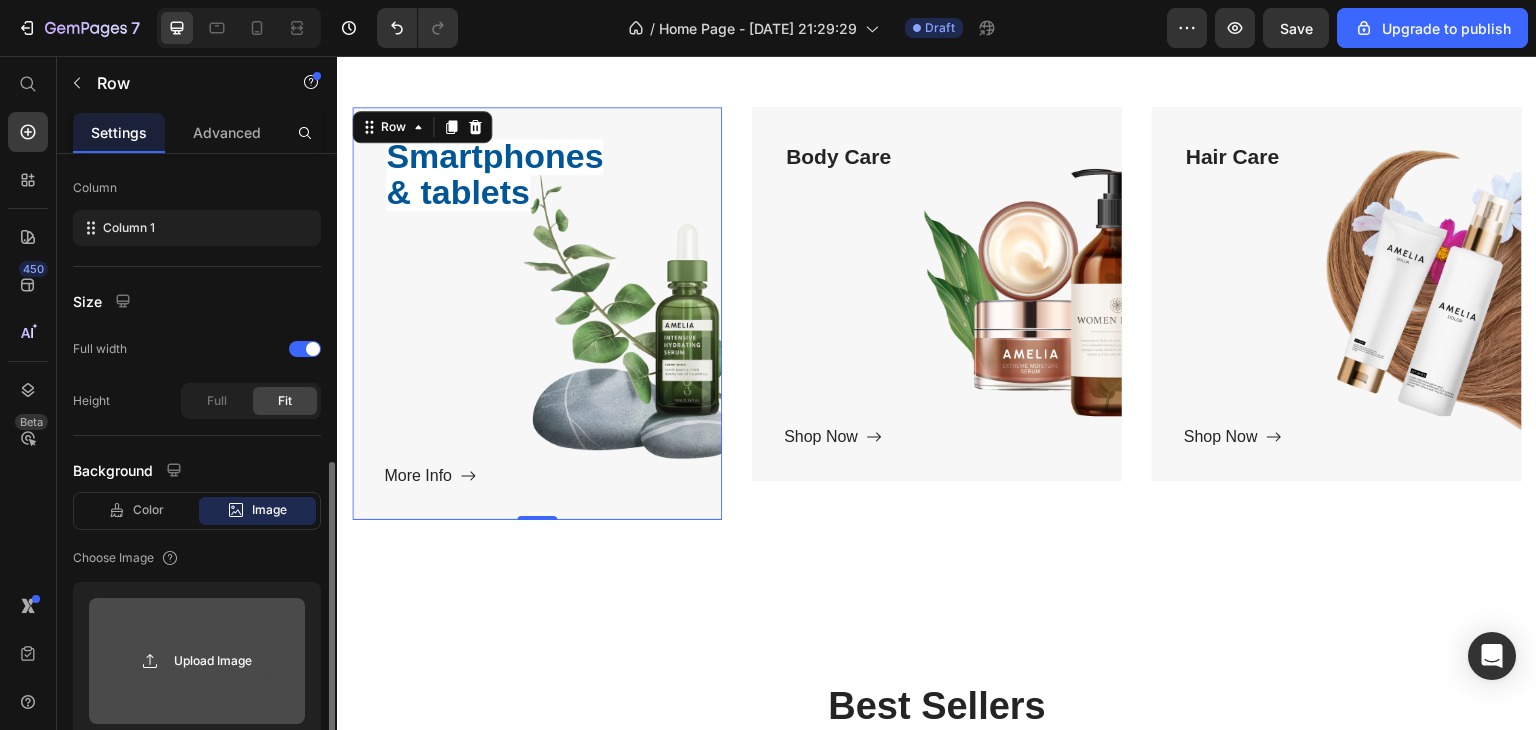 scroll, scrollTop: 500, scrollLeft: 0, axis: vertical 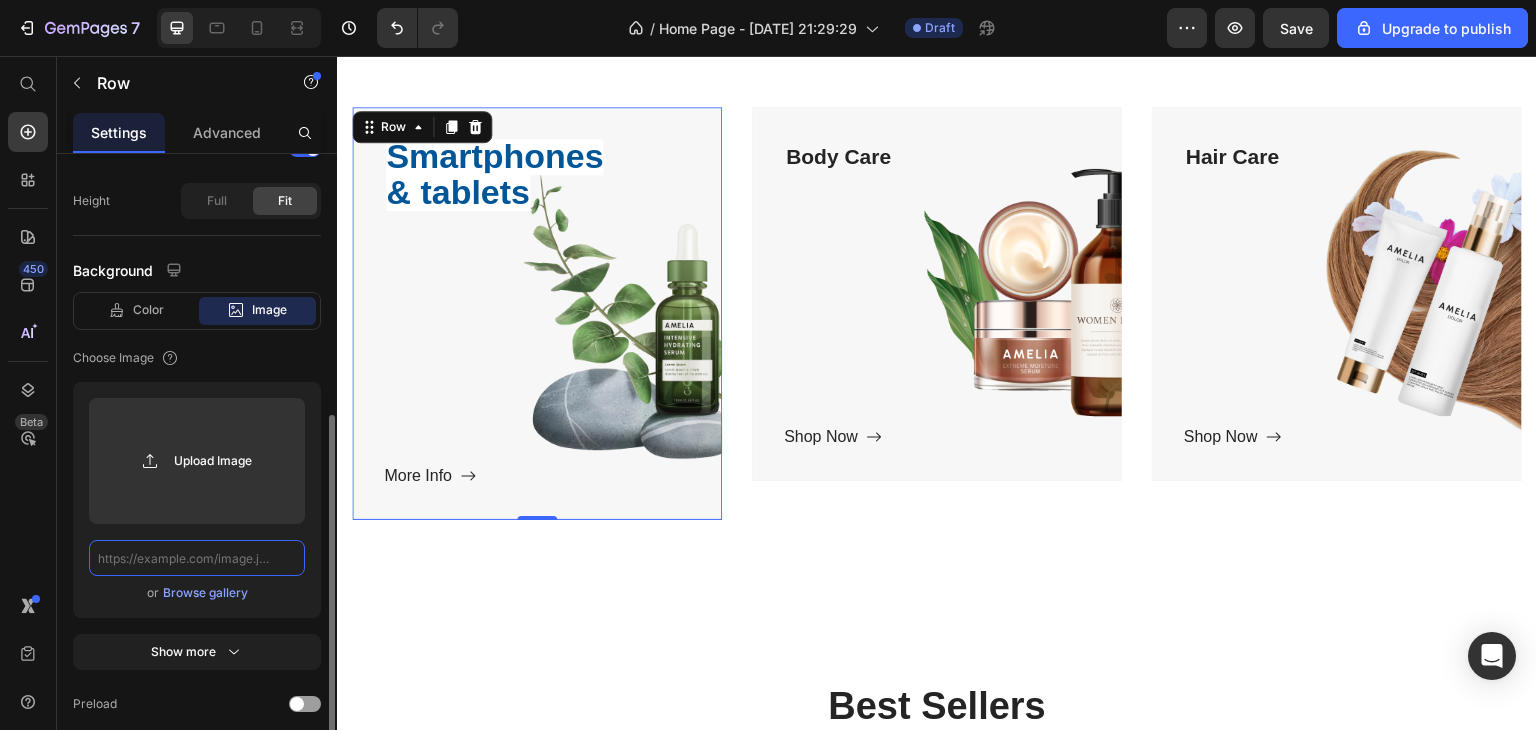 click 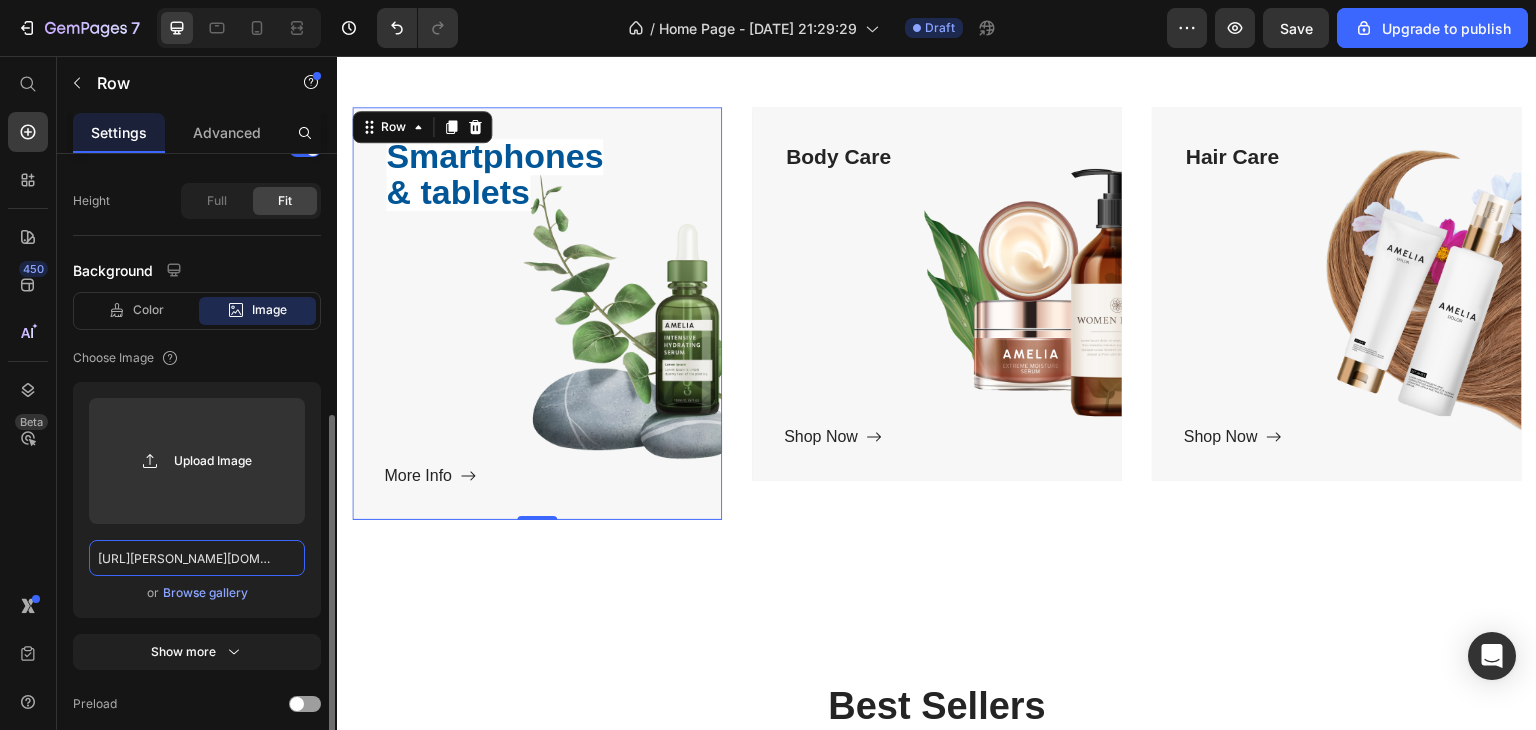 scroll, scrollTop: 0, scrollLeft: 1076, axis: horizontal 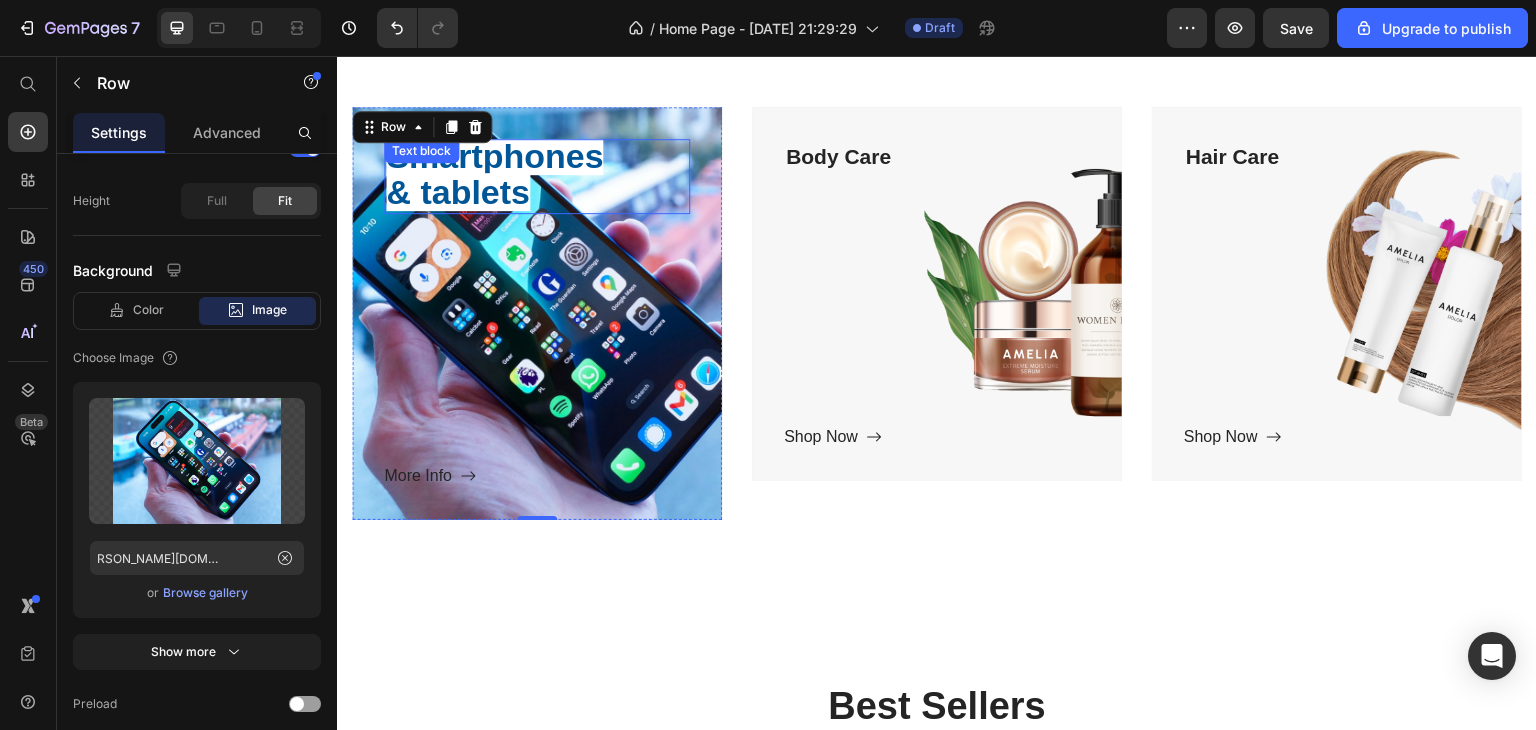 click on "& tablets" at bounding box center [458, 192] 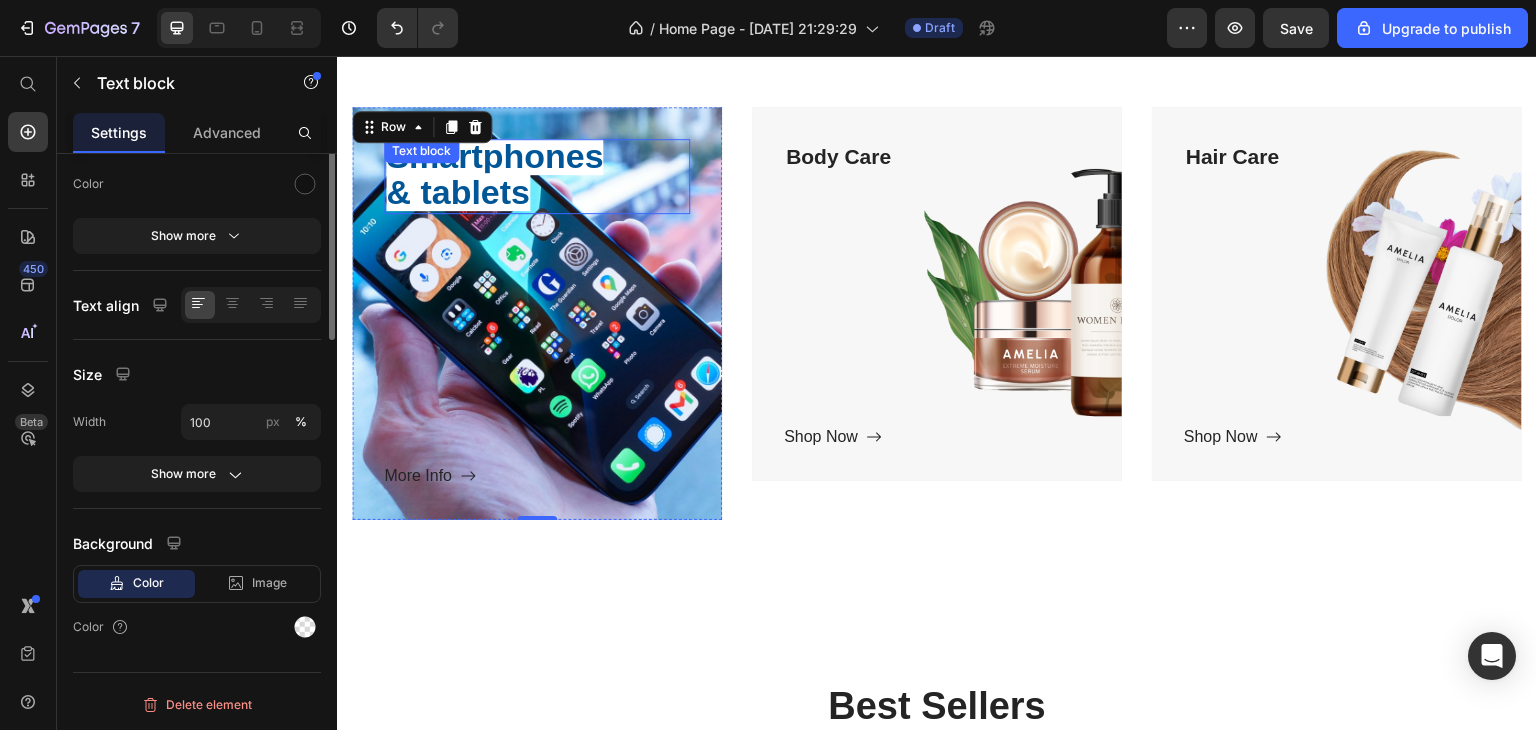 scroll, scrollTop: 0, scrollLeft: 0, axis: both 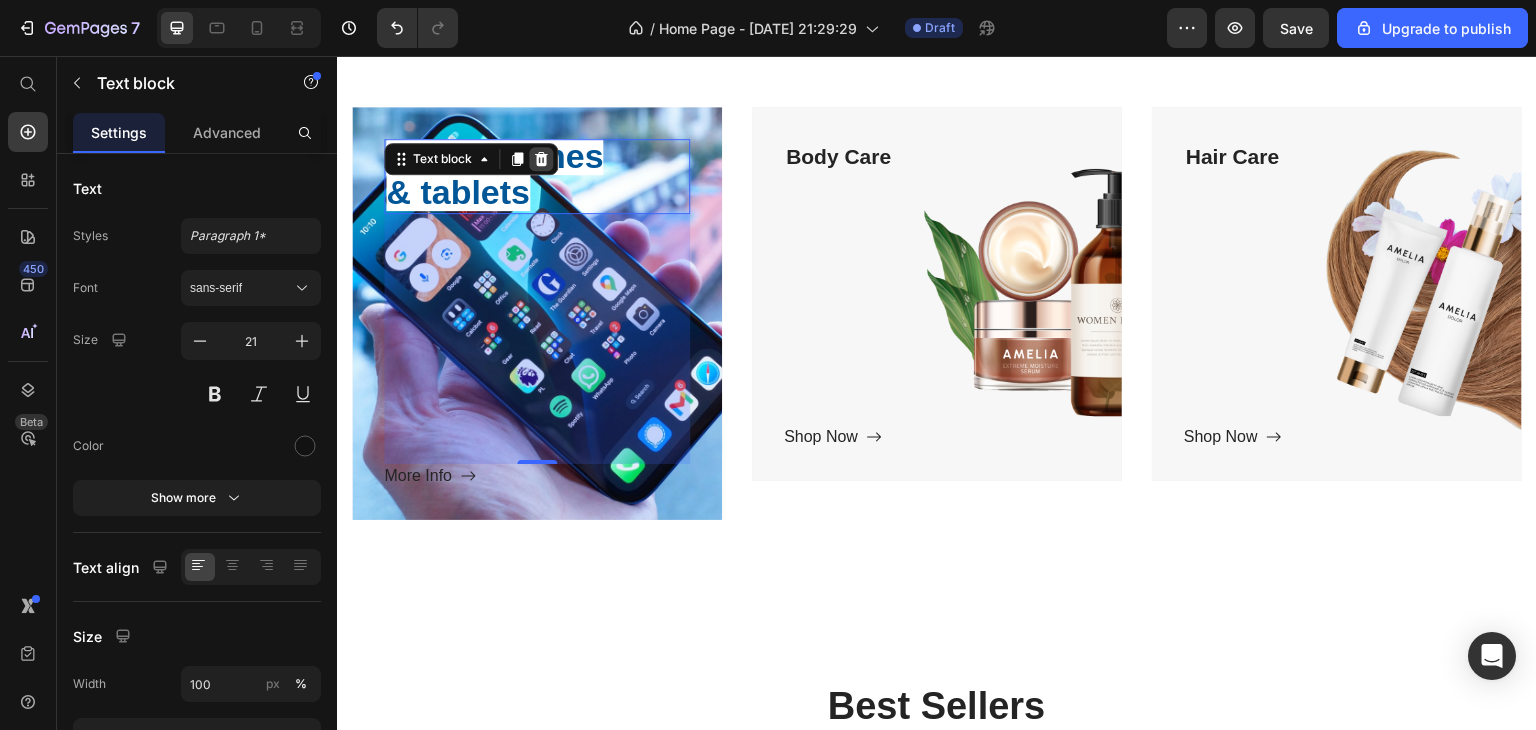click 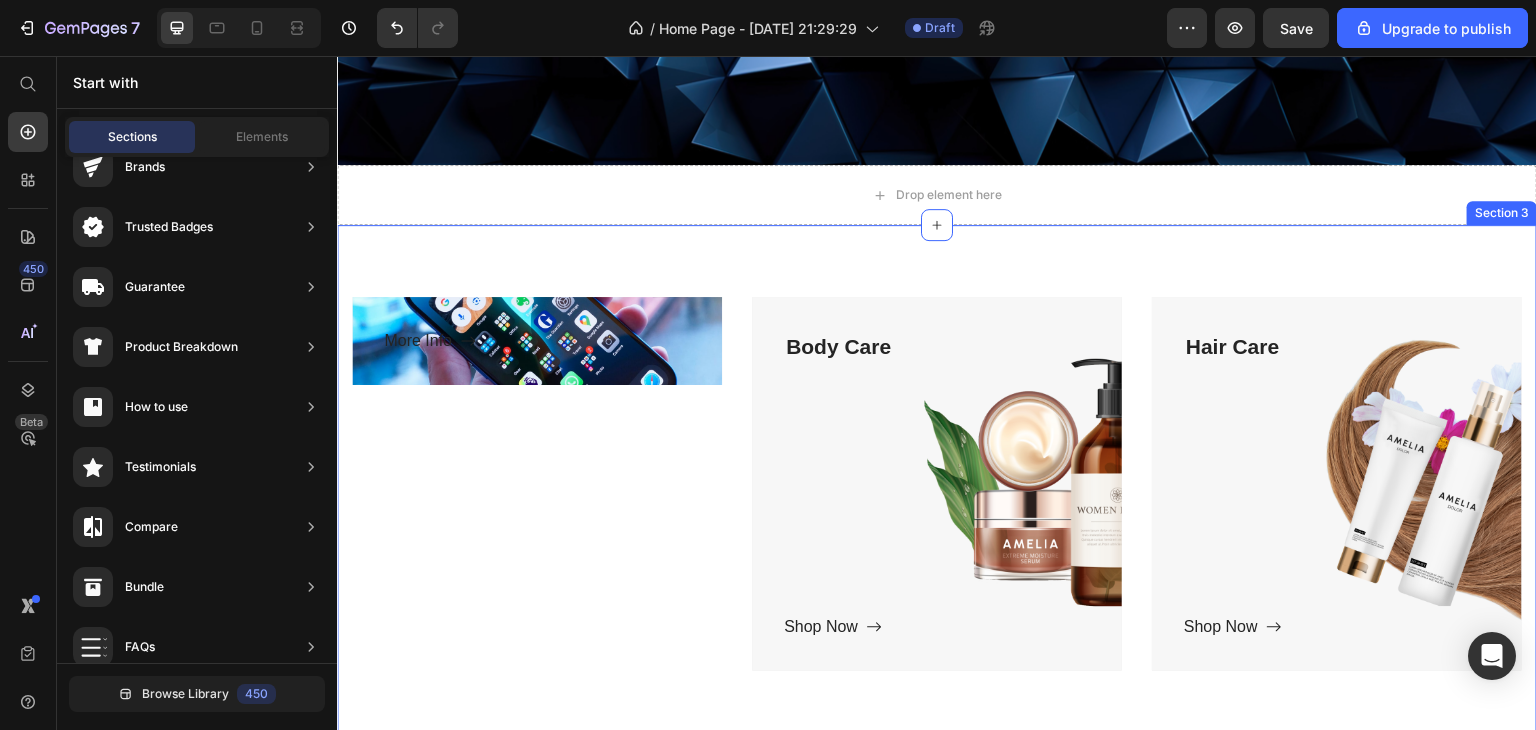 scroll, scrollTop: 495, scrollLeft: 0, axis: vertical 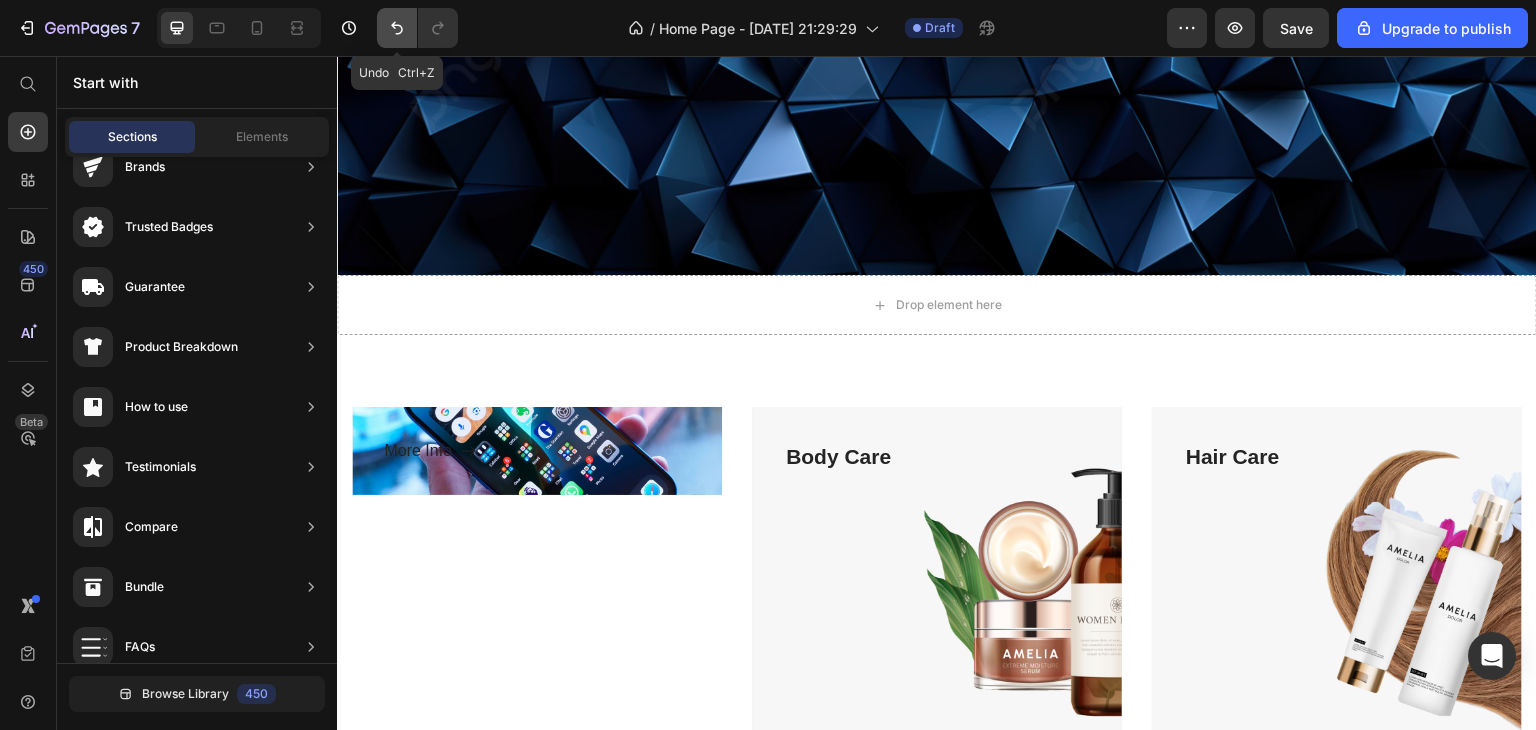 click 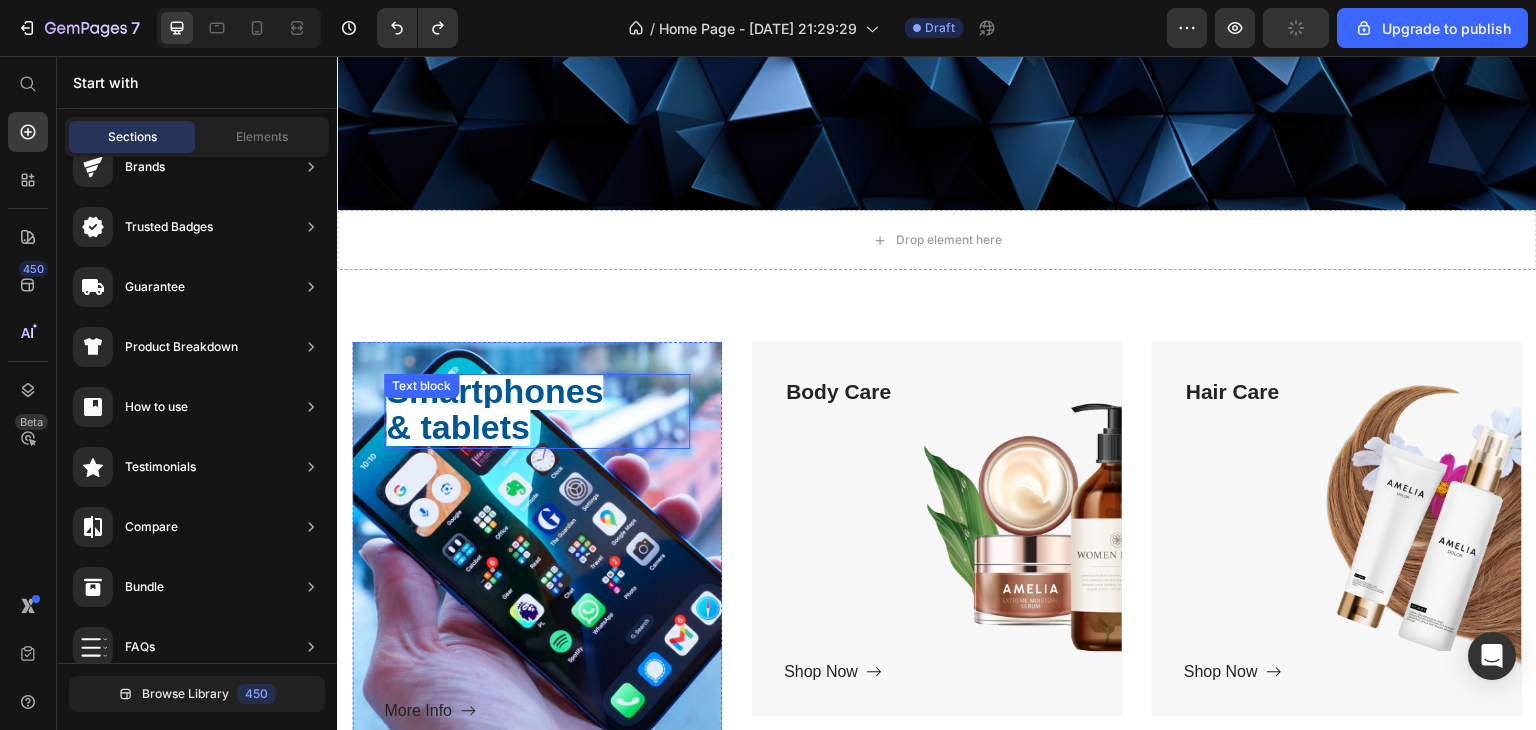 scroll, scrollTop: 595, scrollLeft: 0, axis: vertical 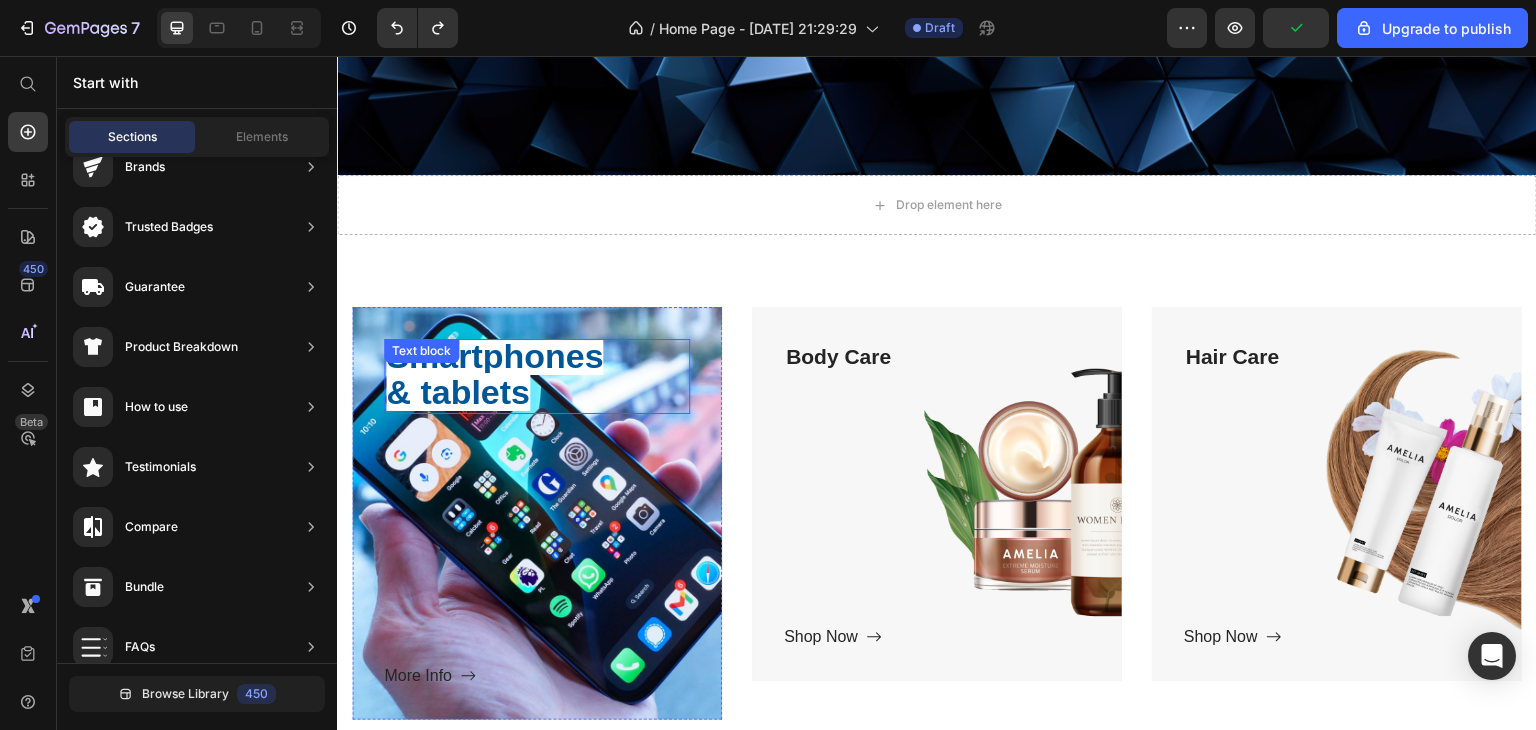 click on "& tablets" at bounding box center (458, 392) 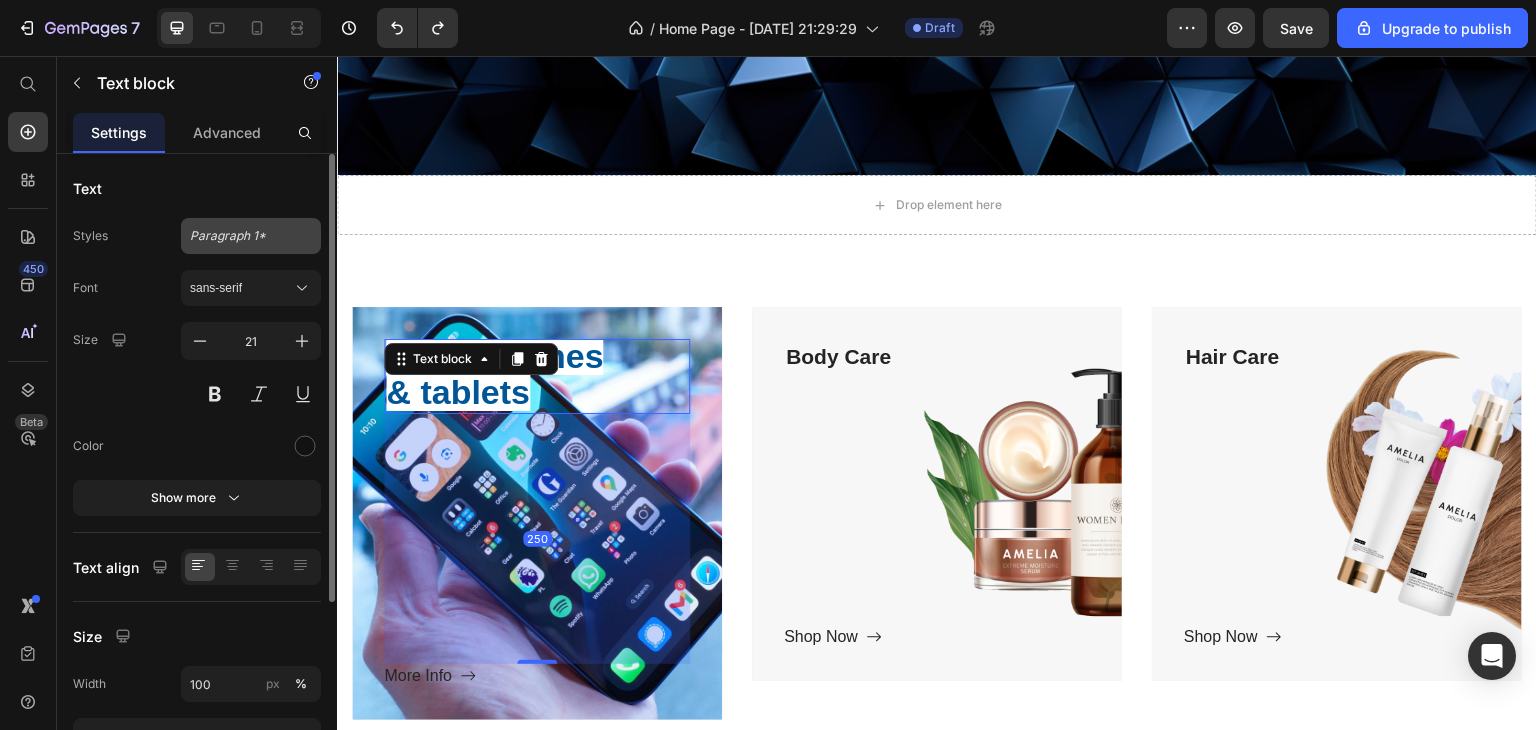 click on "Paragraph 1*" 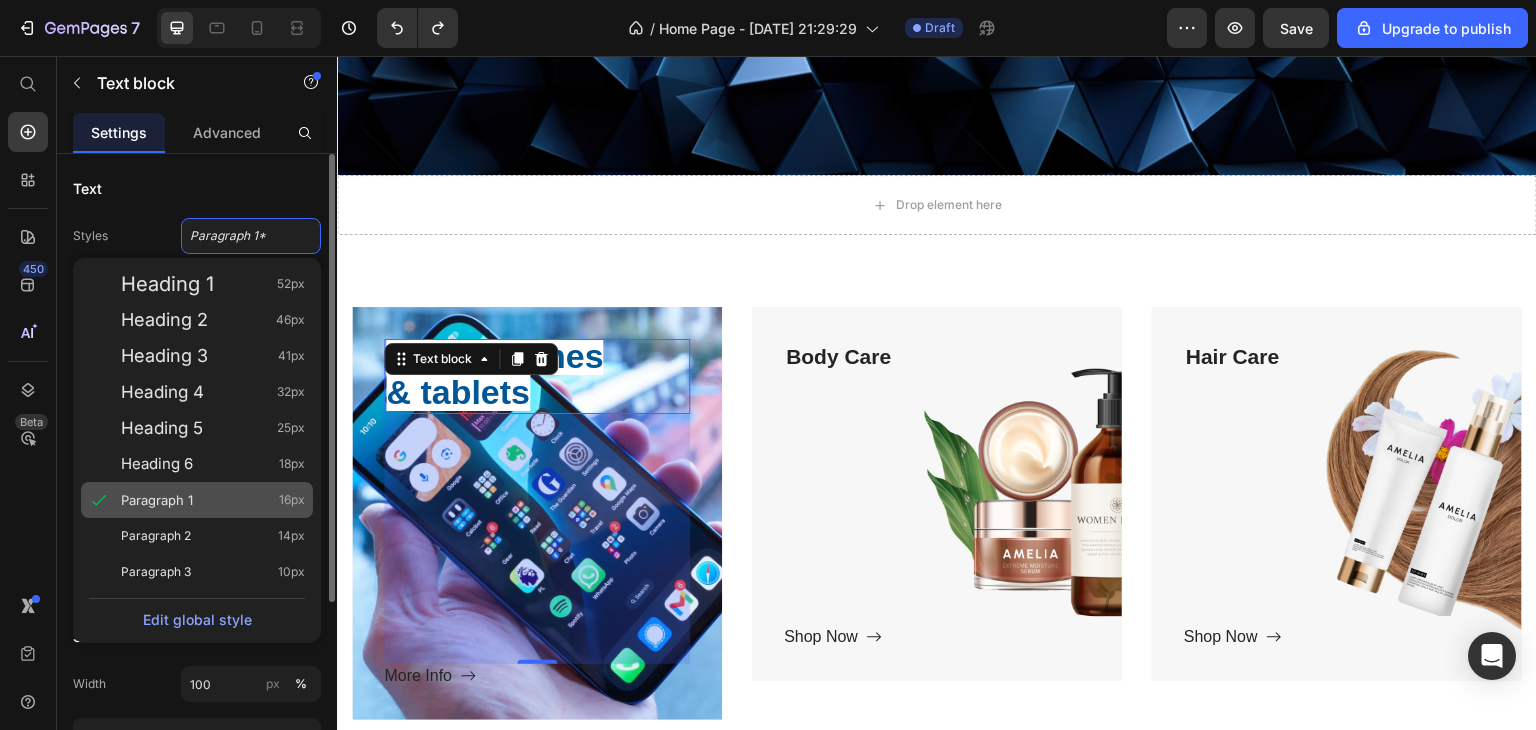 click on "Paragraph 1" at bounding box center [157, 500] 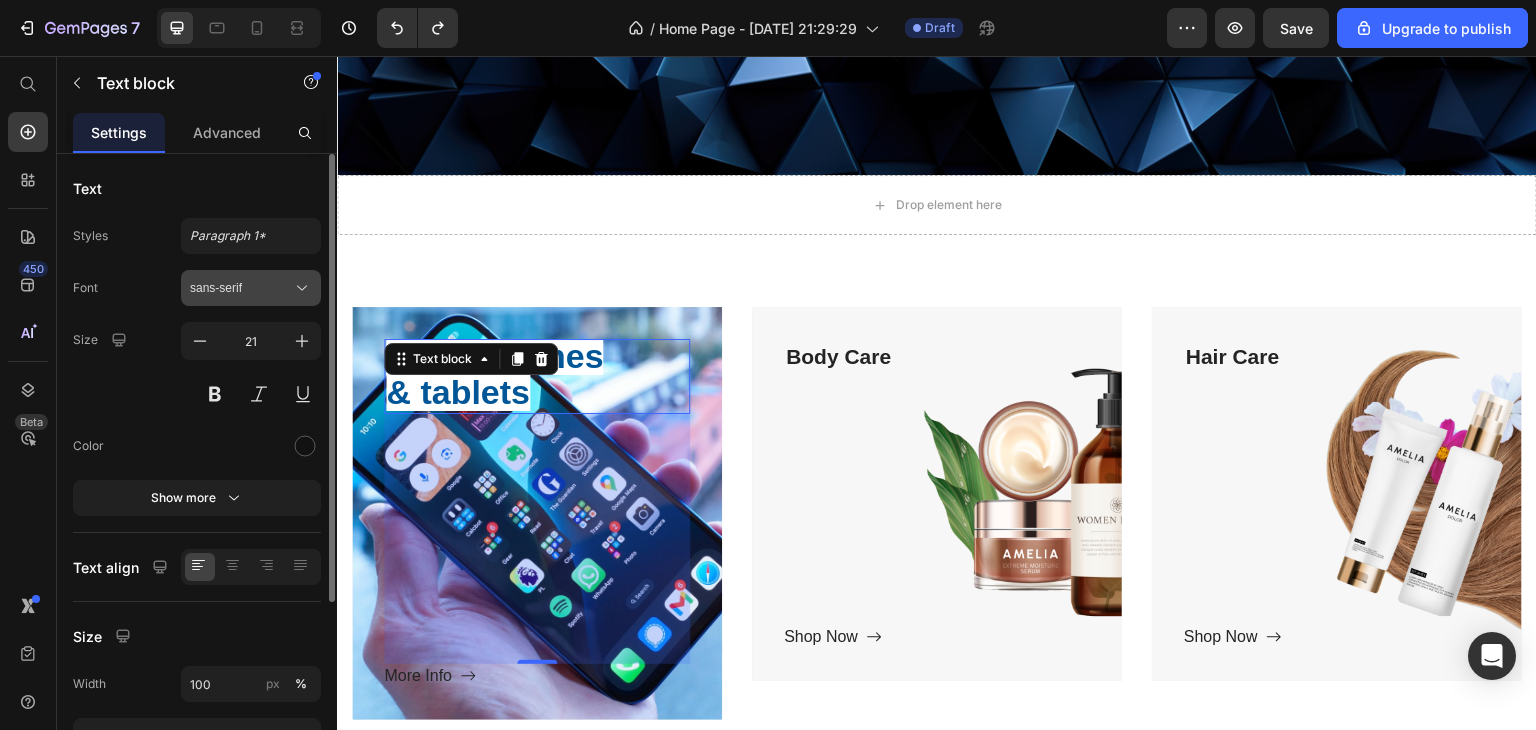 click on "sans-serif" at bounding box center [241, 288] 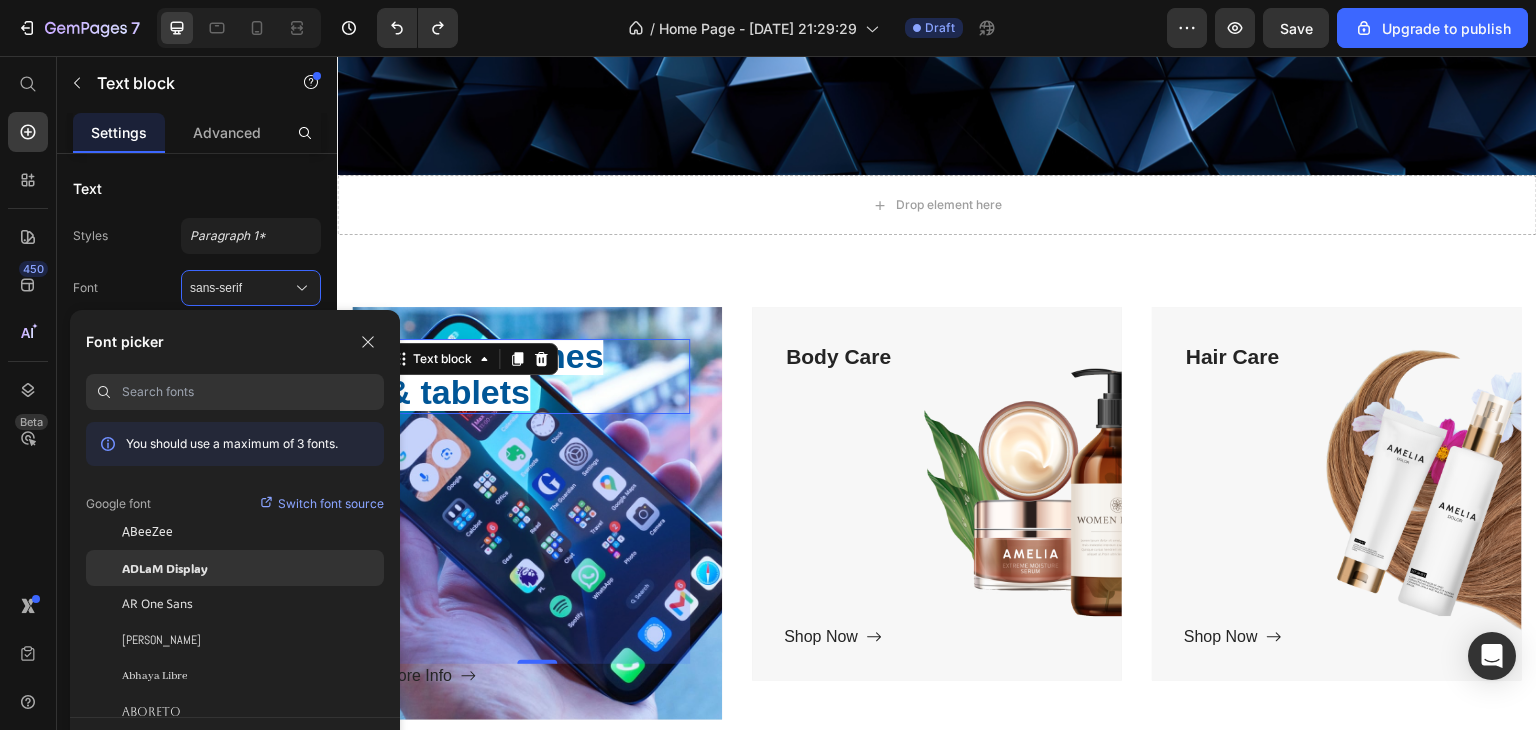 click on "ADLaM Display" at bounding box center (165, 568) 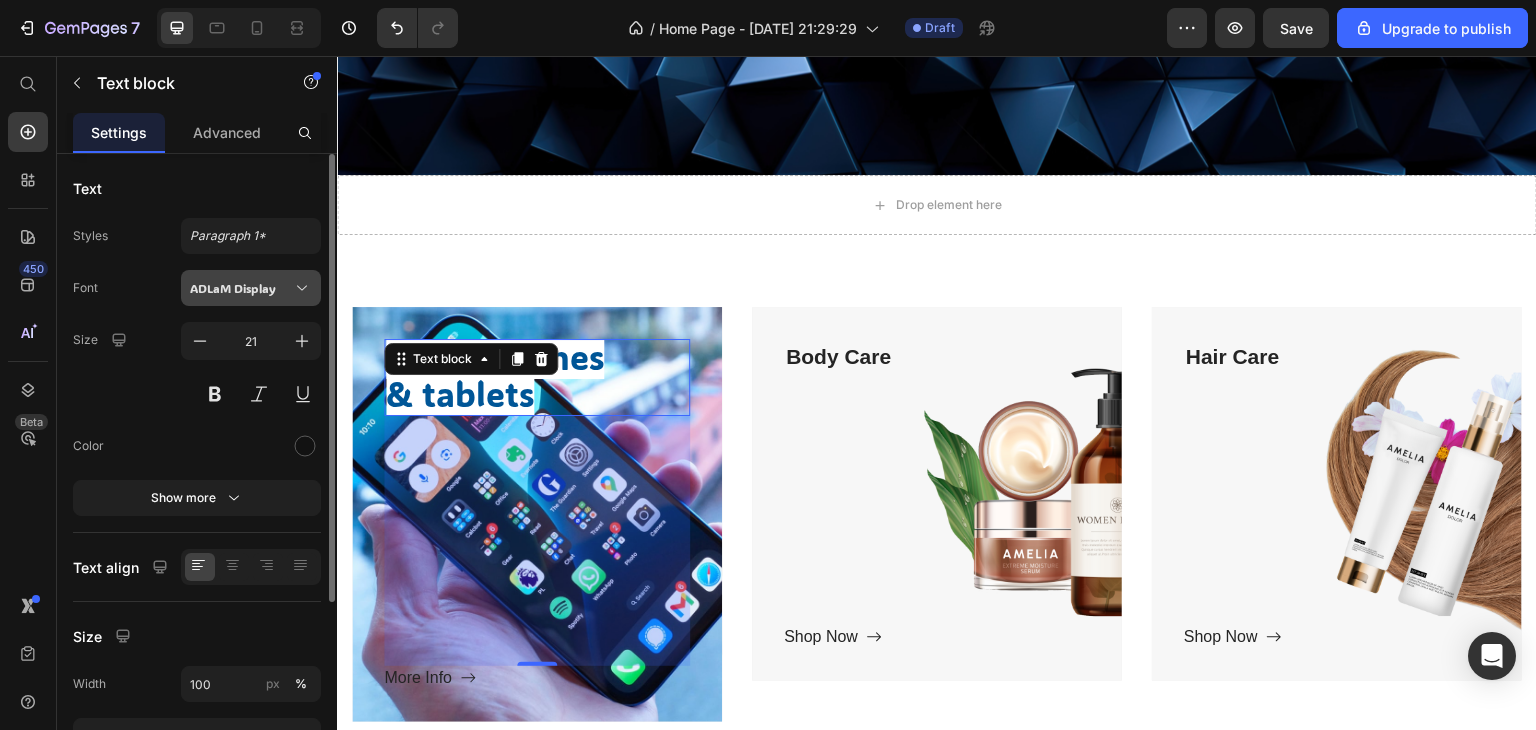 click on "ADLaM Display" at bounding box center [241, 288] 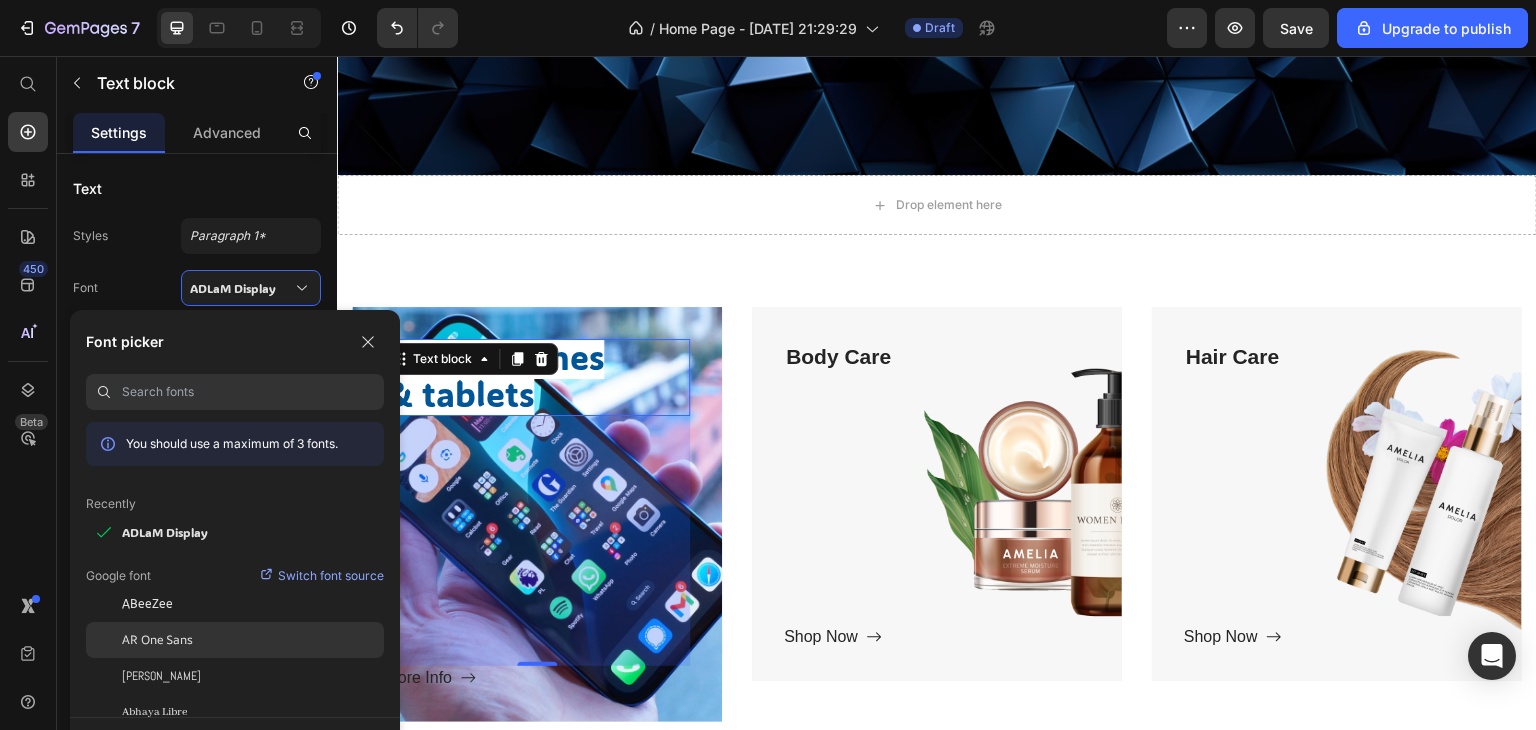 click on "AR One Sans" 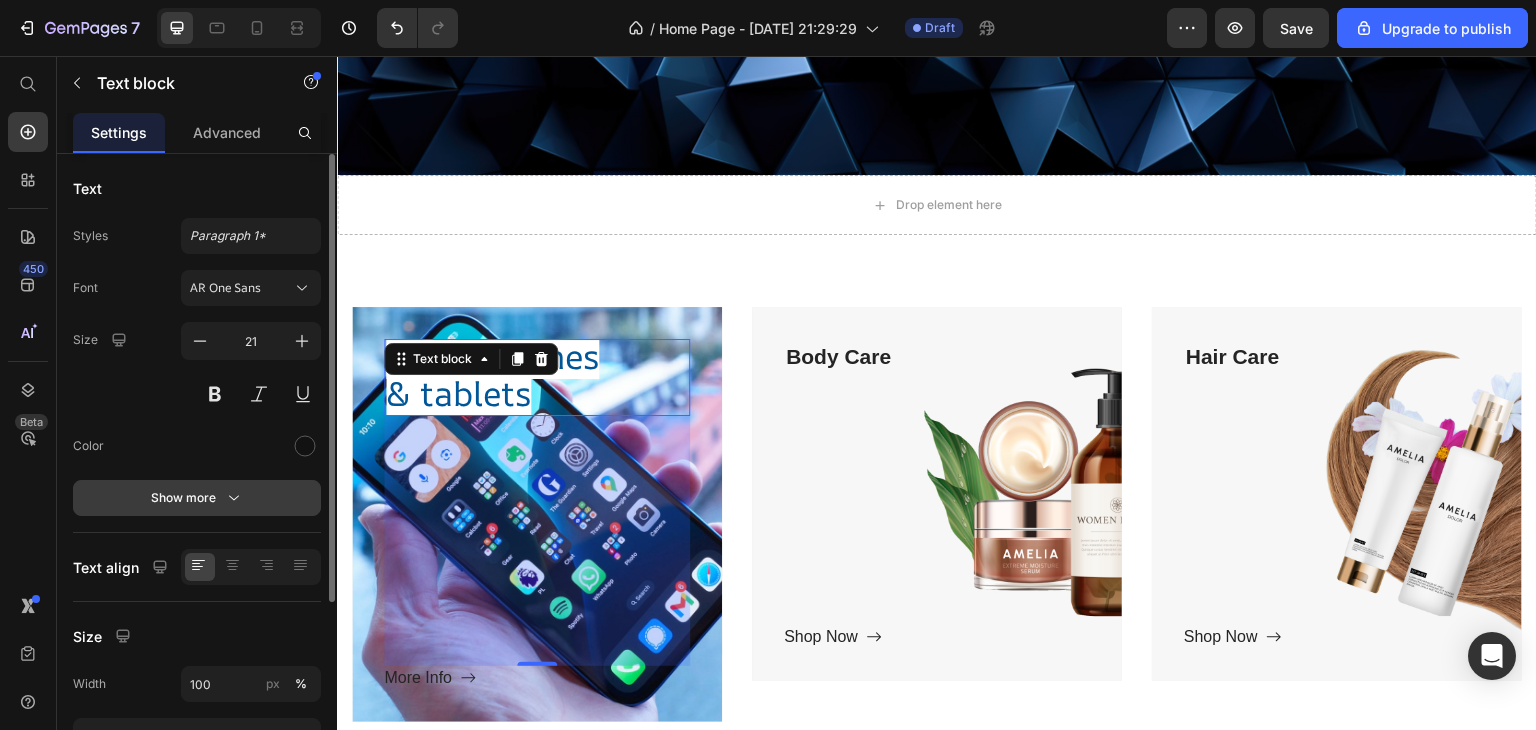 click on "Show more" at bounding box center [197, 498] 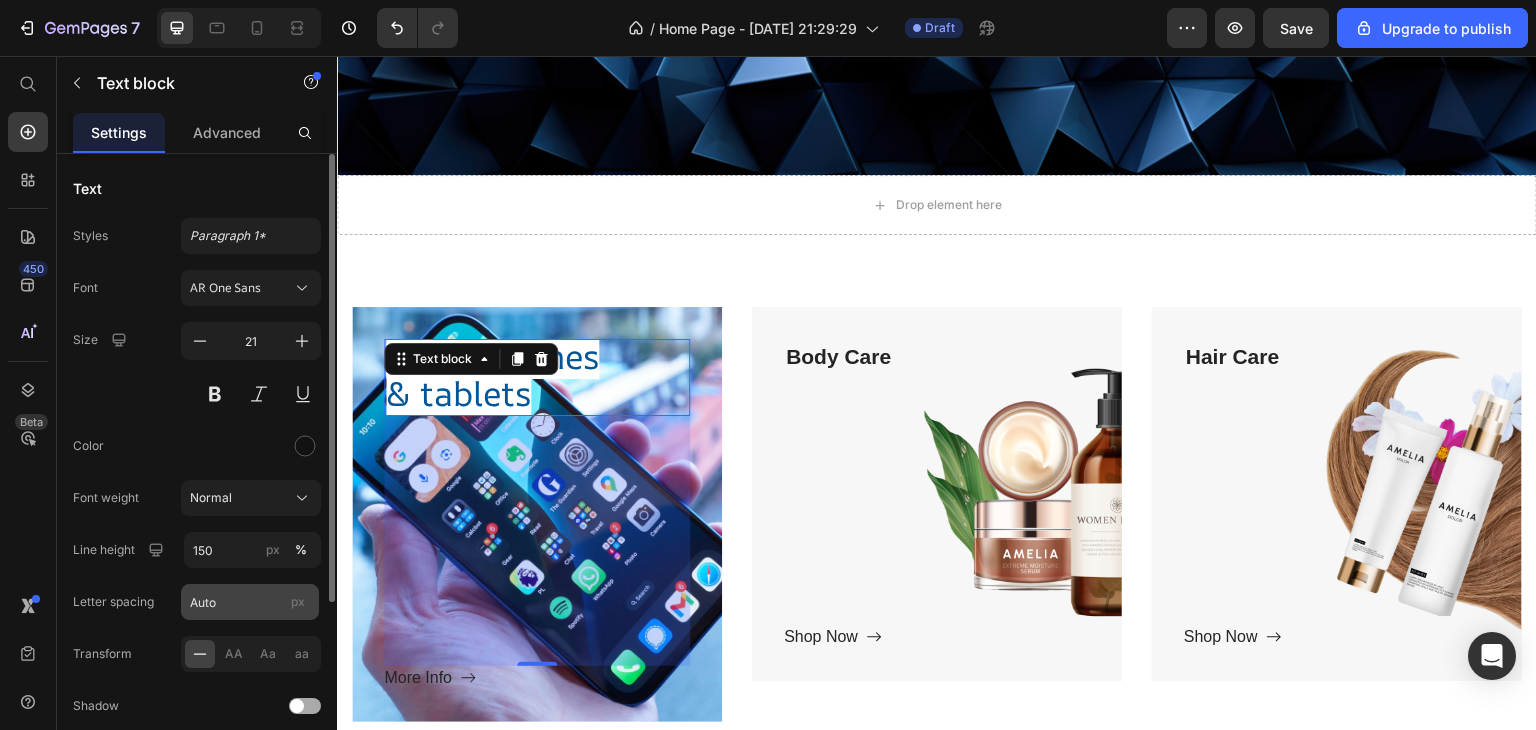 scroll, scrollTop: 200, scrollLeft: 0, axis: vertical 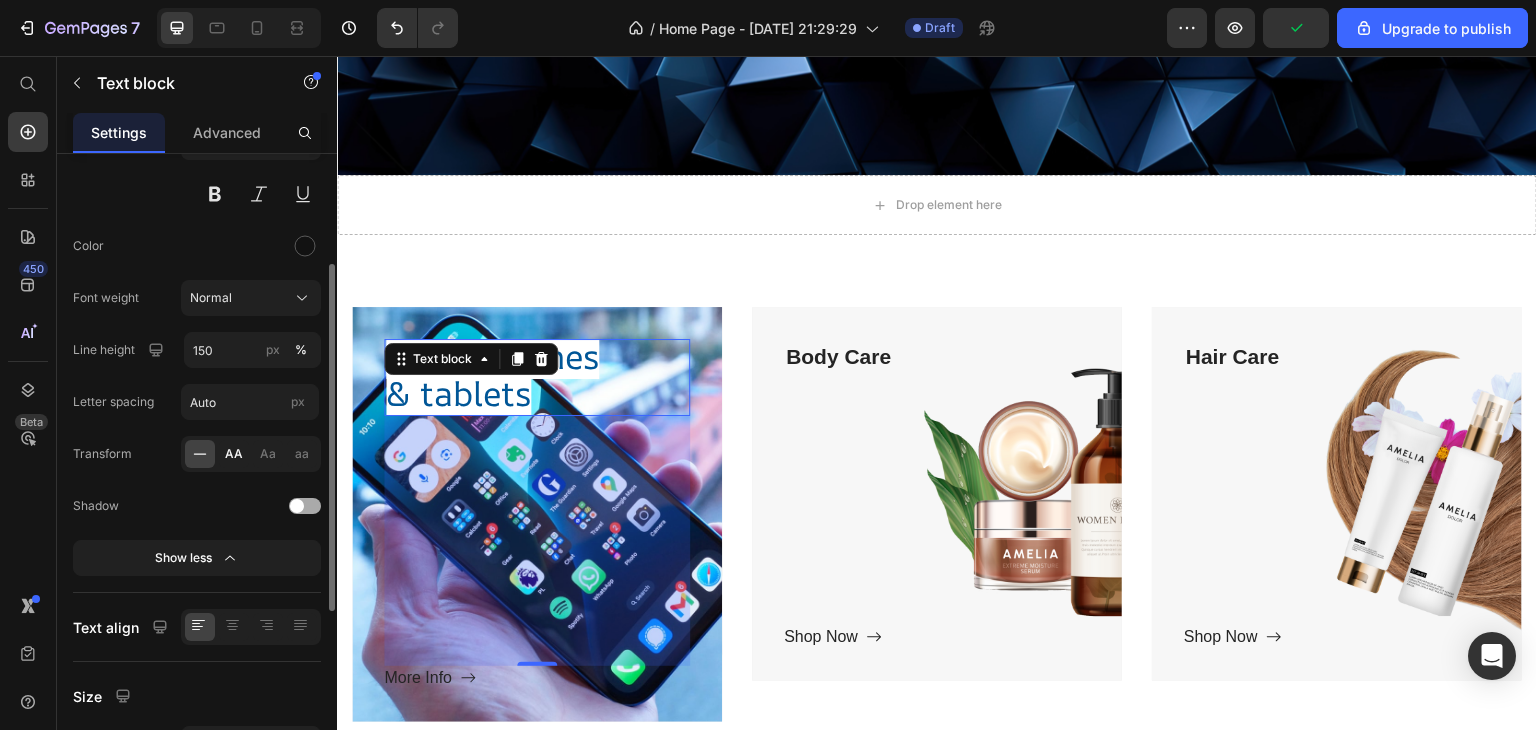 click on "AA" 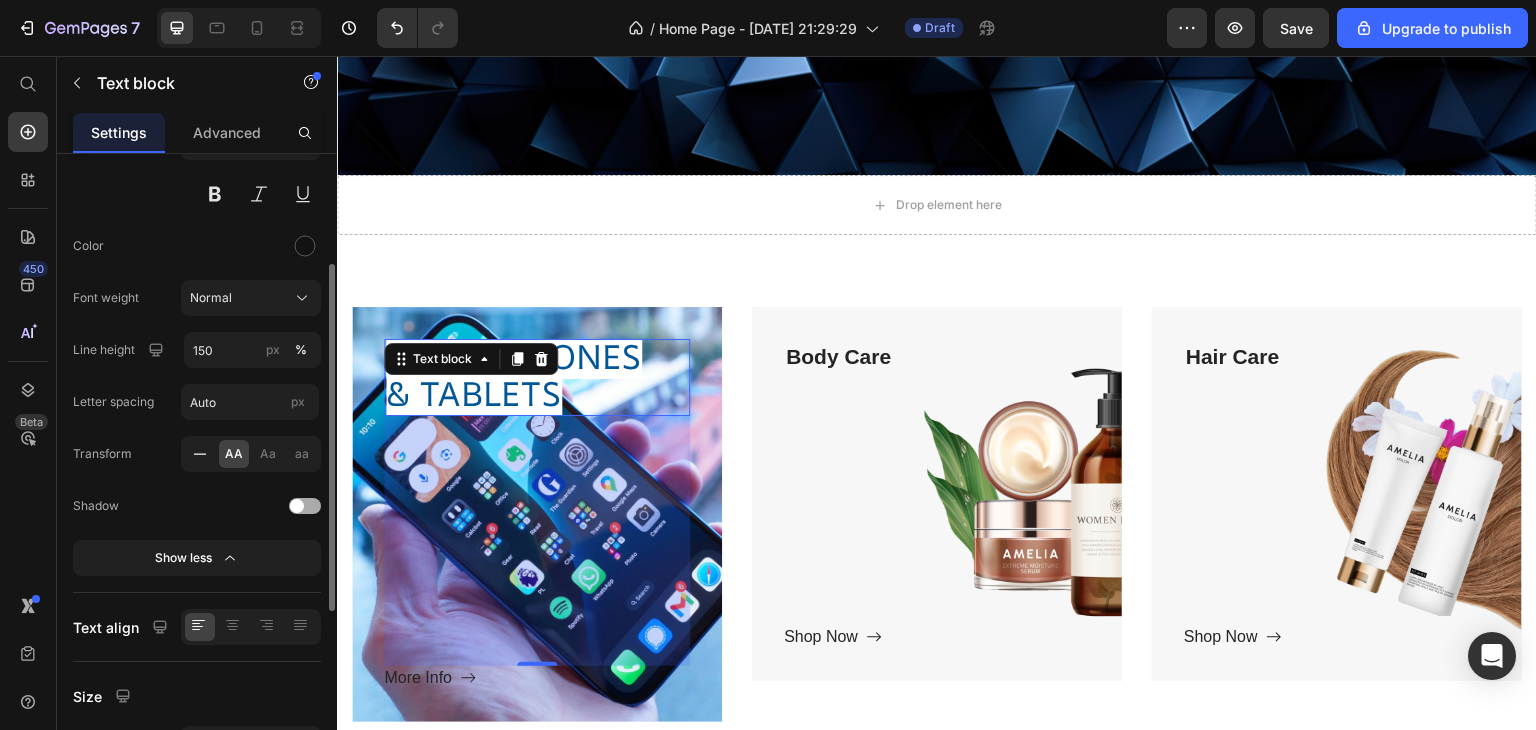click 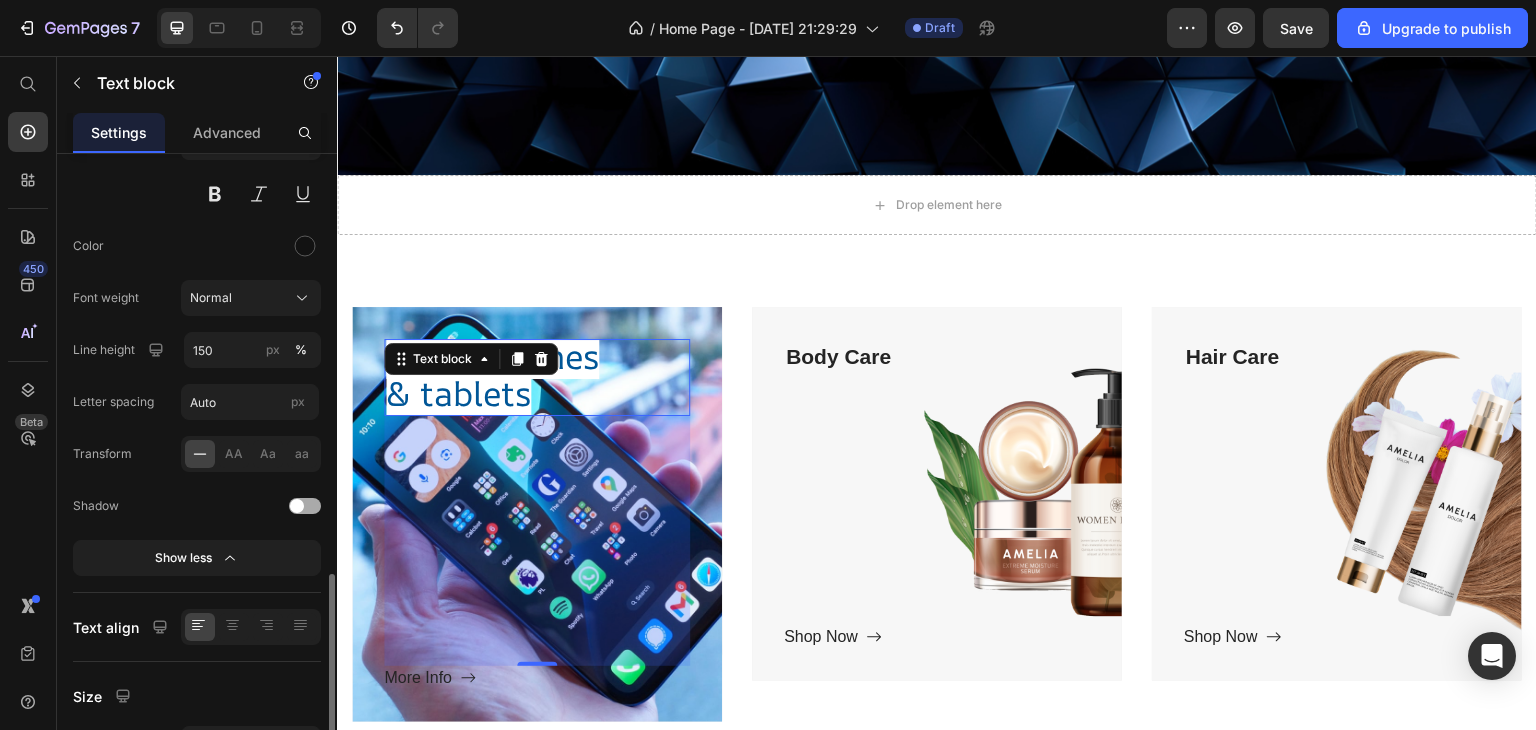 scroll, scrollTop: 500, scrollLeft: 0, axis: vertical 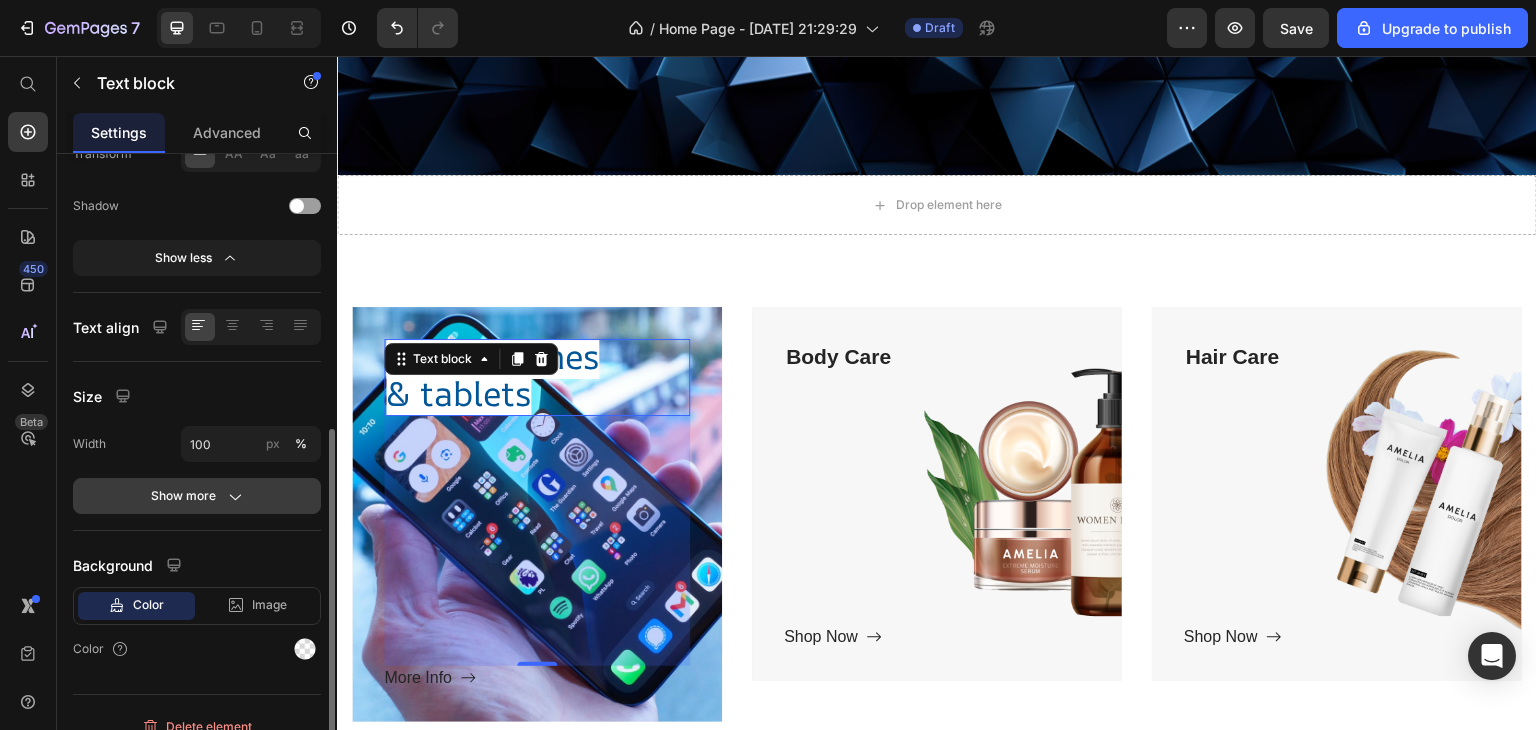 click 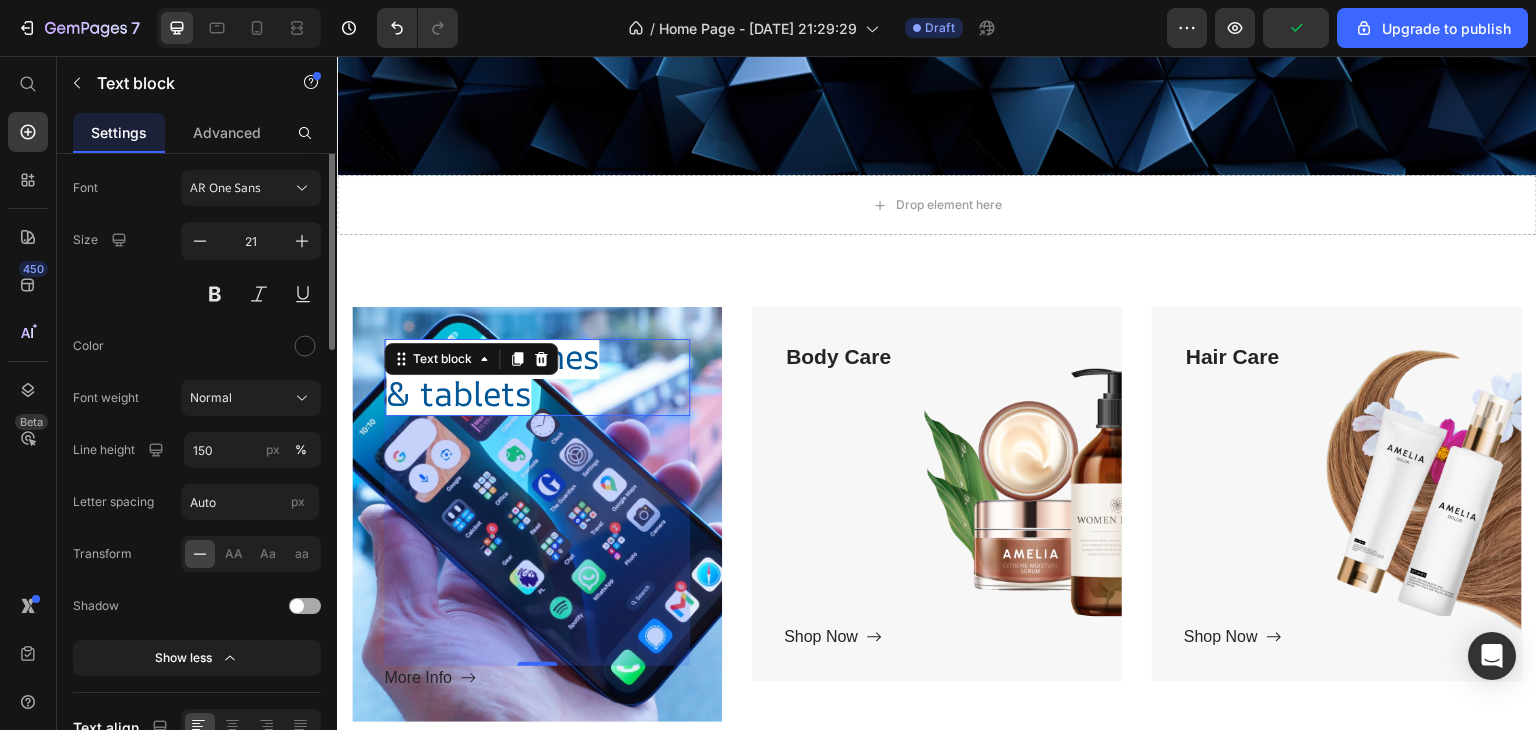scroll, scrollTop: 0, scrollLeft: 0, axis: both 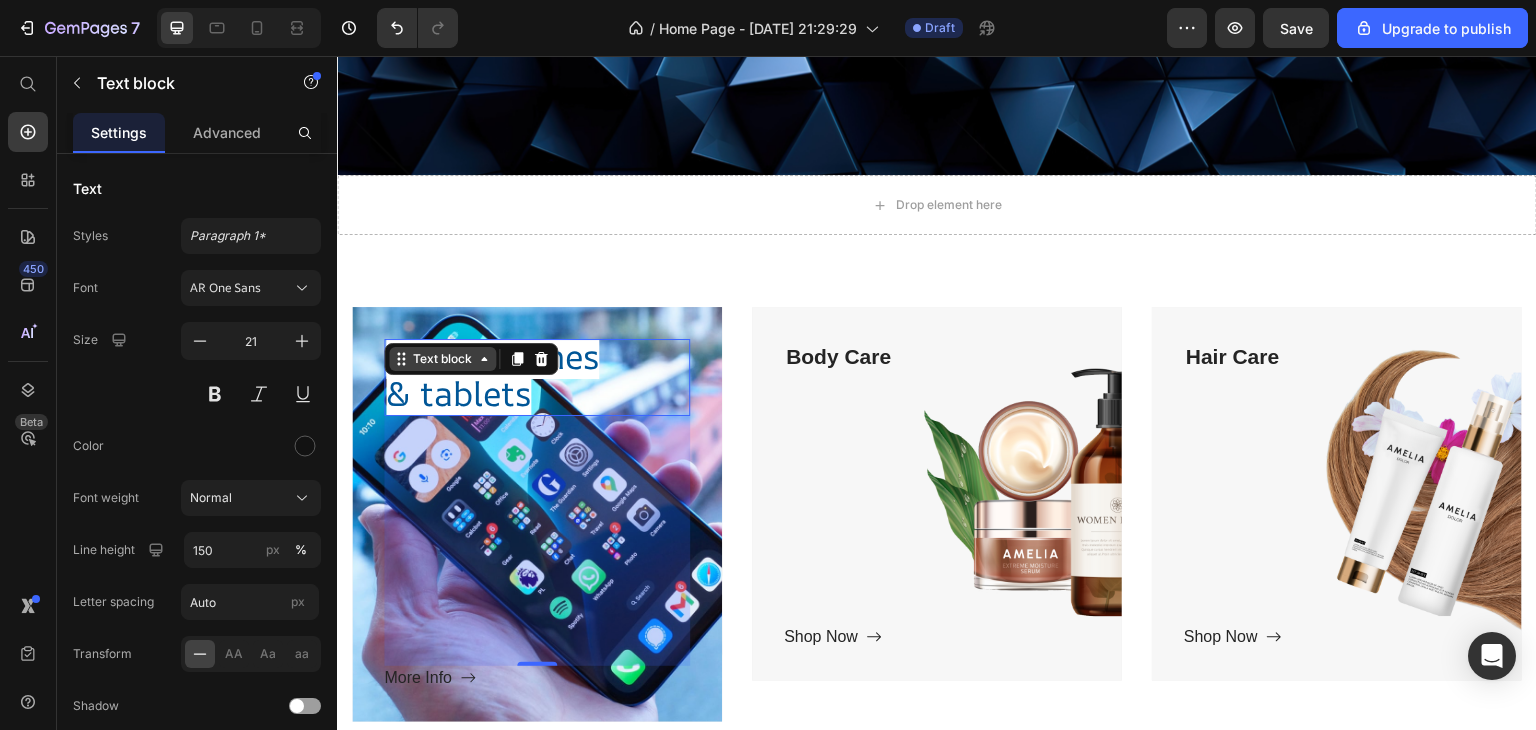 click on "Text block" at bounding box center [442, 359] 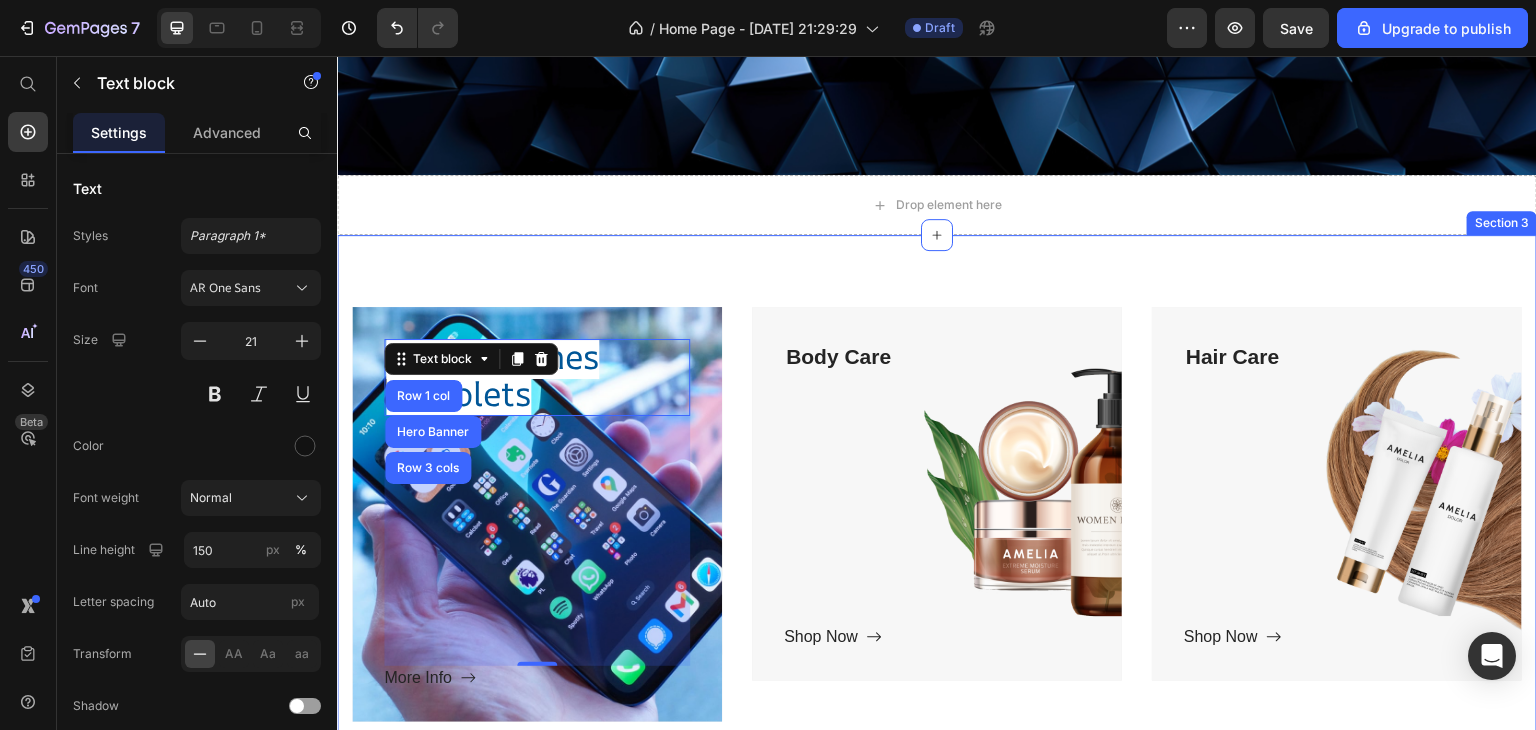 click on "Title Line Smartphones & tablets Text block Row 1 col Hero Banner Row 3 cols   250
More Info Button Row Hero Banner Body Care Text block
Shop Now Button Row Hero Banner Hair Care Text block
Shop Now Button Row Hero Banner Row Section 3" at bounding box center [937, 522] 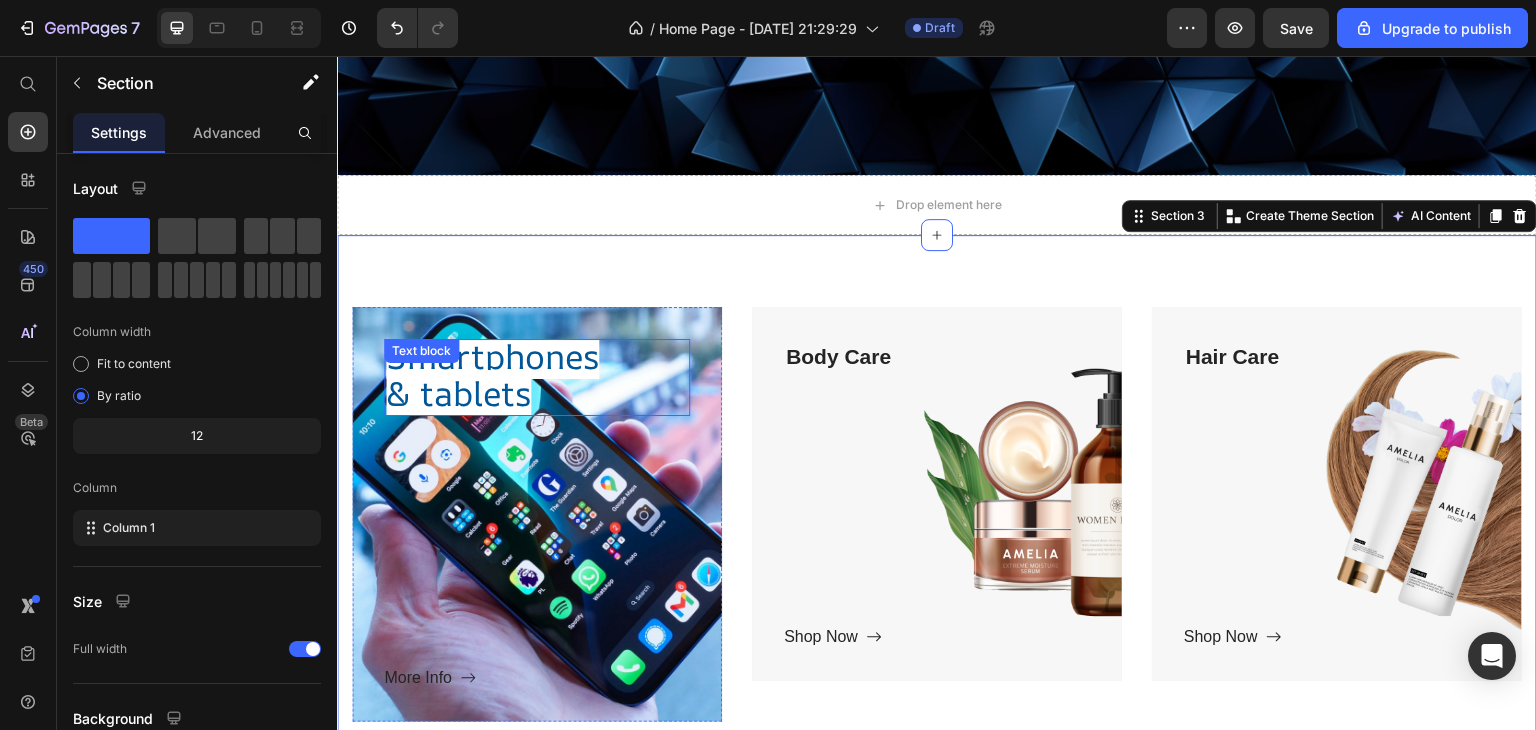 click on "& tablets" at bounding box center [458, 393] 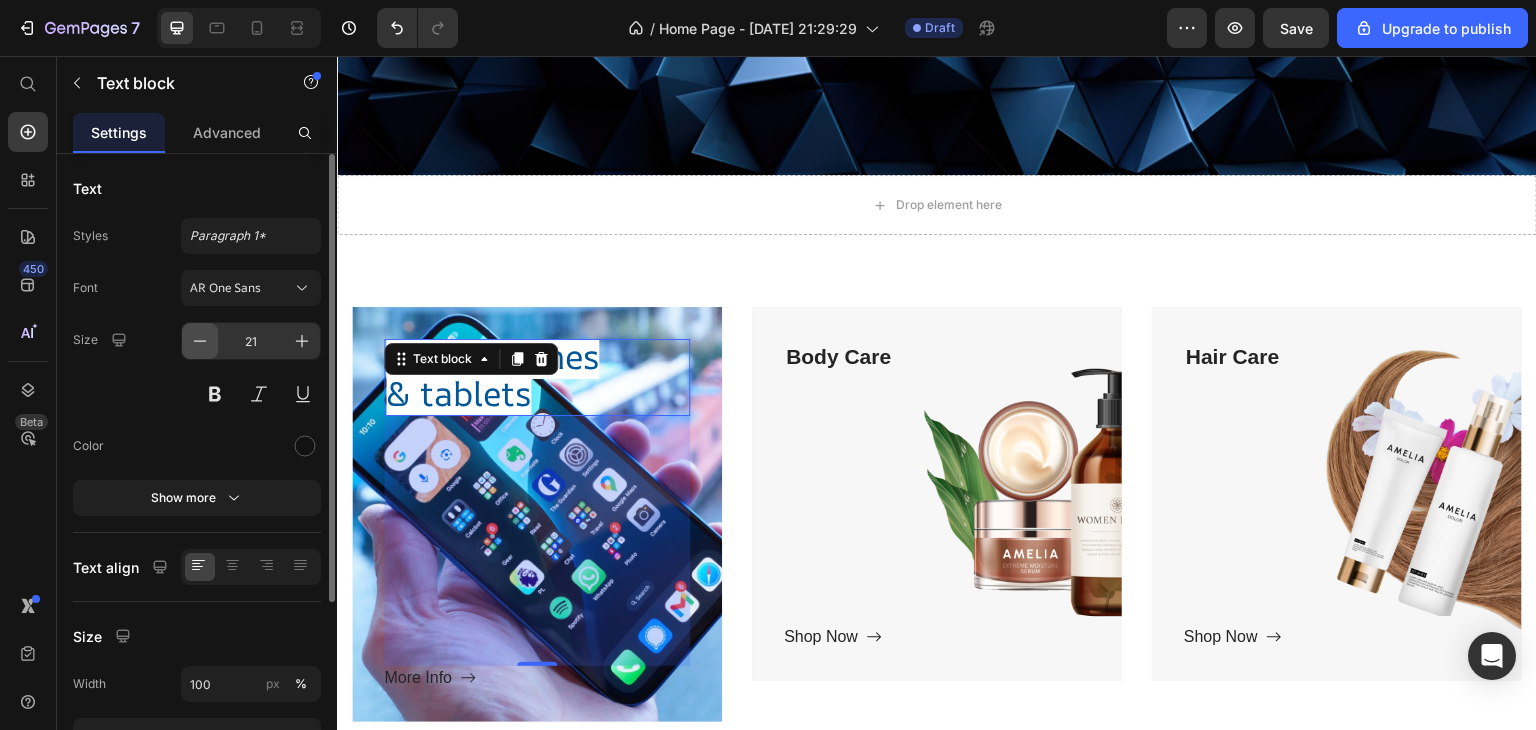 click 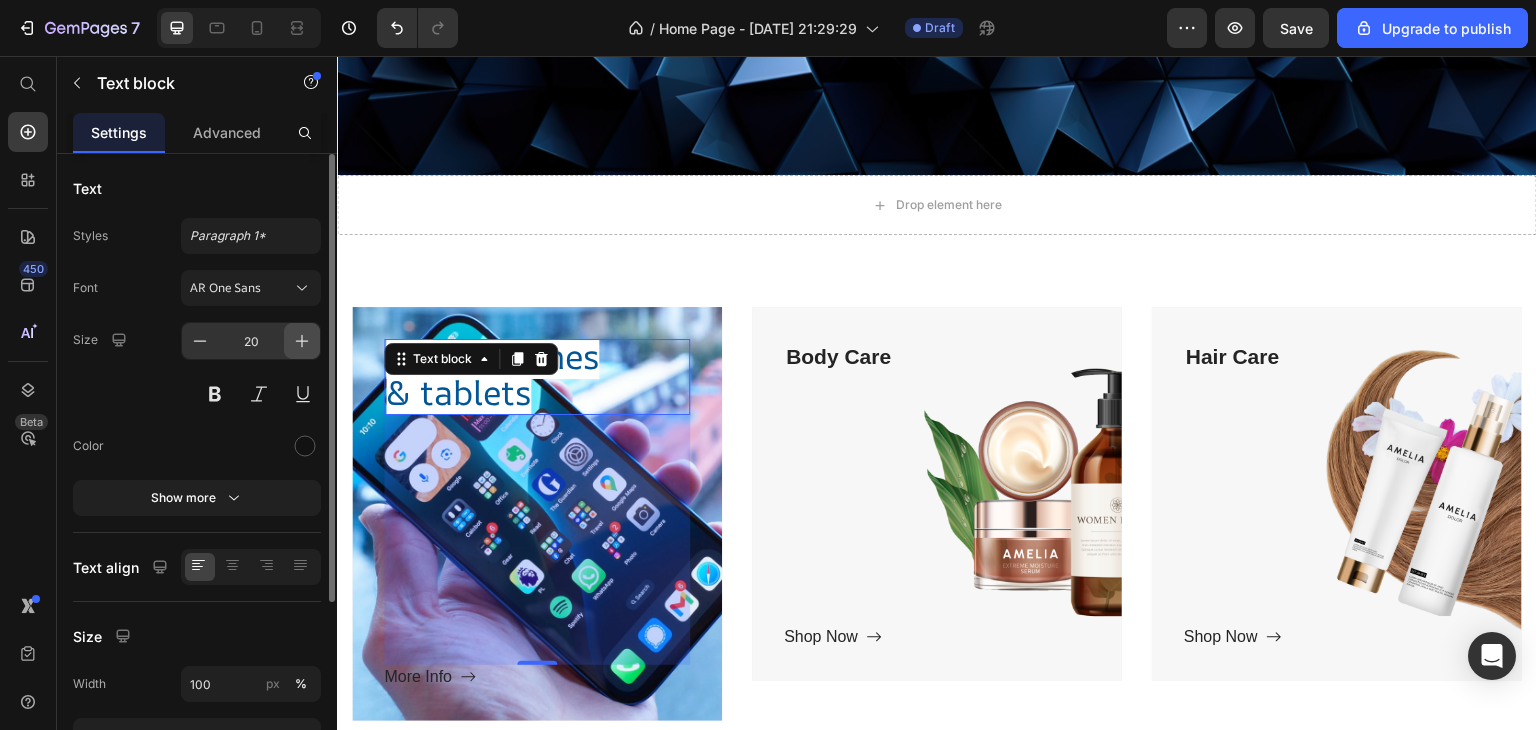click 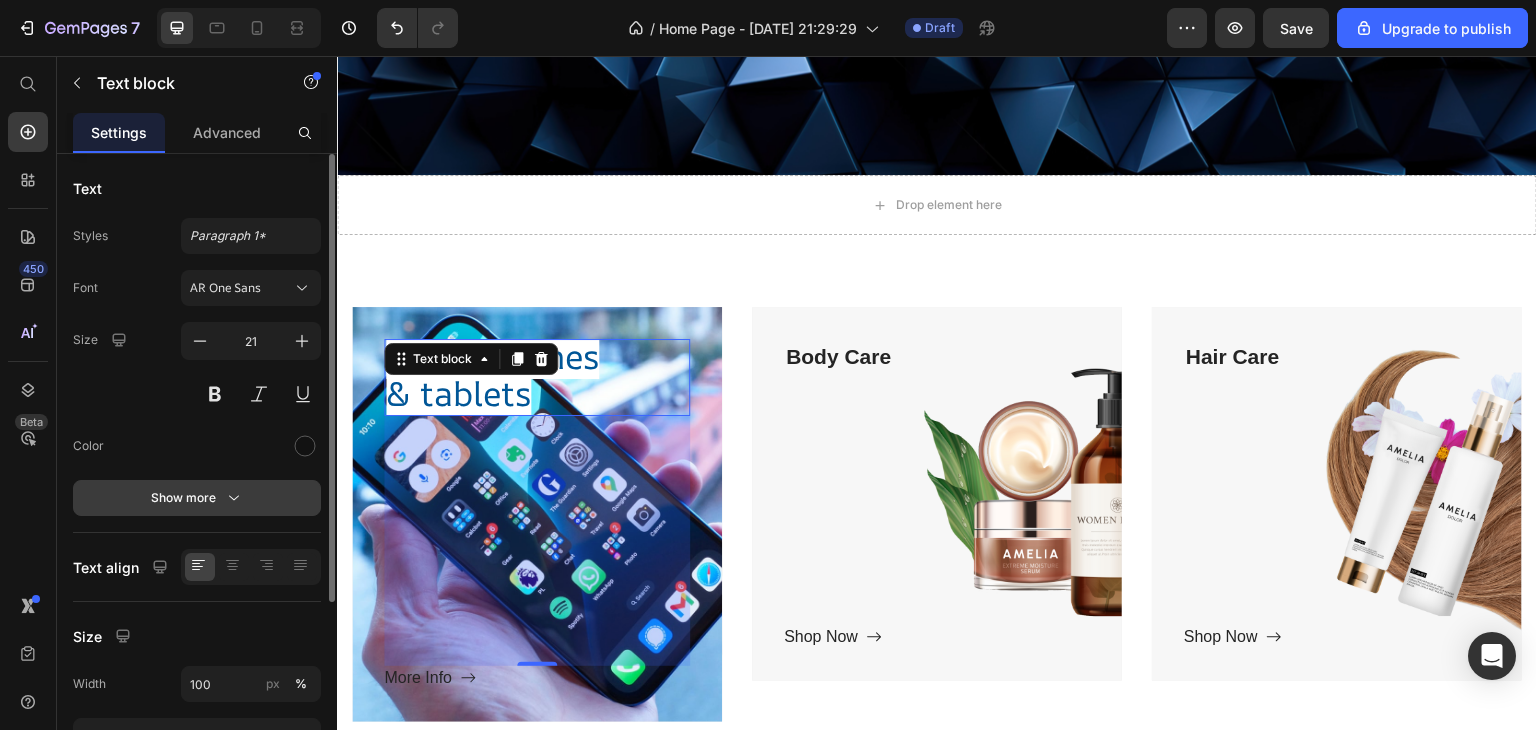 click 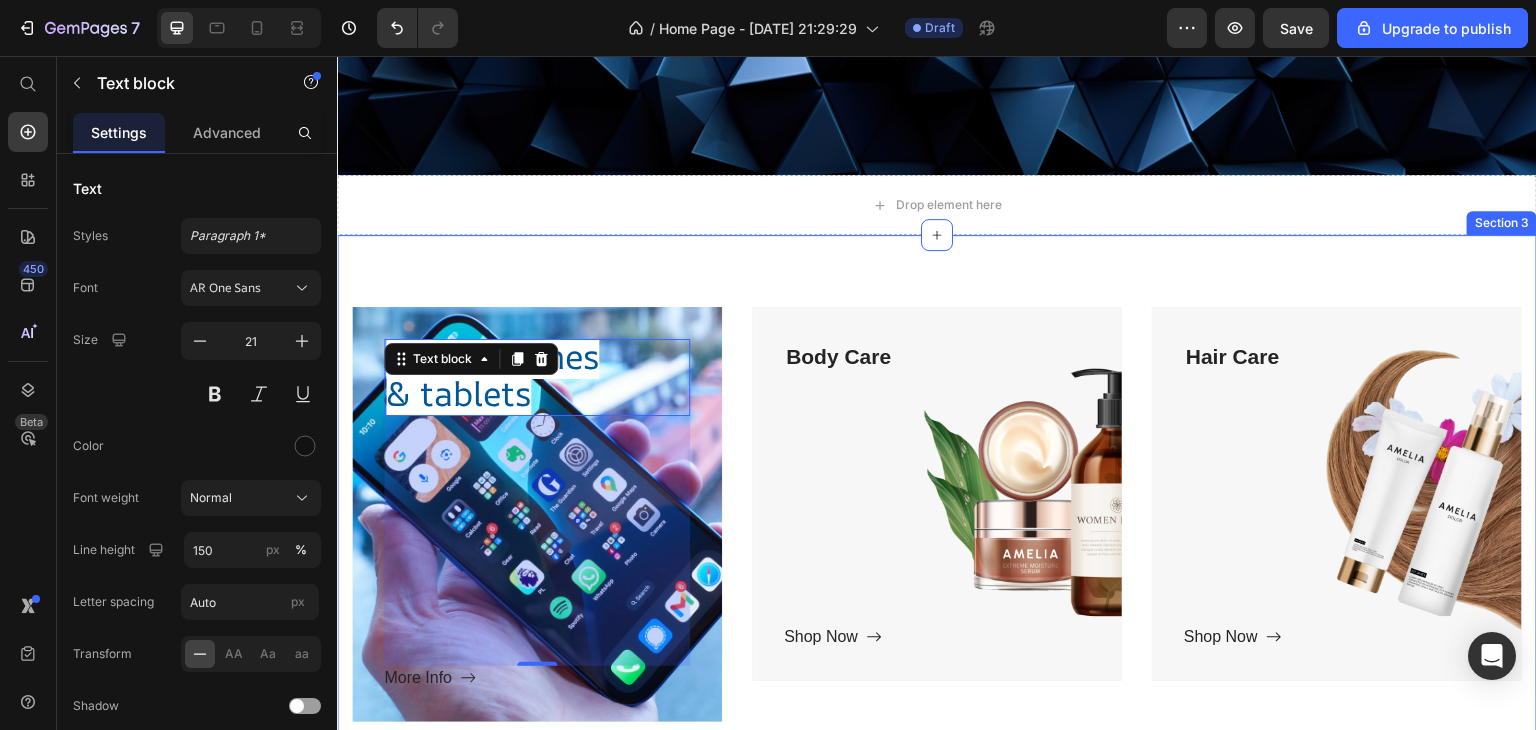 click on "Title Line Smartphones & tablets Text block   250
More Info Button Row Hero Banner Body Care Text block
Shop Now Button Row Hero Banner Hair Care Text block
Shop Now Button Row Hero Banner Row Section 3" at bounding box center [937, 522] 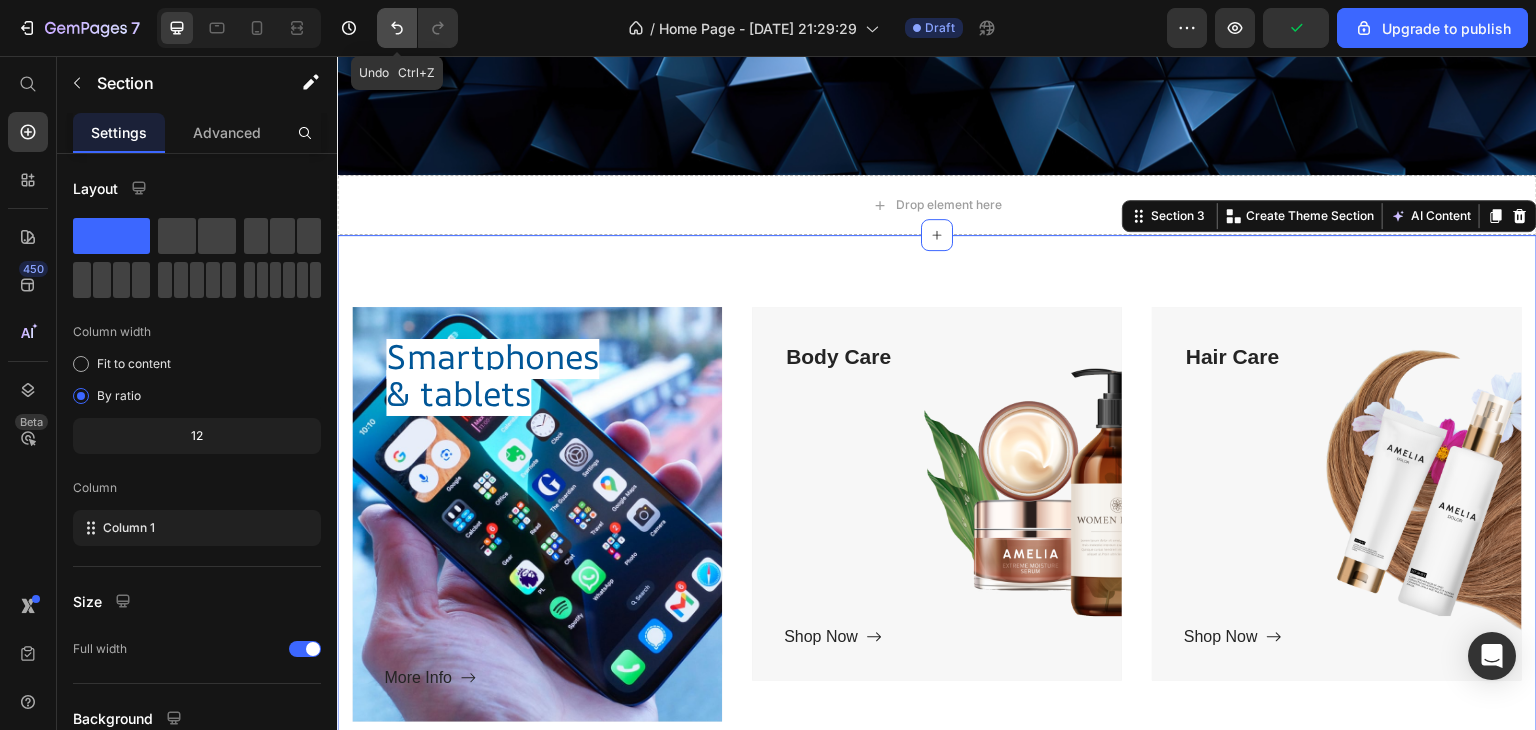 click 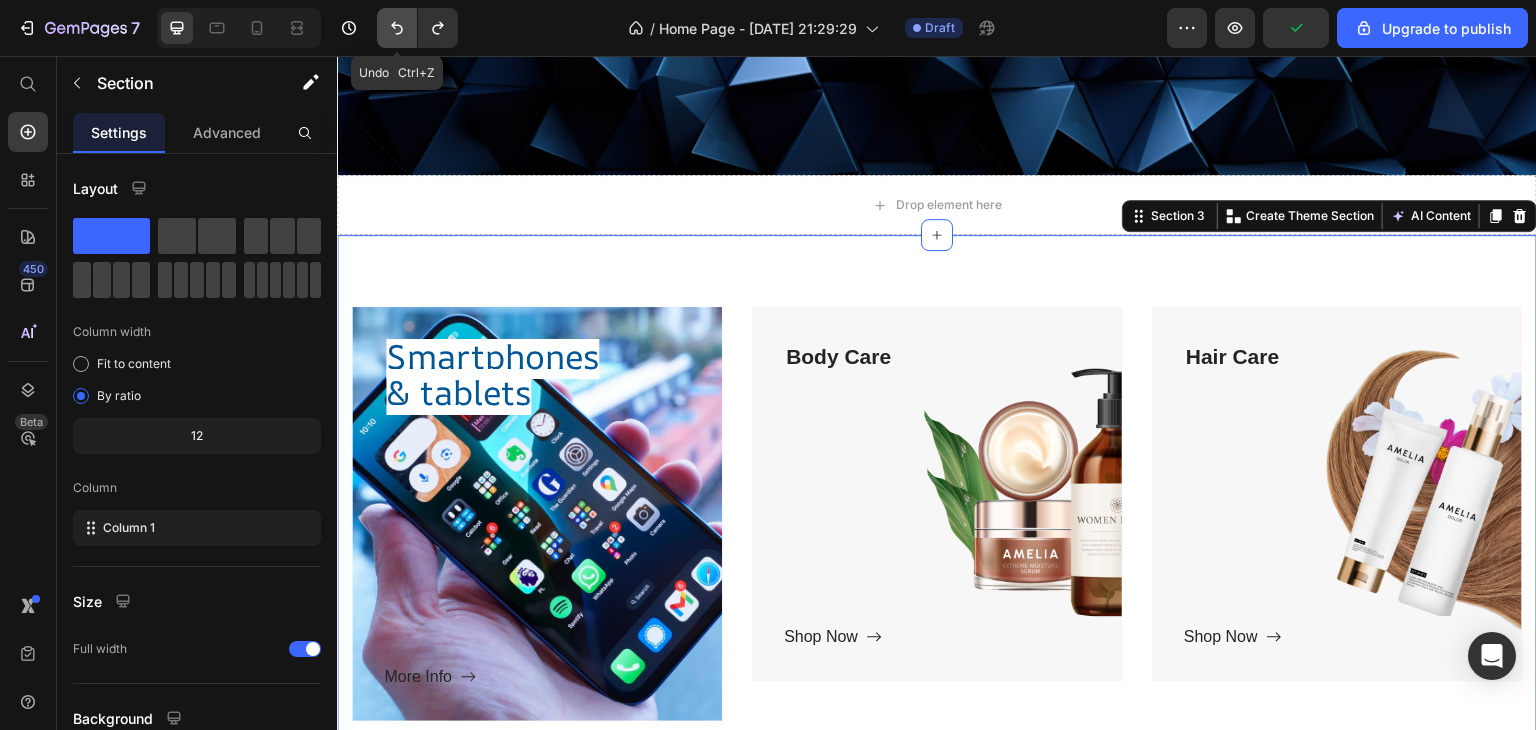 click 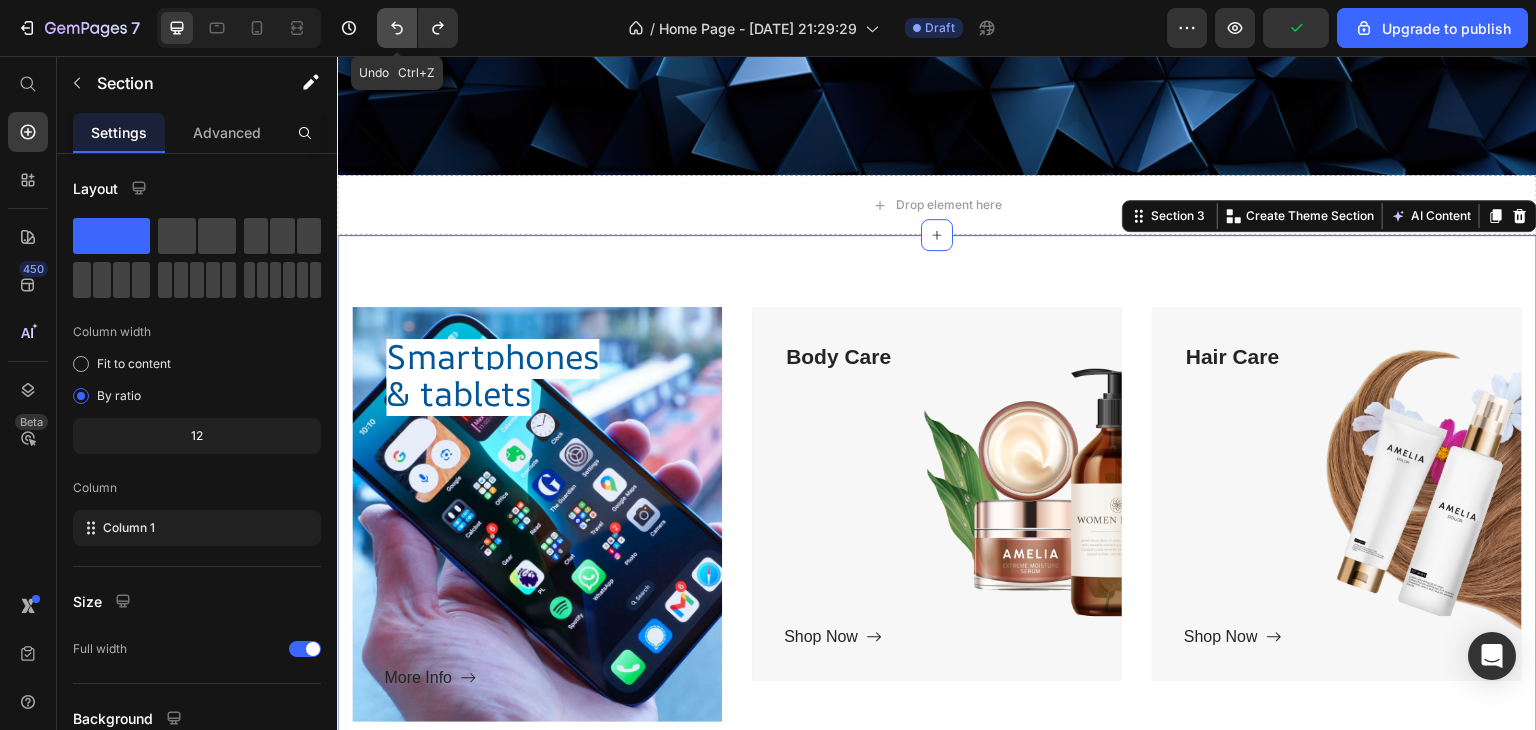 click 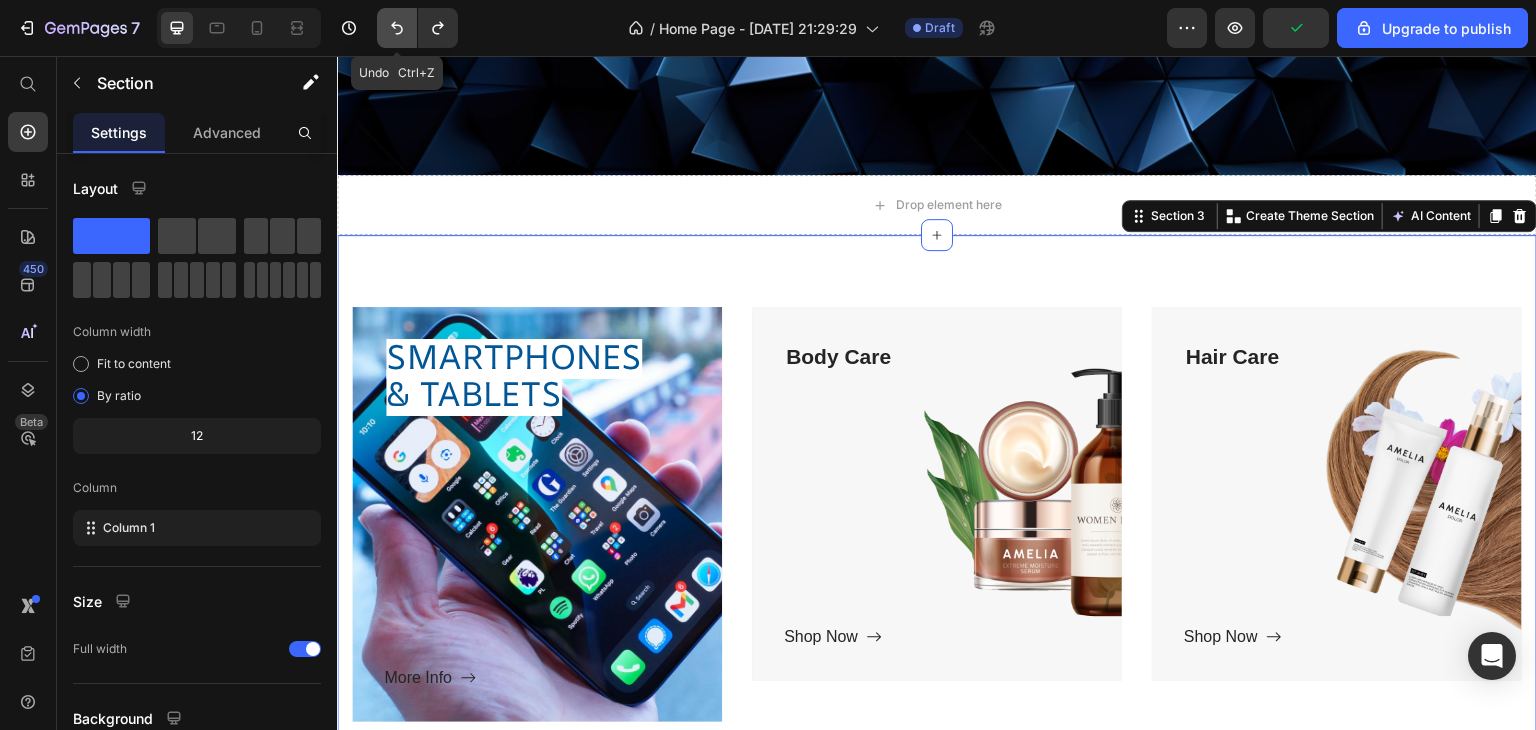 click 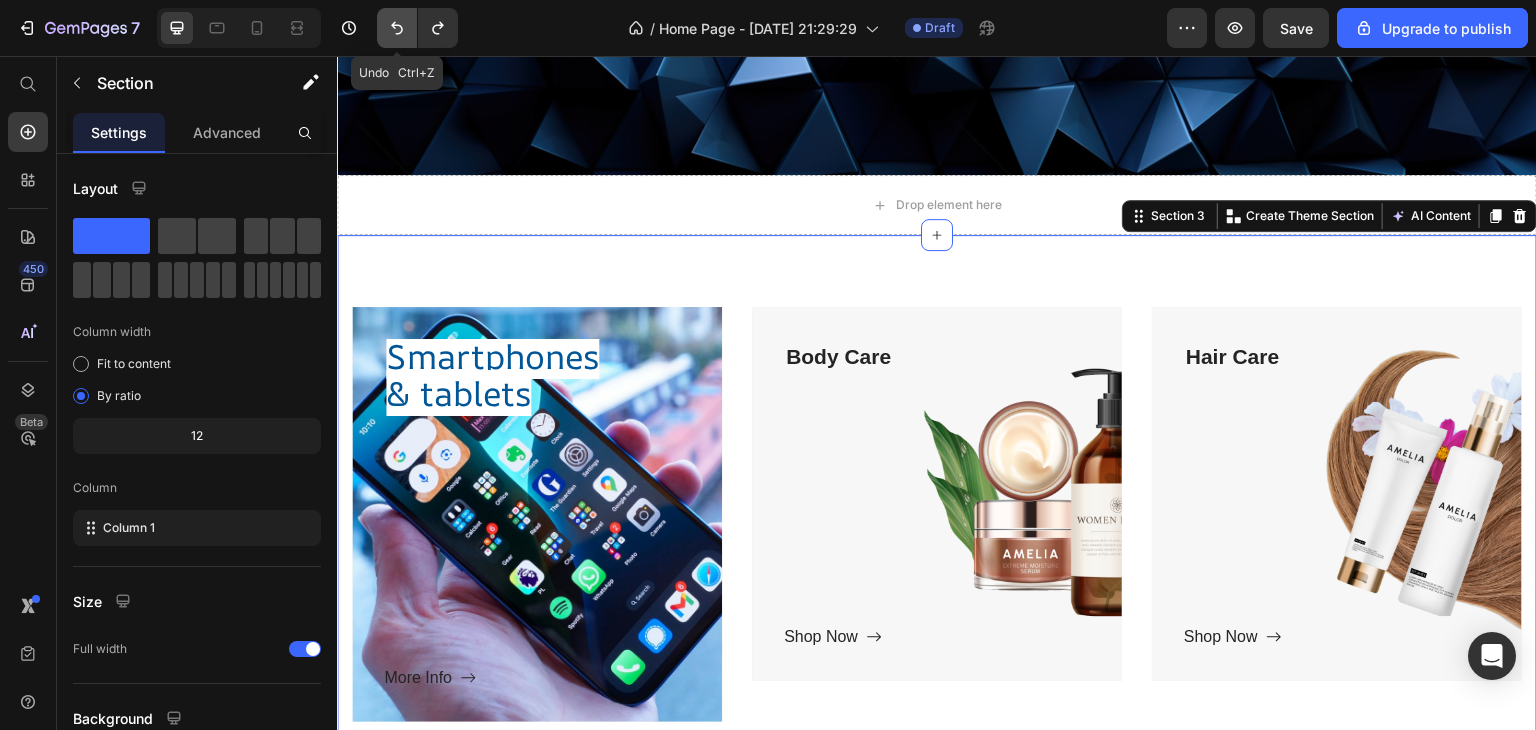 click 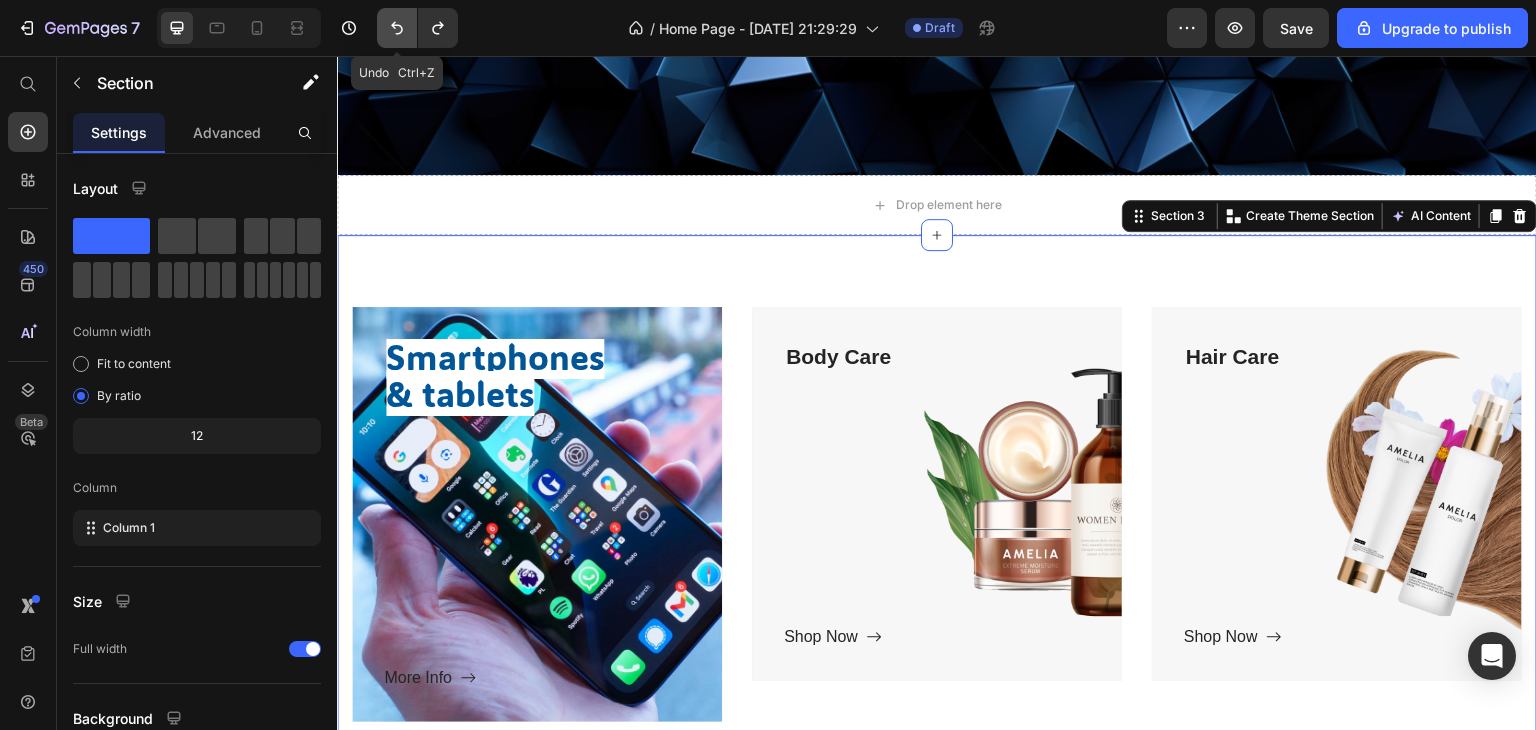 click 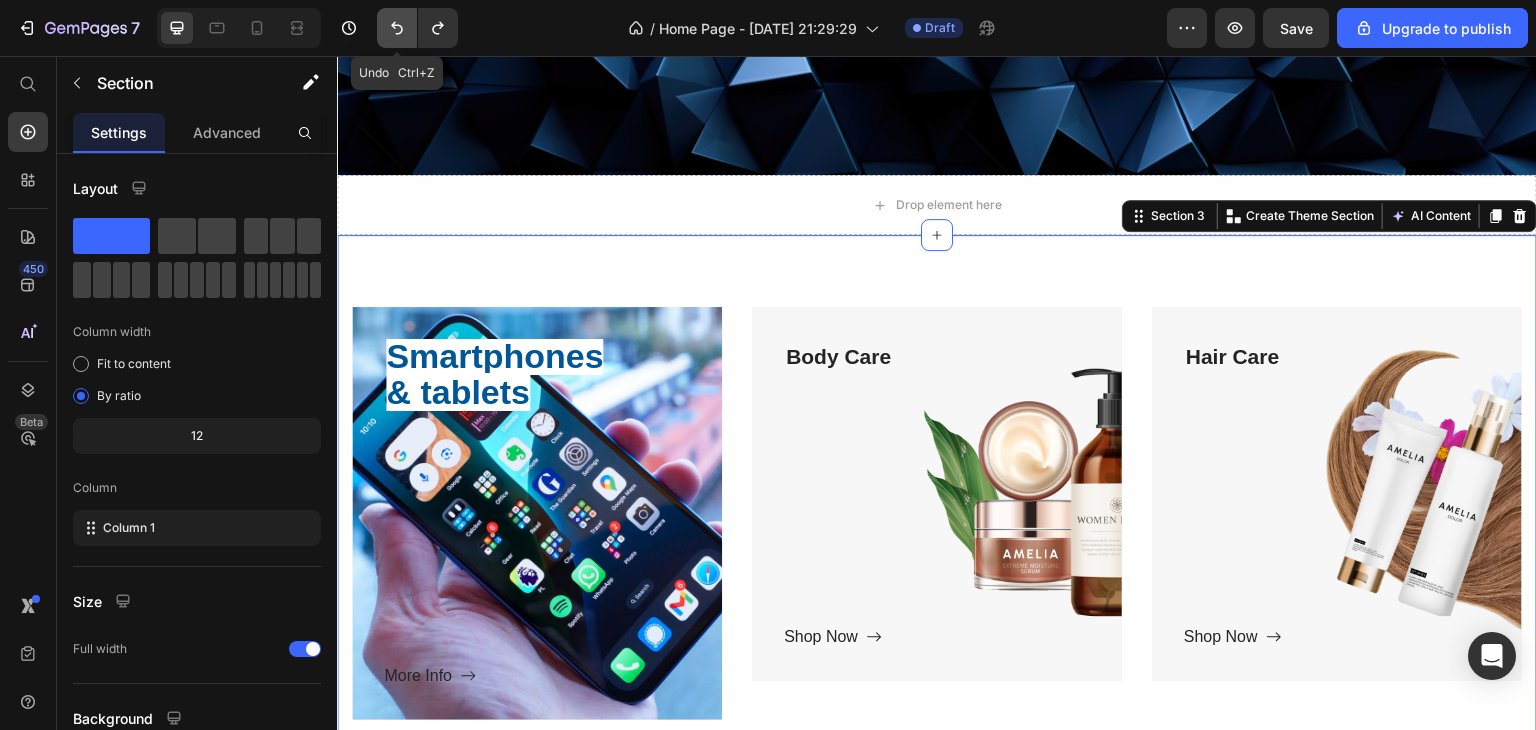 click 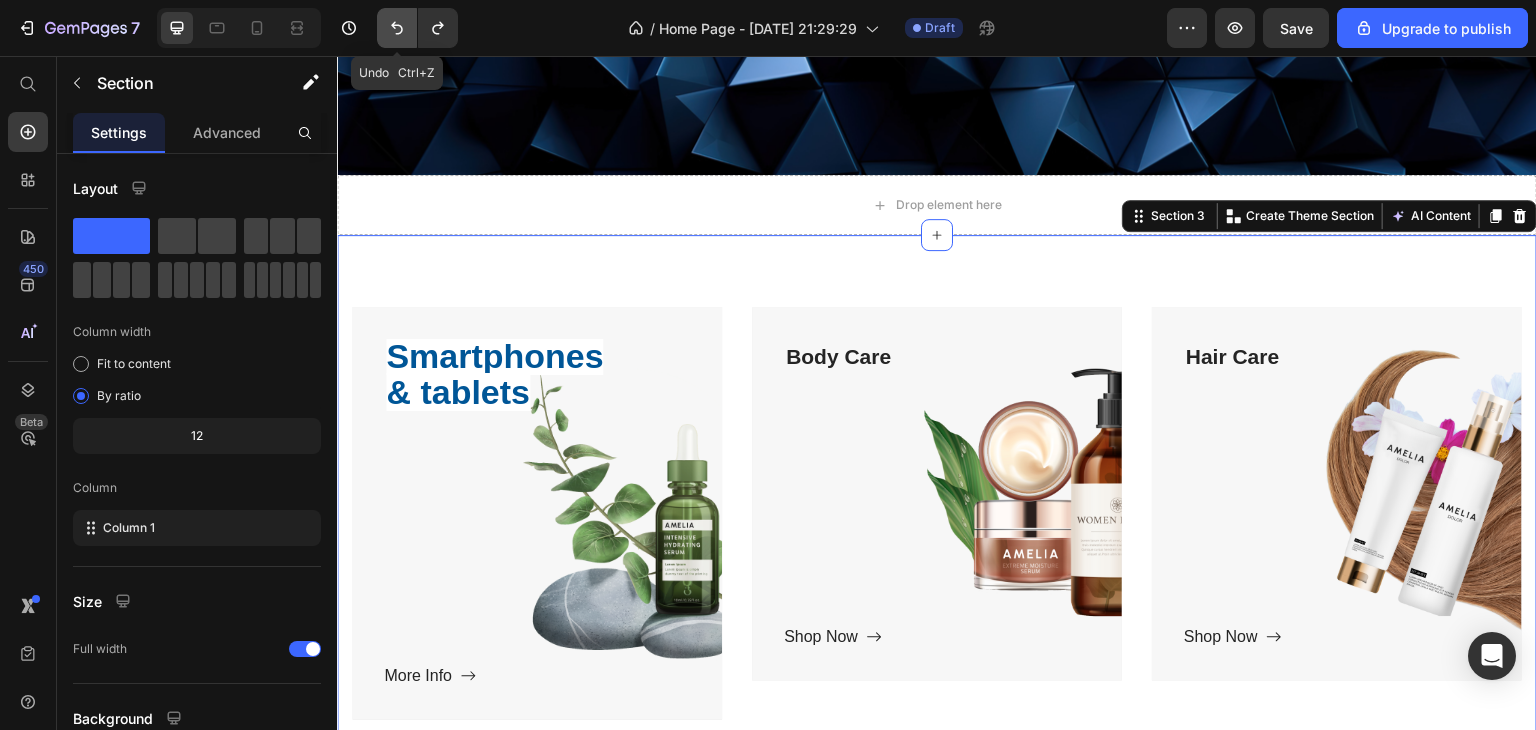click 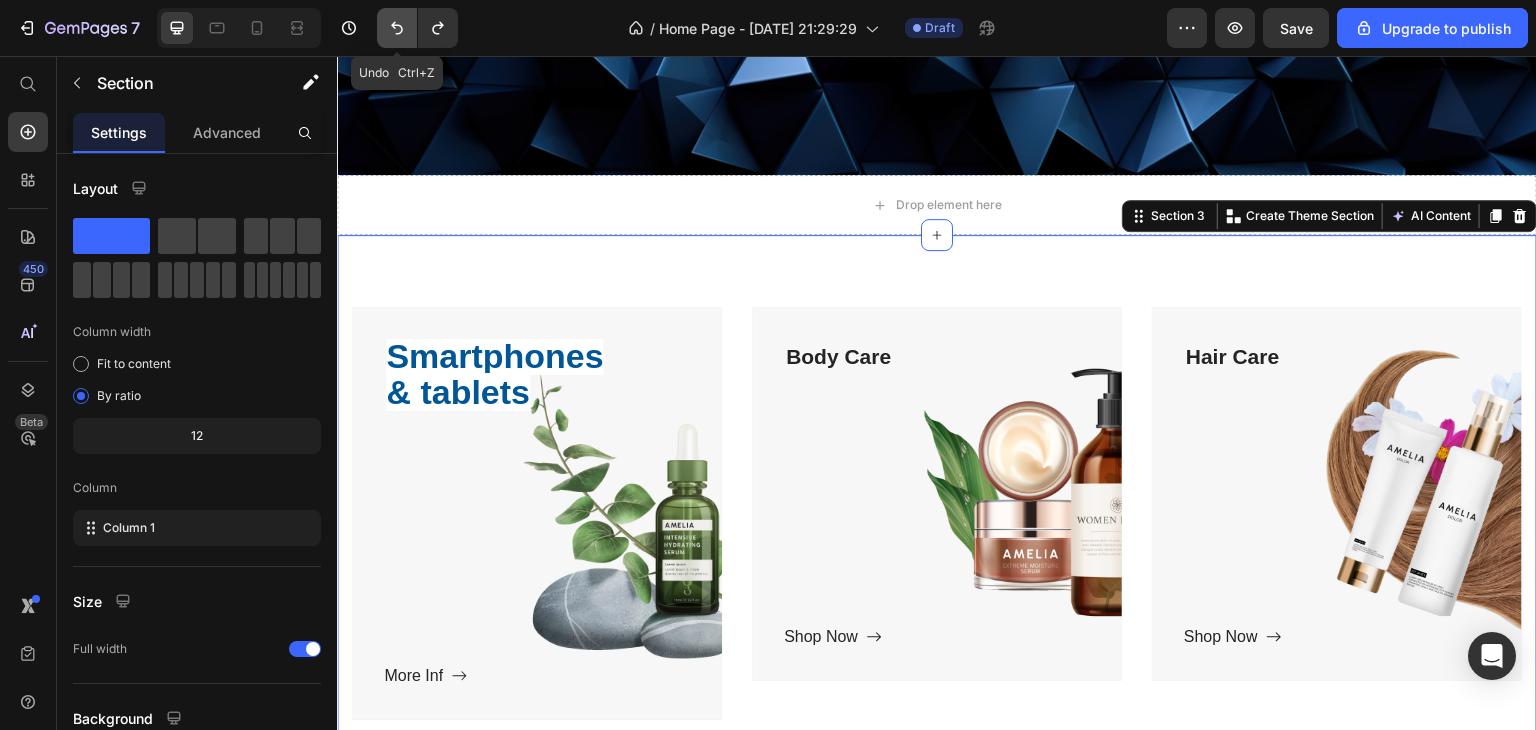 click 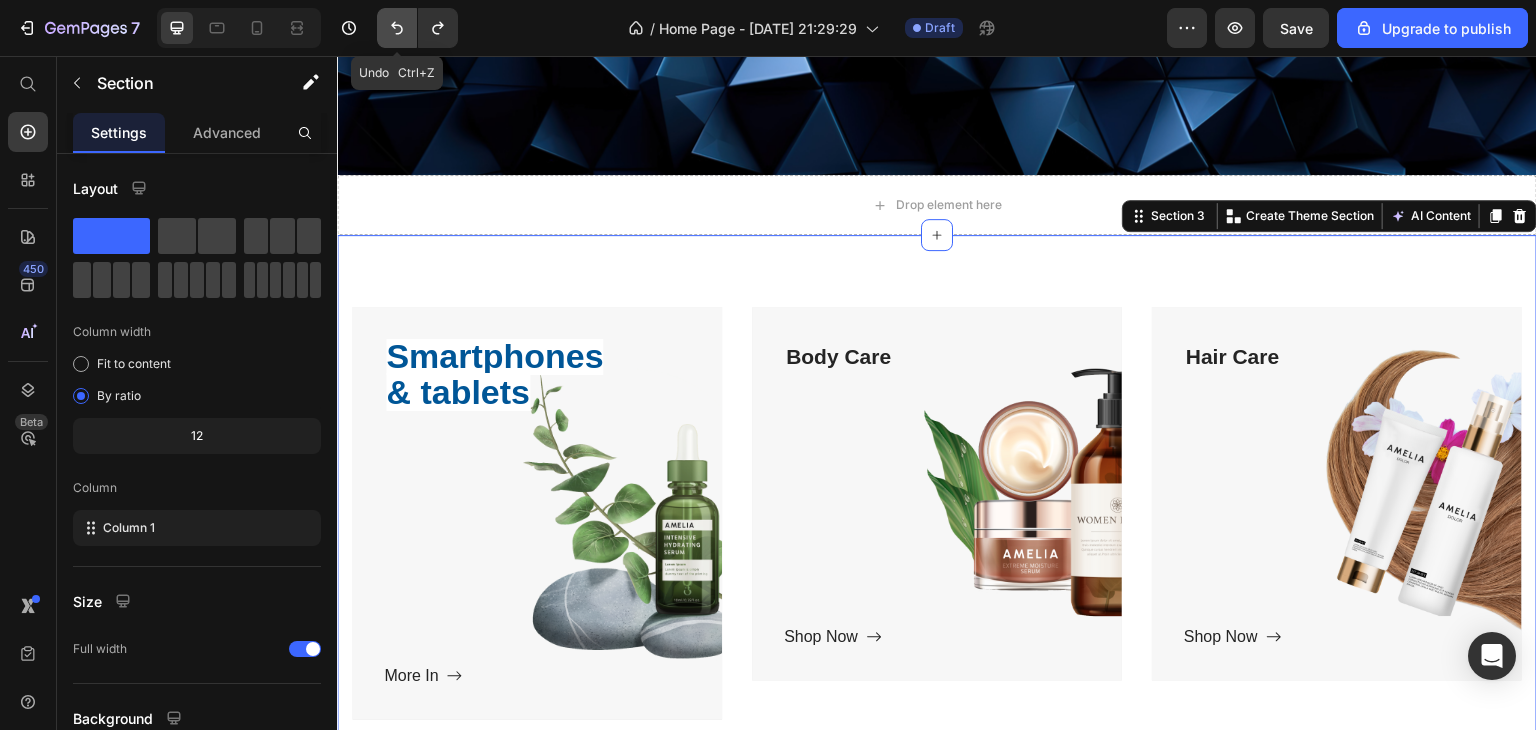 click 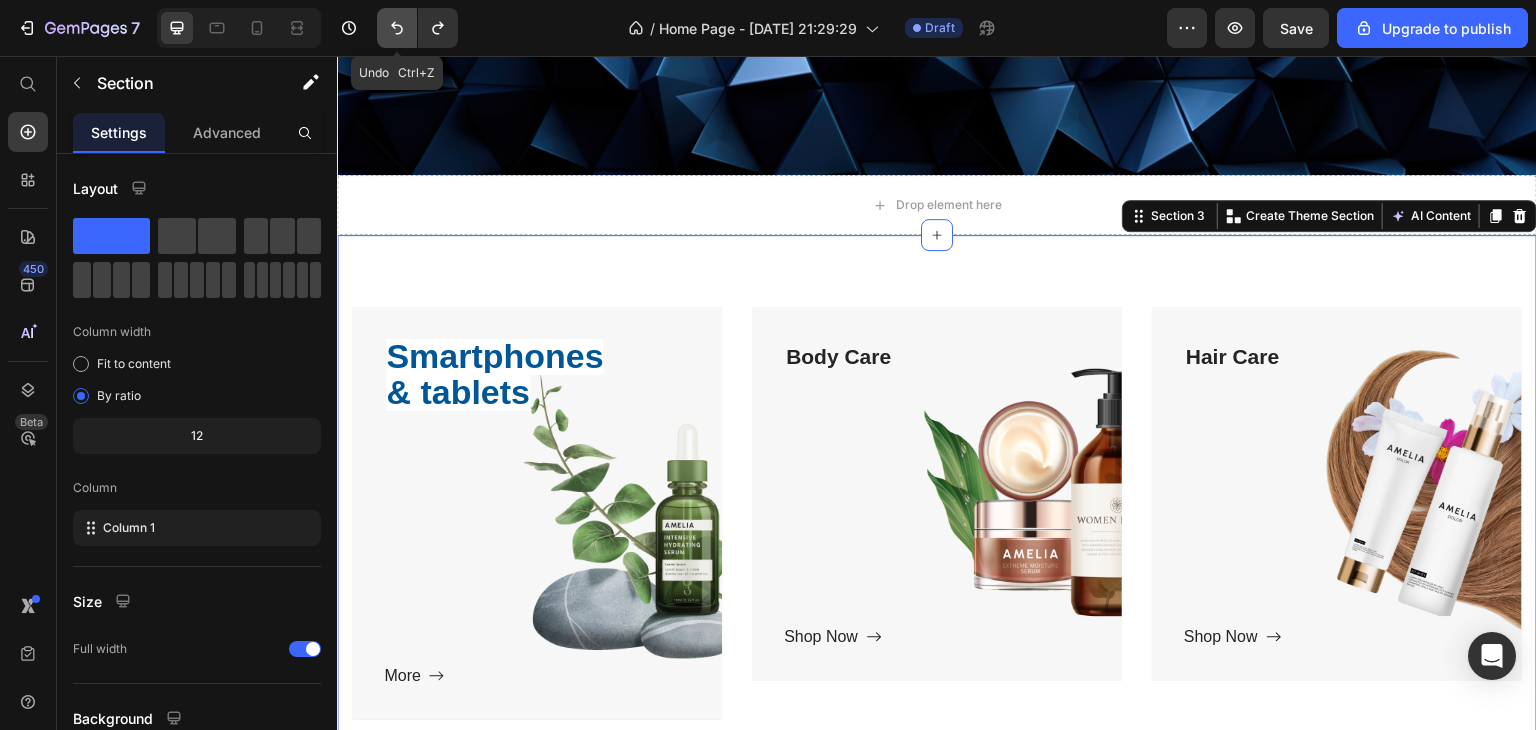 click 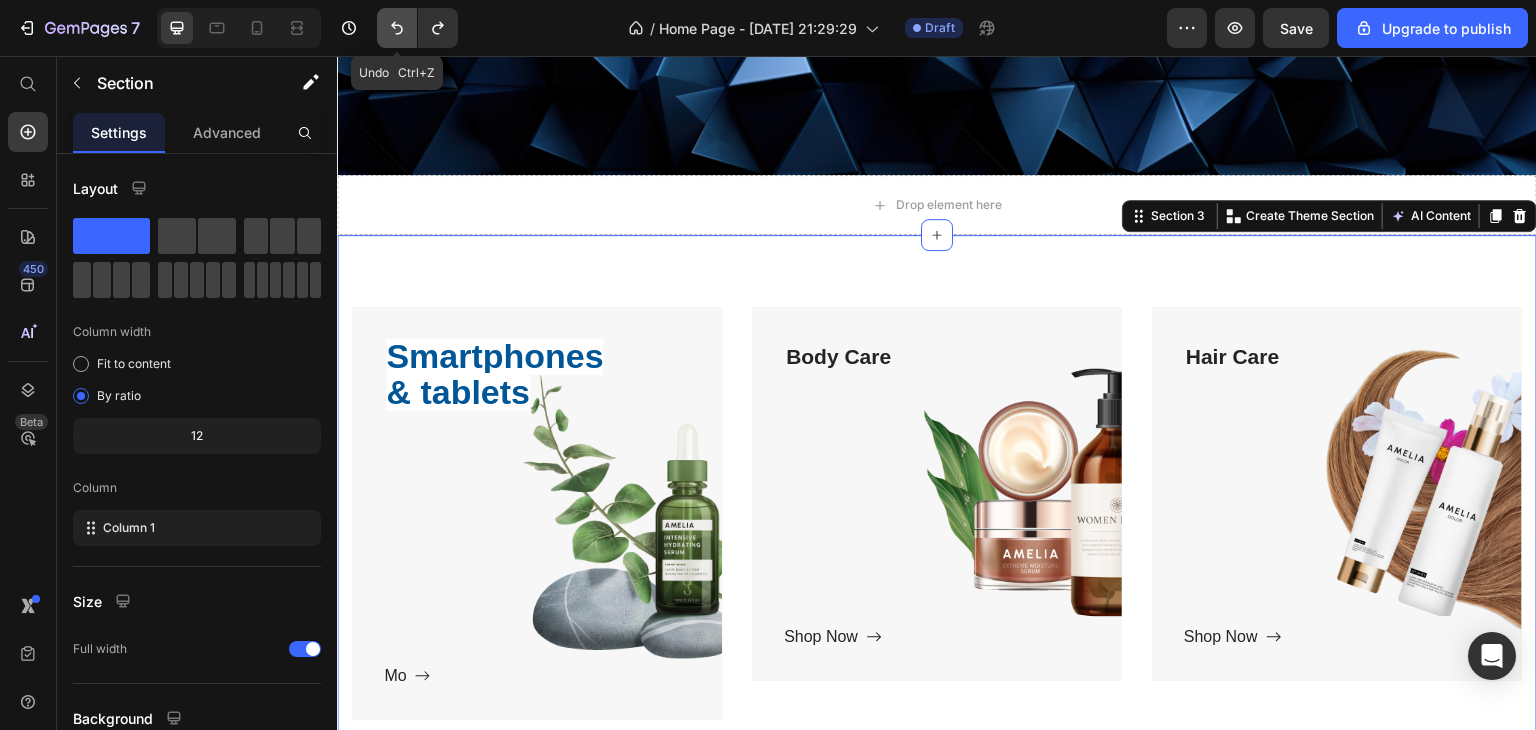 click 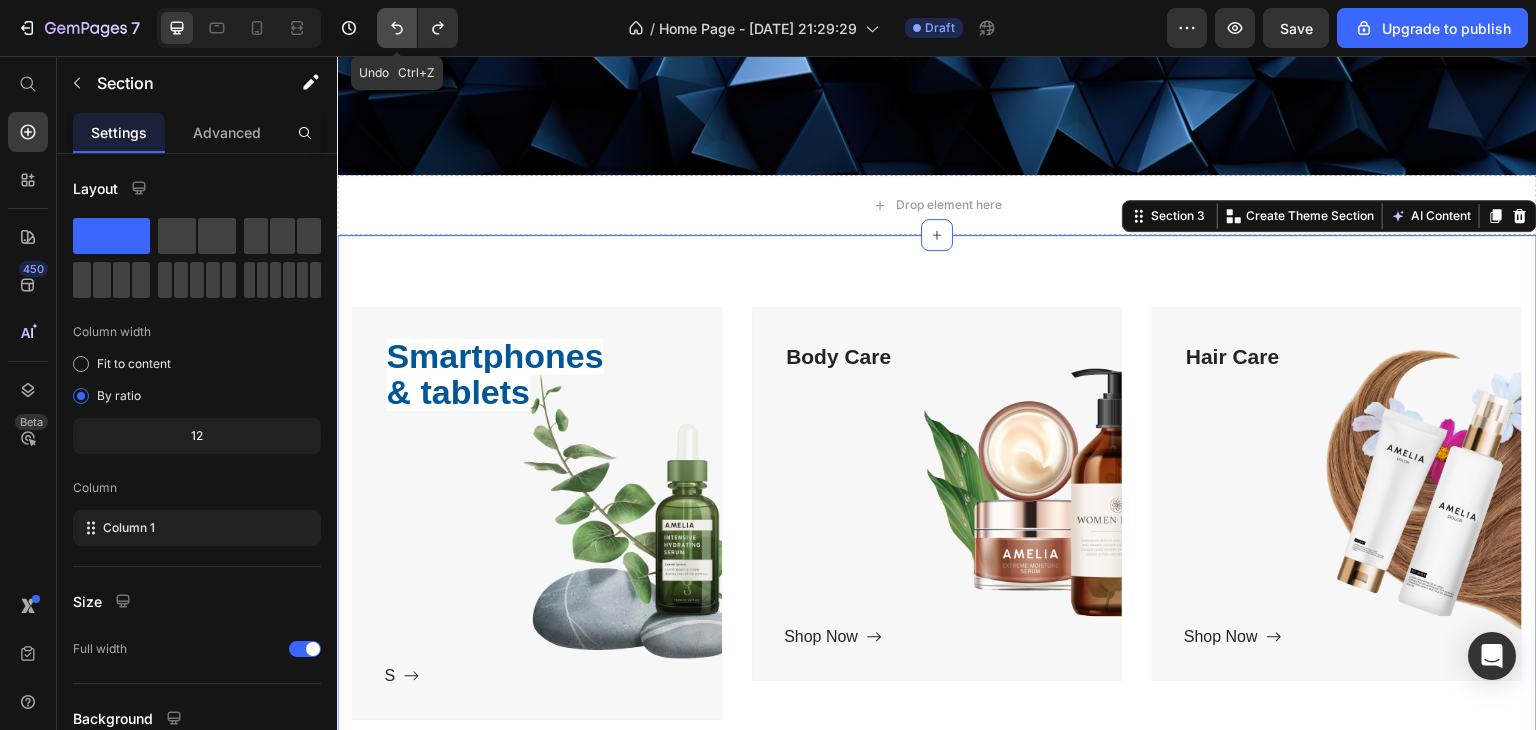click 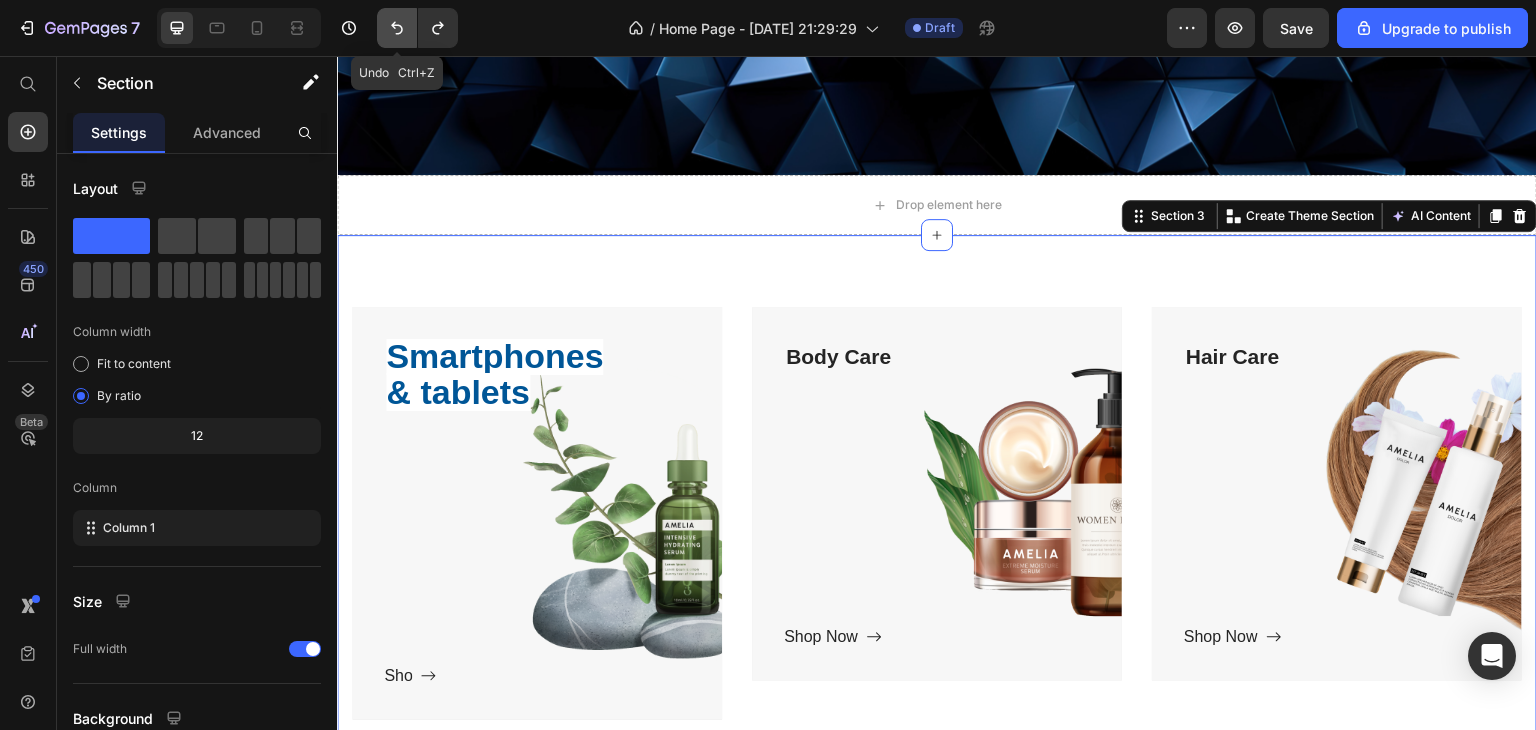 click 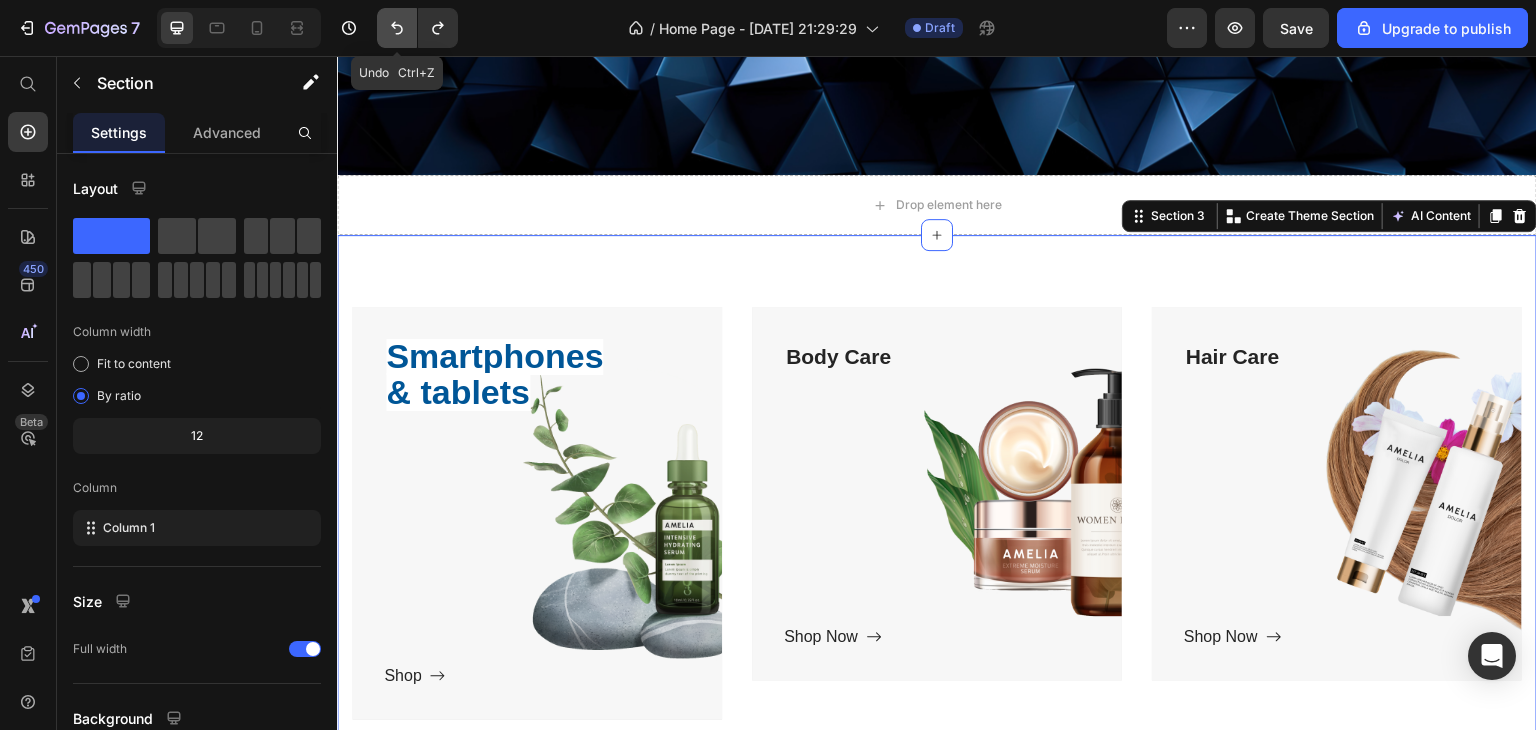 click 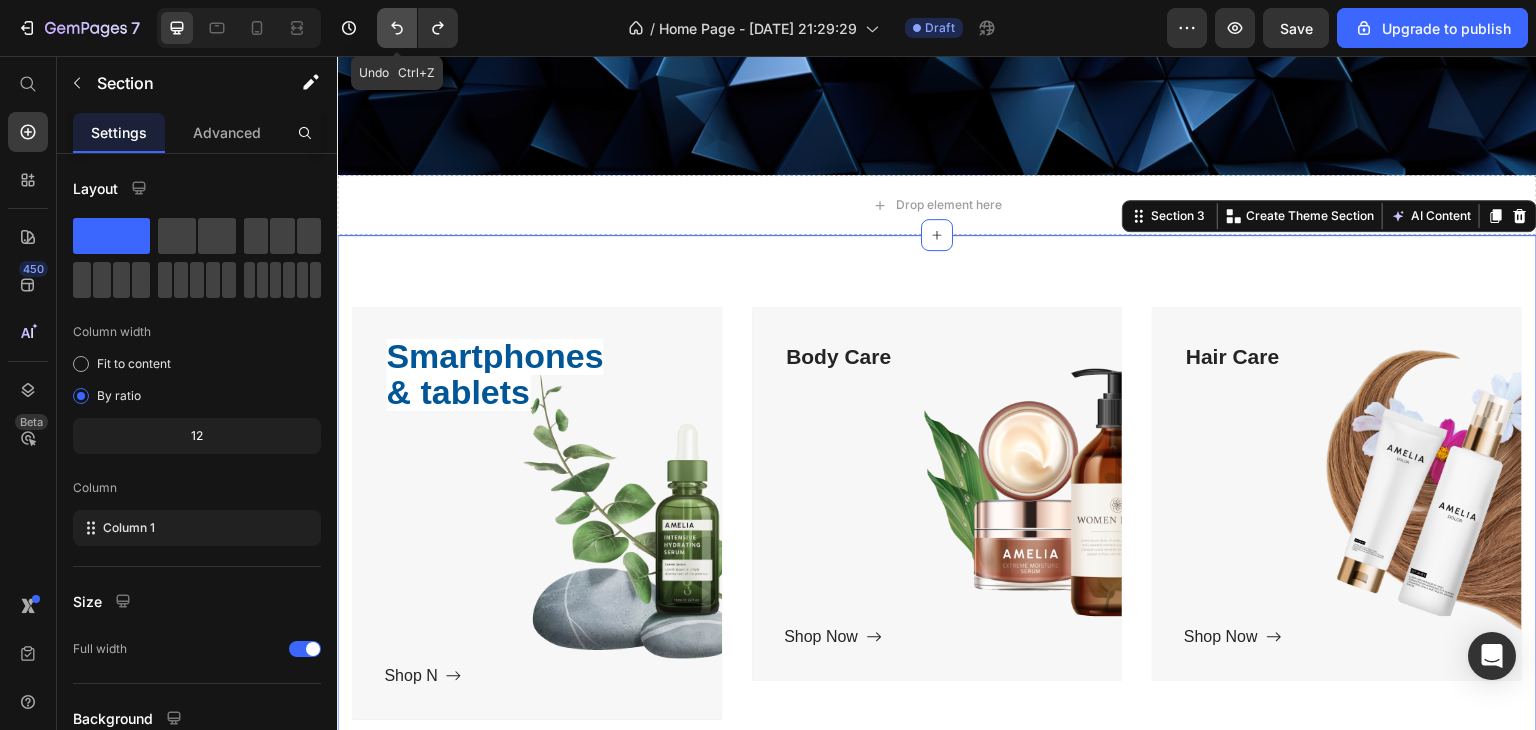 click 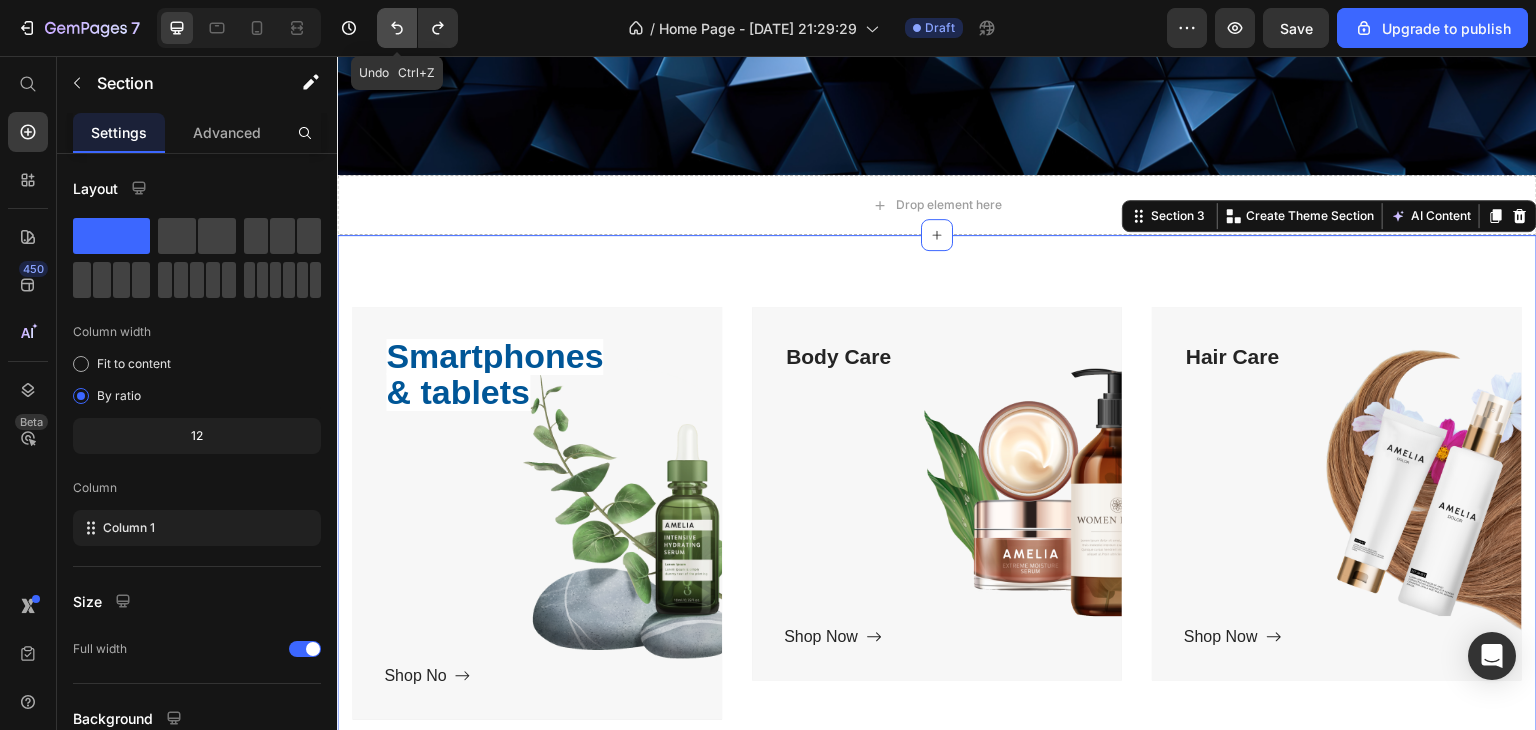 click 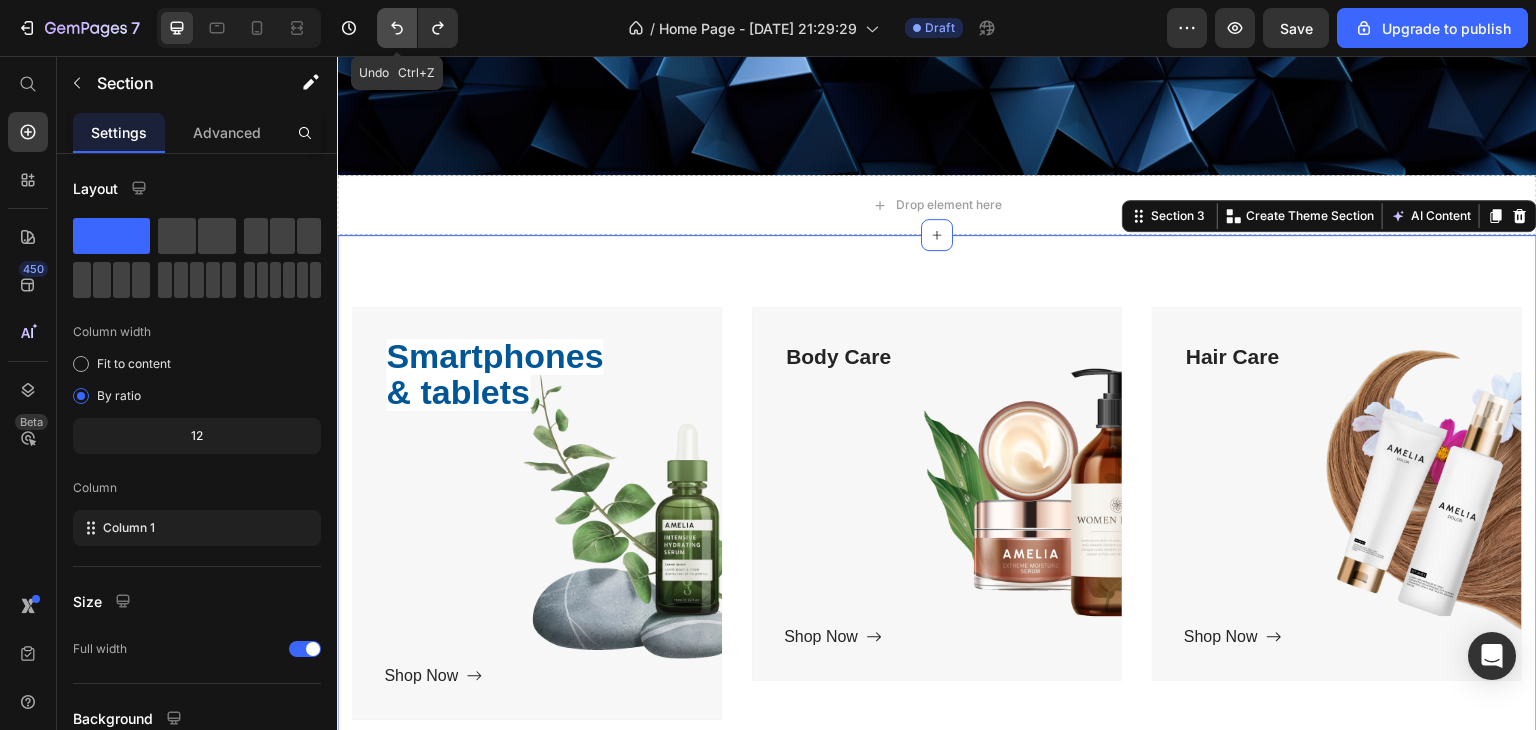 click 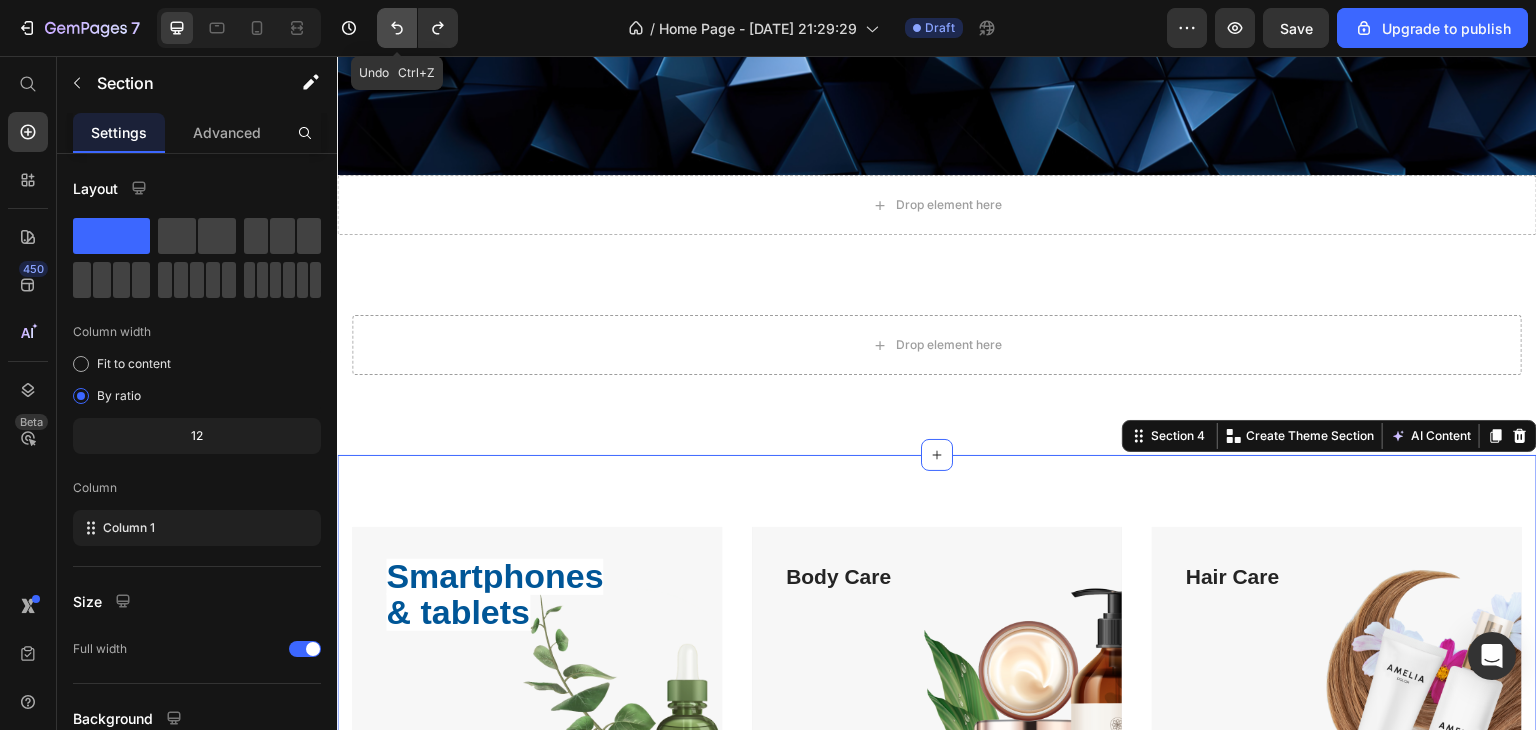 click 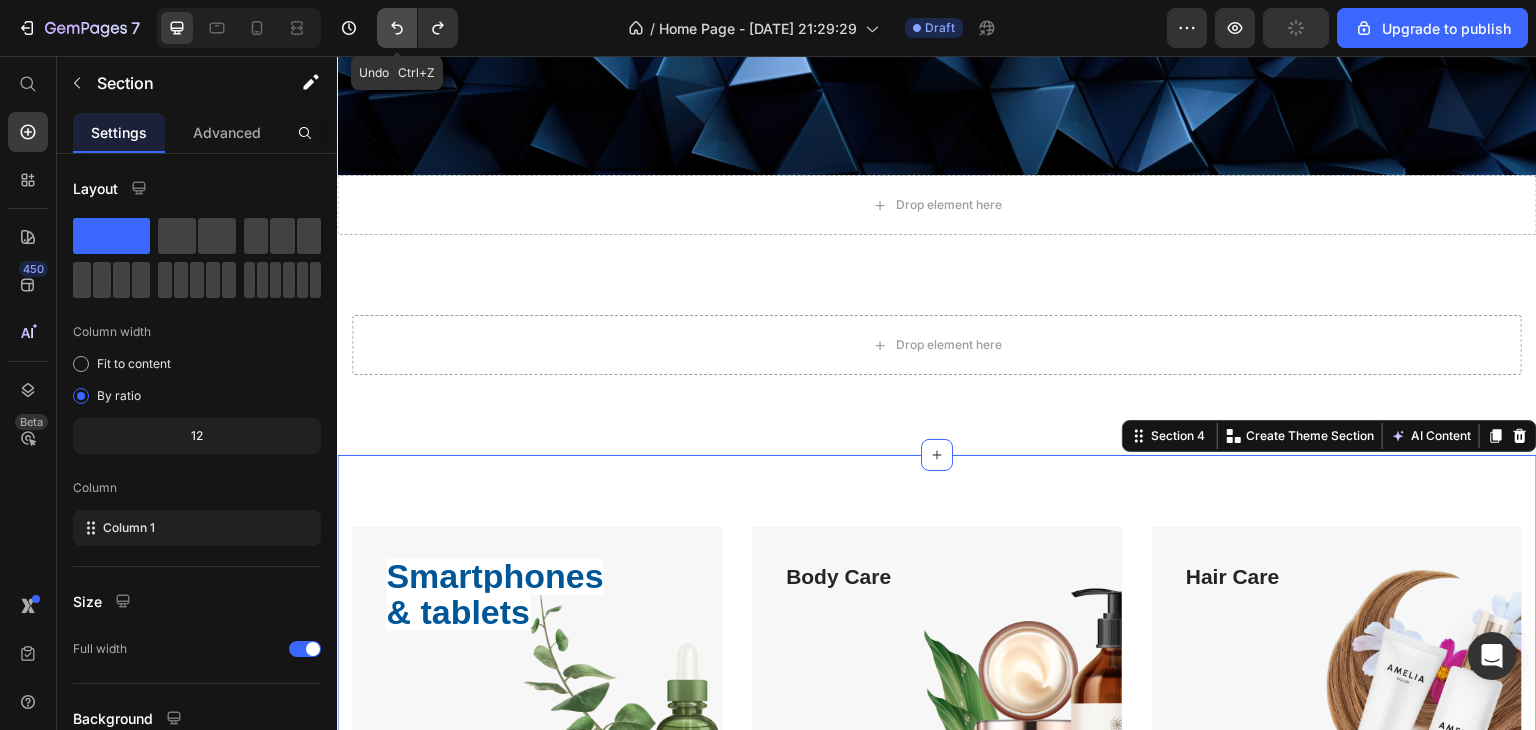 click 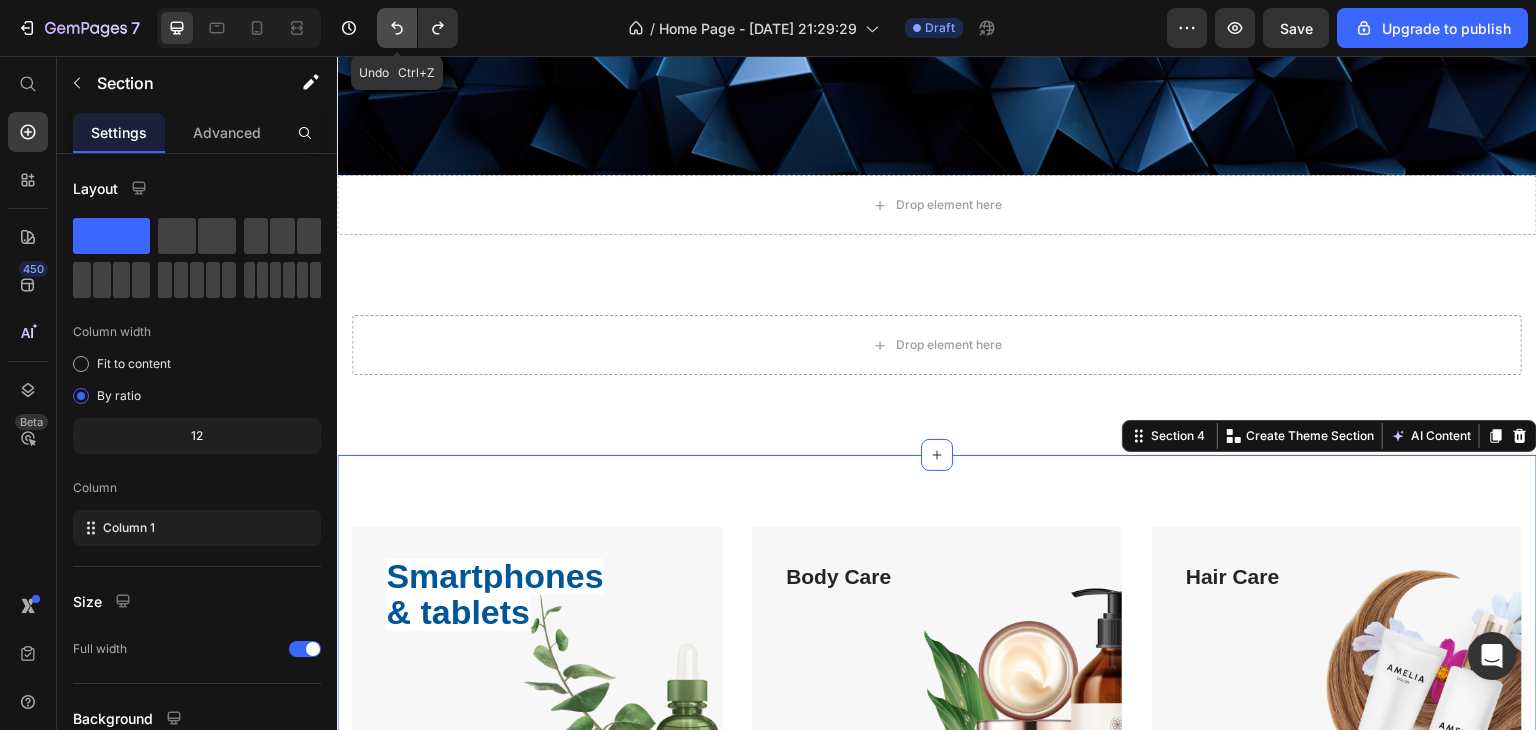 click 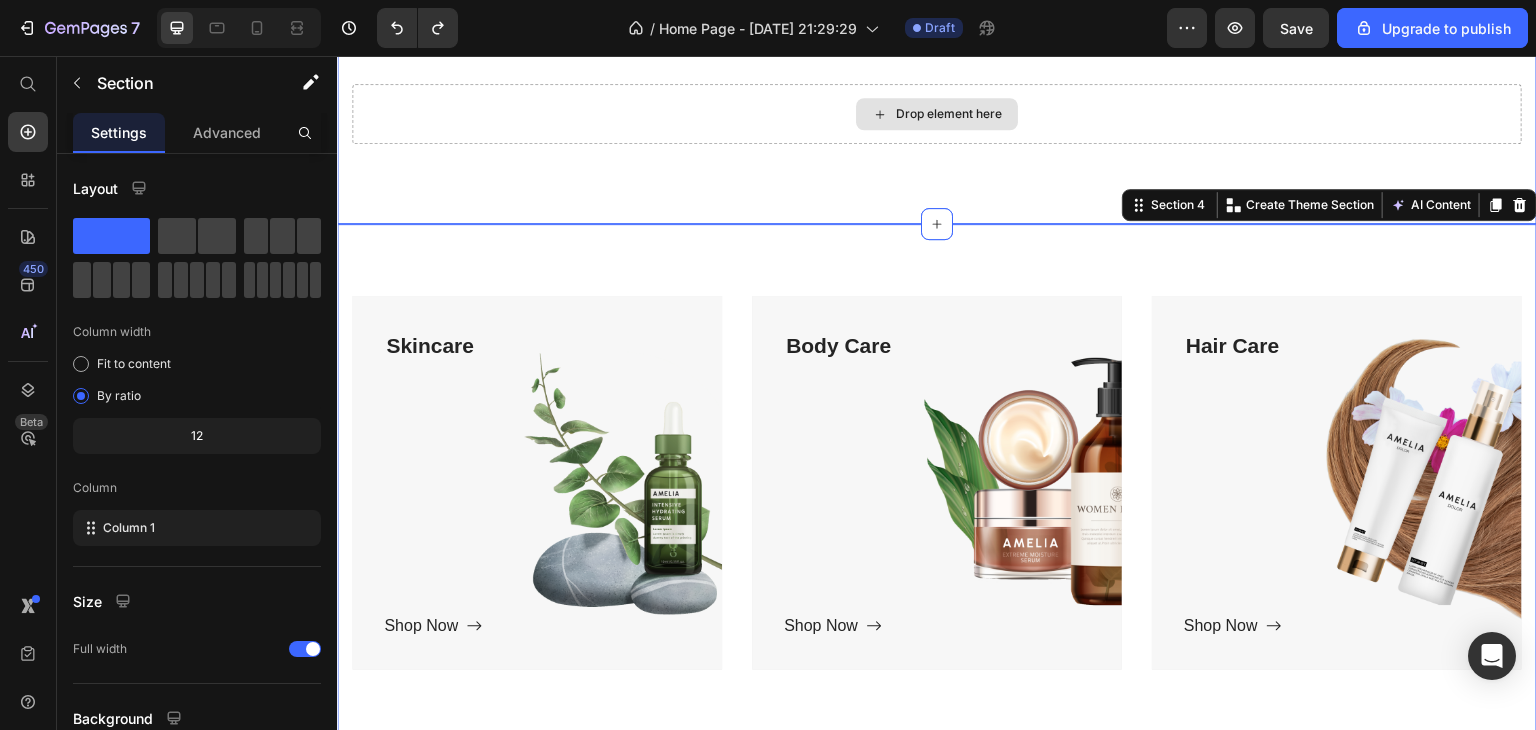 scroll, scrollTop: 995, scrollLeft: 0, axis: vertical 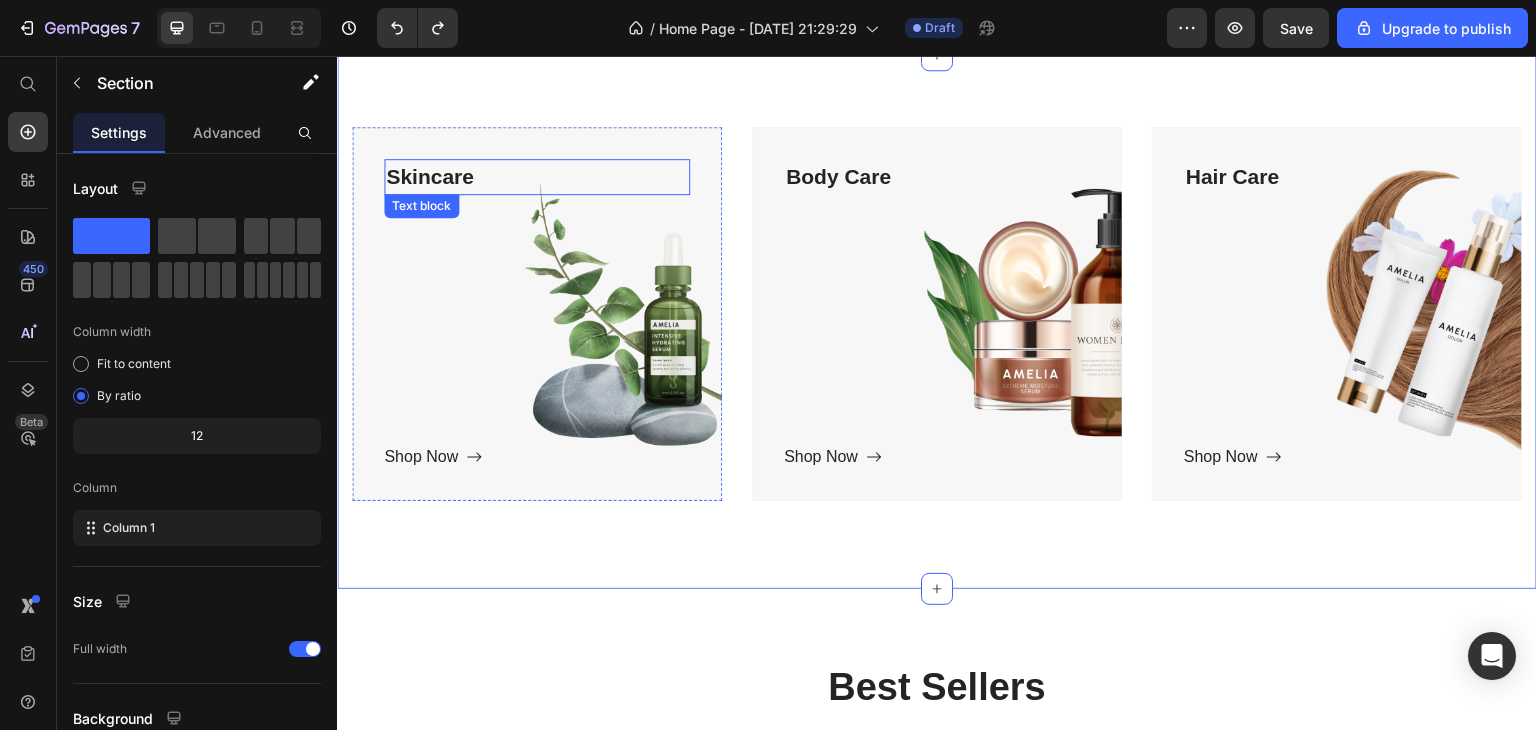 click on "Skincare" at bounding box center (537, 177) 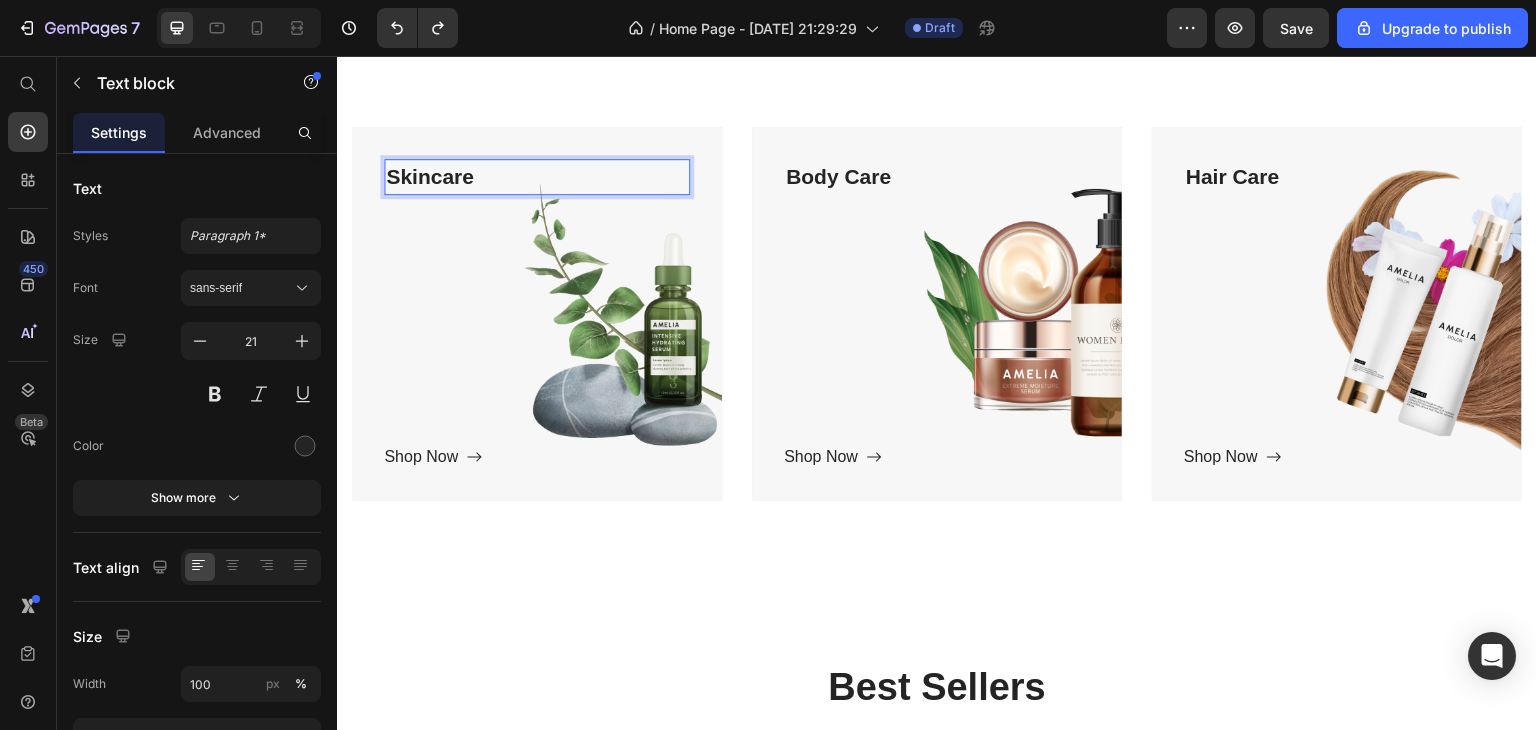 click on "Skincare" at bounding box center [537, 177] 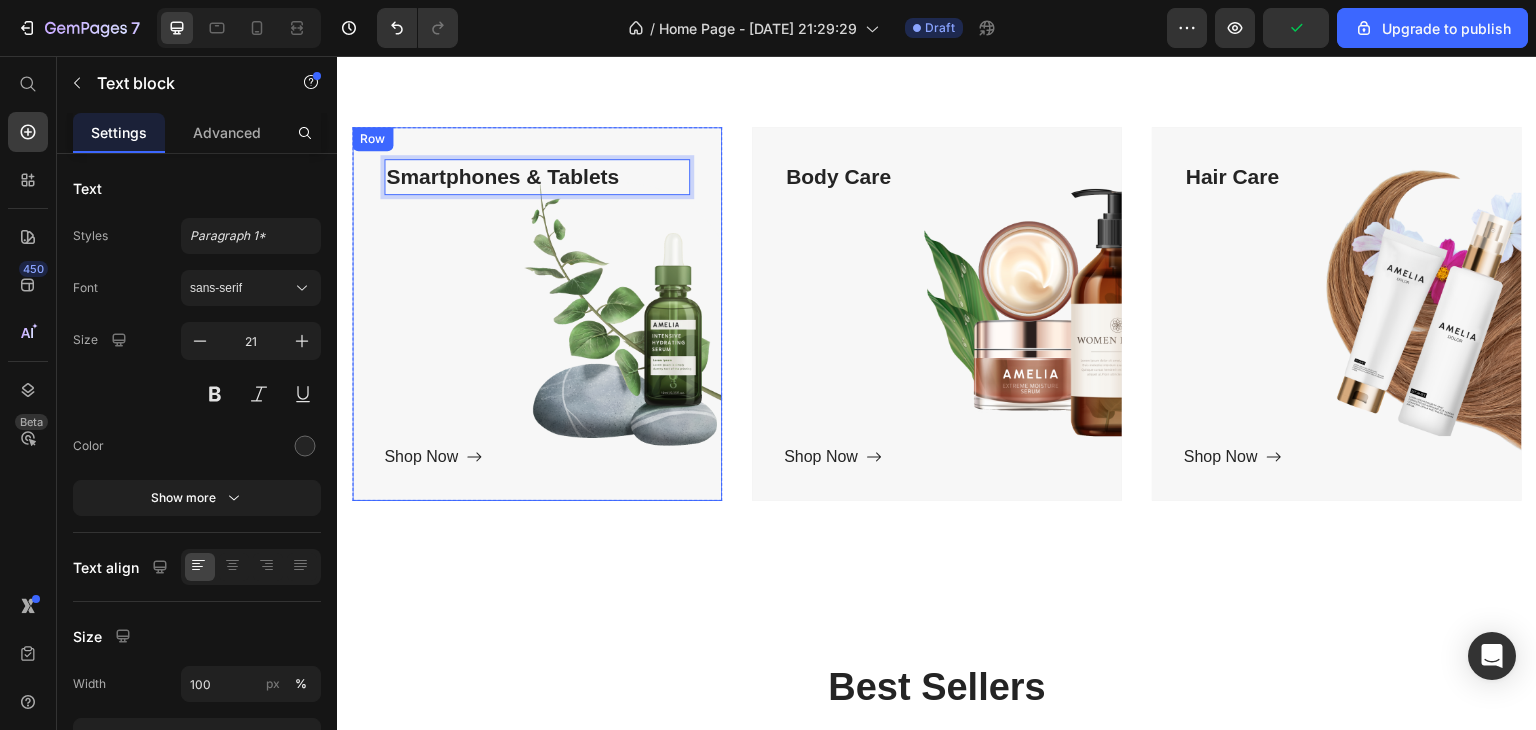 click on "Smartphones & Tablets Text block   250
Shop Now Button" at bounding box center (537, 314) 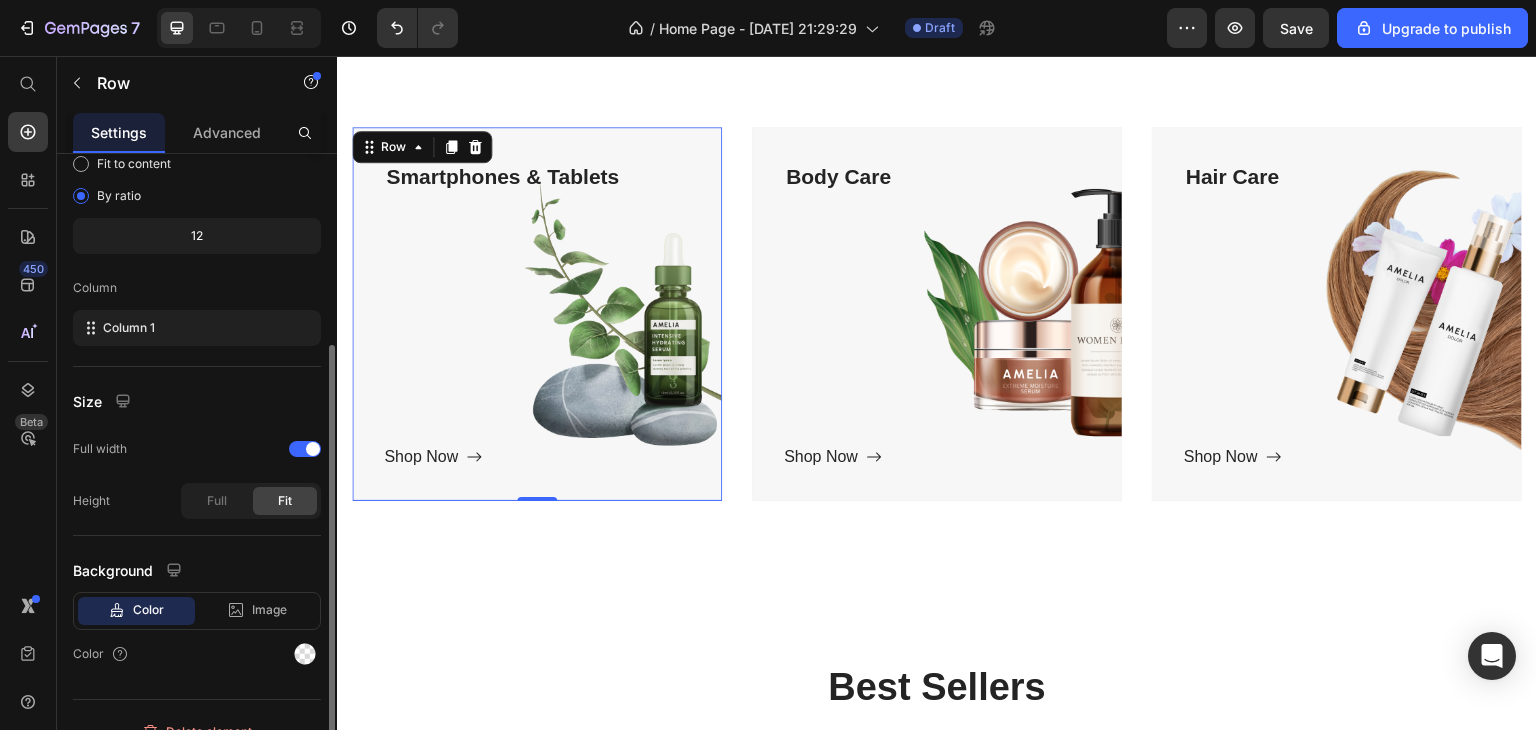 scroll, scrollTop: 225, scrollLeft: 0, axis: vertical 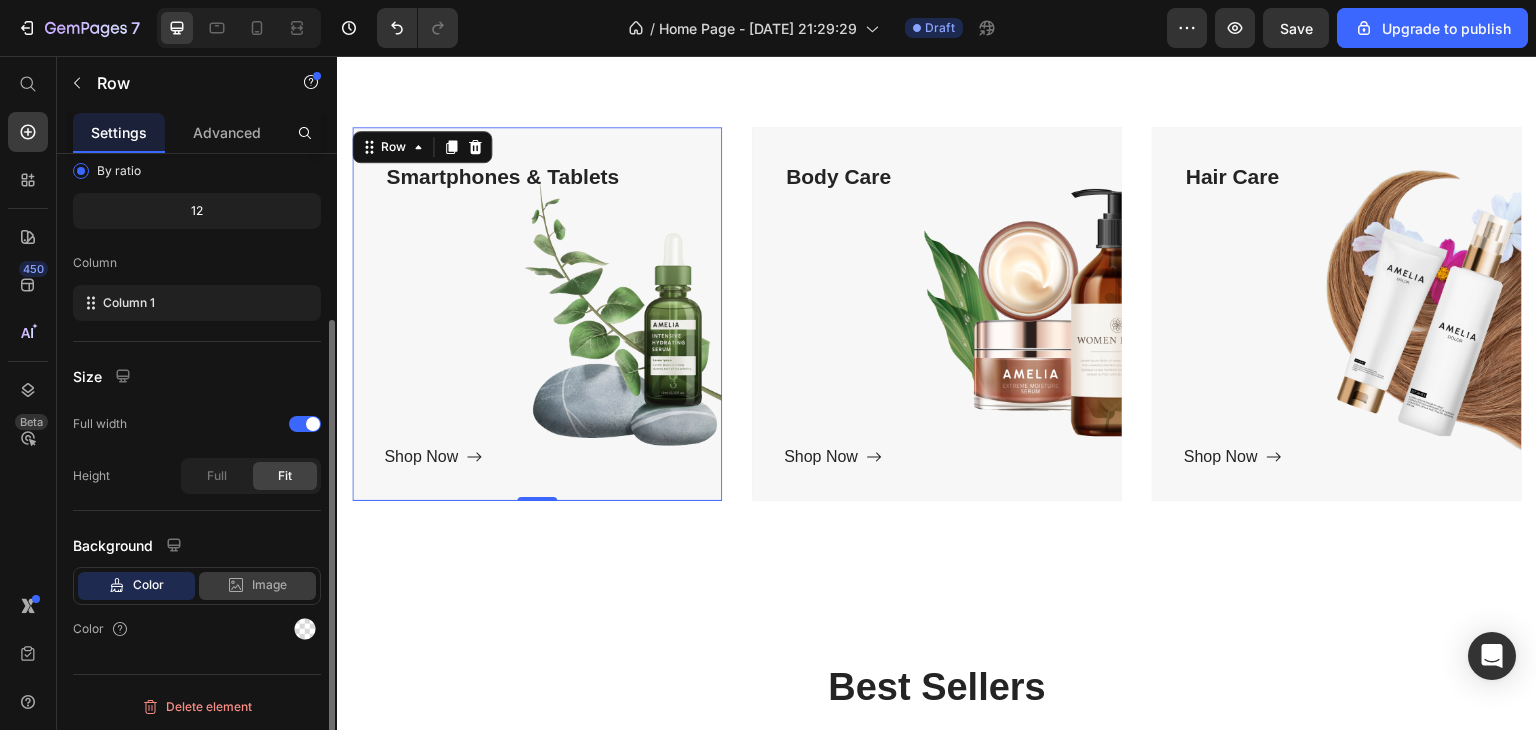 click on "Image" 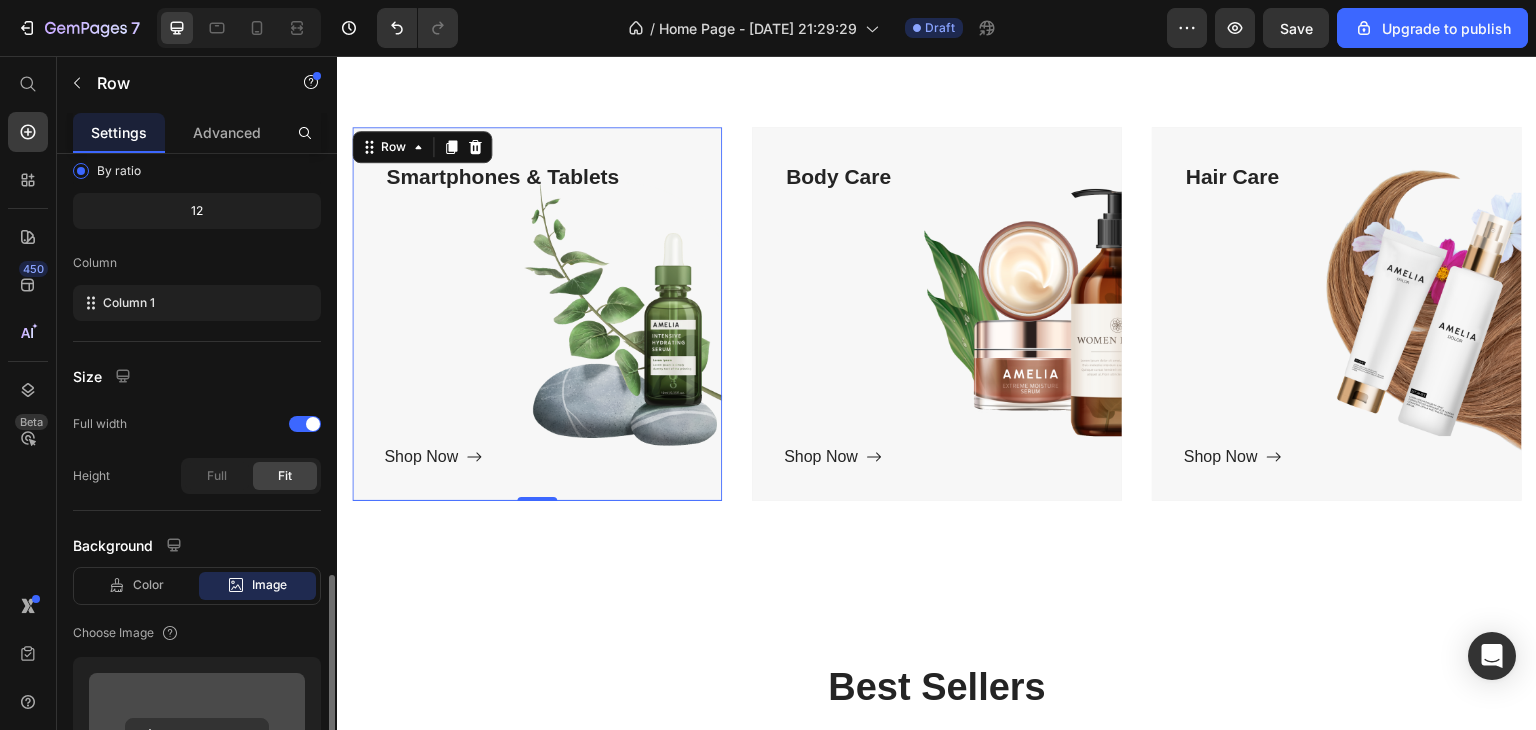 scroll, scrollTop: 425, scrollLeft: 0, axis: vertical 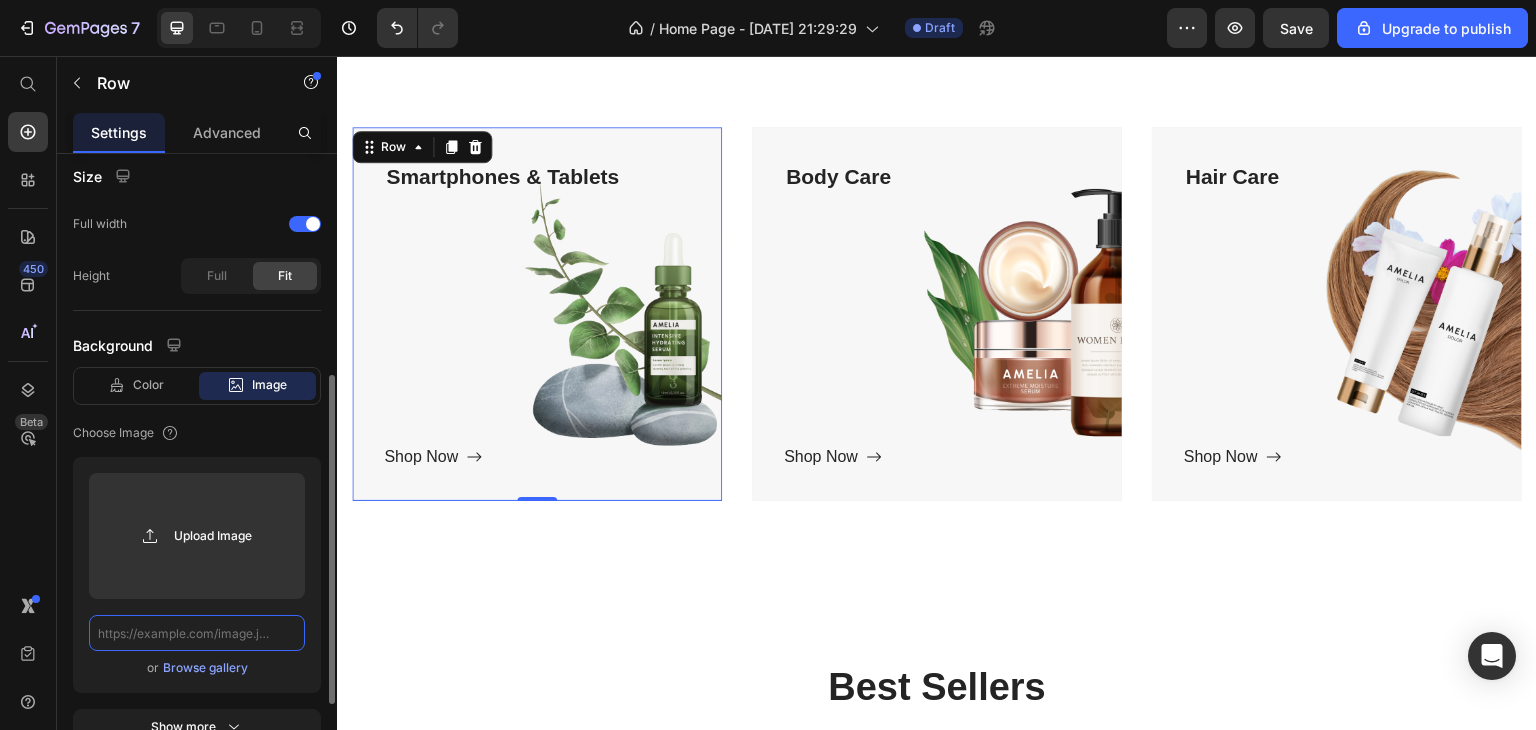 click 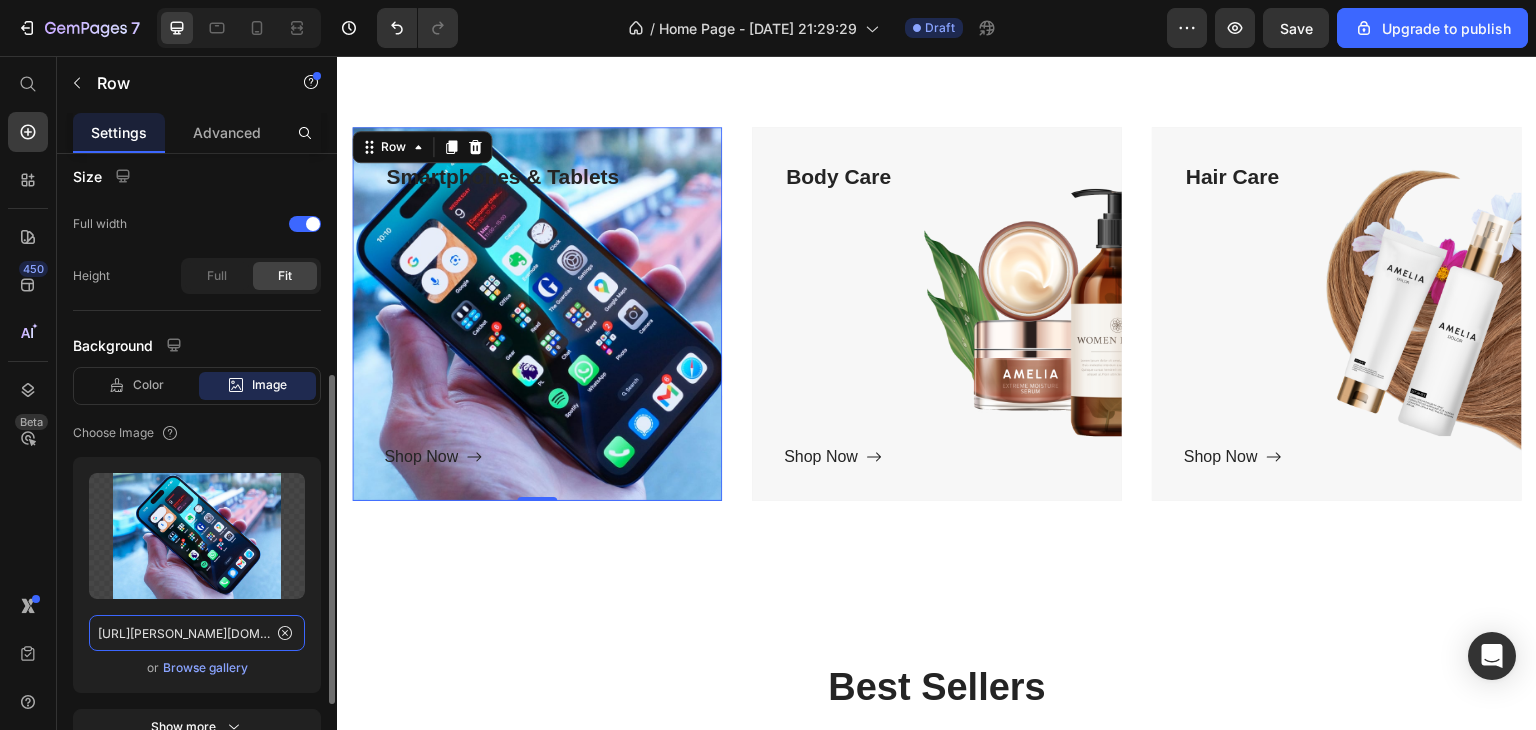 scroll, scrollTop: 0, scrollLeft: 1076, axis: horizontal 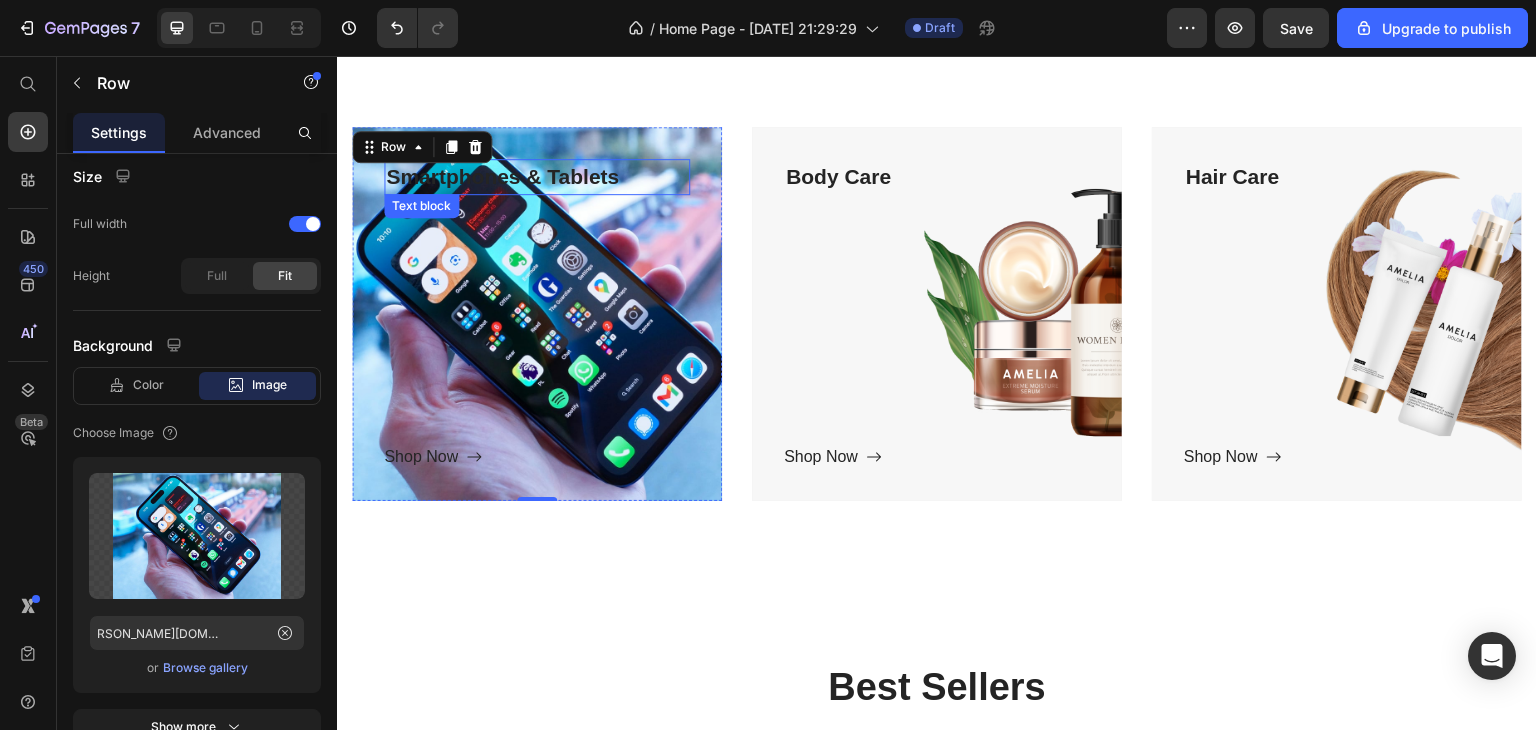 click on "Smartphones & Tablets" at bounding box center [537, 177] 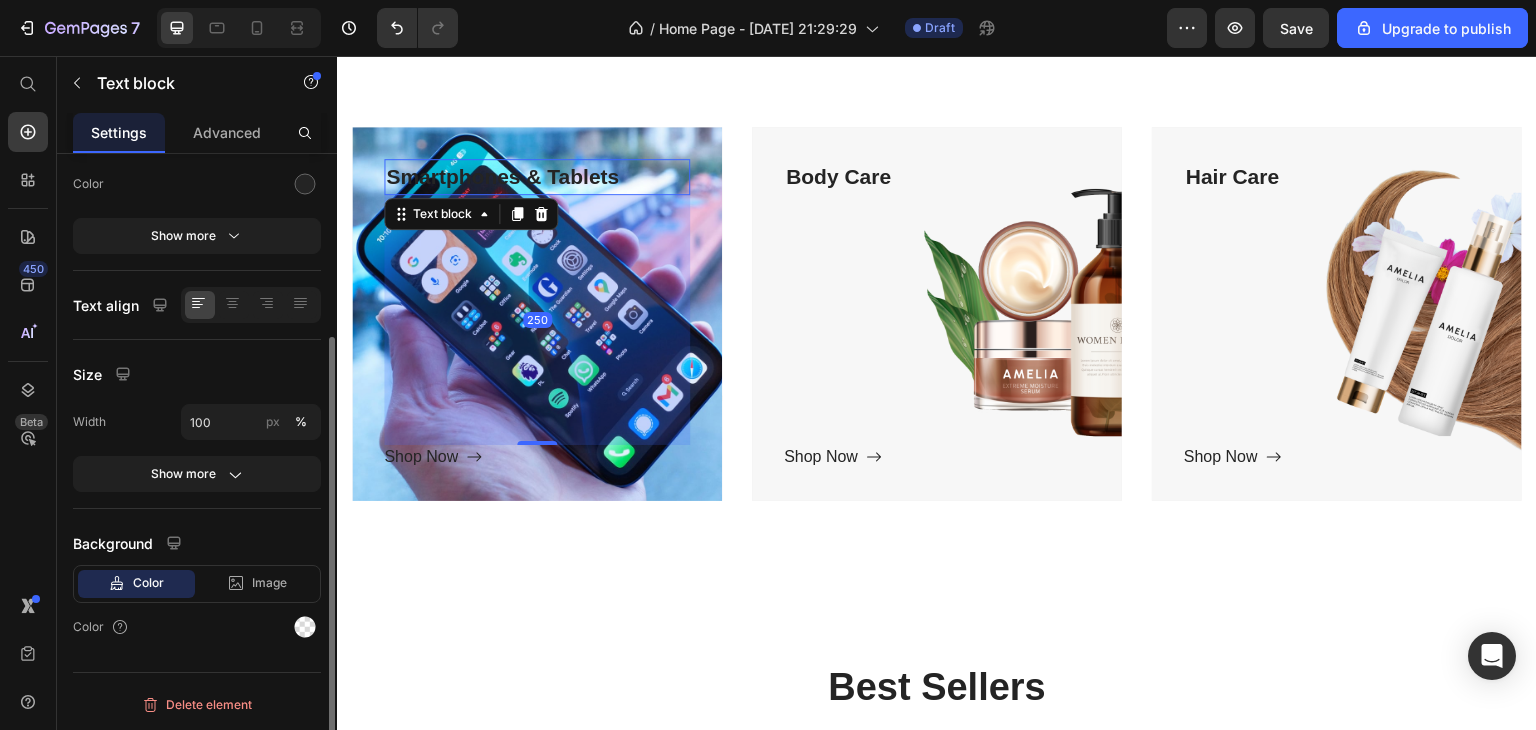 scroll, scrollTop: 0, scrollLeft: 0, axis: both 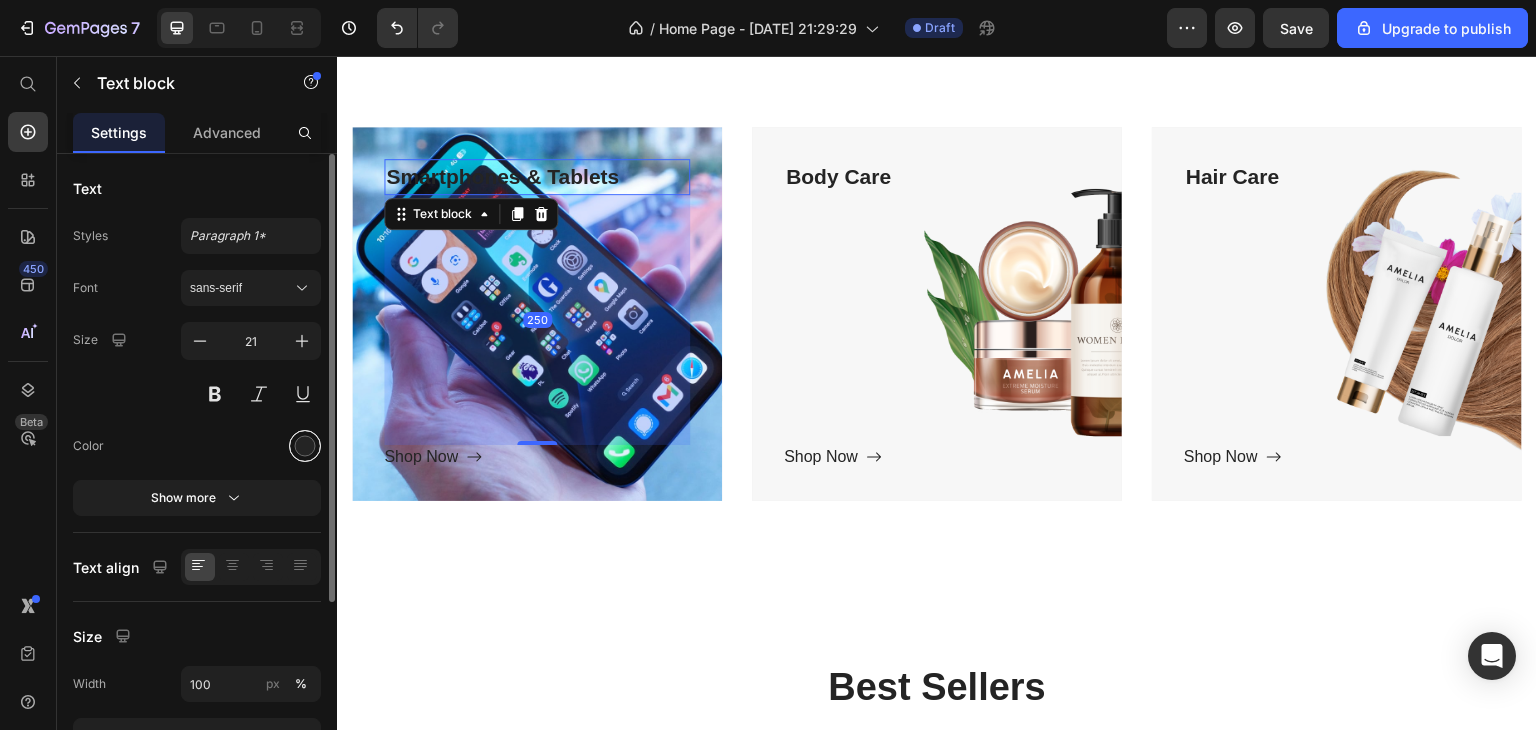 click at bounding box center (305, 446) 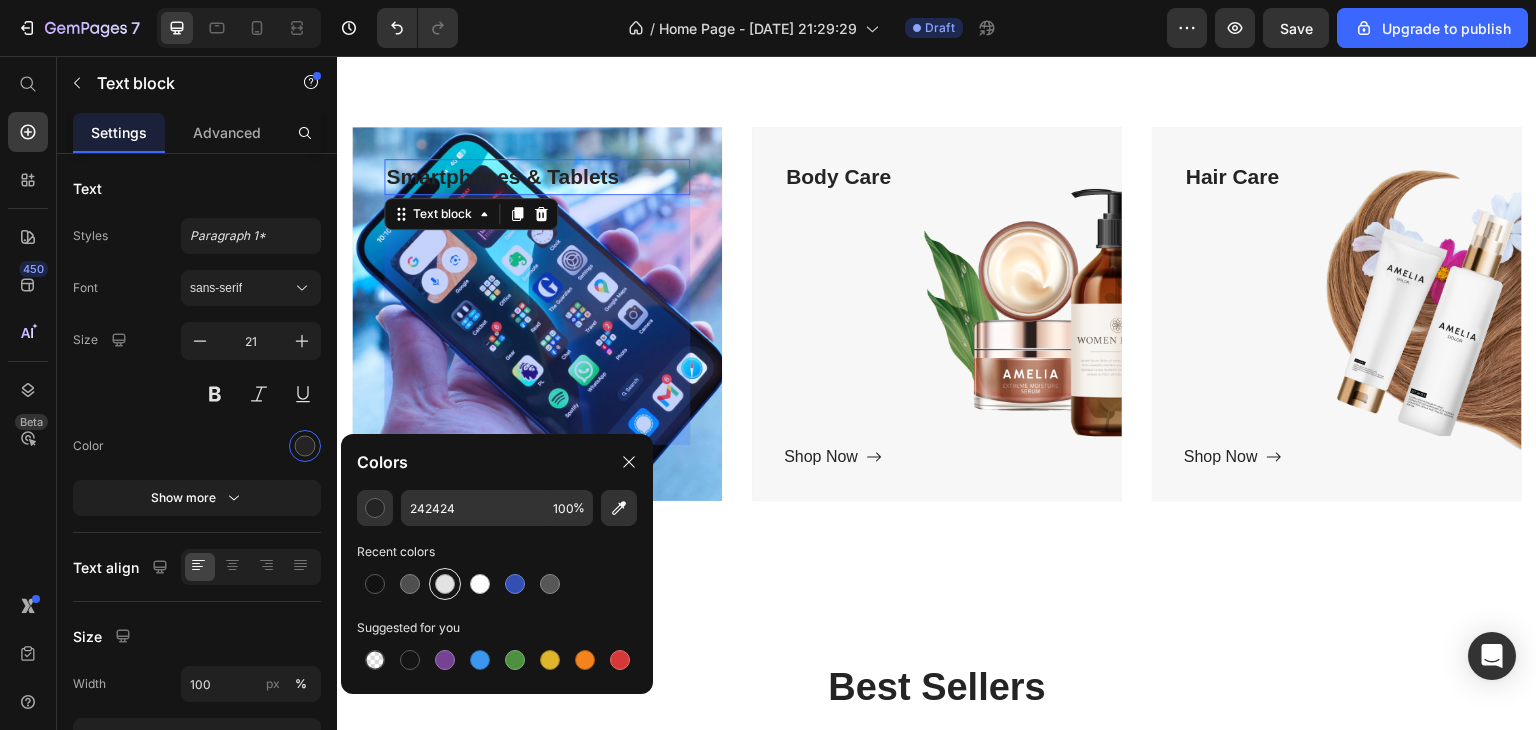 click at bounding box center (445, 584) 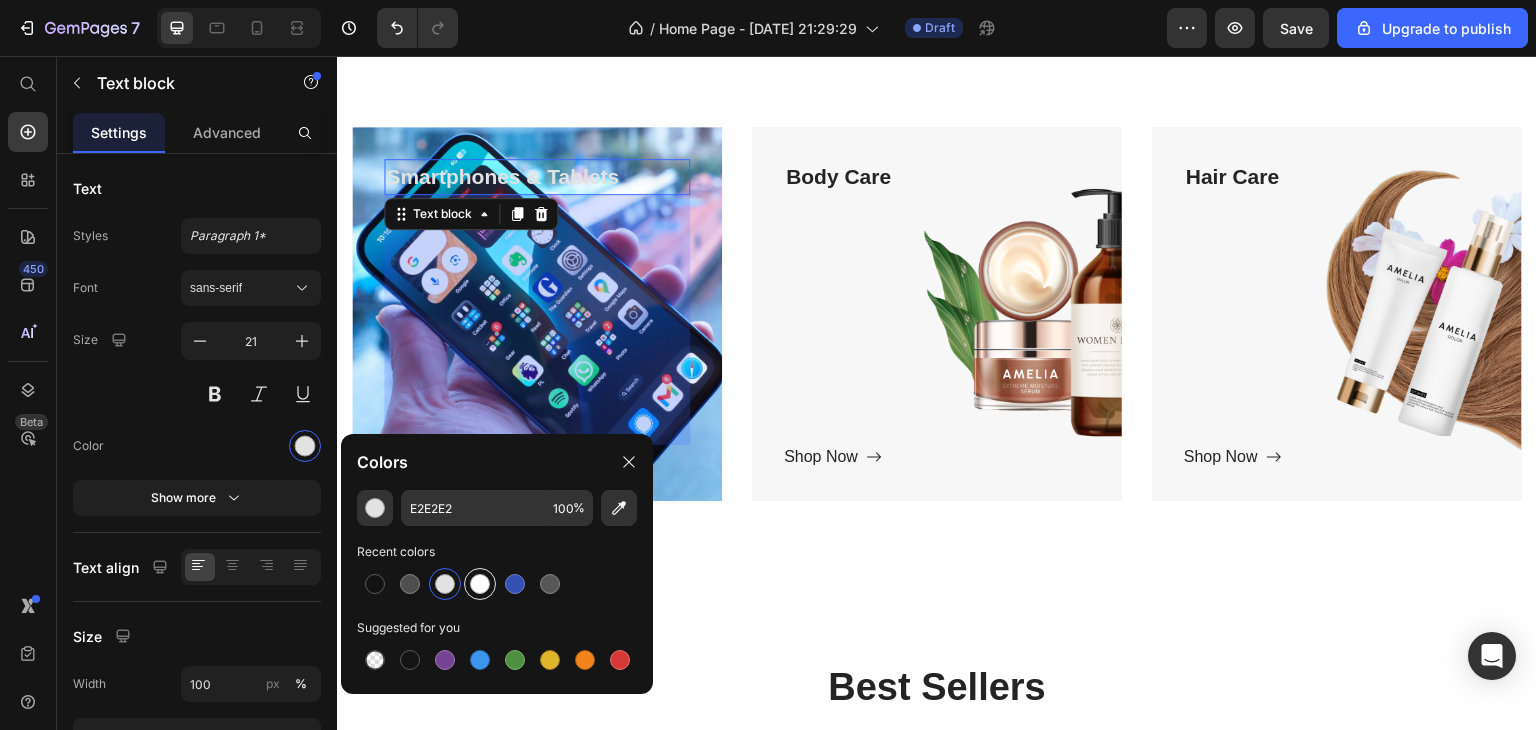 click at bounding box center [480, 584] 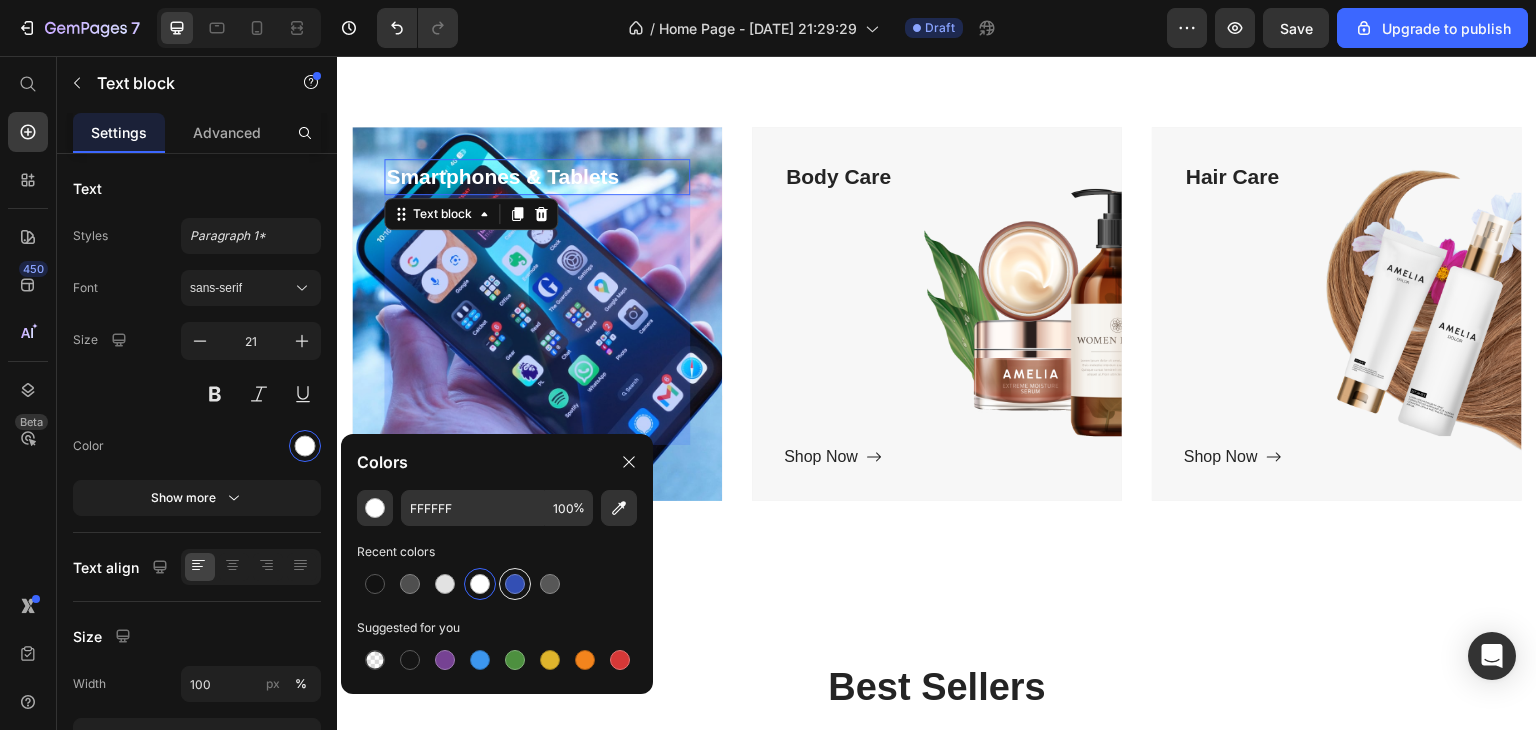 click at bounding box center [515, 584] 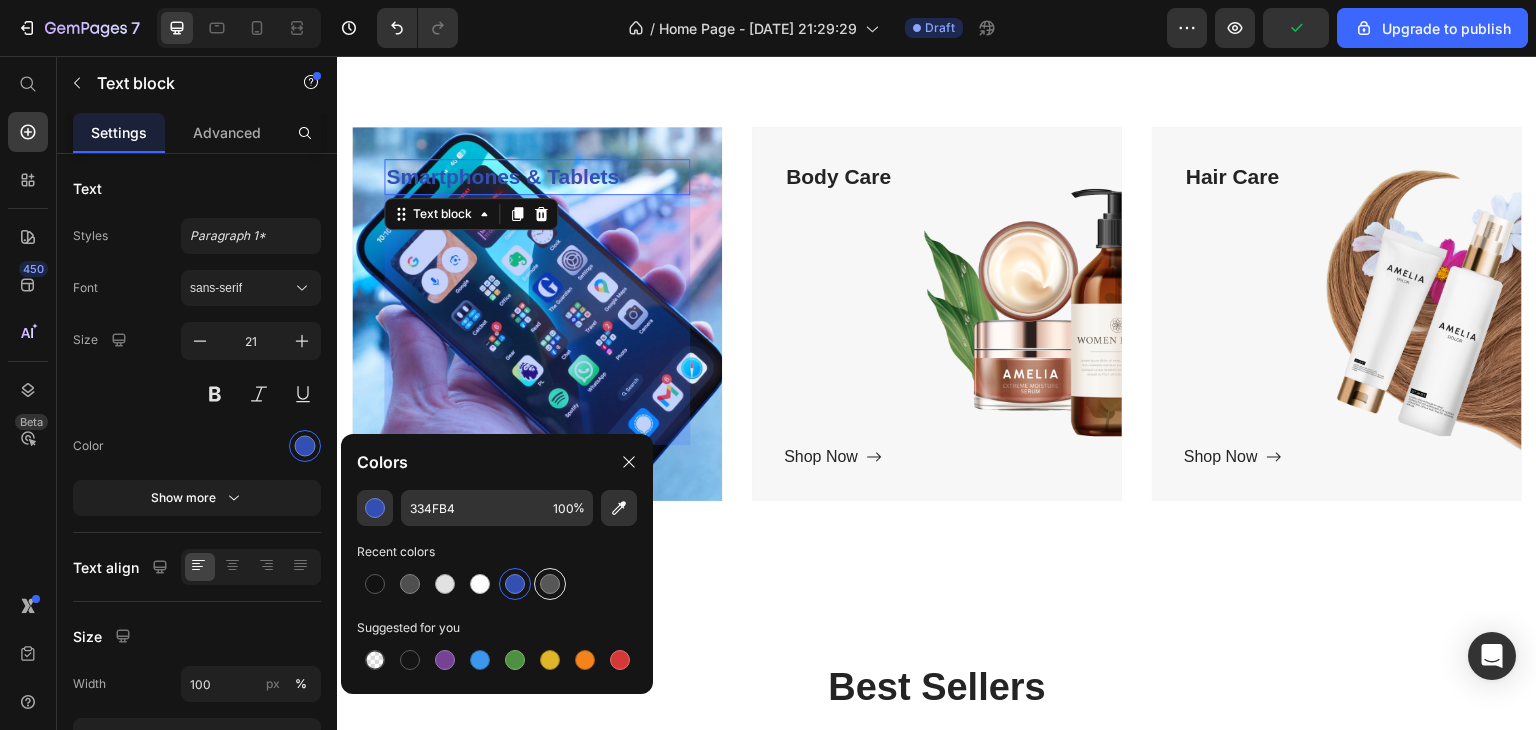 click at bounding box center (550, 584) 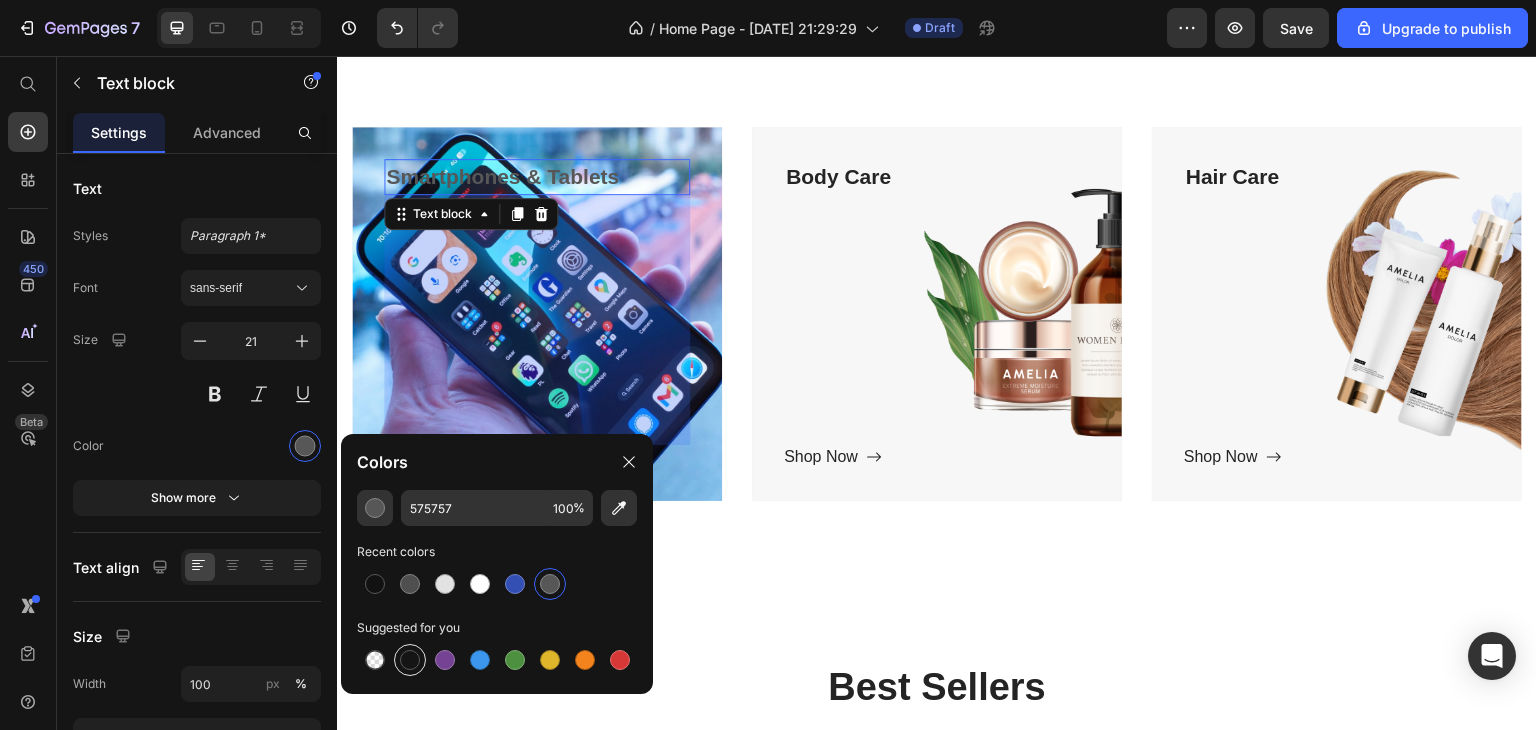 click at bounding box center [410, 660] 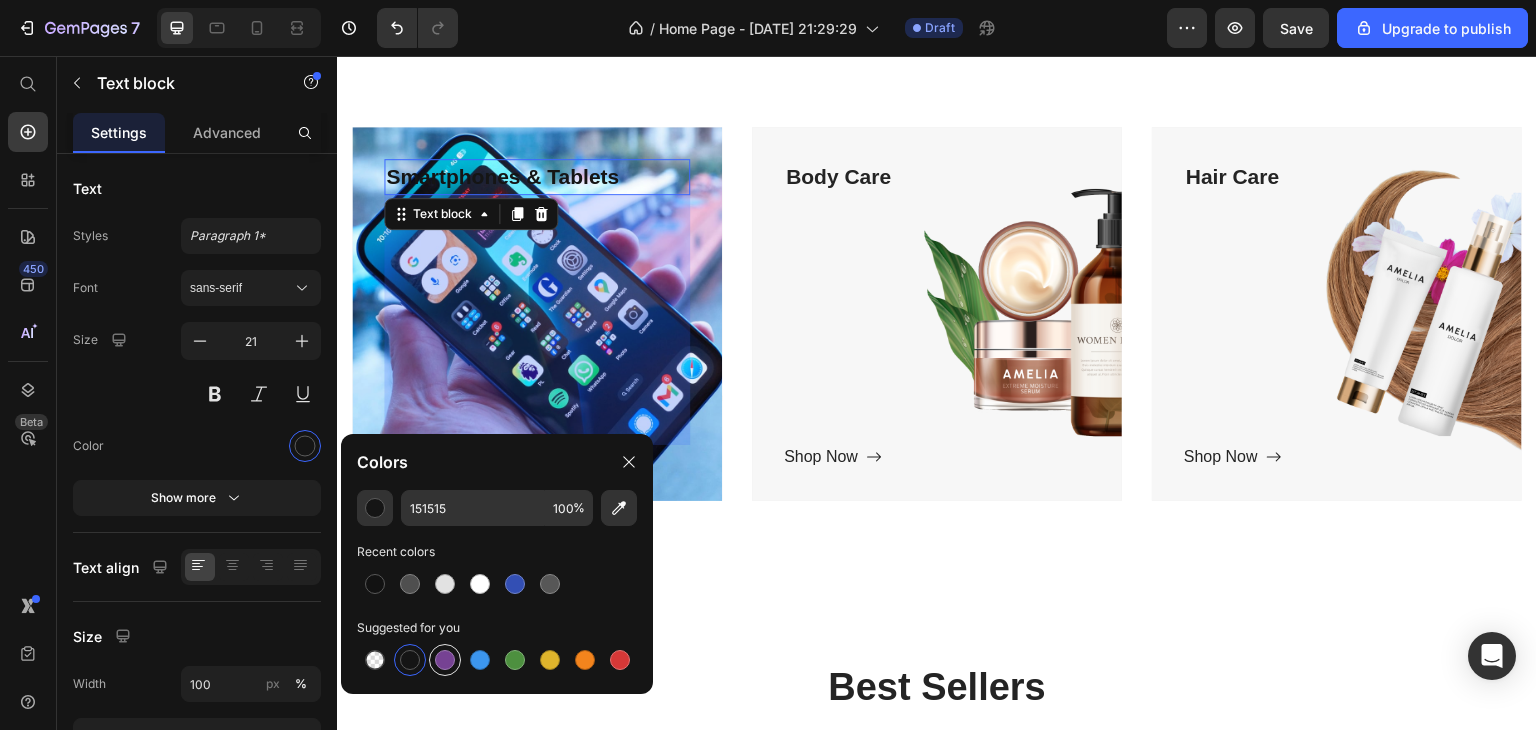 click at bounding box center [445, 660] 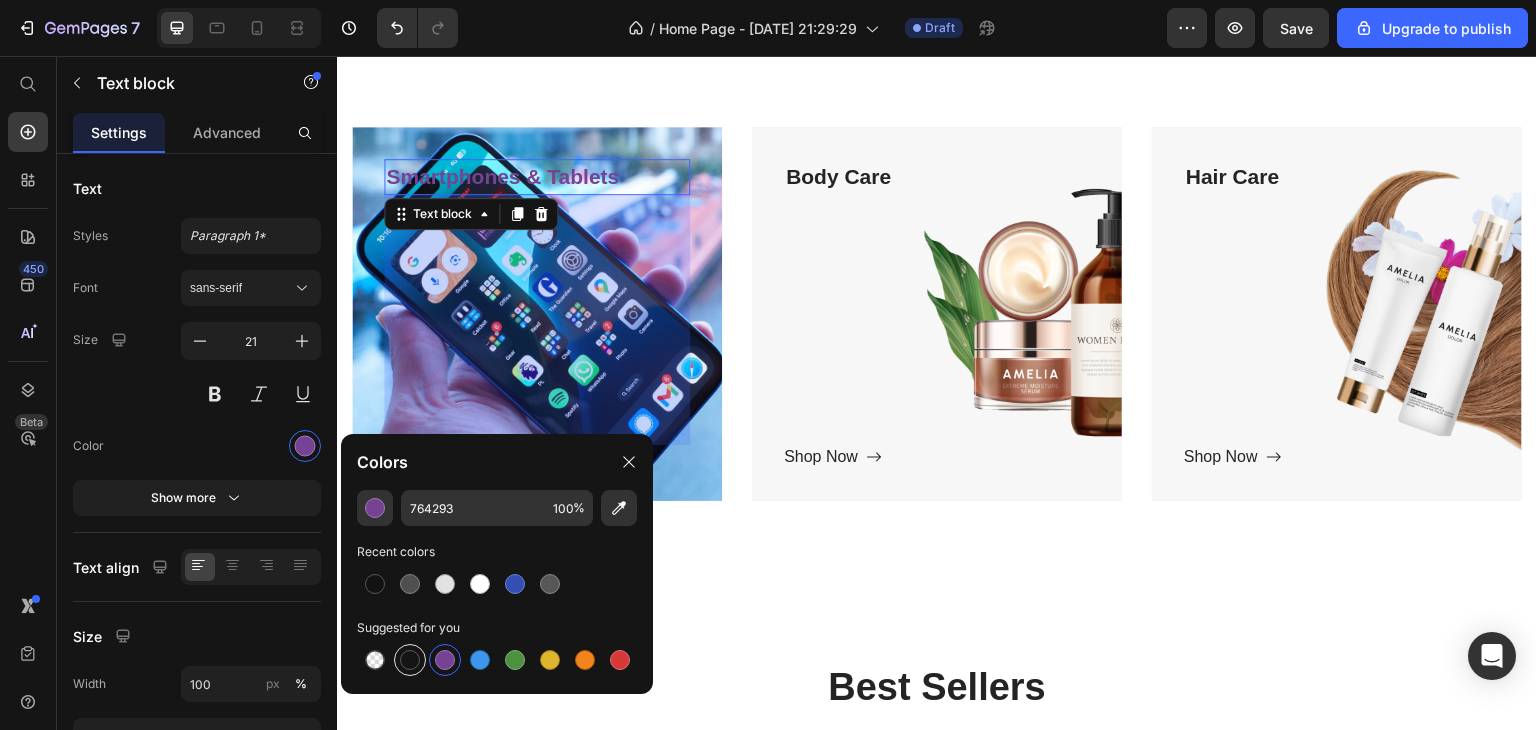 click at bounding box center [410, 660] 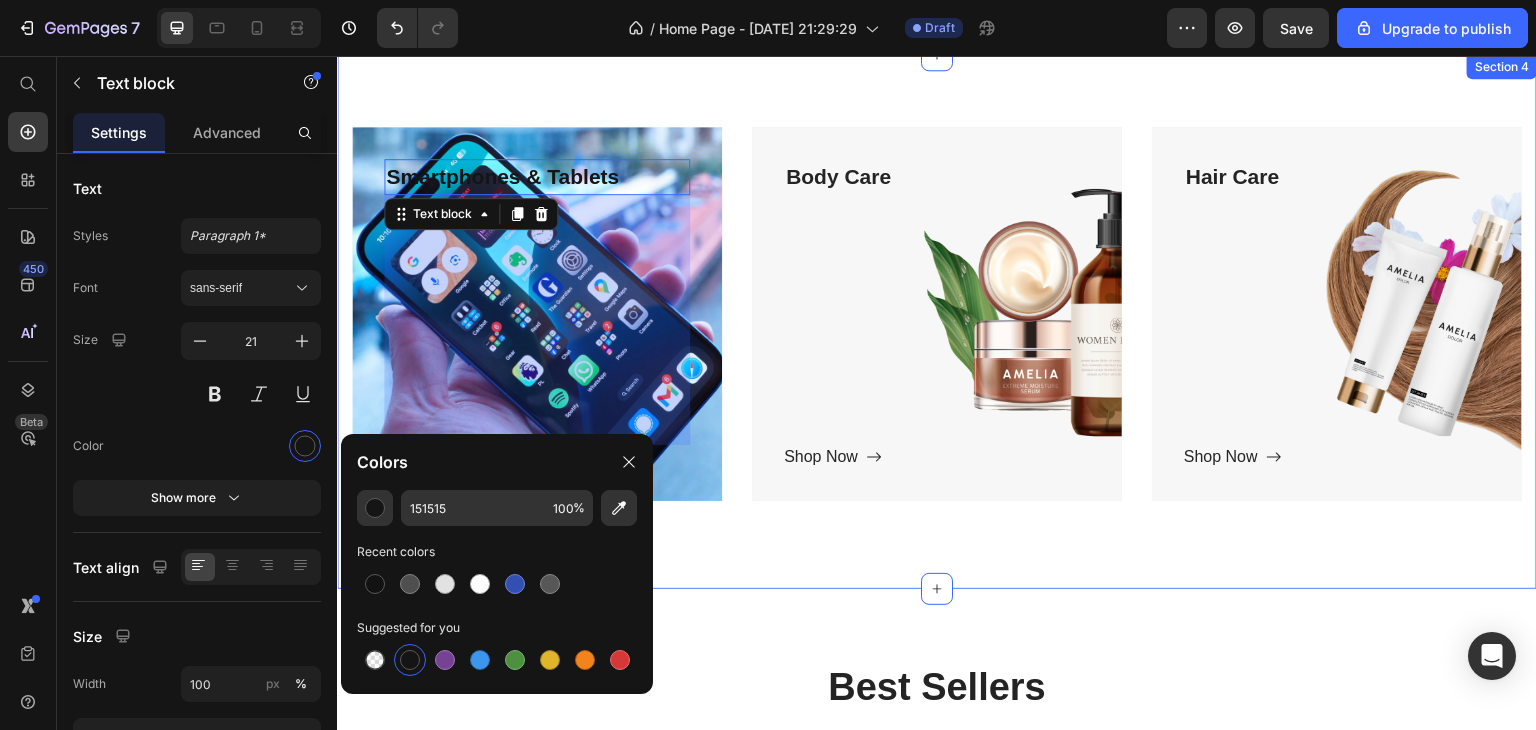 click on "Title Line Smartphones & Tablets Text block   250
Shop Now Button Row Hero Banner Body Care Text block
Shop Now Button Row Hero Banner Hair Care Text block
Shop Now Button Row Hero Banner Row Section 4" at bounding box center (937, 322) 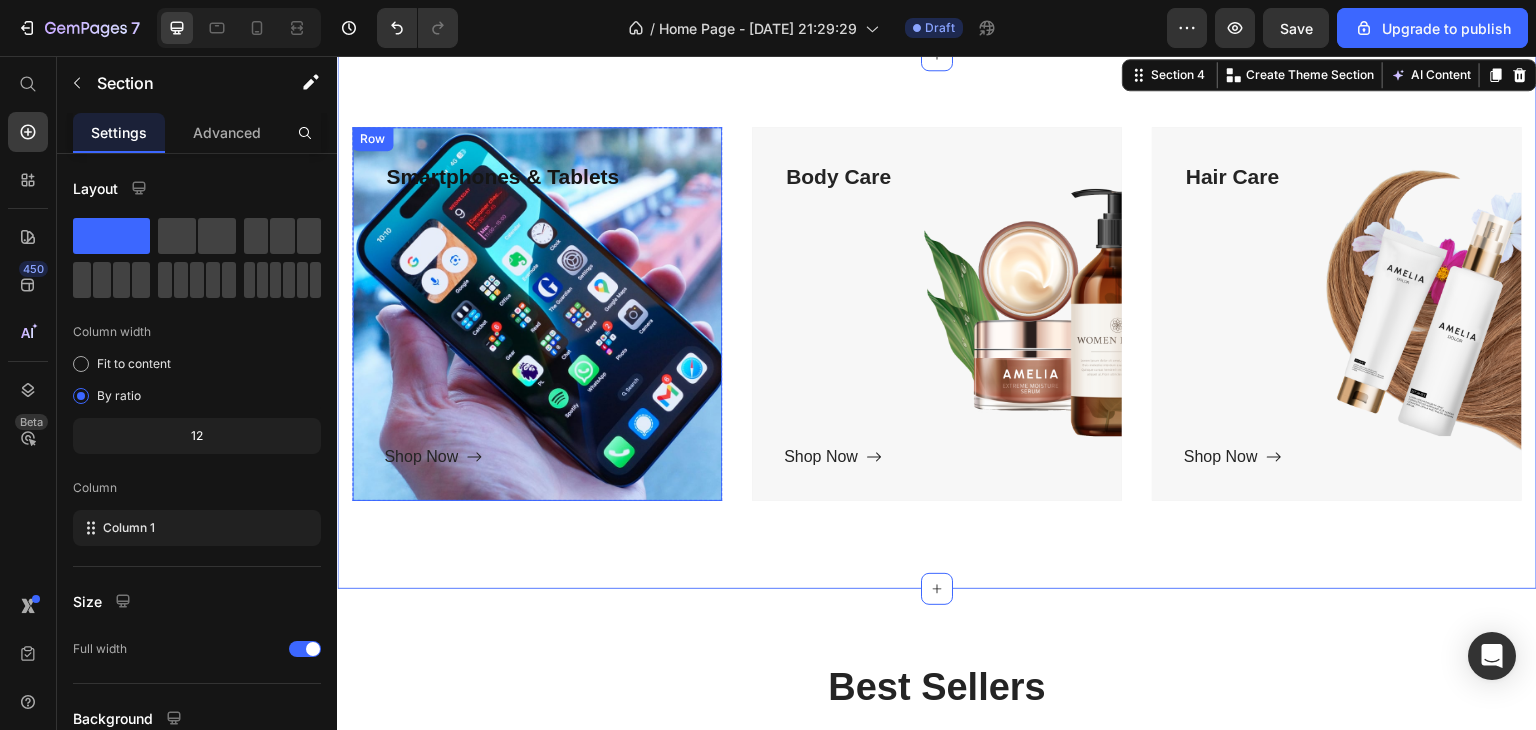 click on "Smartphones & Tablets Text block
Shop Now Button" at bounding box center (537, 314) 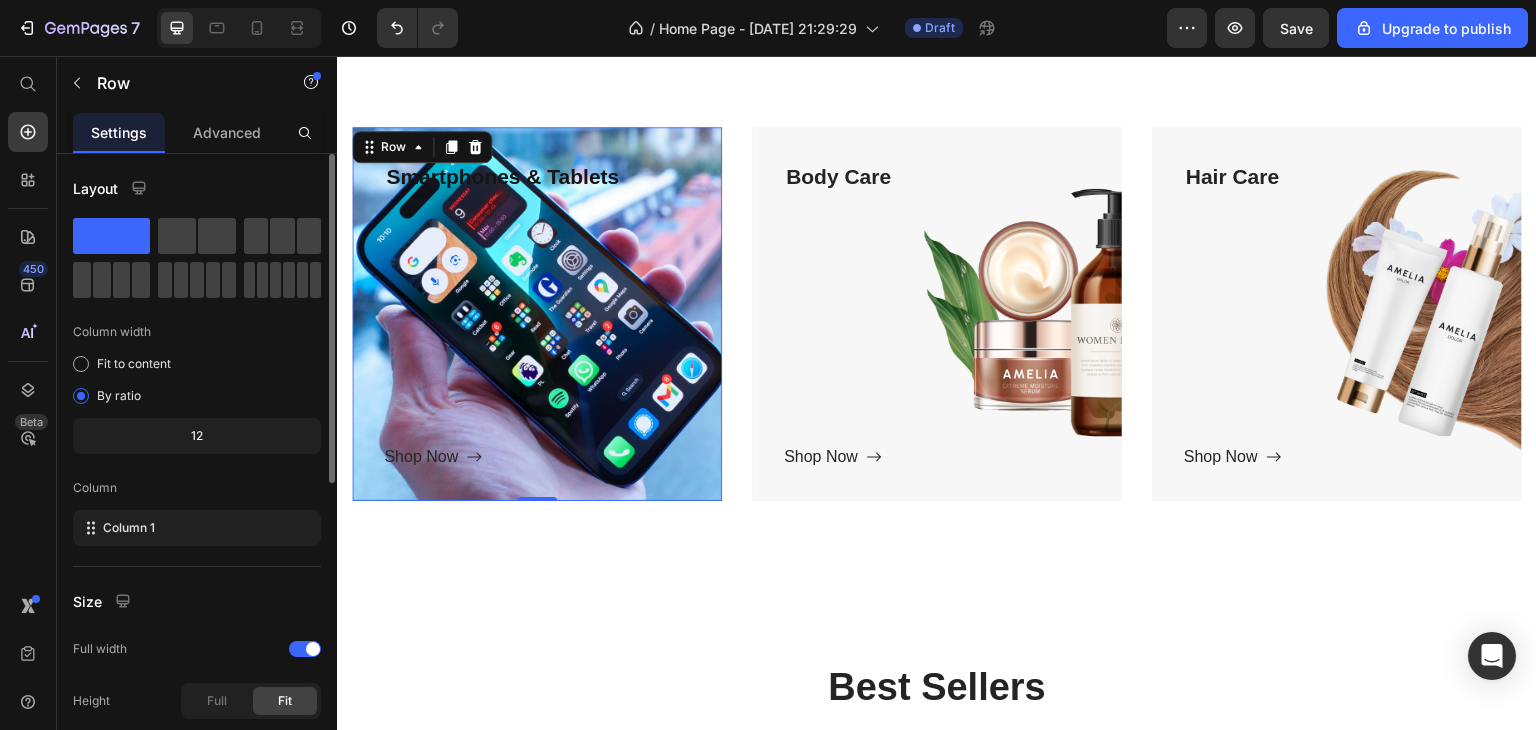 scroll, scrollTop: 400, scrollLeft: 0, axis: vertical 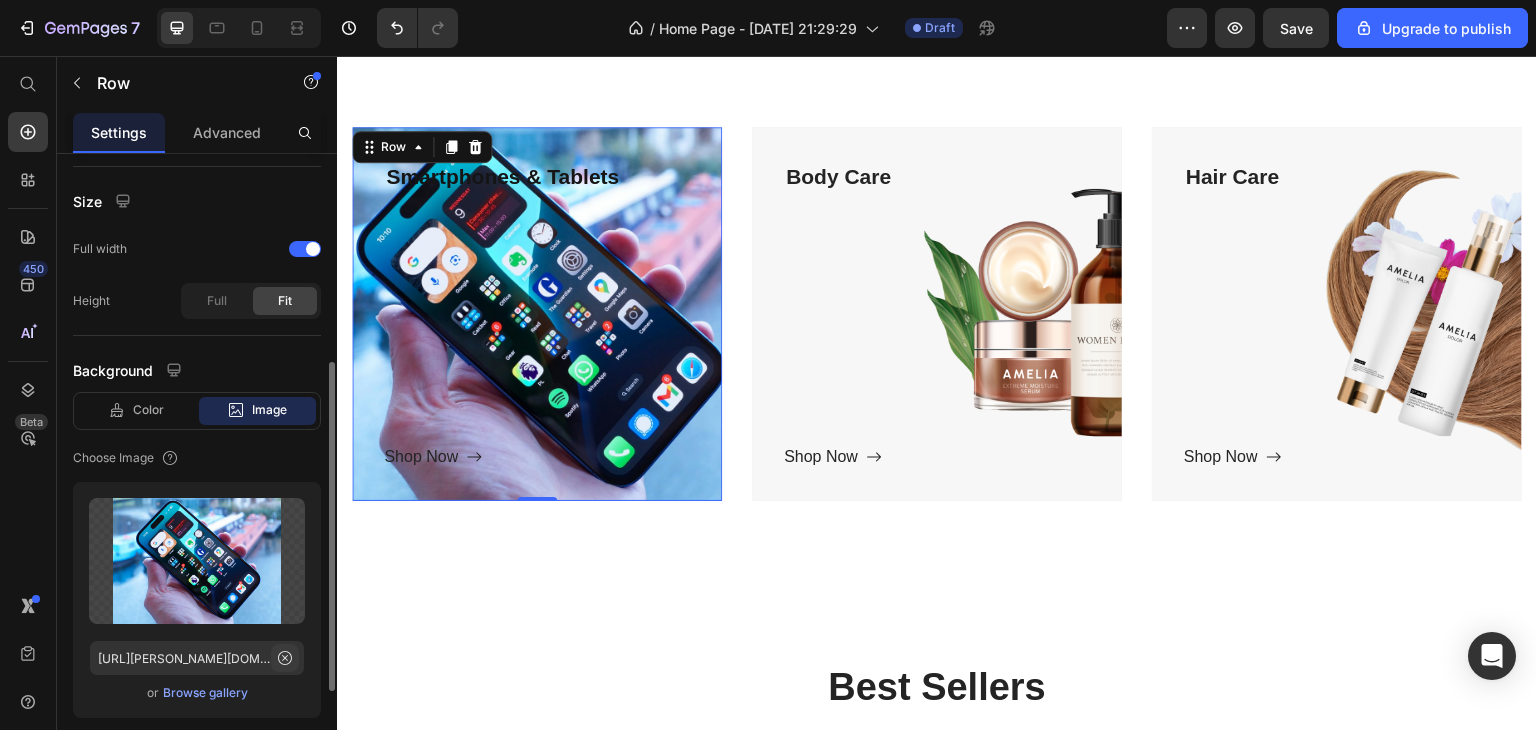 click 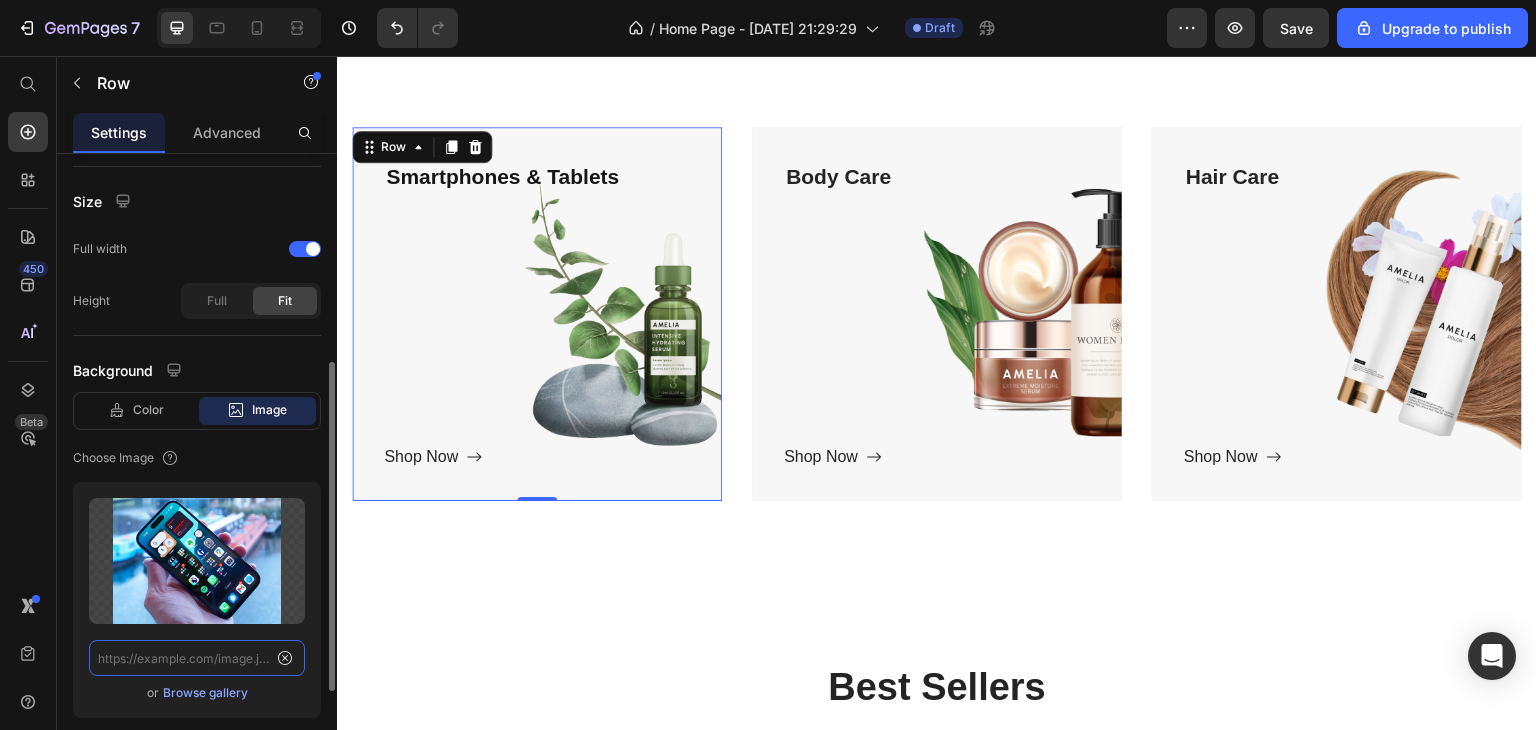 scroll, scrollTop: 0, scrollLeft: 0, axis: both 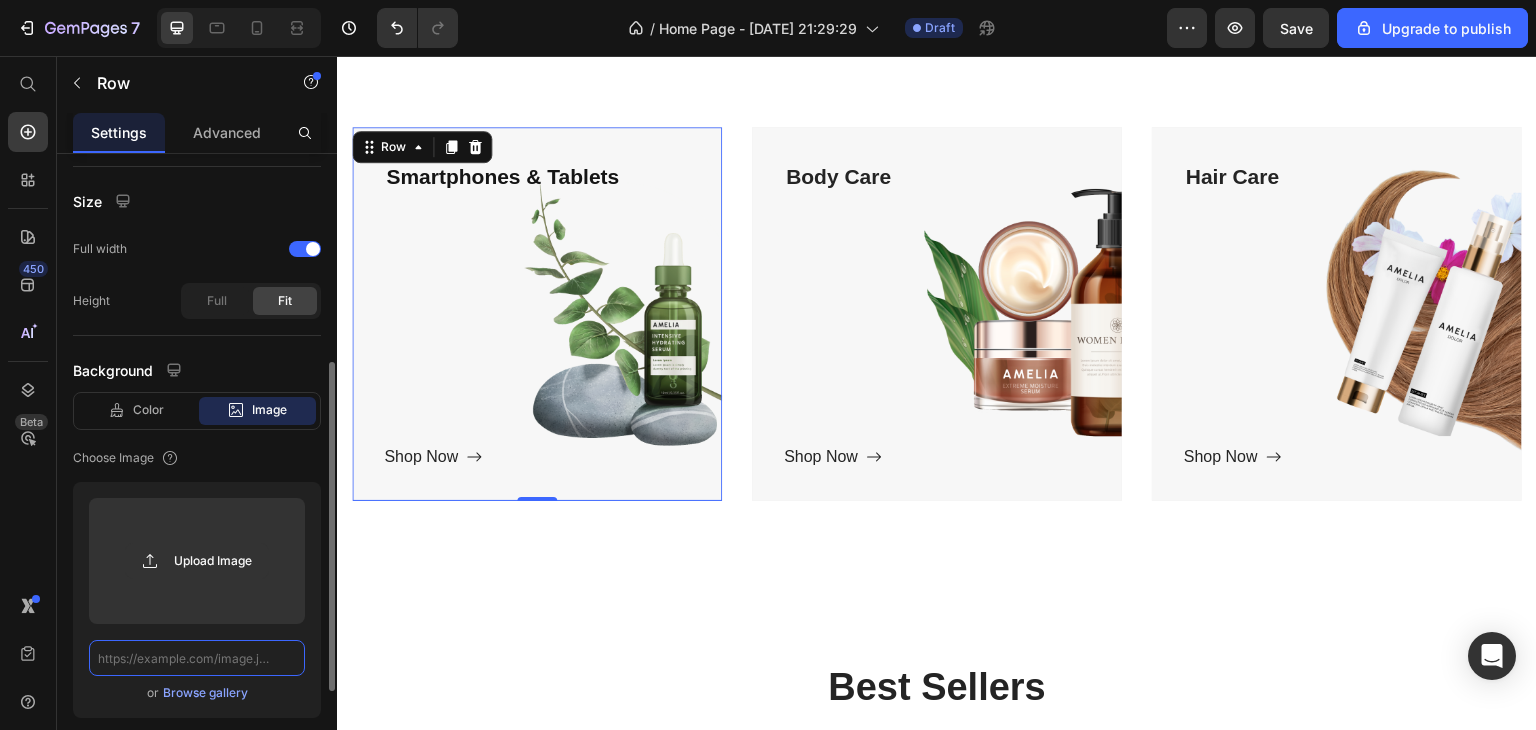 paste on "[URL][DOMAIN_NAME][PERSON_NAME]" 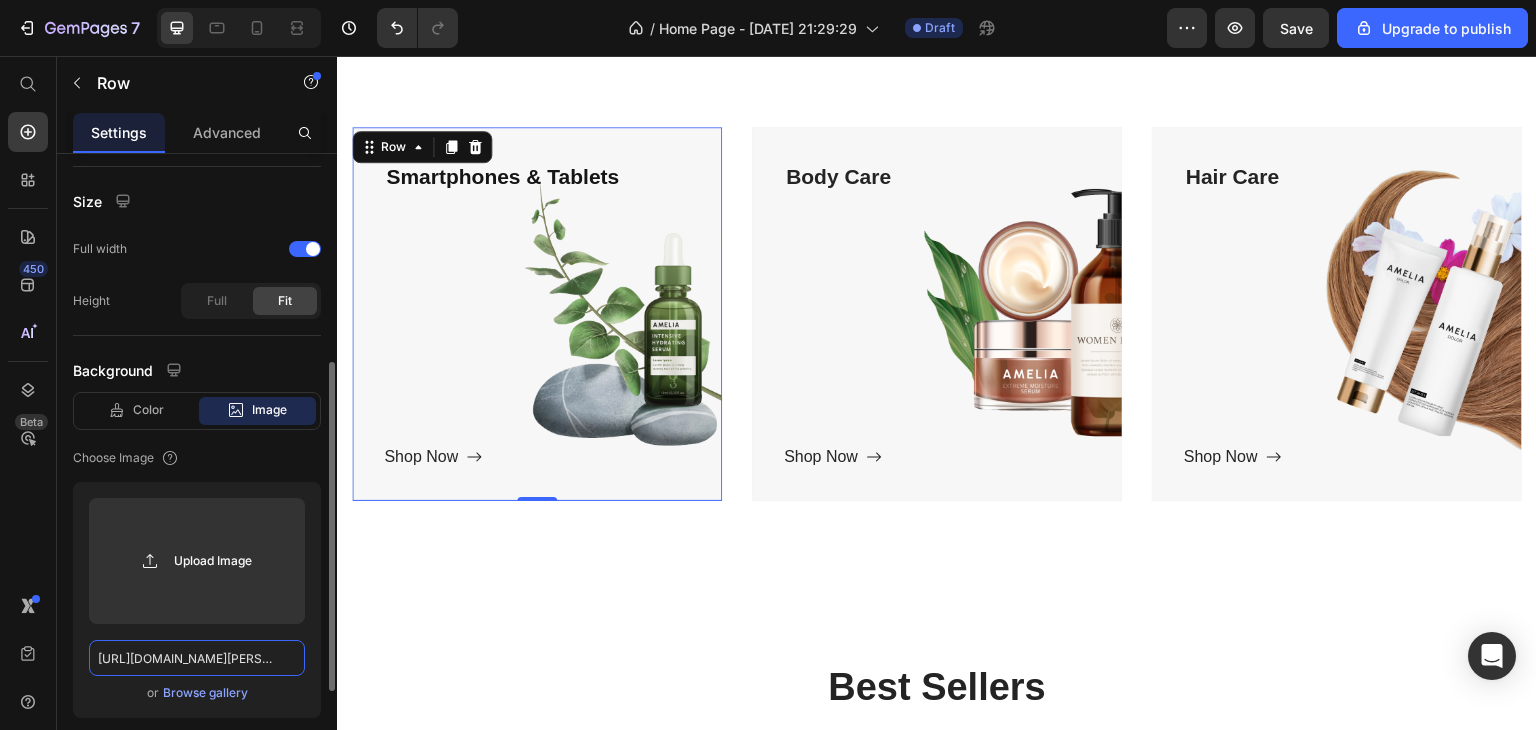 scroll, scrollTop: 0, scrollLeft: 389, axis: horizontal 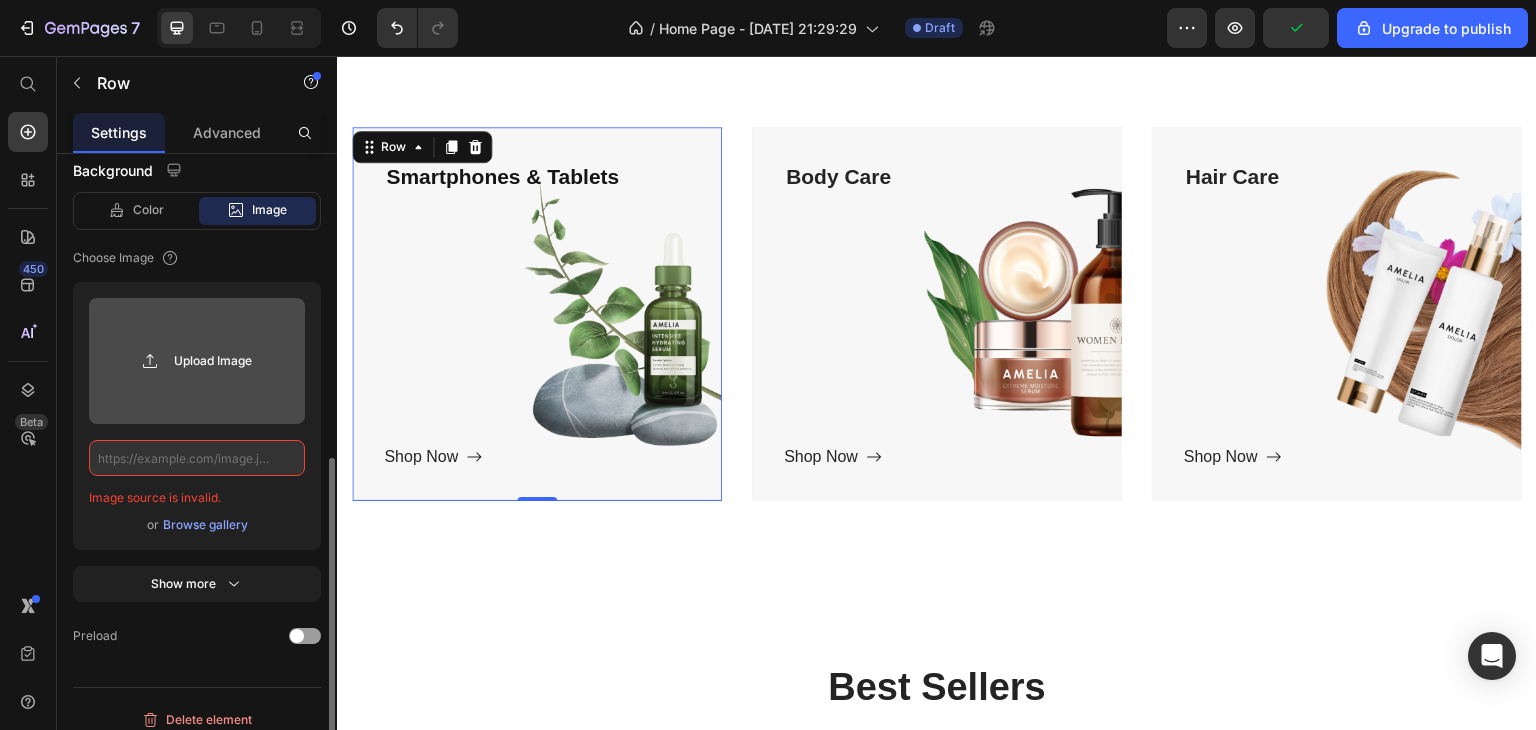 click at bounding box center [197, 361] 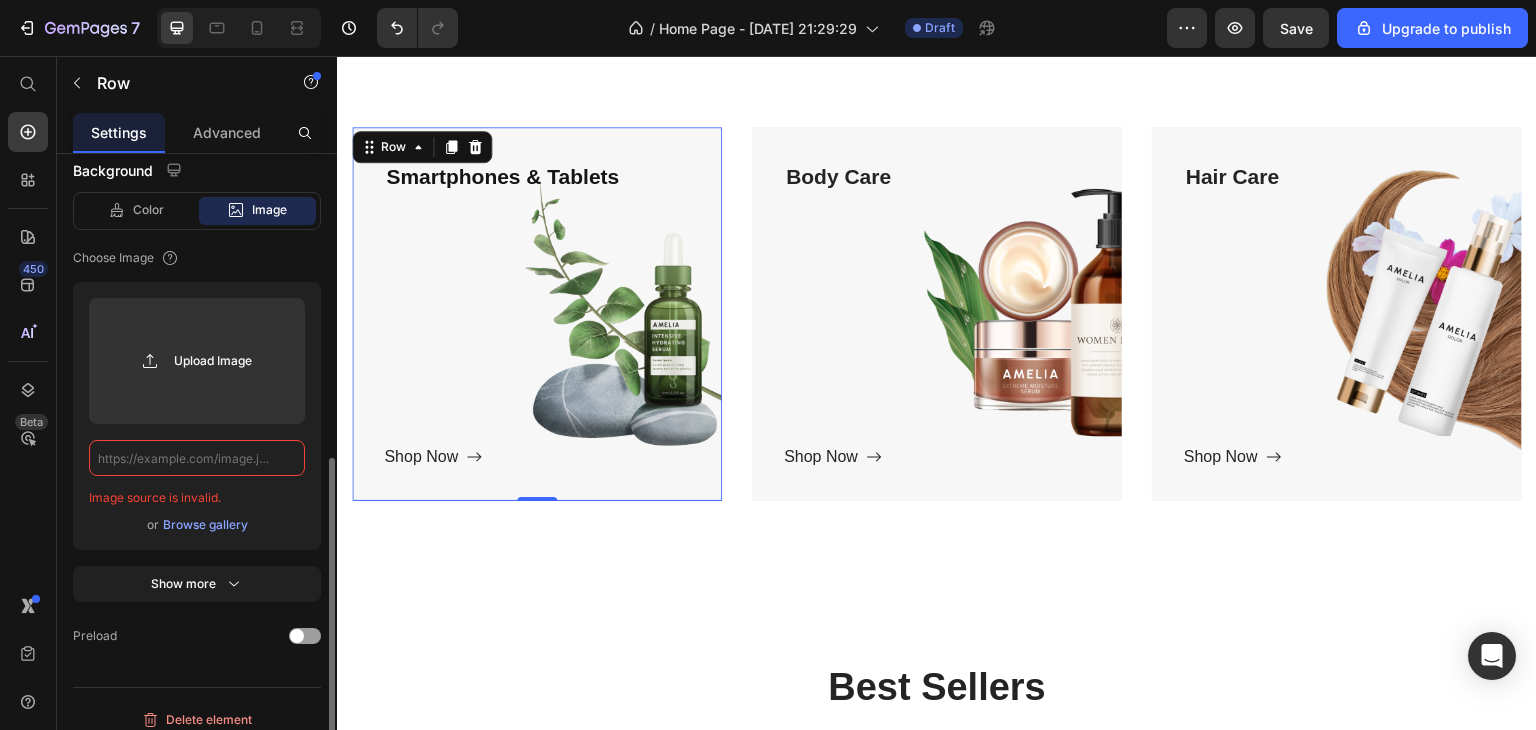 click 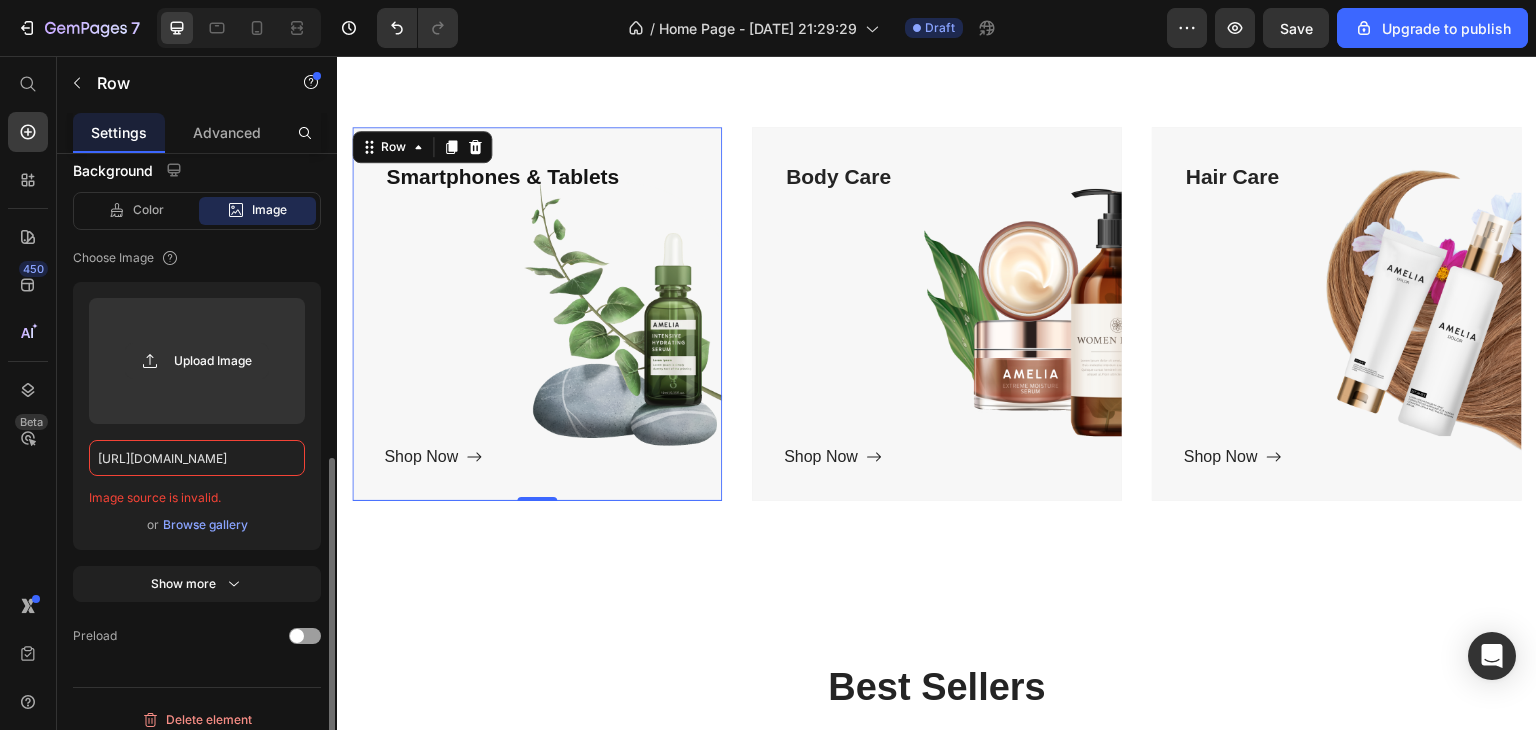 scroll, scrollTop: 0, scrollLeft: 648, axis: horizontal 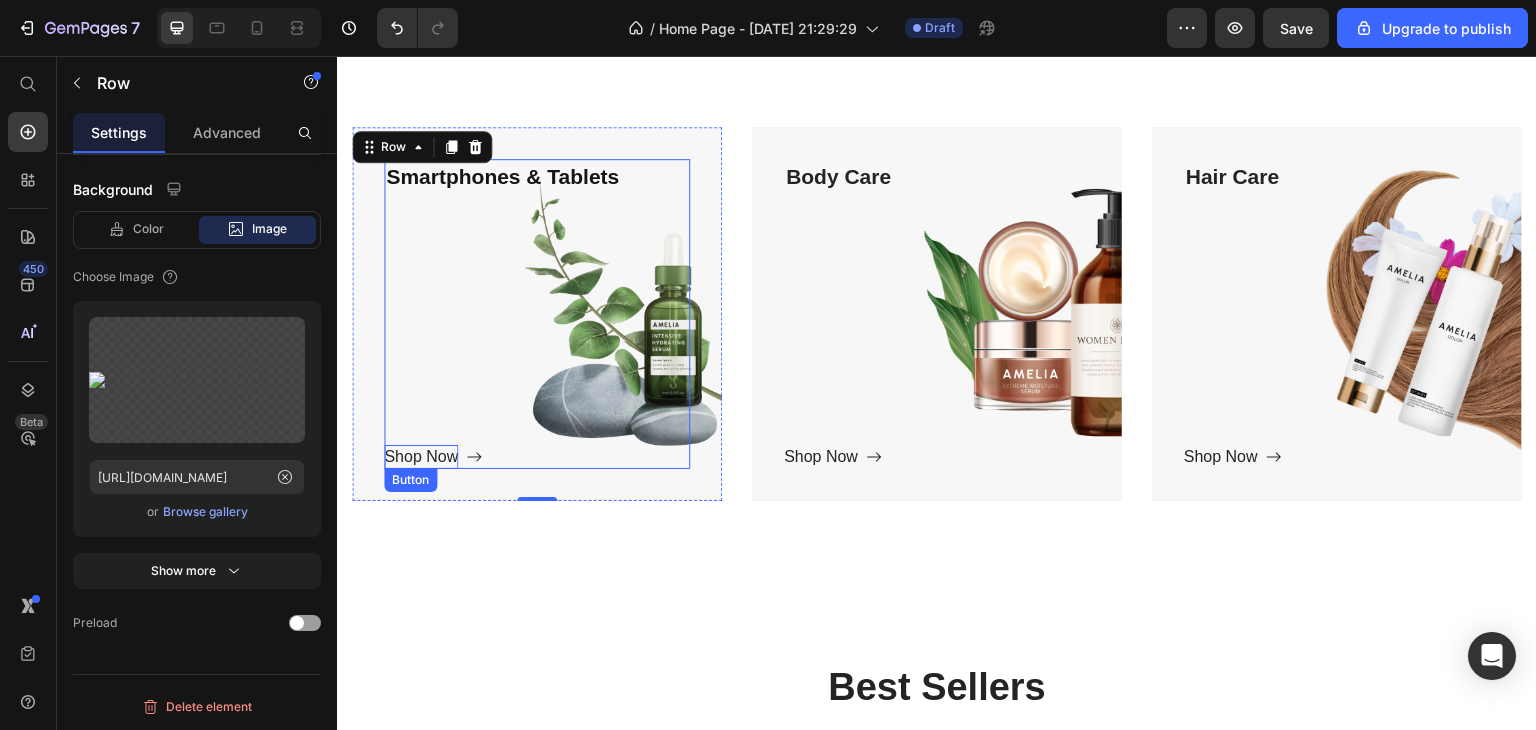 click on "Shop Now" at bounding box center (421, 457) 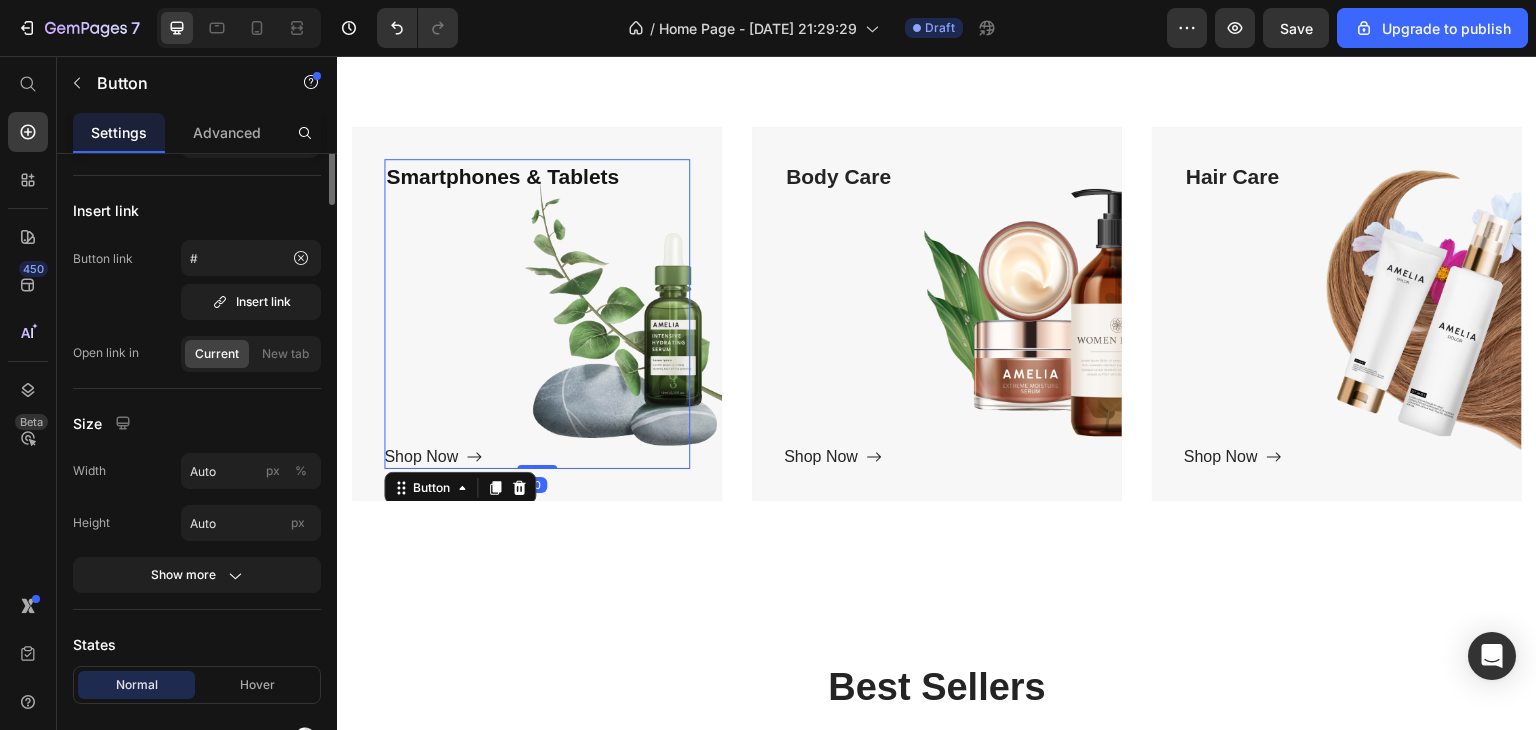 scroll, scrollTop: 0, scrollLeft: 0, axis: both 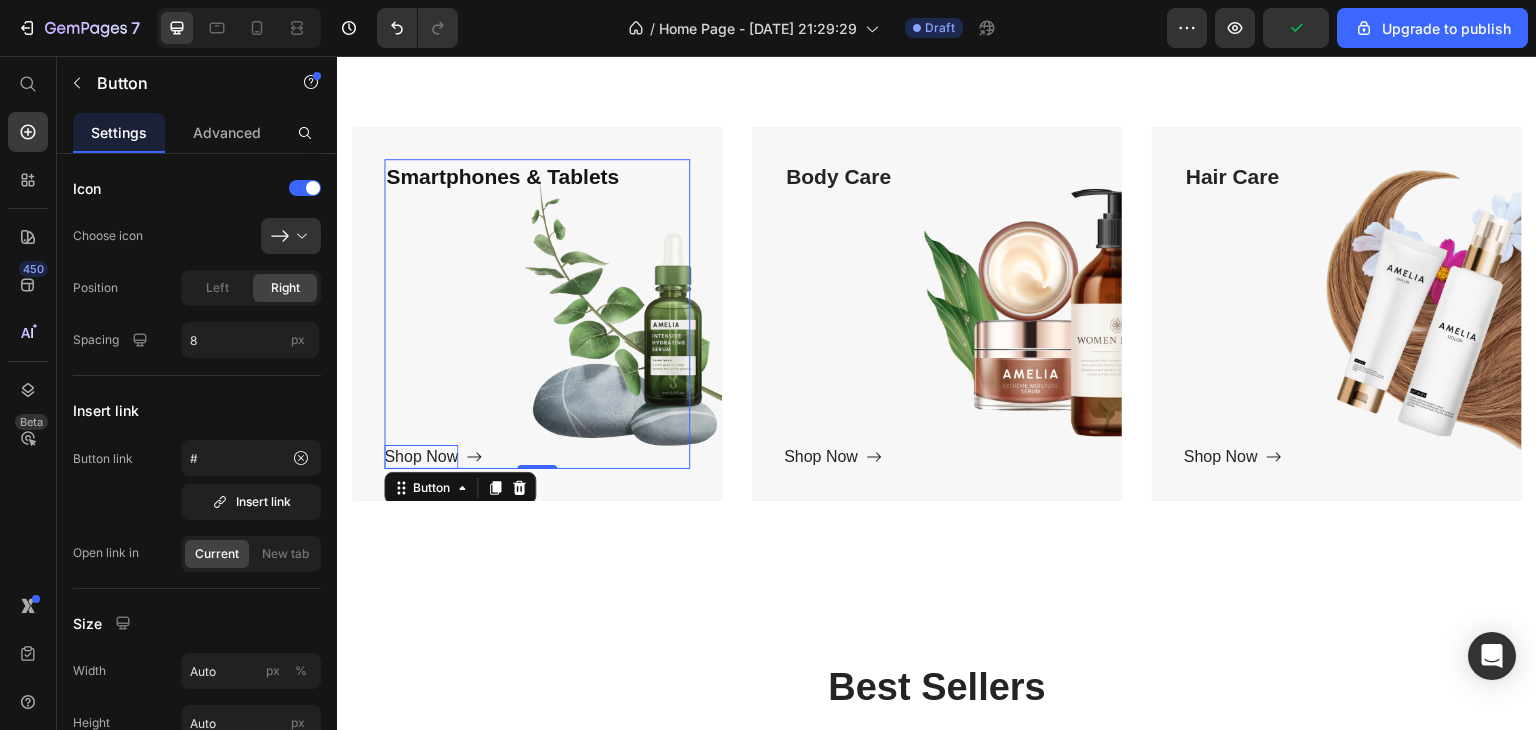 click on "Shop Now" at bounding box center [421, 457] 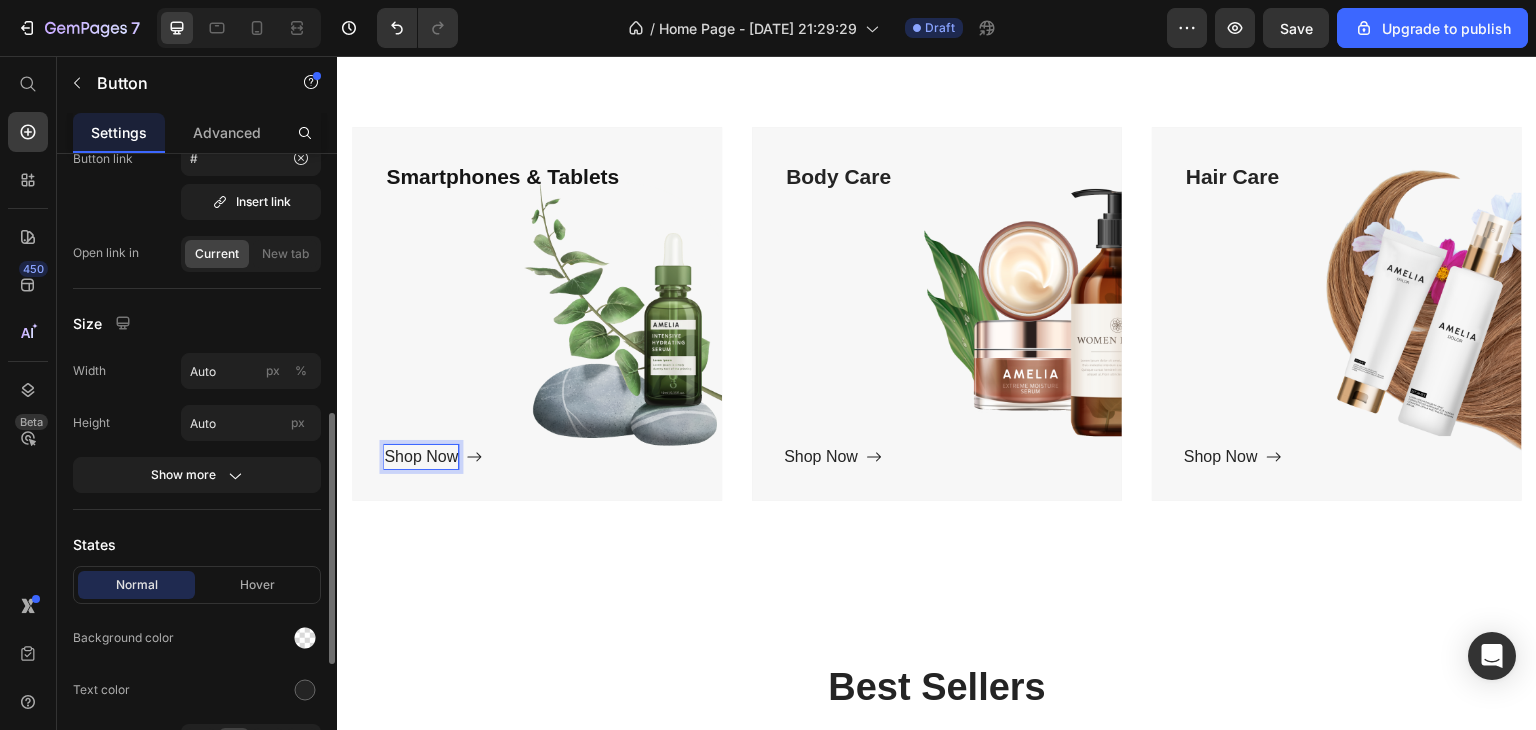 scroll, scrollTop: 500, scrollLeft: 0, axis: vertical 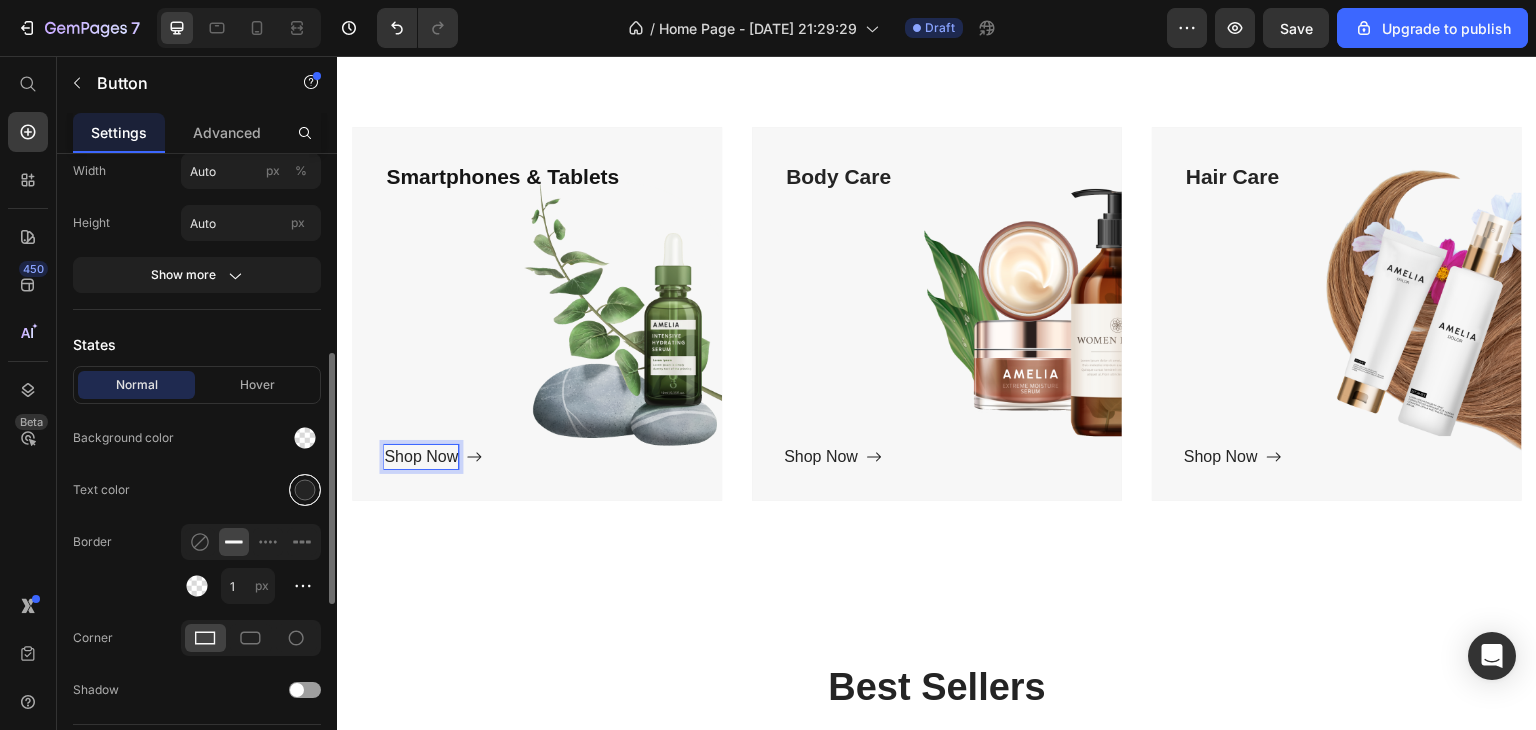 click at bounding box center (305, 490) 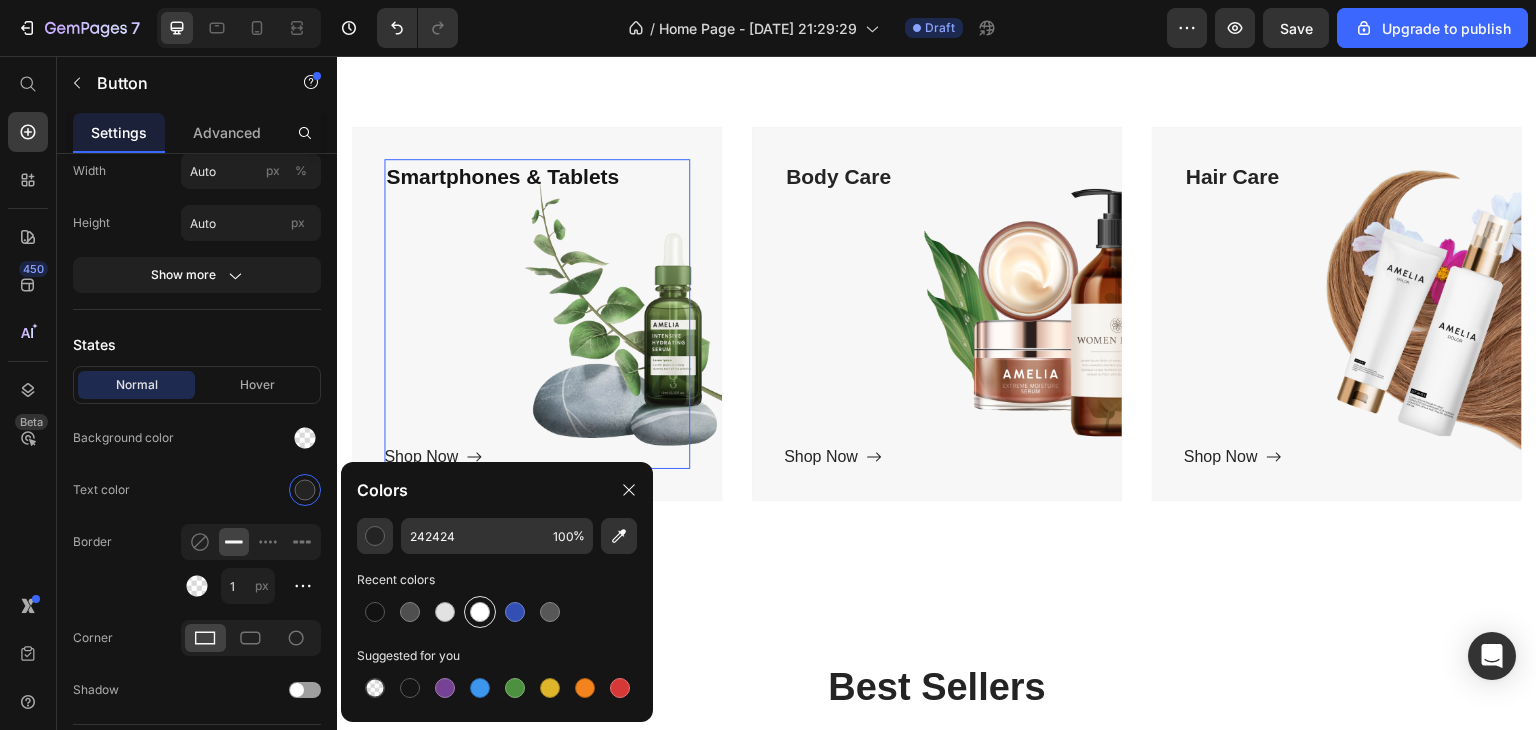 click at bounding box center (480, 612) 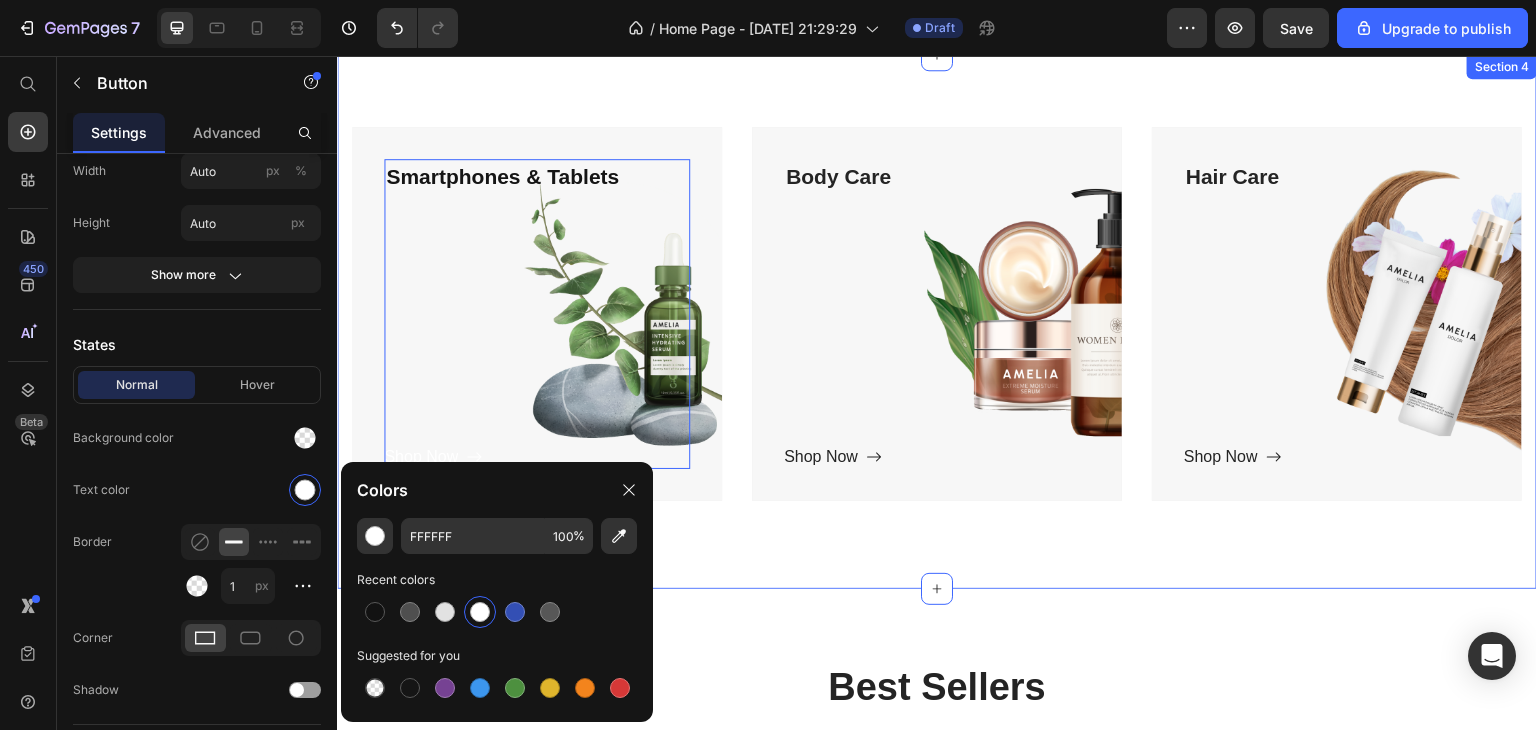 click on "Title Line Smartphones & Tablets Text block
Shop Now Button   0 Row Hero Banner Body Care Text block
Shop Now Button Row Hero Banner Hair Care Text block
Shop Now Button Row Hero Banner Row Section 4" at bounding box center [937, 322] 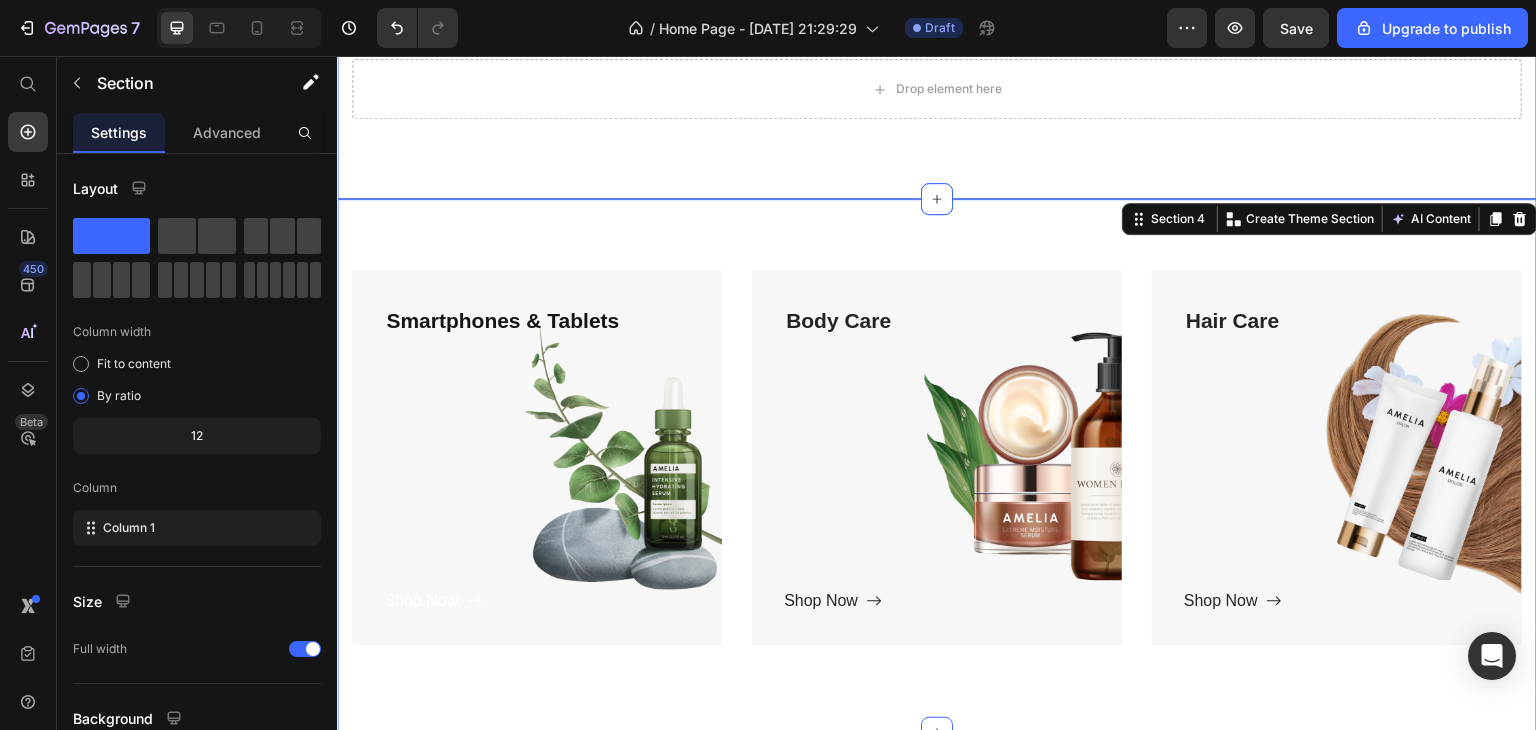 scroll, scrollTop: 695, scrollLeft: 0, axis: vertical 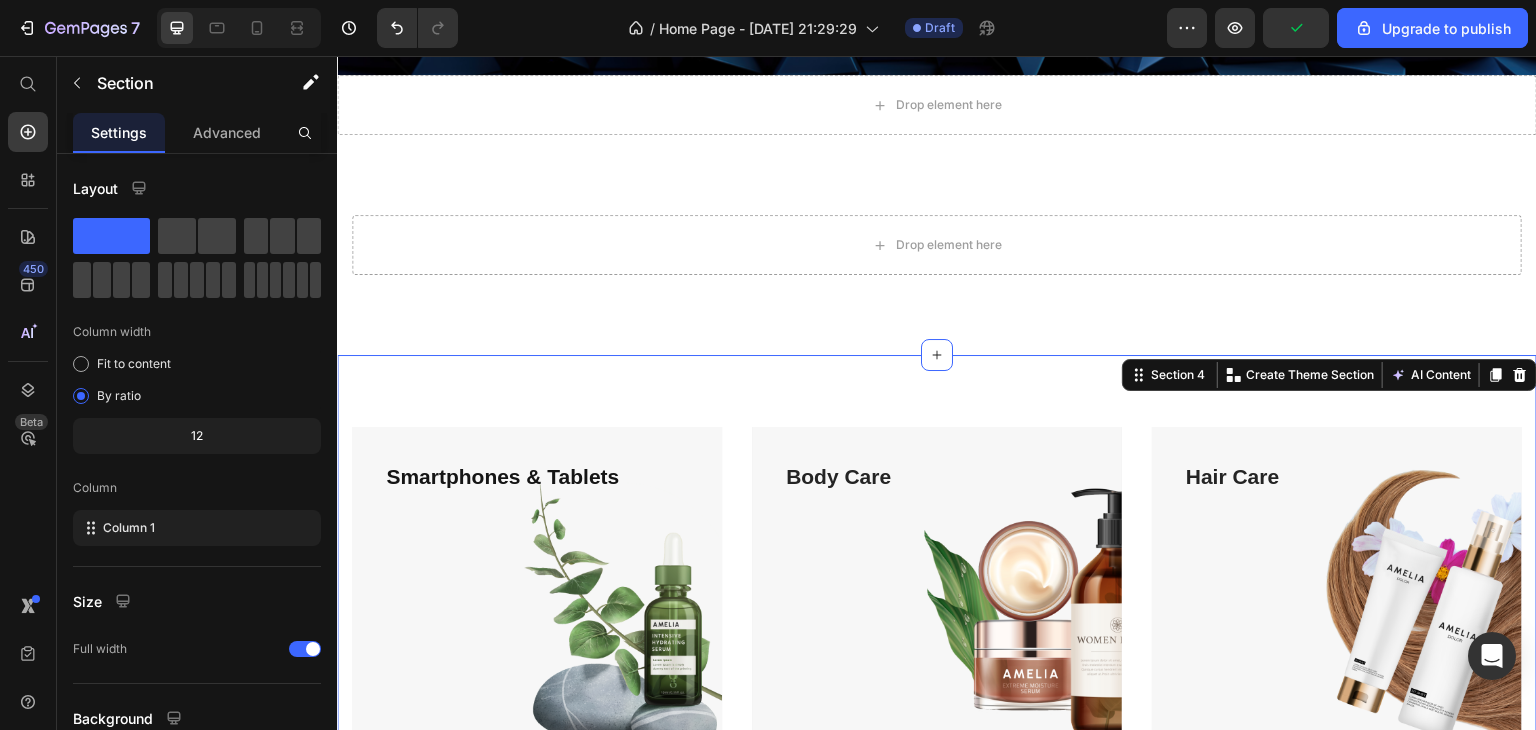 click on "Title Line Smartphones & Tablets Text block
Shop Now Button Row Hero Banner Body Care Text block
Shop Now Button Row Hero Banner Hair Care Text block
Shop Now Button Row Hero Banner Row Section 4   You can create reusable sections Create Theme Section AI Content Write with GemAI What would you like to describe here? Tone and Voice Persuasive Product LAKEA [DATE] 8 Ball Rug Indoor Home Decoration Spooky [DATE] Gifts 8 Ball Accent Round Tufting Soft Rug Horror Movie Mat Show more Generate" at bounding box center [937, 622] 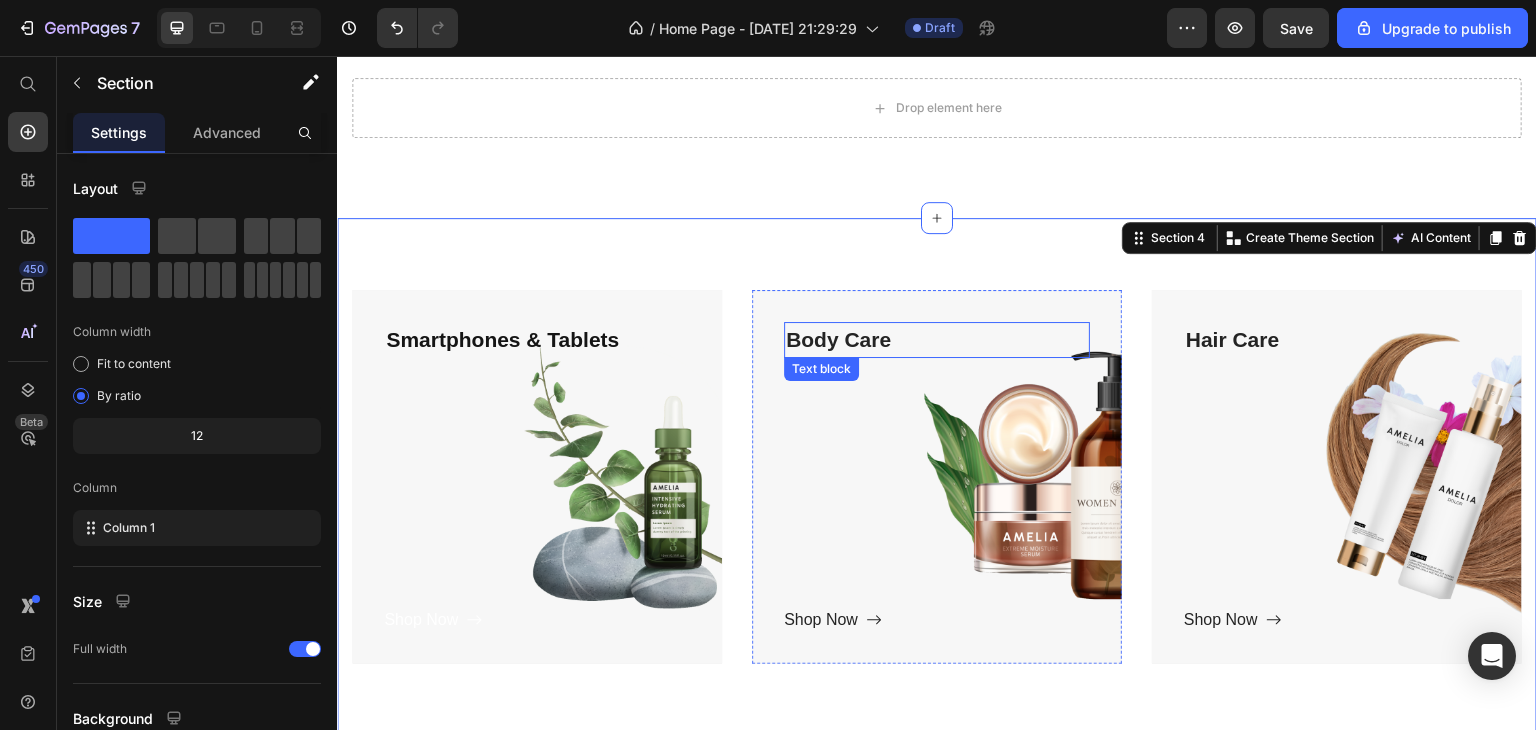 scroll, scrollTop: 995, scrollLeft: 0, axis: vertical 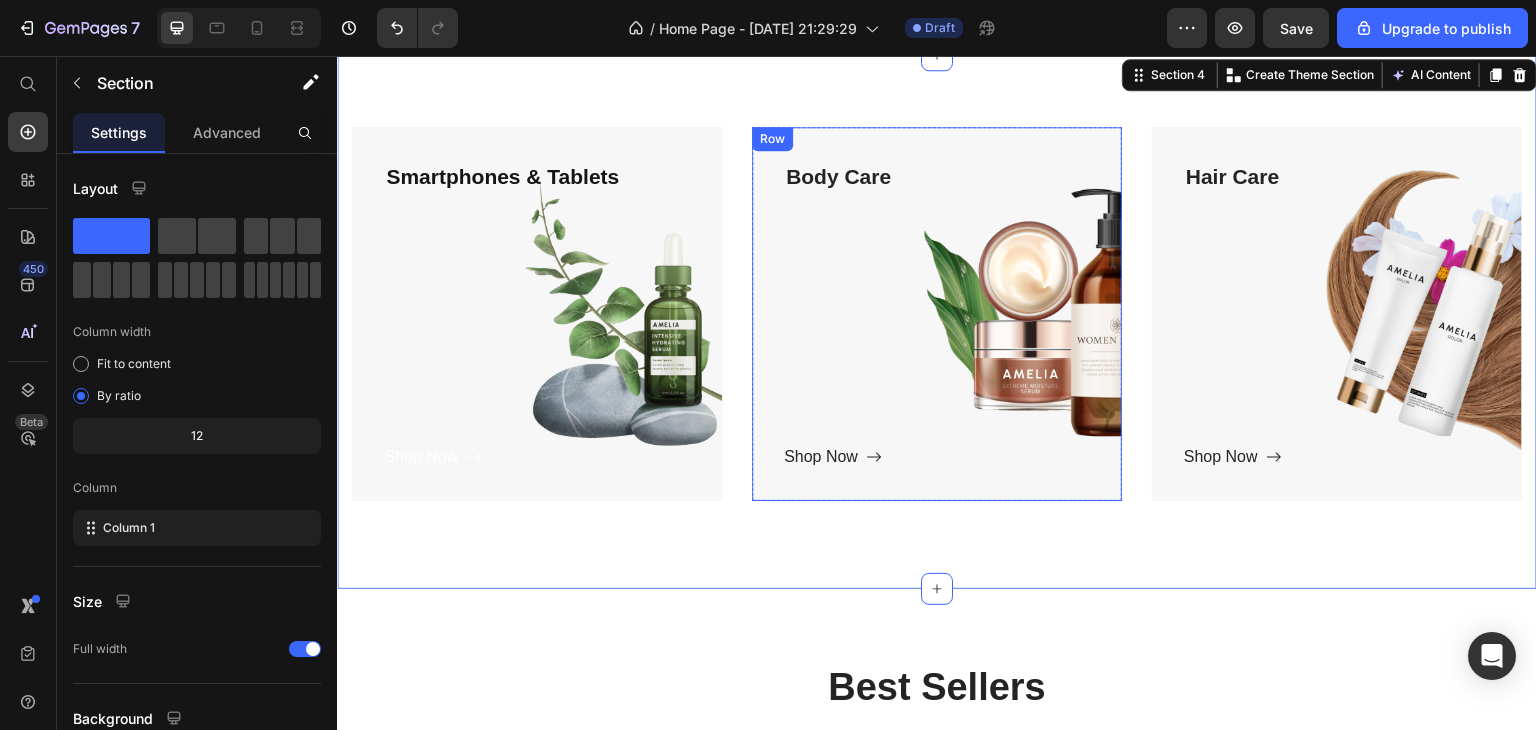 click on "Body Care Text block
Shop Now Button" at bounding box center (937, 314) 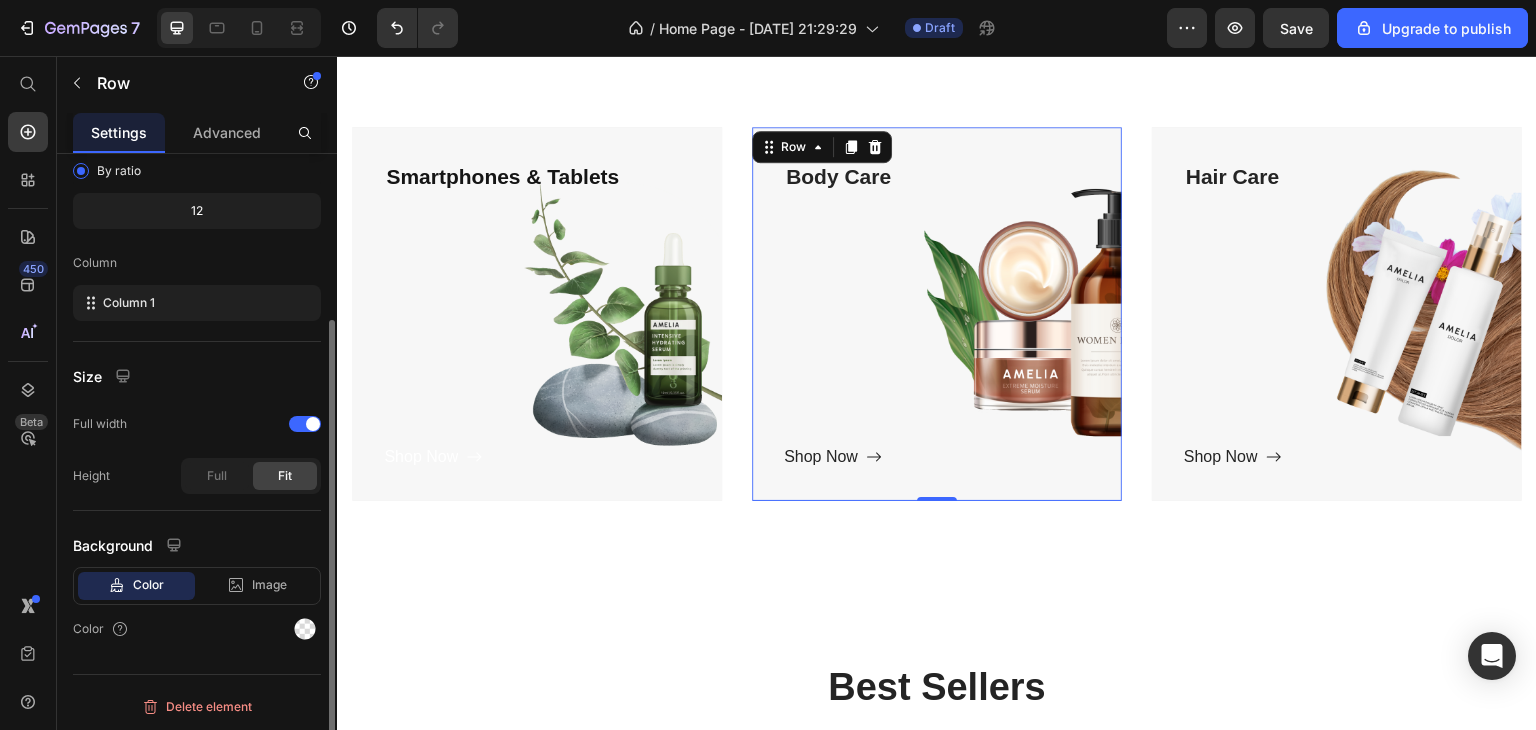 scroll, scrollTop: 0, scrollLeft: 0, axis: both 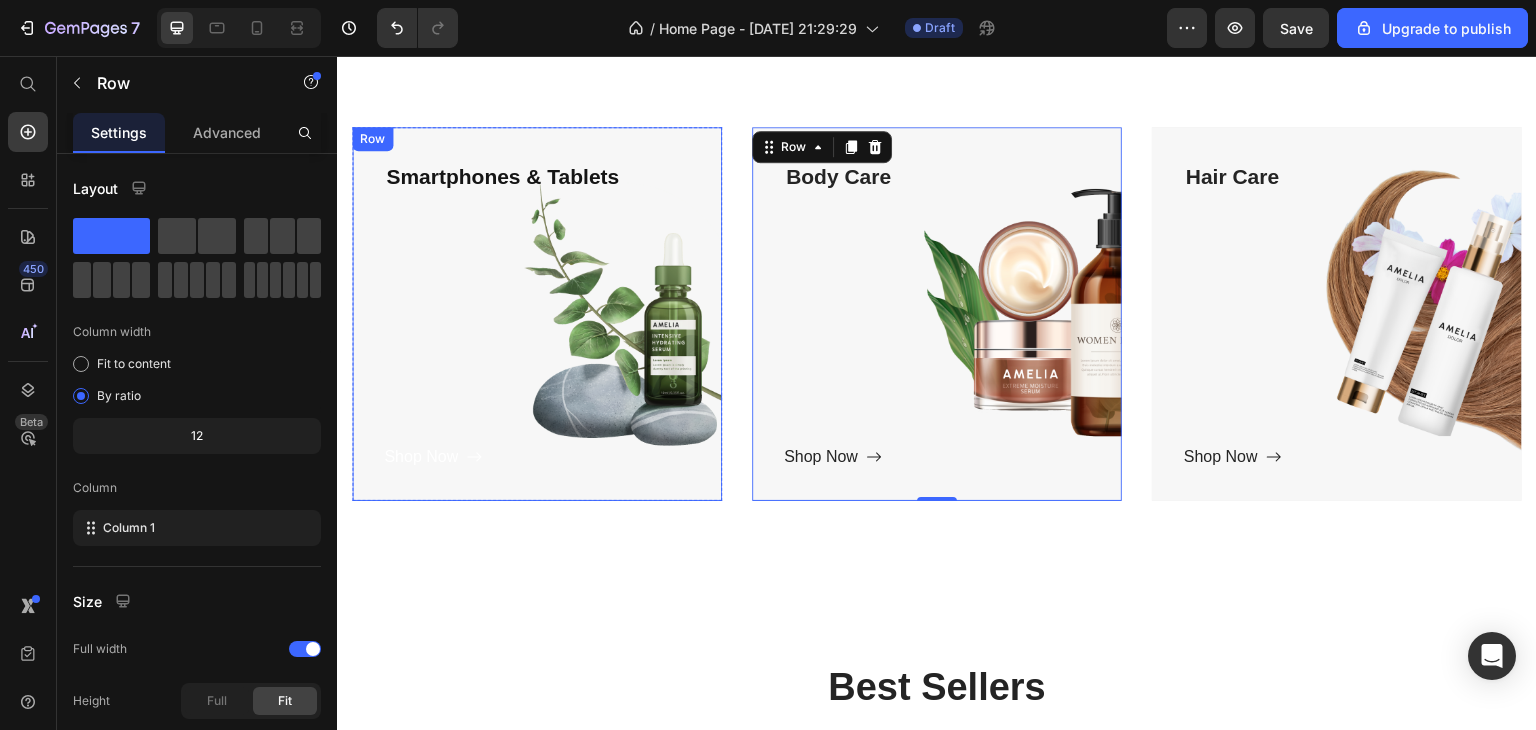 click on "Smartphones & Tablets Text block
Shop Now Button" at bounding box center (537, 314) 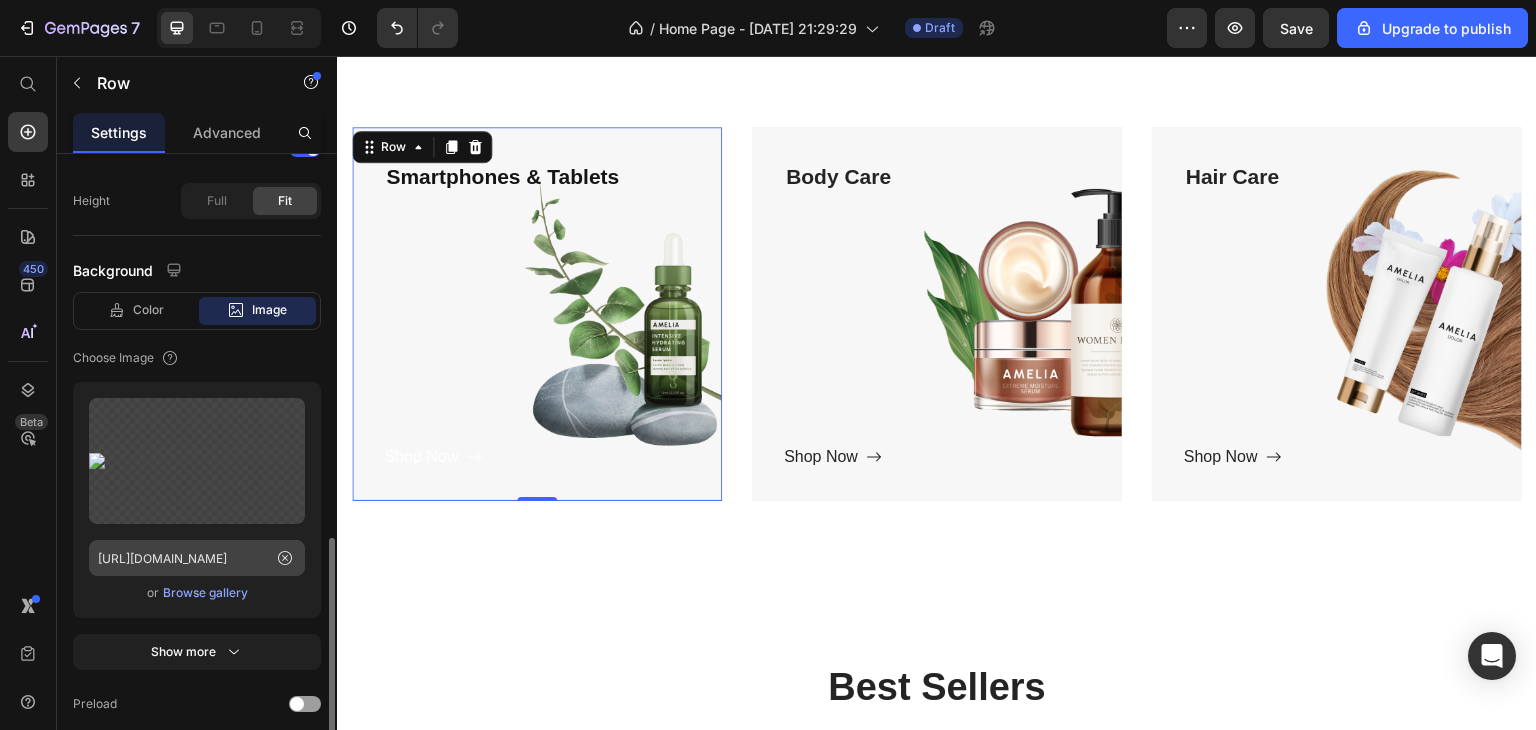 scroll, scrollTop: 581, scrollLeft: 0, axis: vertical 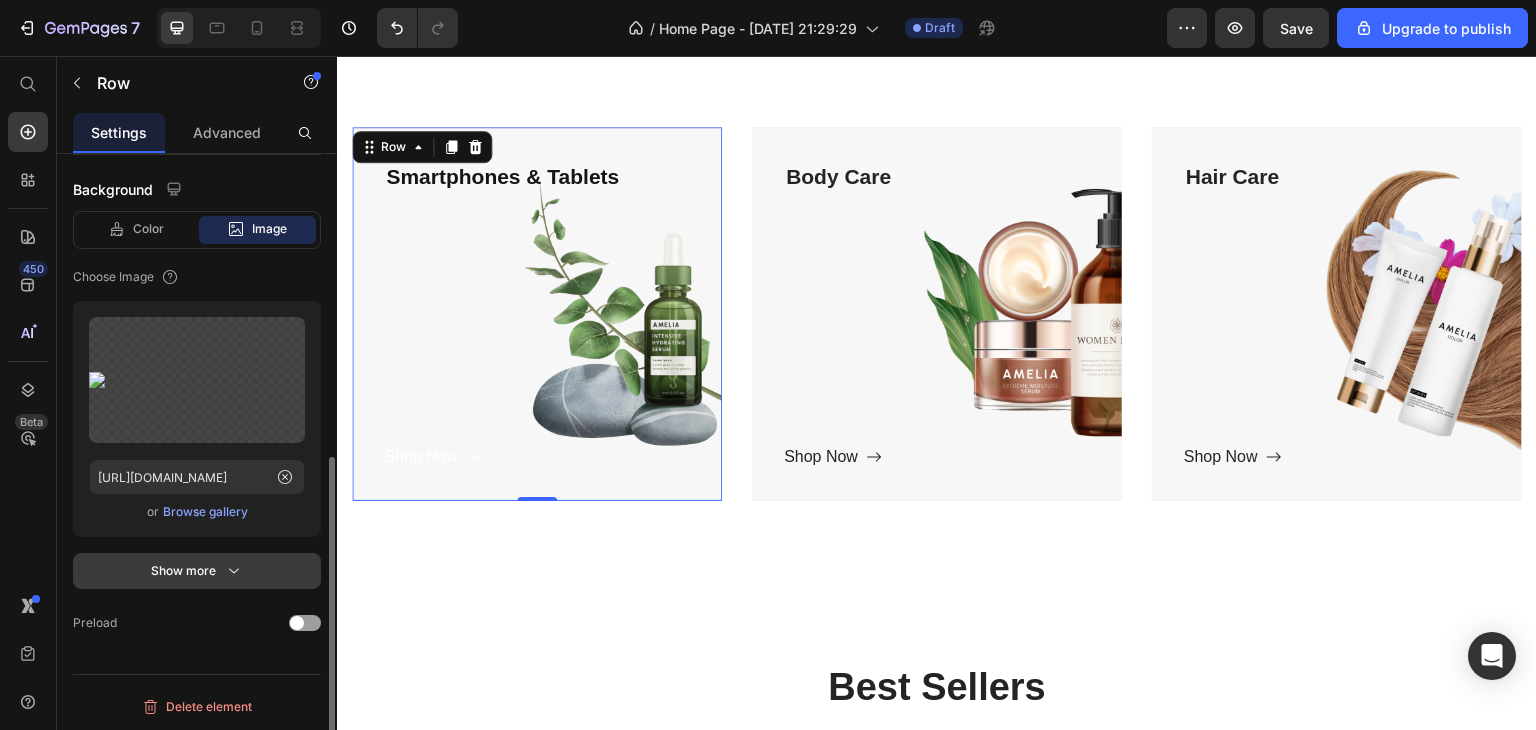 click on "Show more" at bounding box center (197, 571) 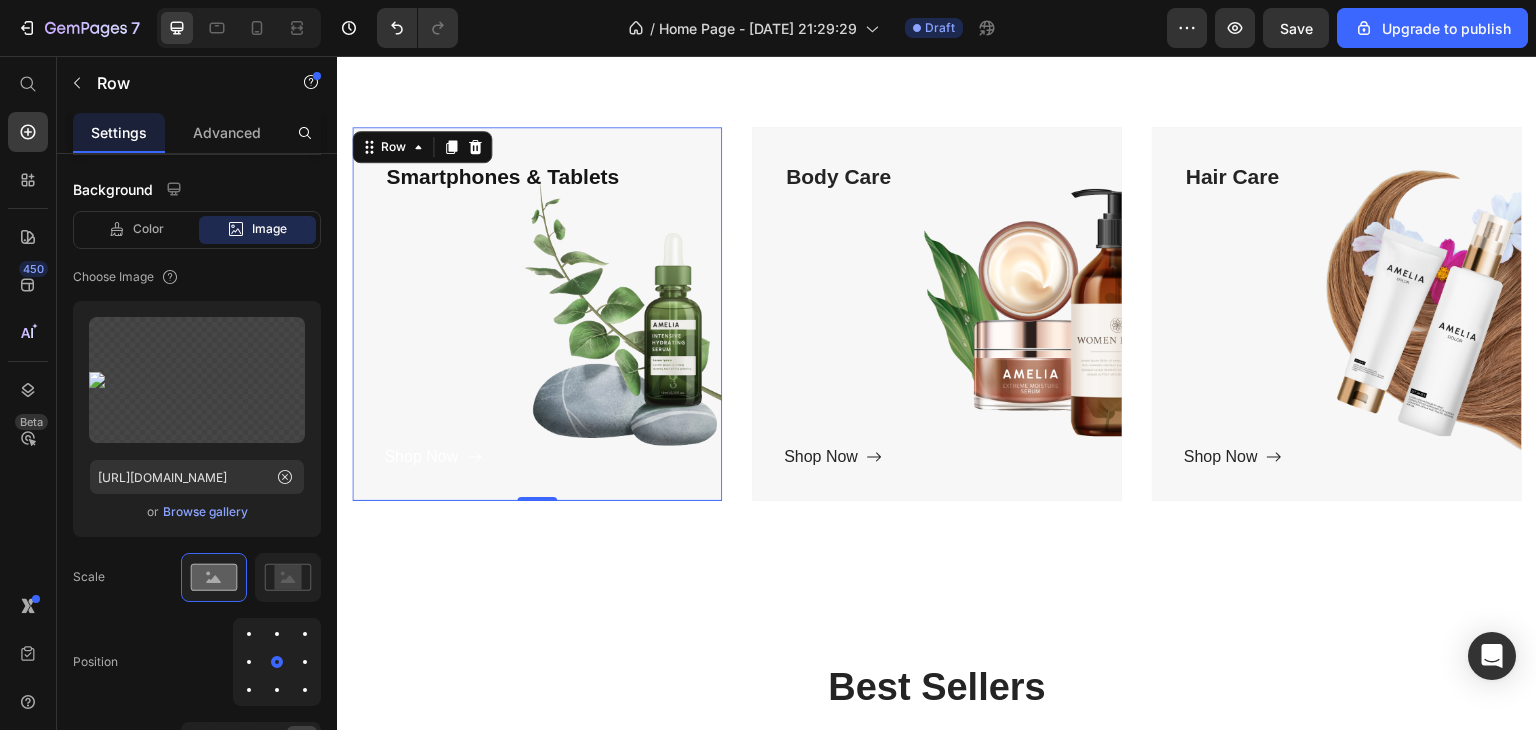 scroll, scrollTop: 854, scrollLeft: 0, axis: vertical 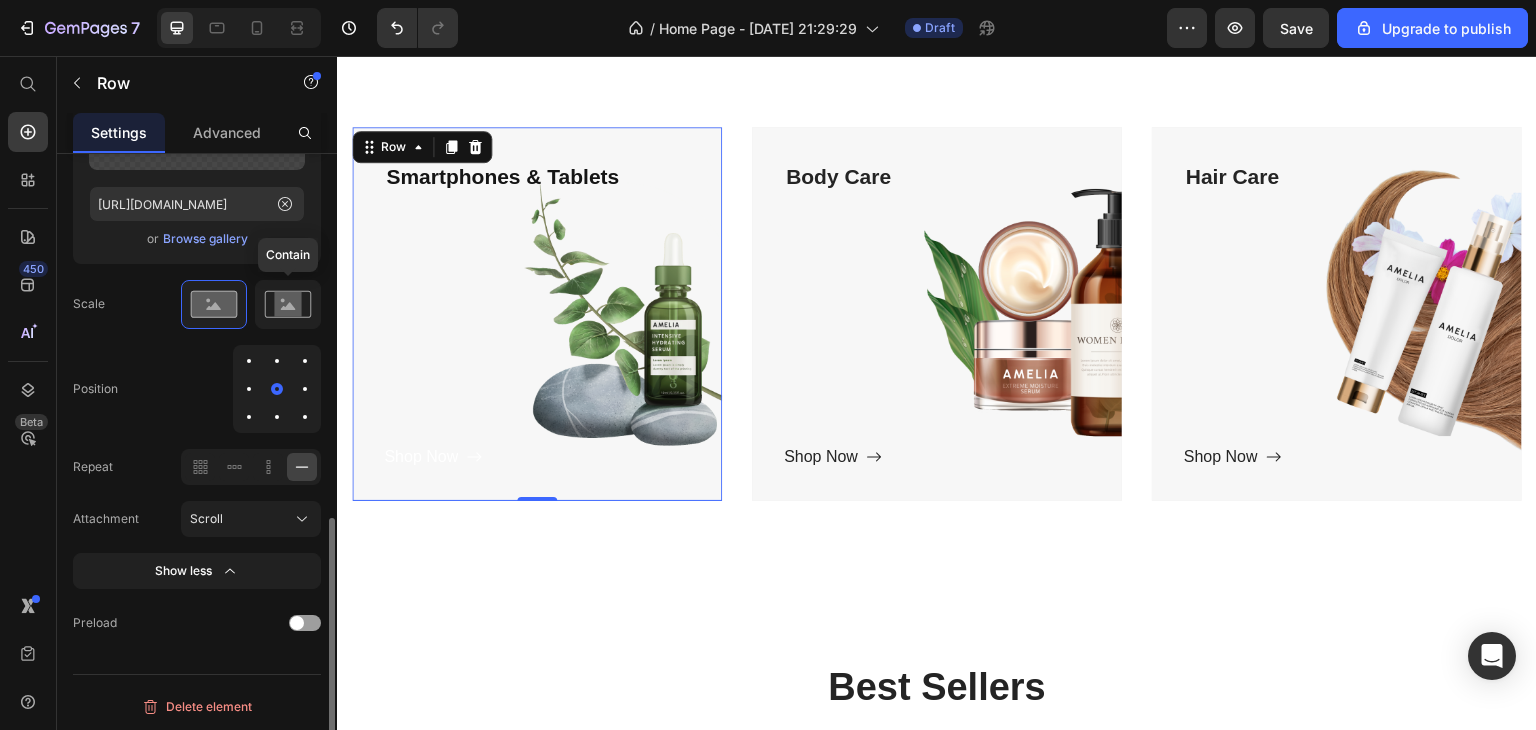 click 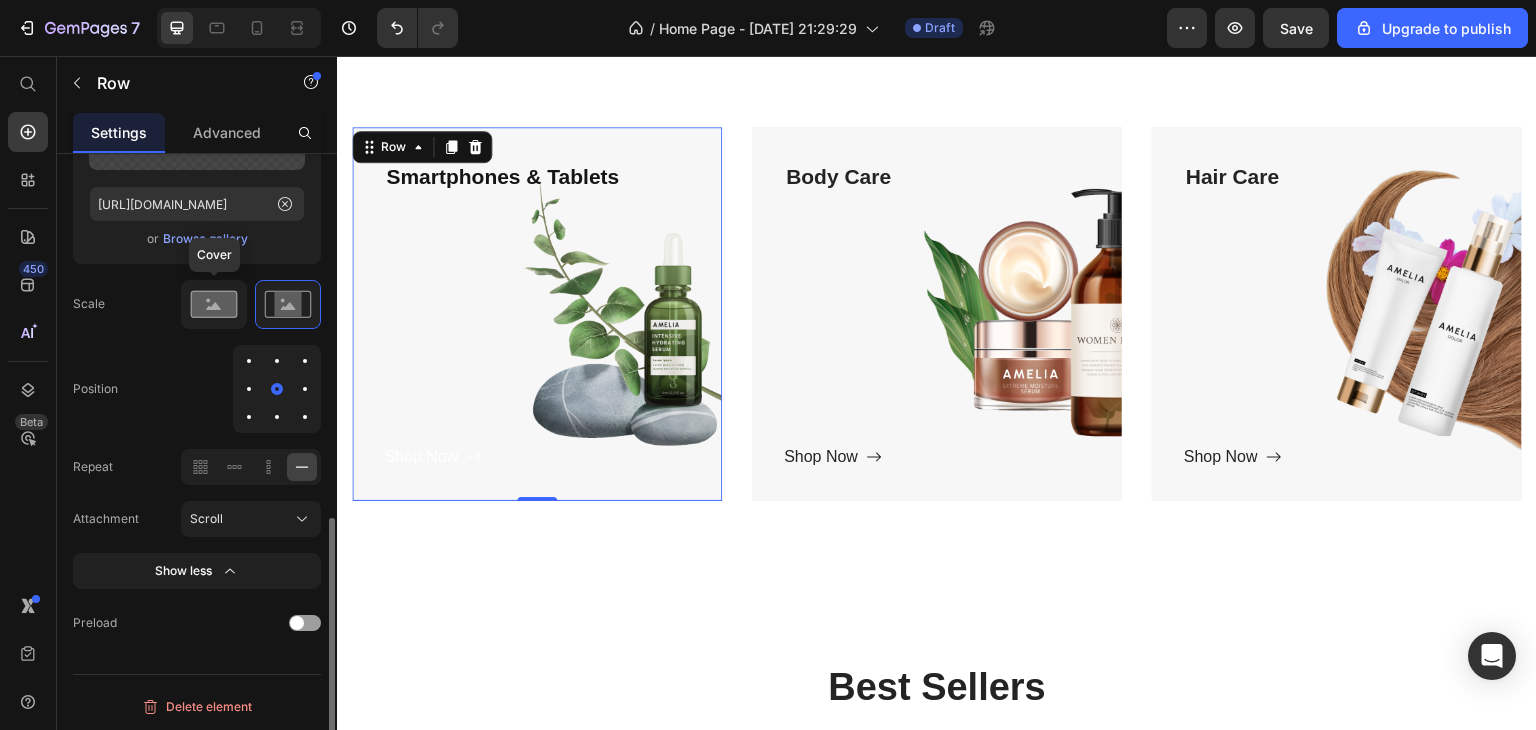 click 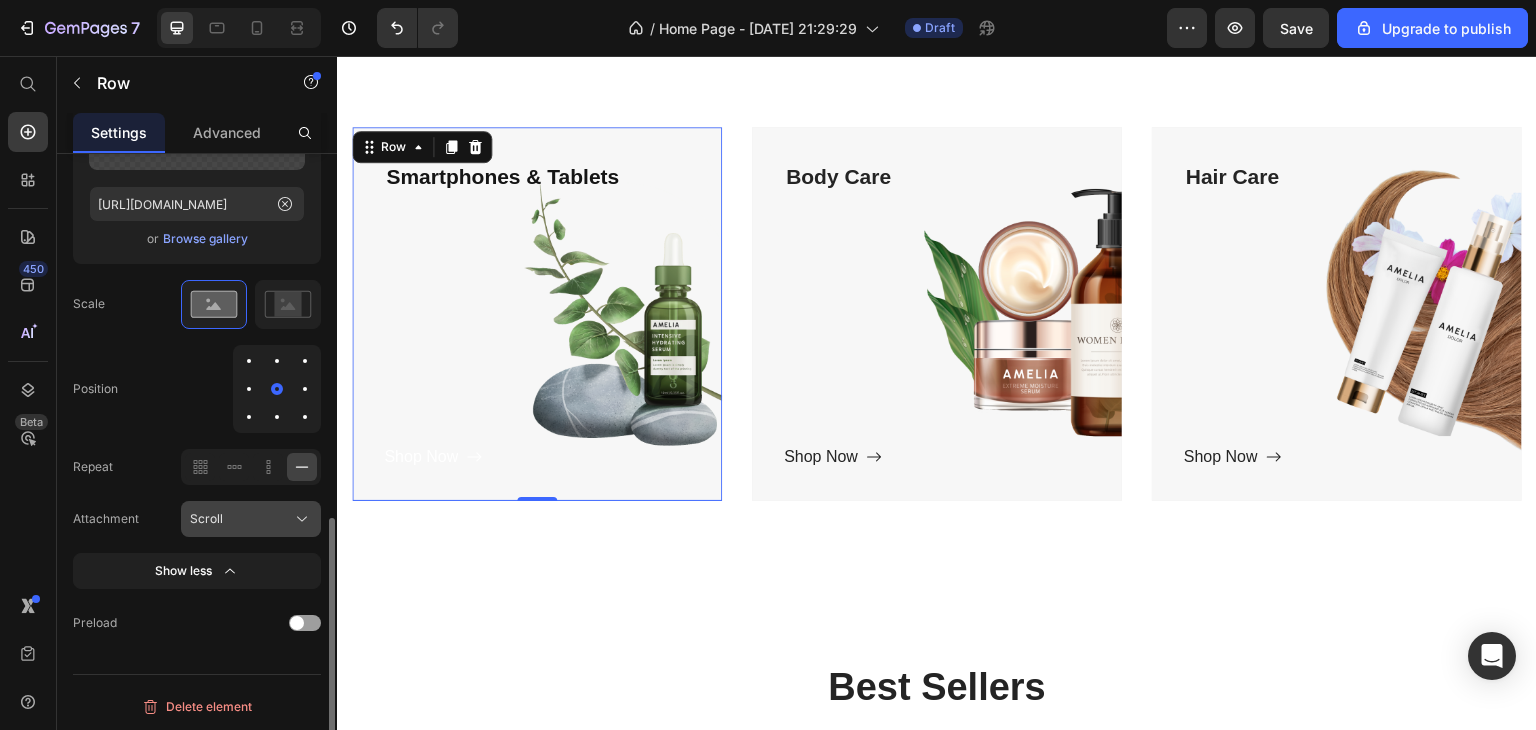 click on "Scroll" 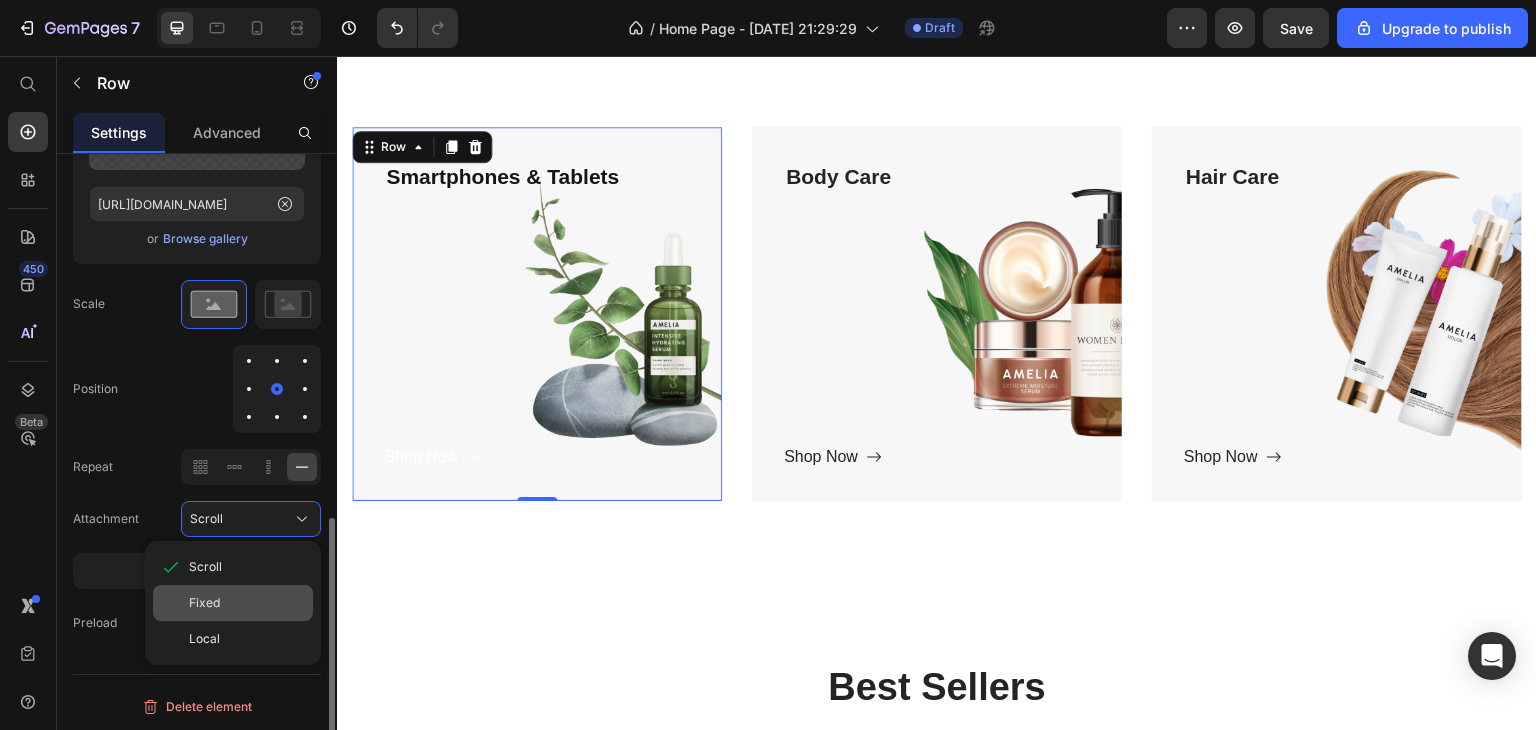 click on "Fixed" at bounding box center [247, 603] 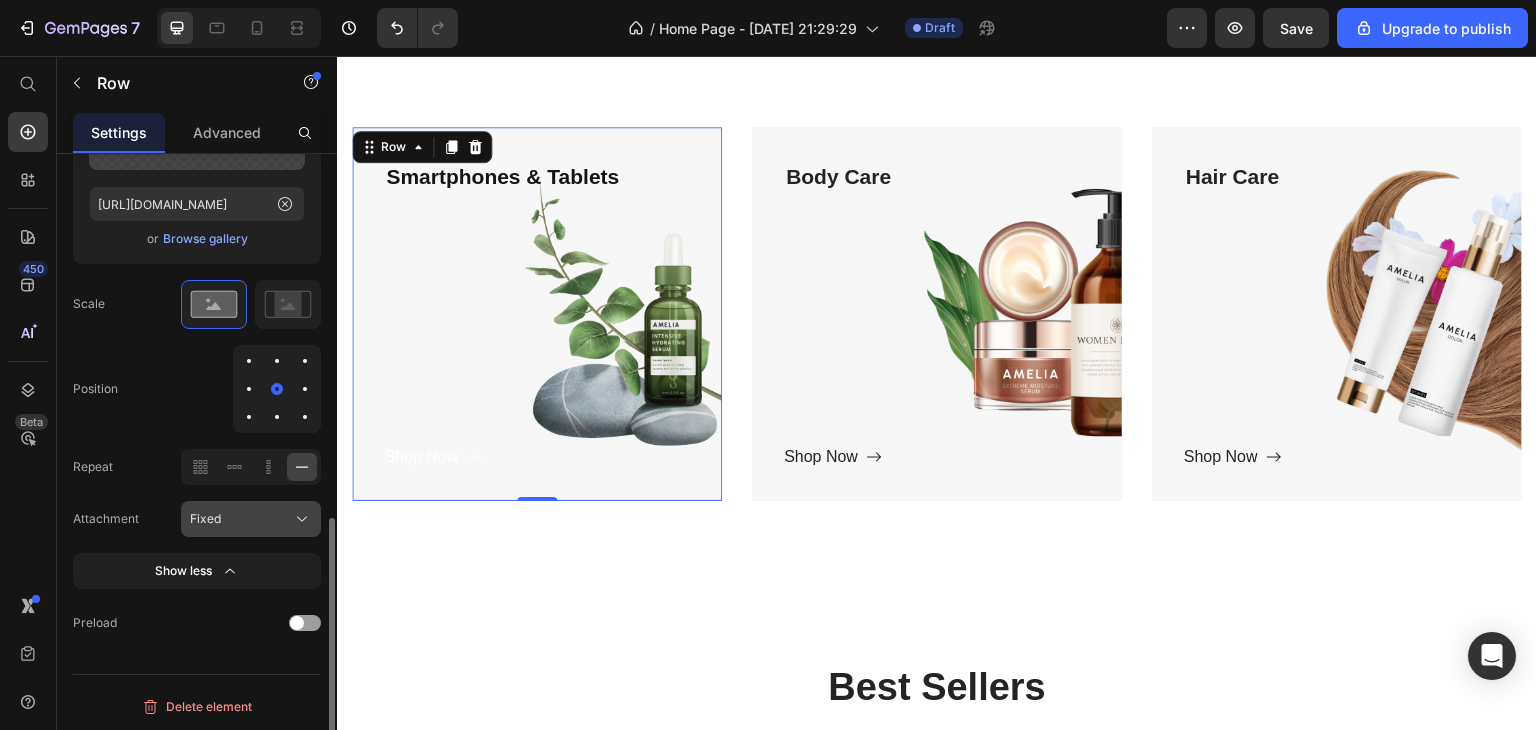 click on "Fixed" 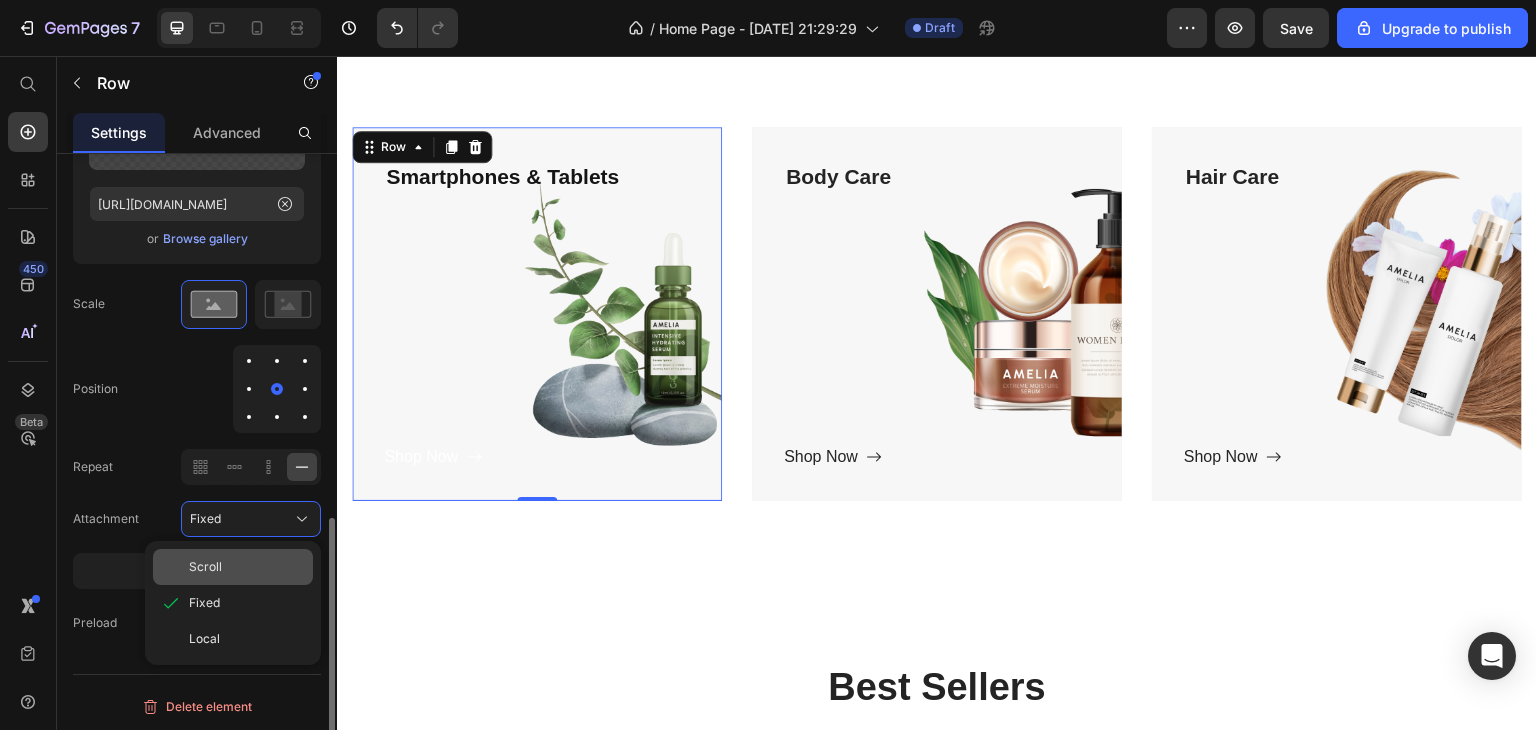 click on "Scroll" 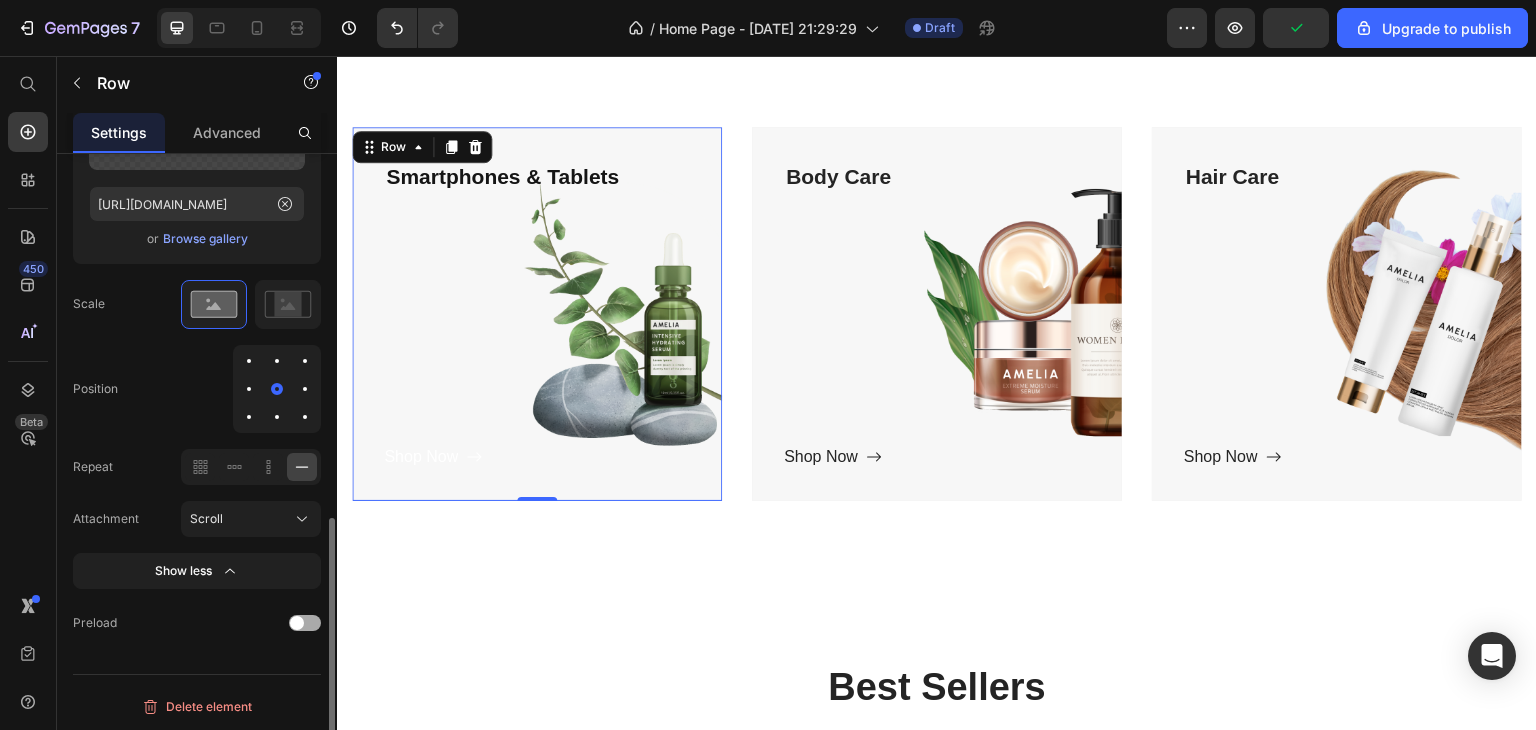 click on "Preload" 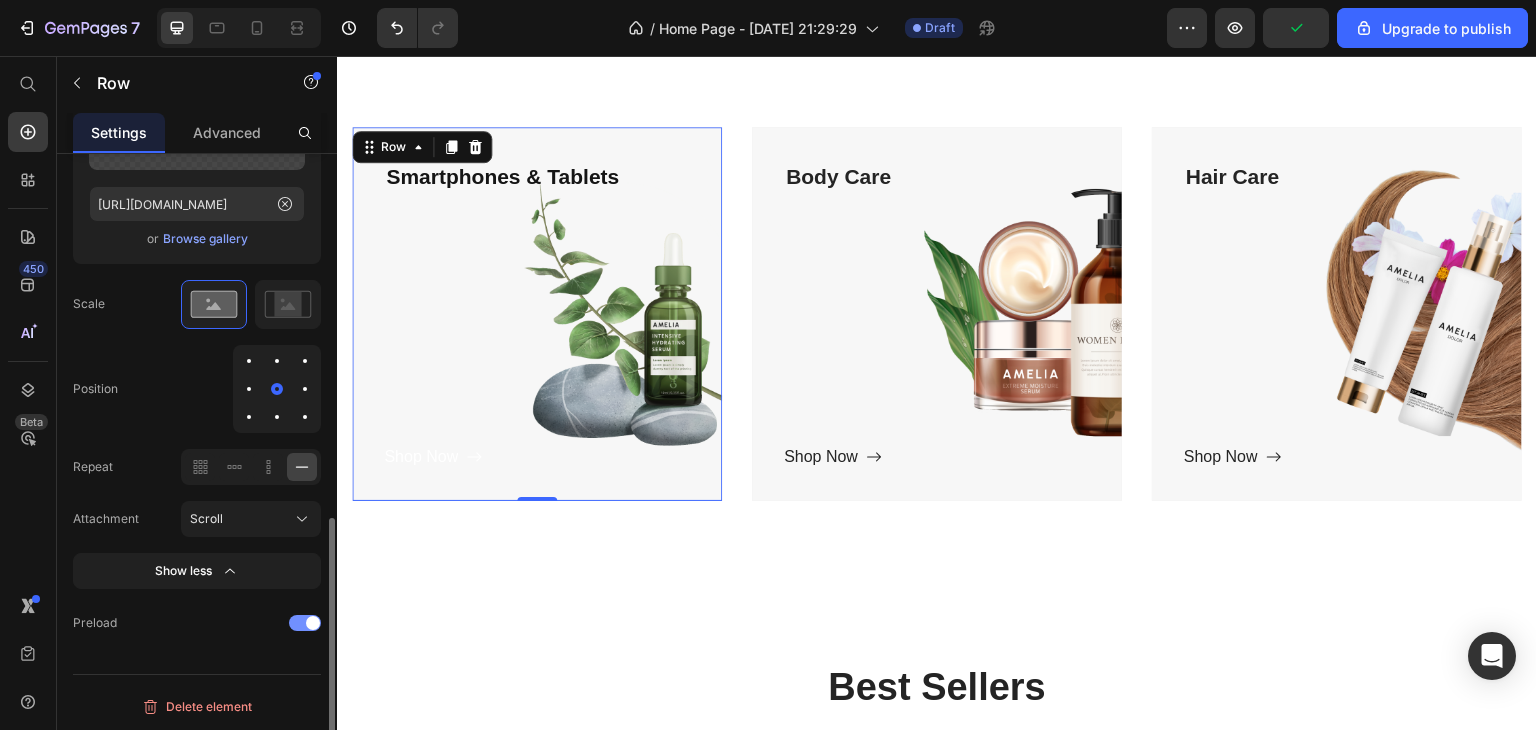 click at bounding box center (305, 623) 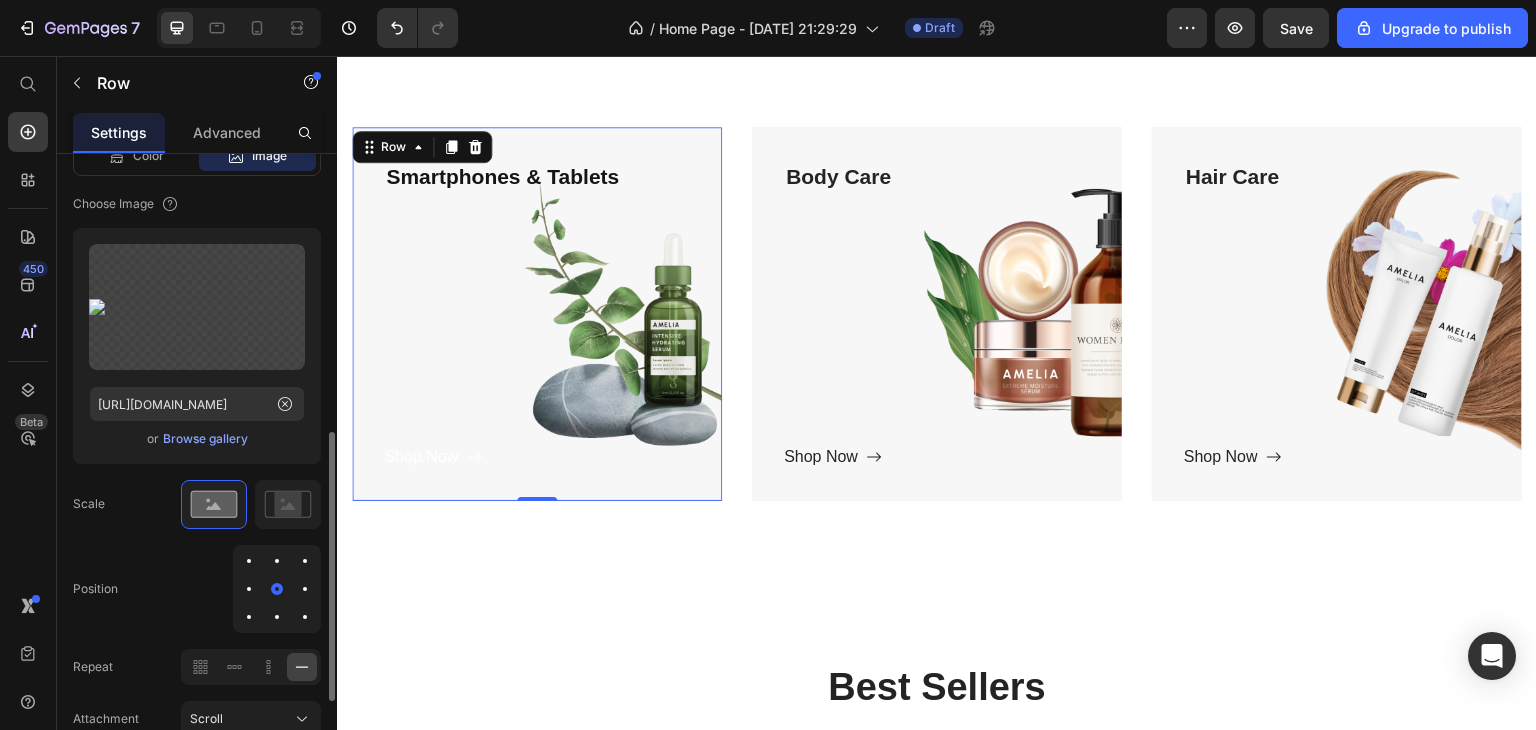scroll, scrollTop: 354, scrollLeft: 0, axis: vertical 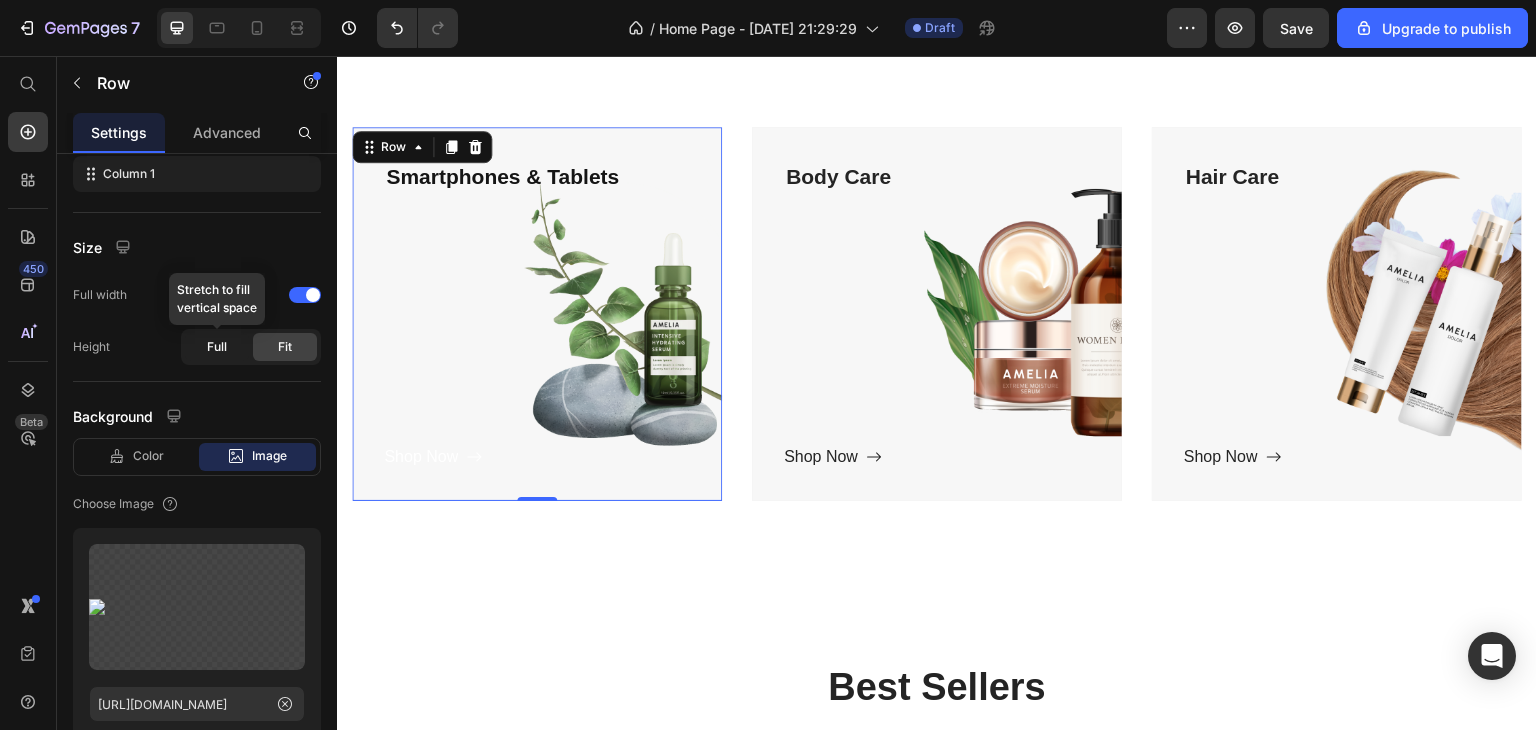 click on "Full" 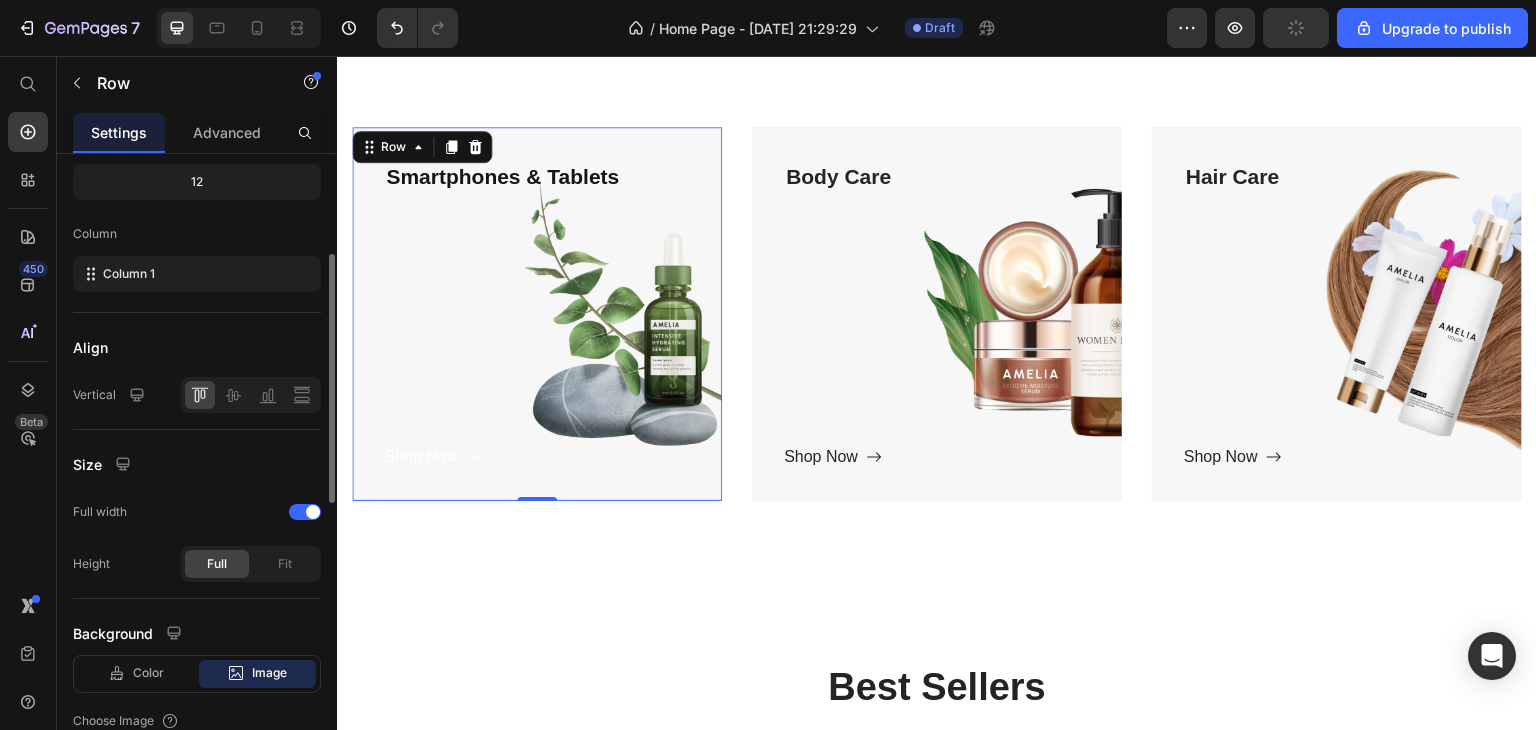 scroll, scrollTop: 0, scrollLeft: 0, axis: both 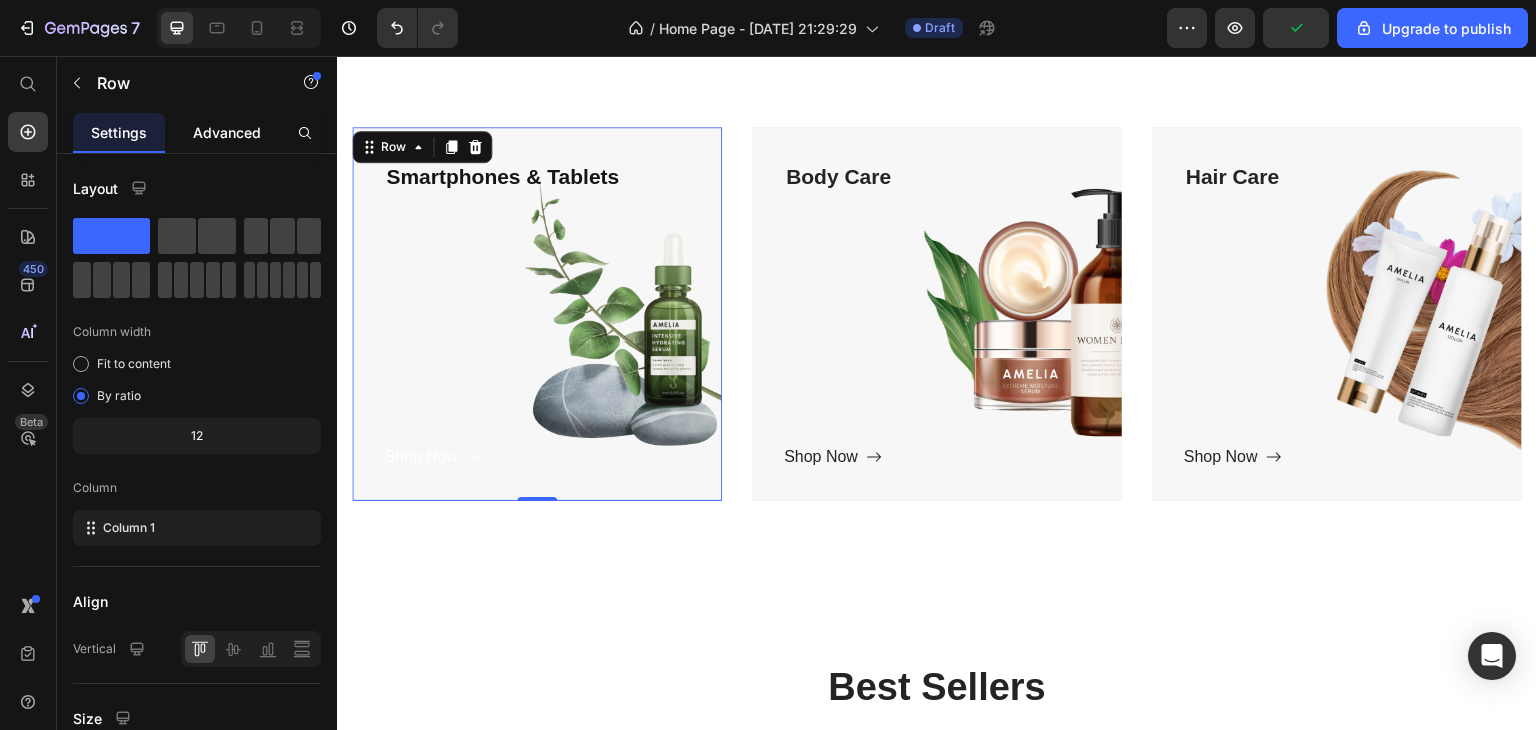 click on "Advanced" at bounding box center (227, 132) 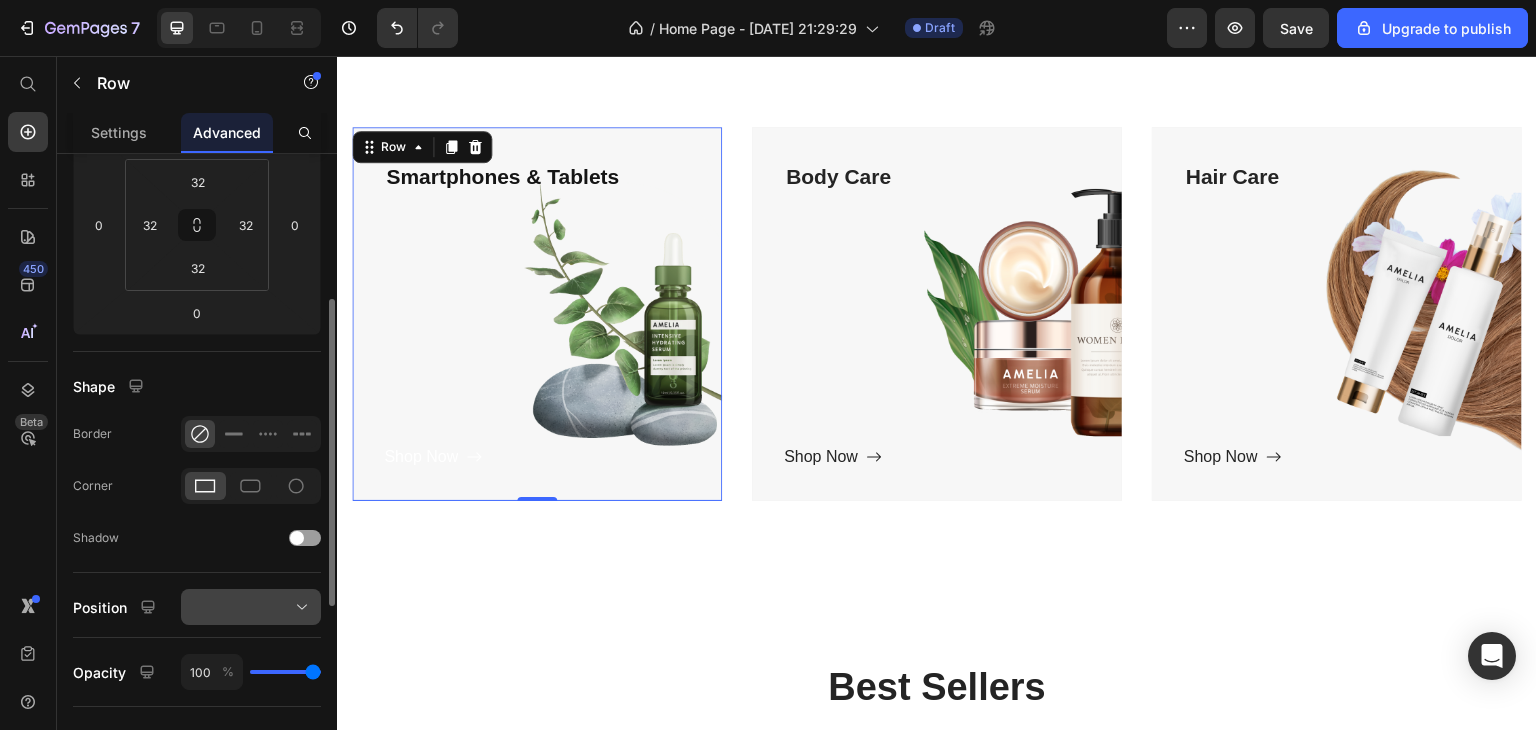 scroll, scrollTop: 500, scrollLeft: 0, axis: vertical 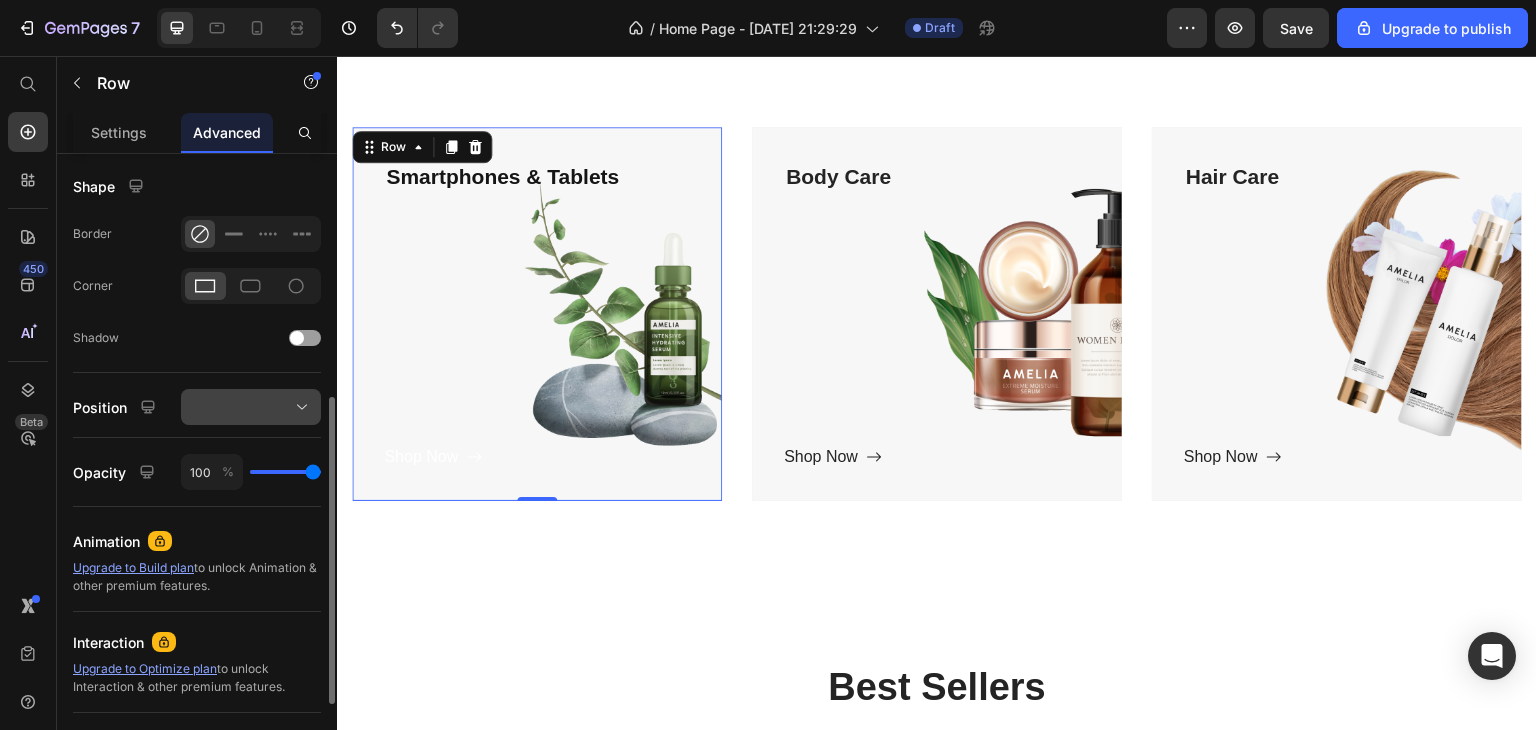 click 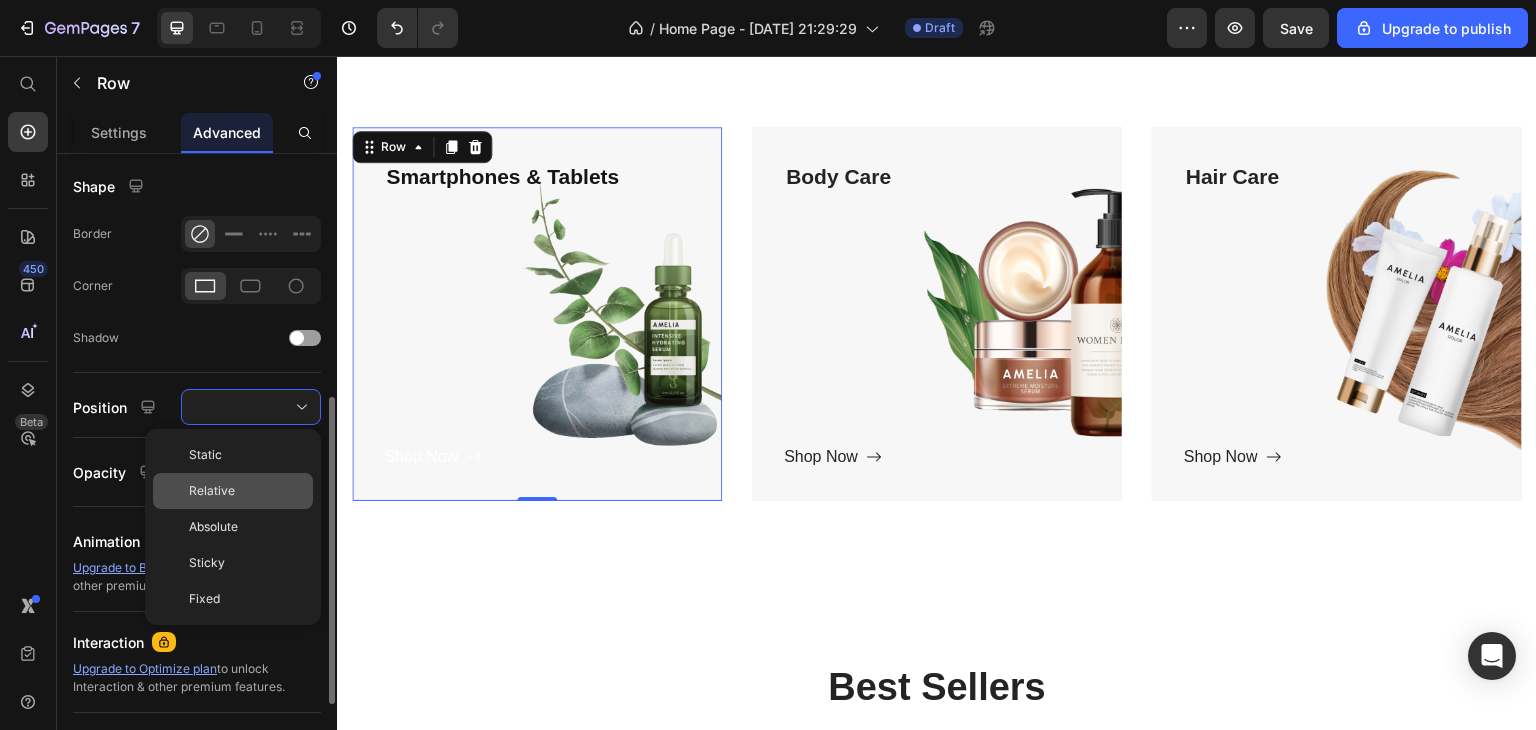 click on "Relative" at bounding box center [247, 491] 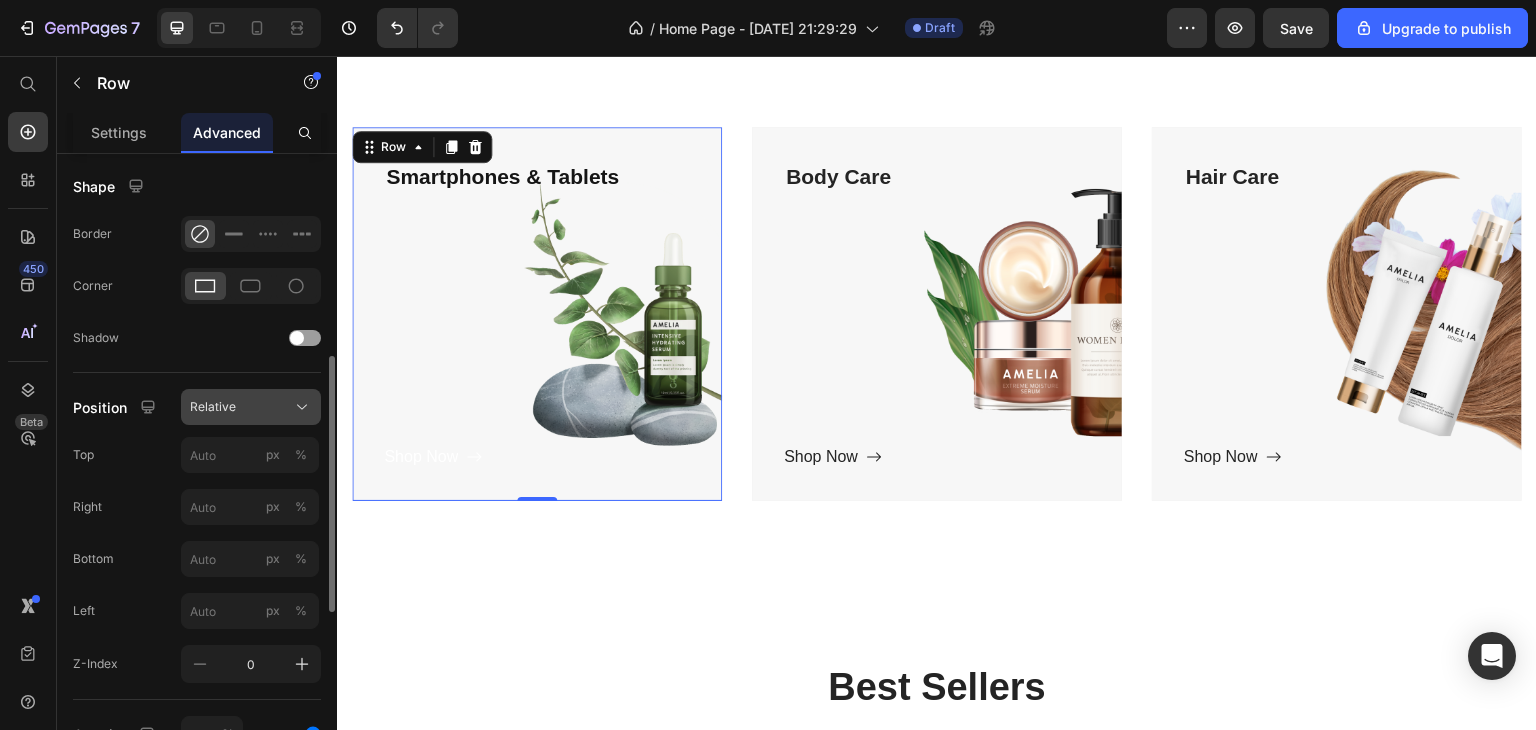 click on "Relative" at bounding box center [251, 407] 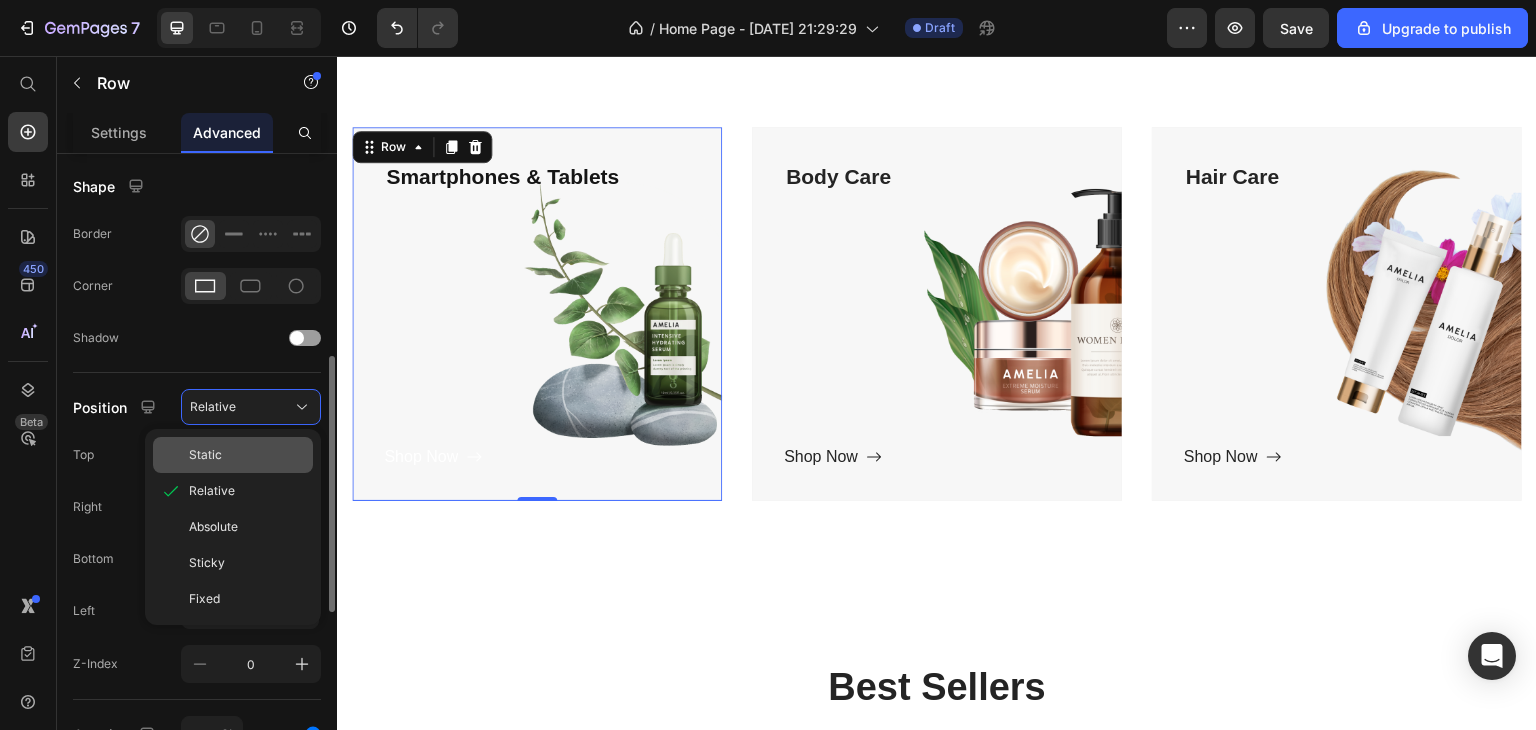 click on "Static" at bounding box center (247, 455) 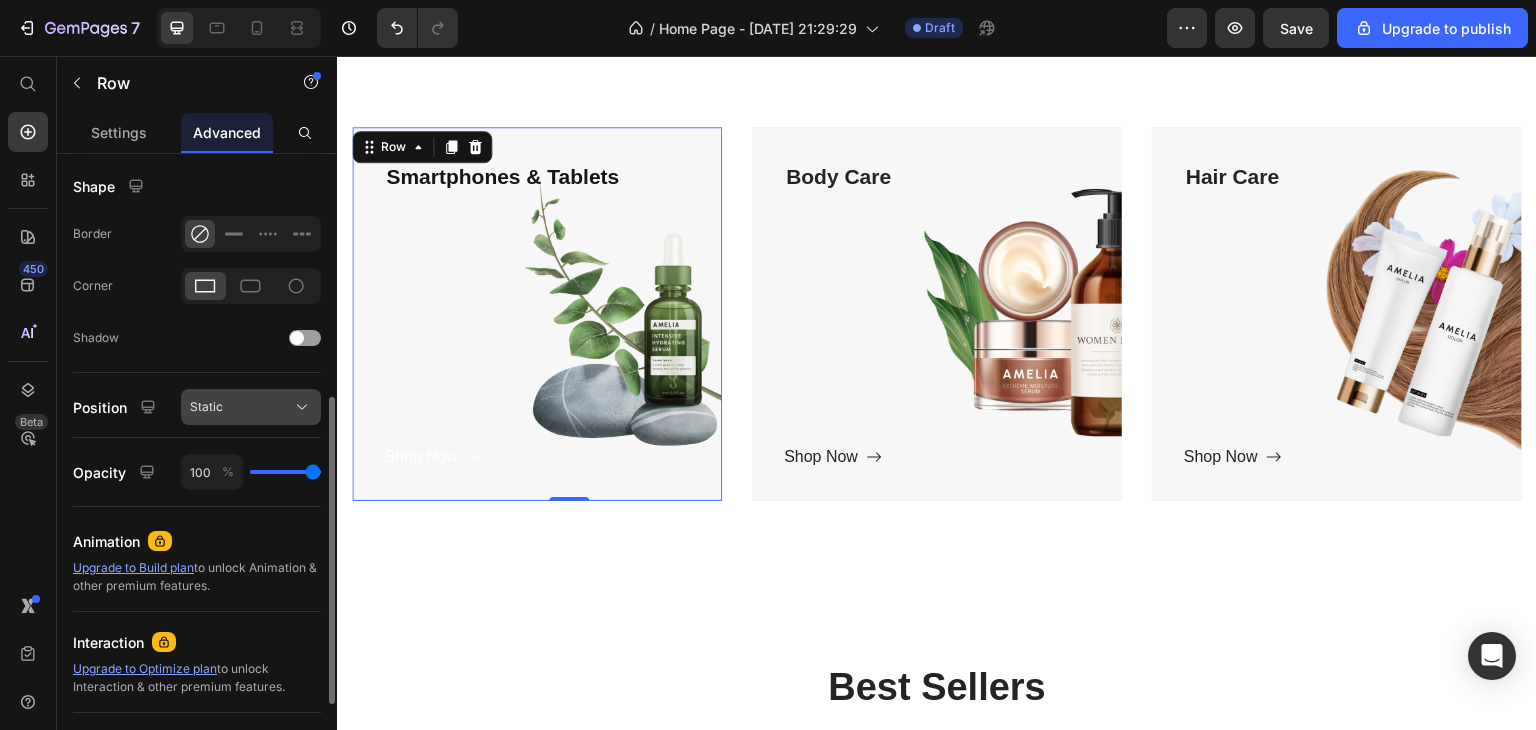 click on "Static" 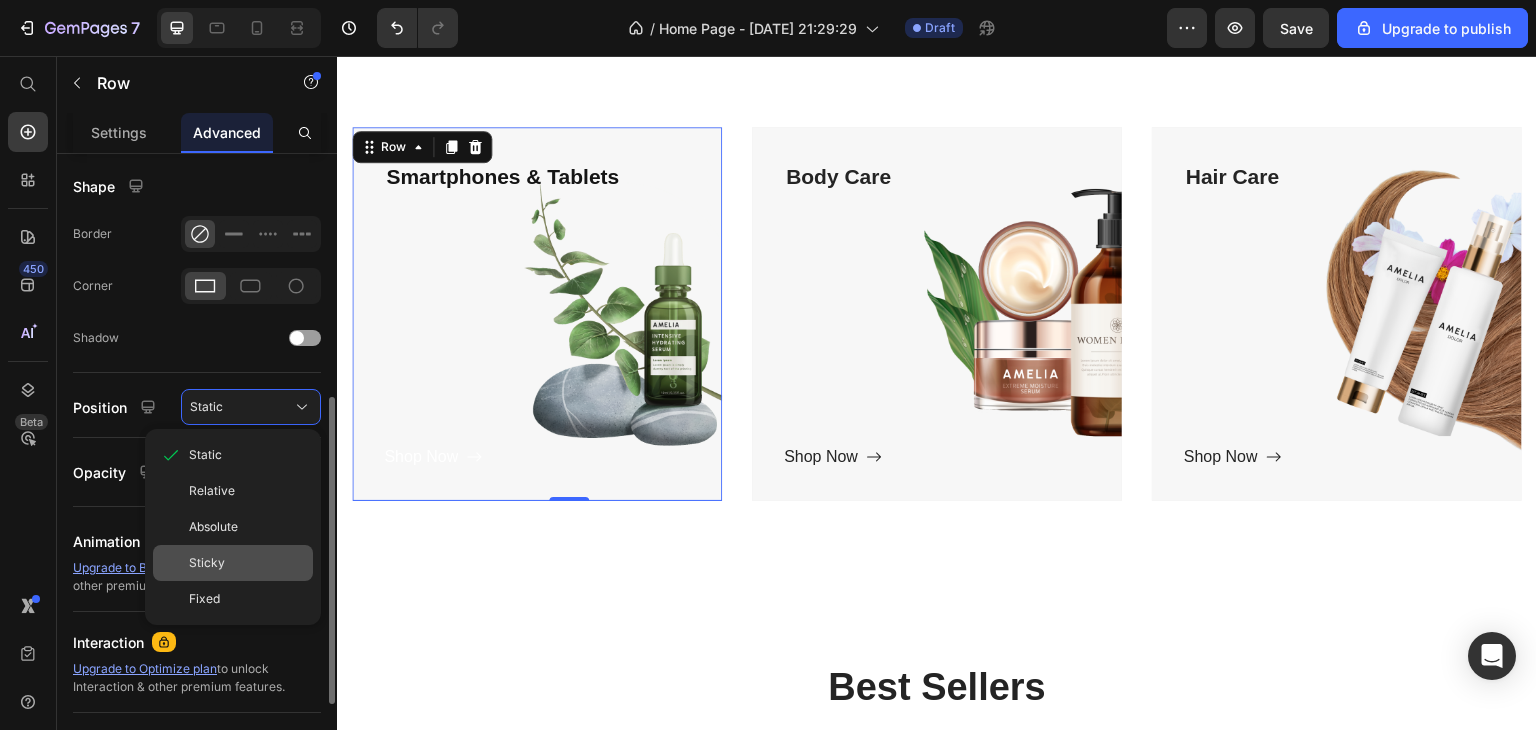 click on "Sticky" 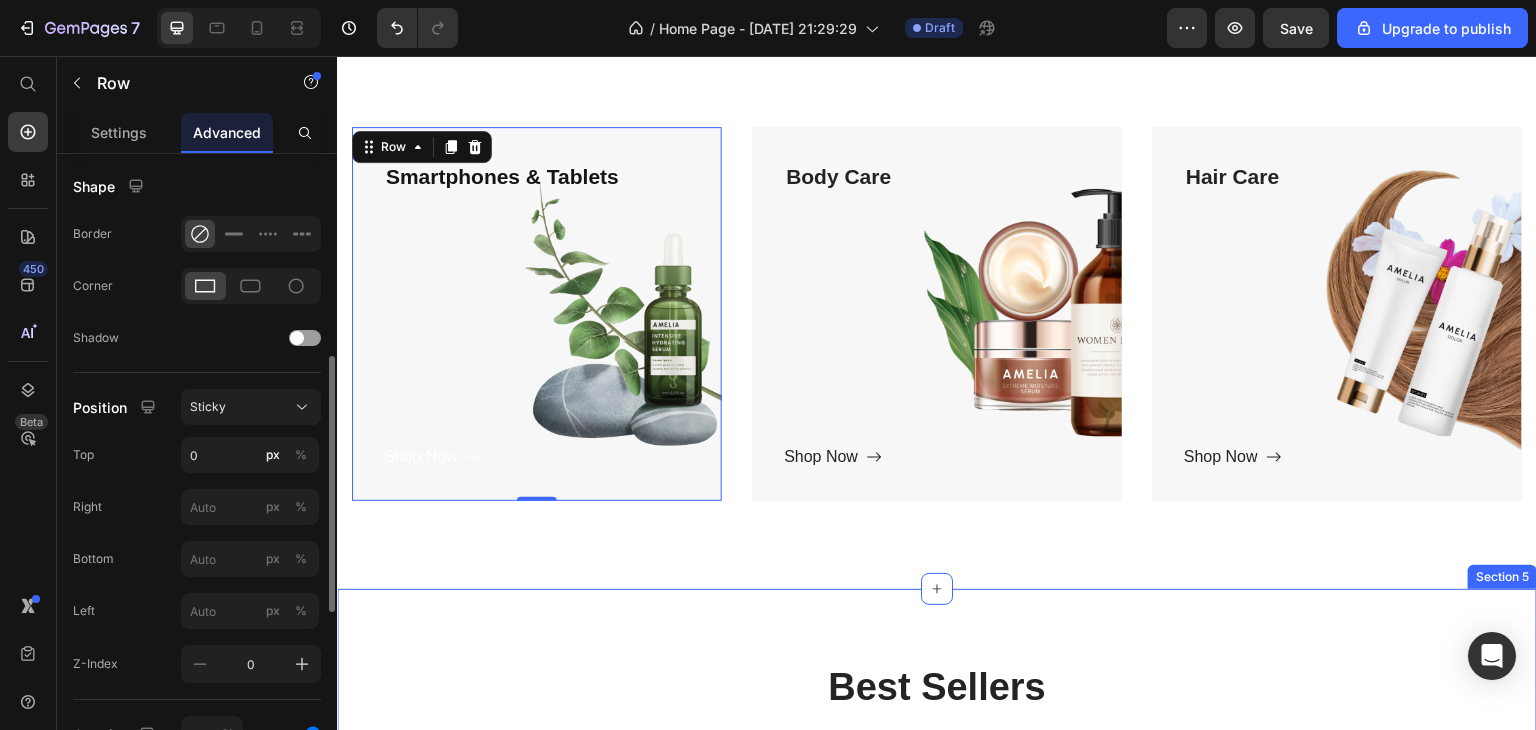 click on "Best Sellers Heading " Beauty begins the moment you decide to be yourself " Text block Product Images - 0% (P) Tag Row €13,38 (P) Price €13,38 (P) Price Row LAKEA [DATE] 8 Ball Rug Indoor Home Decoration Spooky [DATE] Gifts 8 Ball Accent Round Tufting Soft Rug Horror Movie Mat (P) Title                Icon                Icon                Icon                Icon                Icon Icon List Hoz Product Images - 0% (P) Tag Row €65,00 (P) Price €32,67 (P) Price Row Vintage Rug (P) Title                Icon                Icon                Icon                Icon                Icon Icon List Hoz Product Images - 0% (P) Tag Row €6,17 (P) Price €6,17 (P) Price Row 1PC Black And White Boxing Legends Boxing Inspirational Print Painting Wall Poster Self-adhesive Art Waterproof Paper Sticker (P) Title                Icon                Icon                Icon                Icon                Icon Icon List Hoz Product Images - 0% (P) Tag Row €60,00 (P) Price €0,00 (P) Price Row Icon" at bounding box center (937, 996) 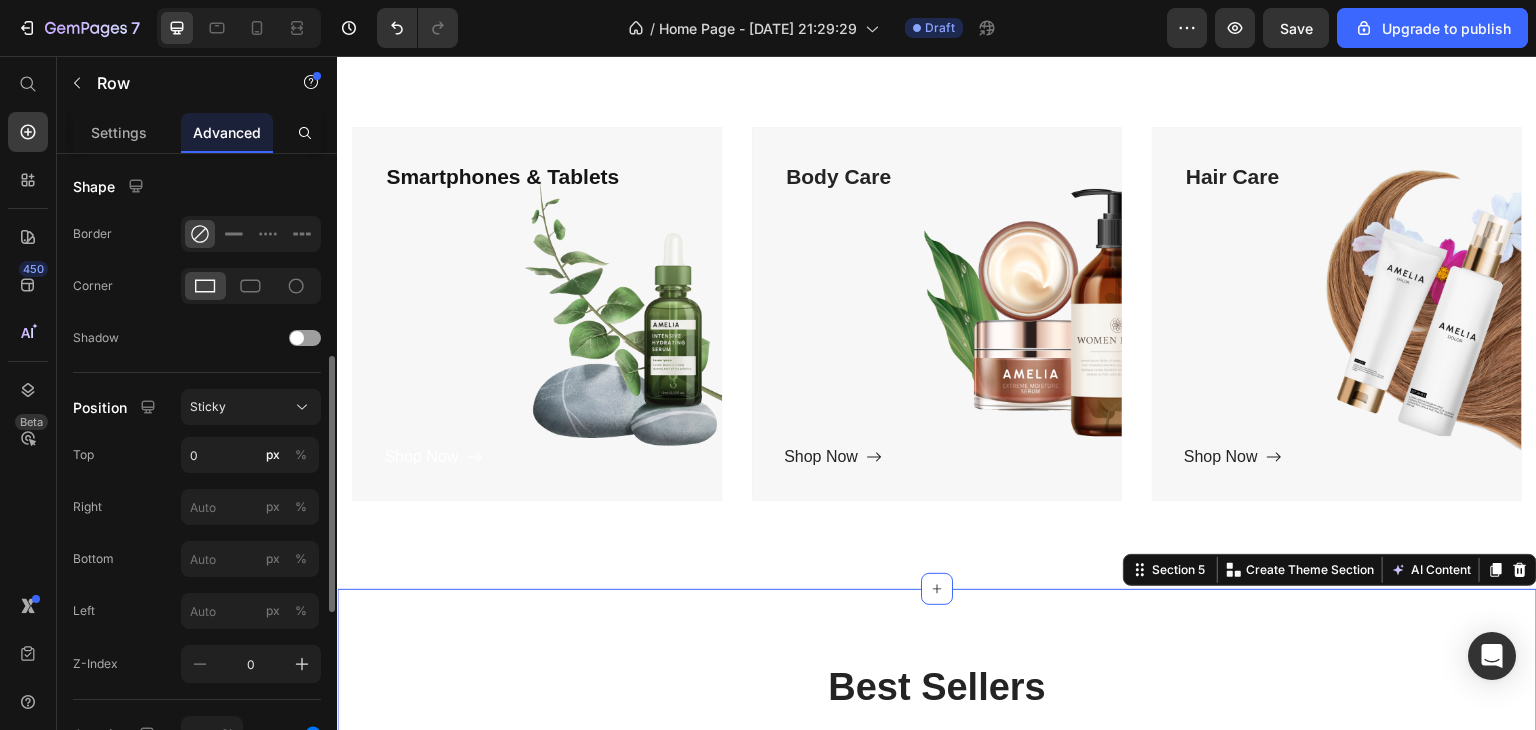 scroll, scrollTop: 0, scrollLeft: 0, axis: both 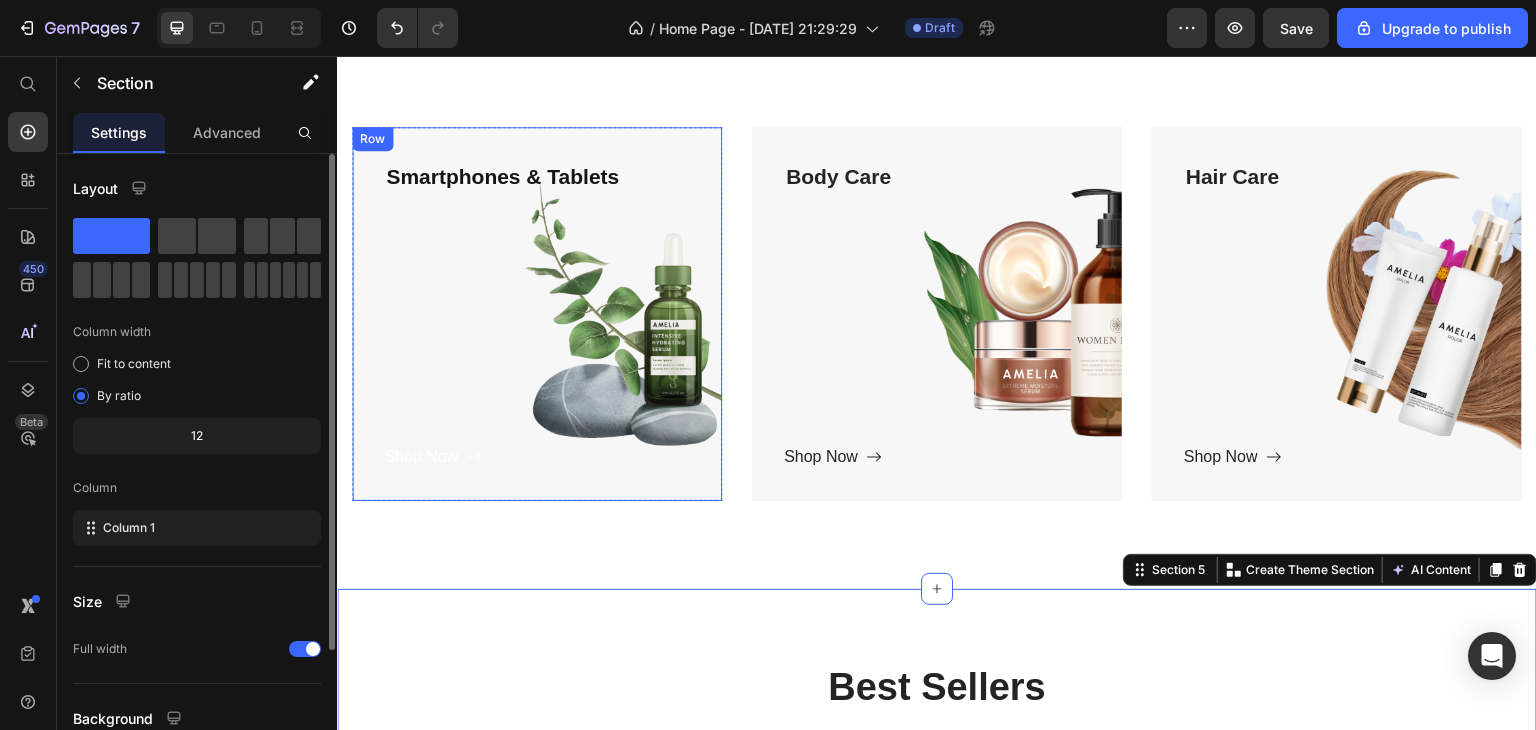 click on "Smartphones & Tablets Text block
Shop Now Button" at bounding box center (537, 314) 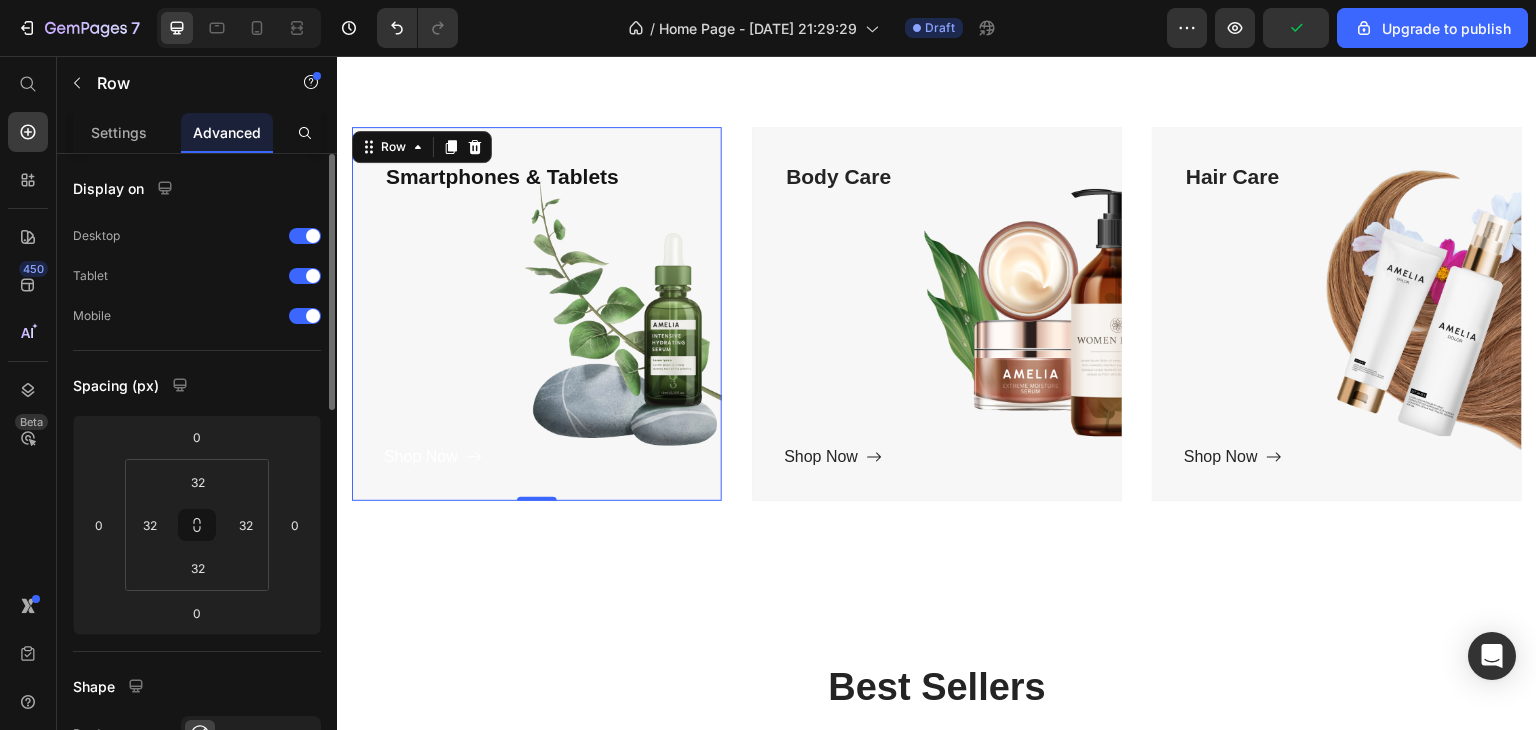 click on "Smartphones & Tablets Text block
Shop Now Button" at bounding box center (537, 314) 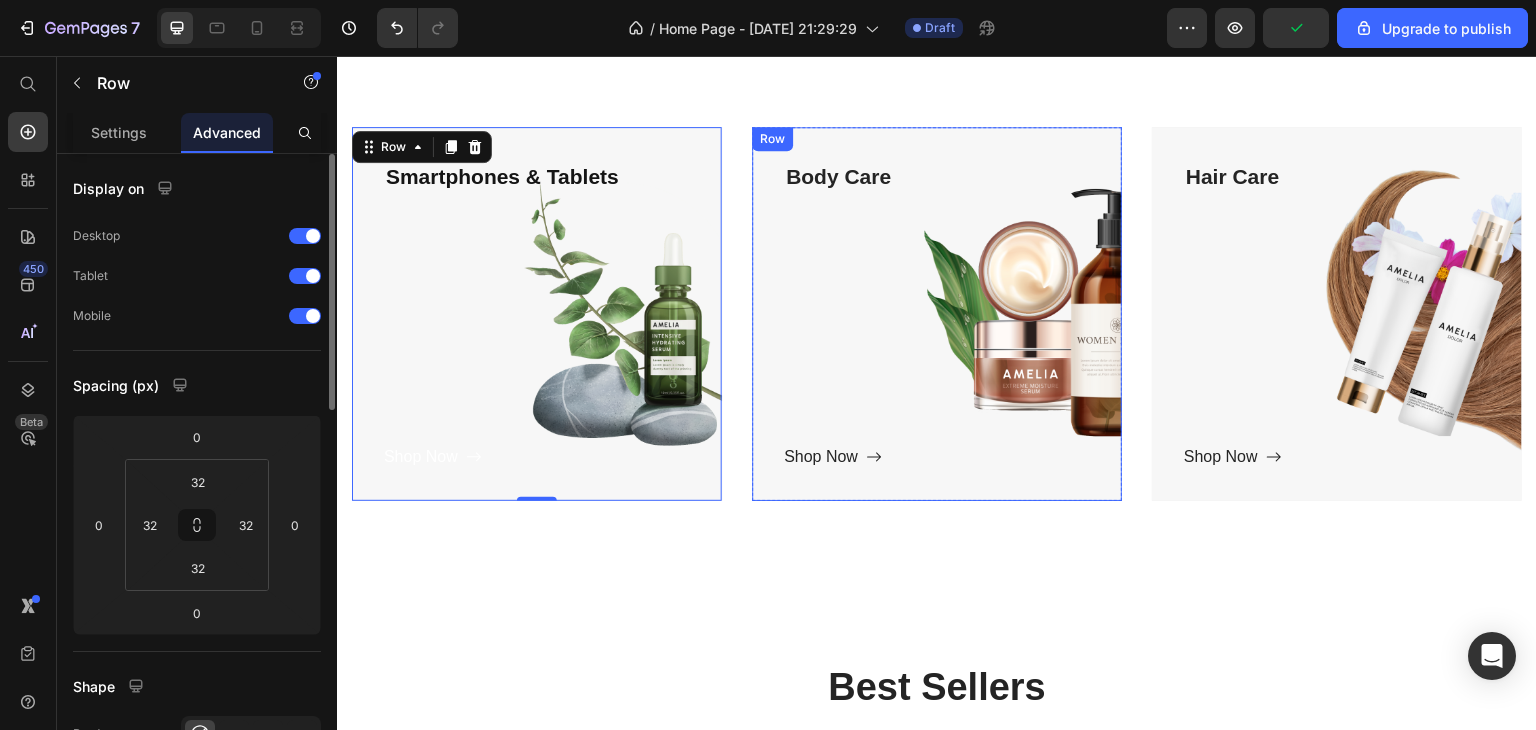 click on "Body Care Text block
Shop Now Button" at bounding box center (937, 314) 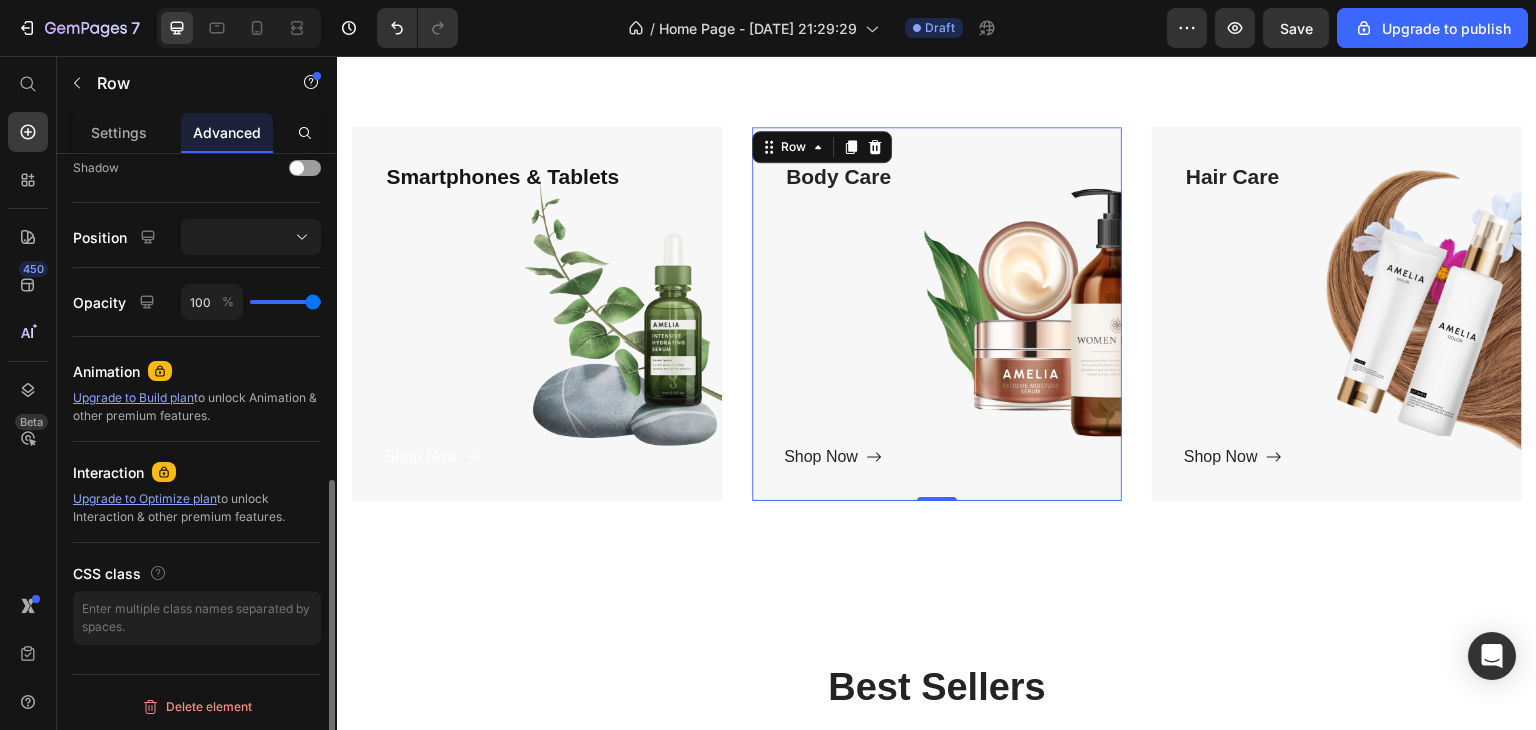 scroll, scrollTop: 570, scrollLeft: 0, axis: vertical 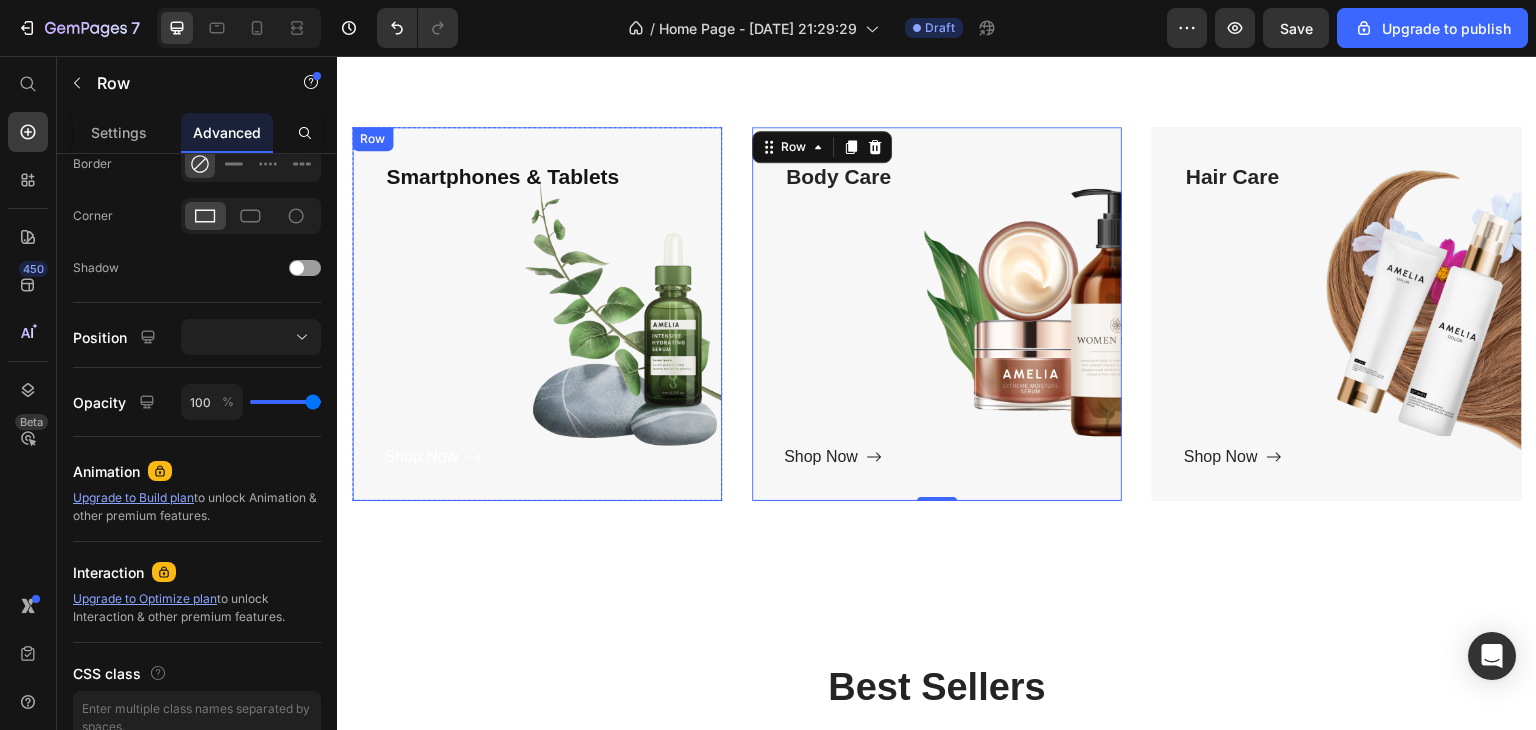 click on "Smartphones & Tablets Text block
Shop Now Button" at bounding box center (537, 314) 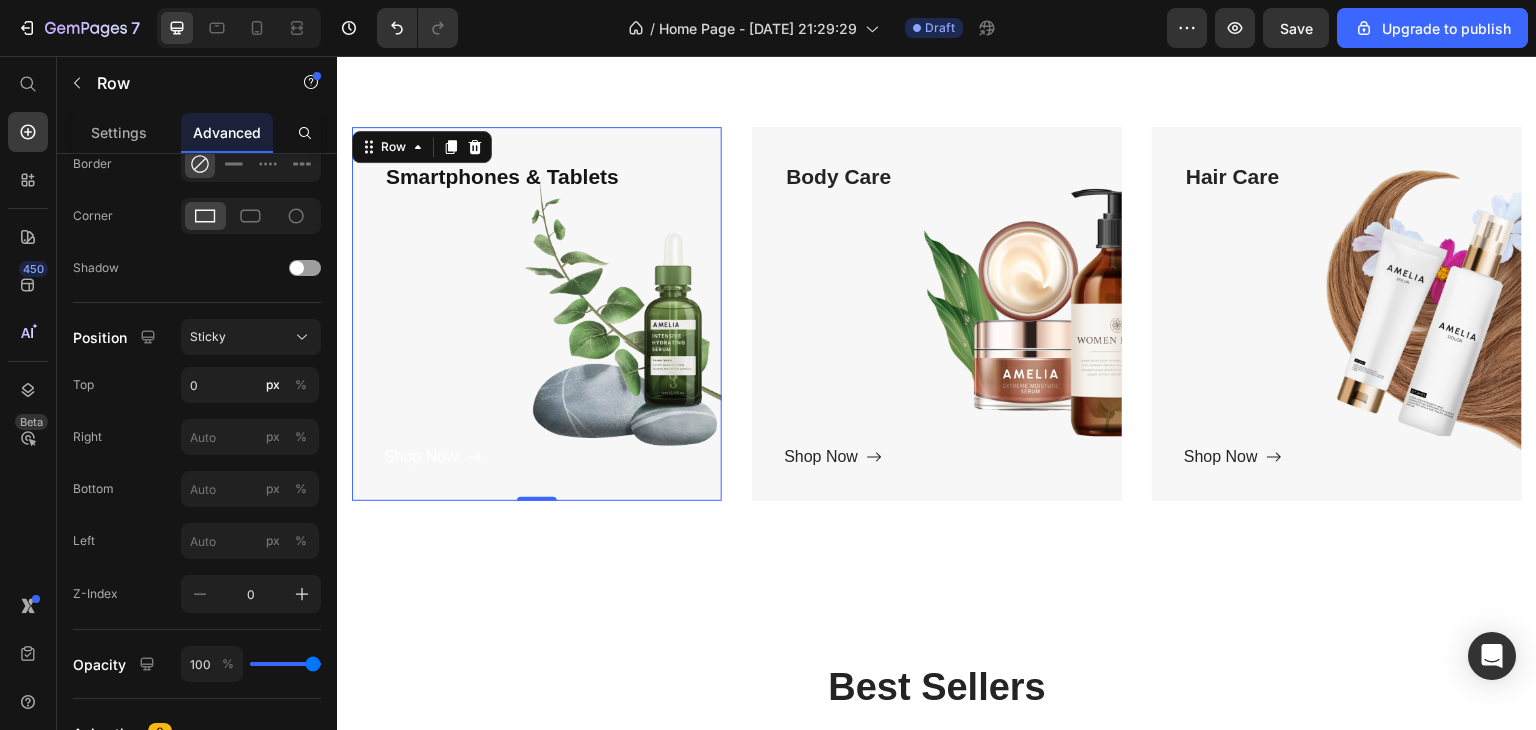 scroll, scrollTop: 932, scrollLeft: 0, axis: vertical 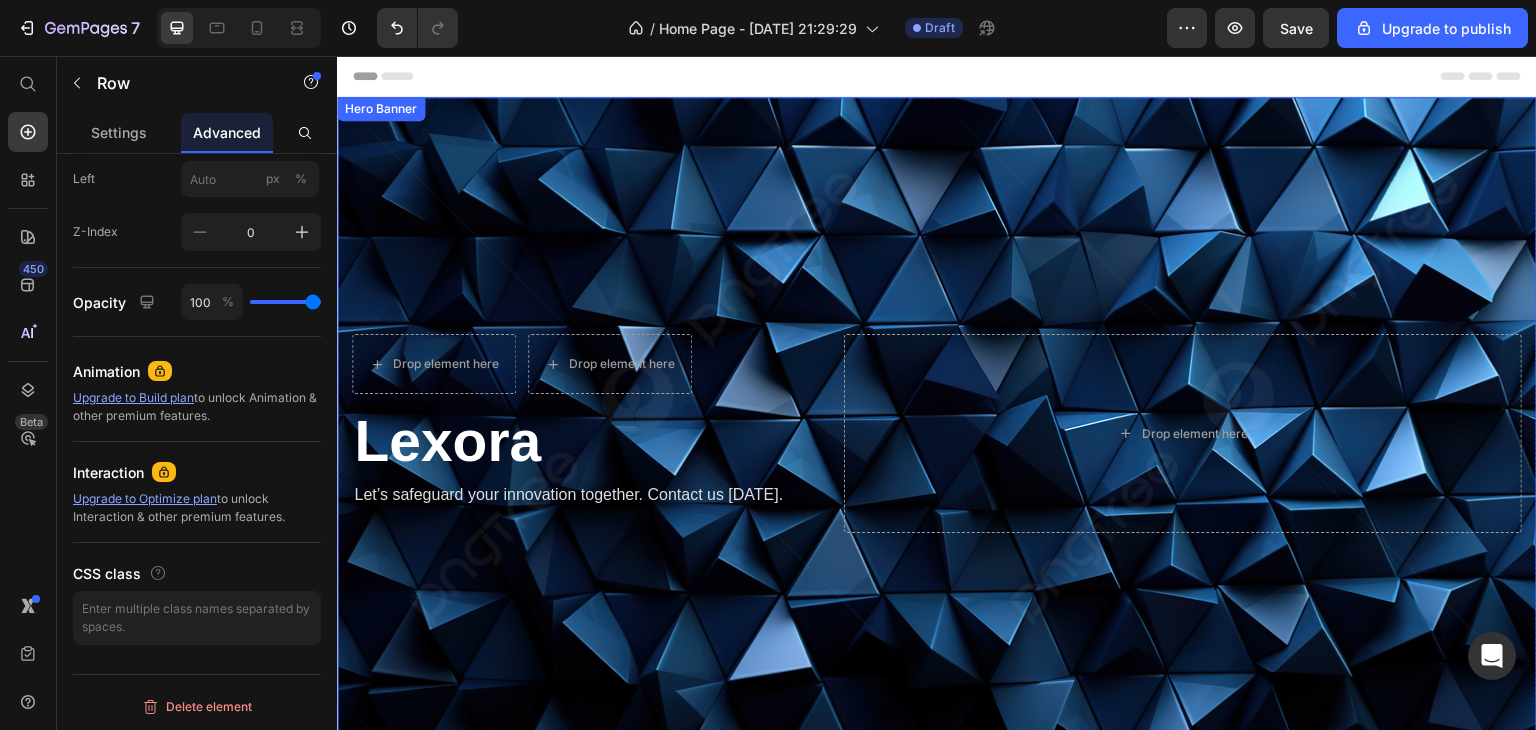 click at bounding box center (937, 433) 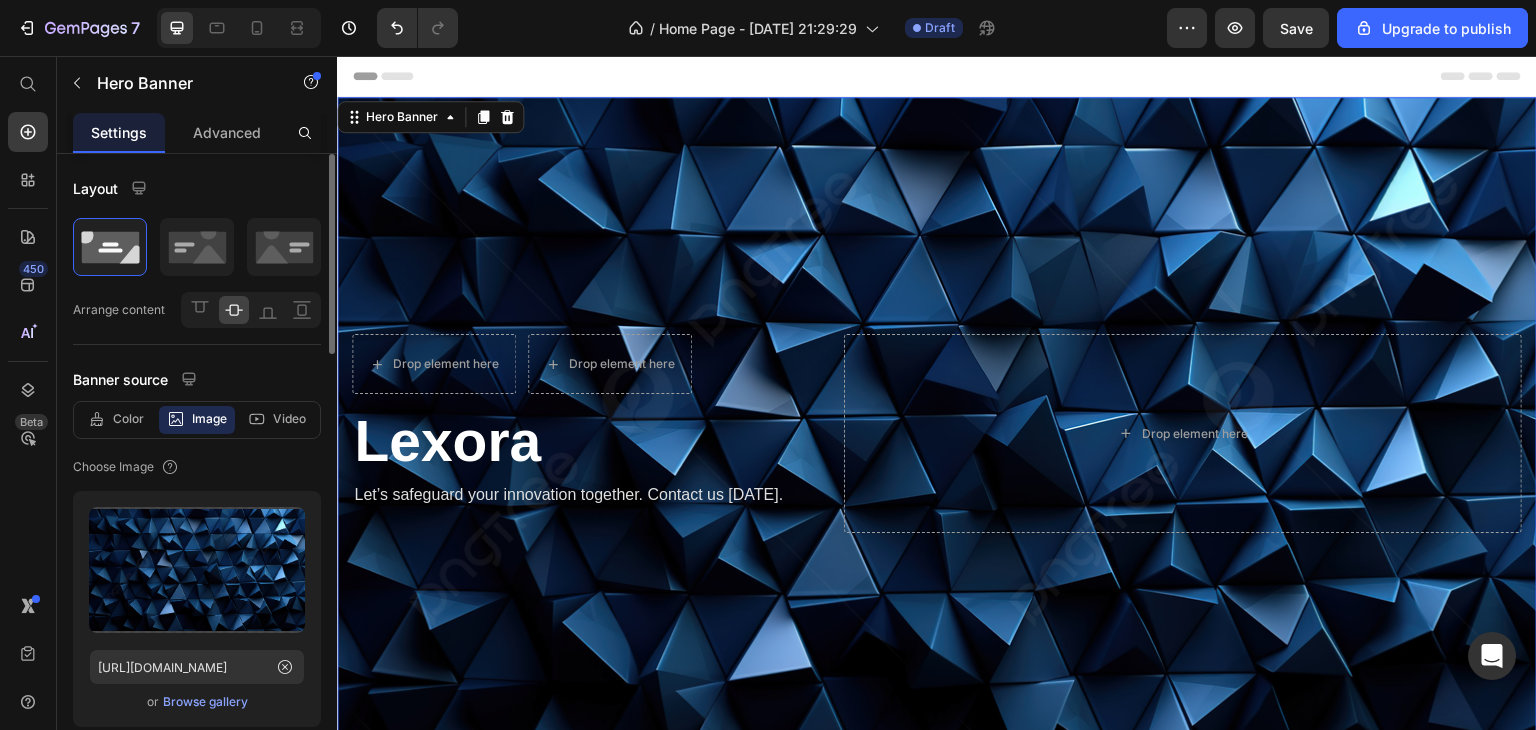 scroll, scrollTop: 200, scrollLeft: 0, axis: vertical 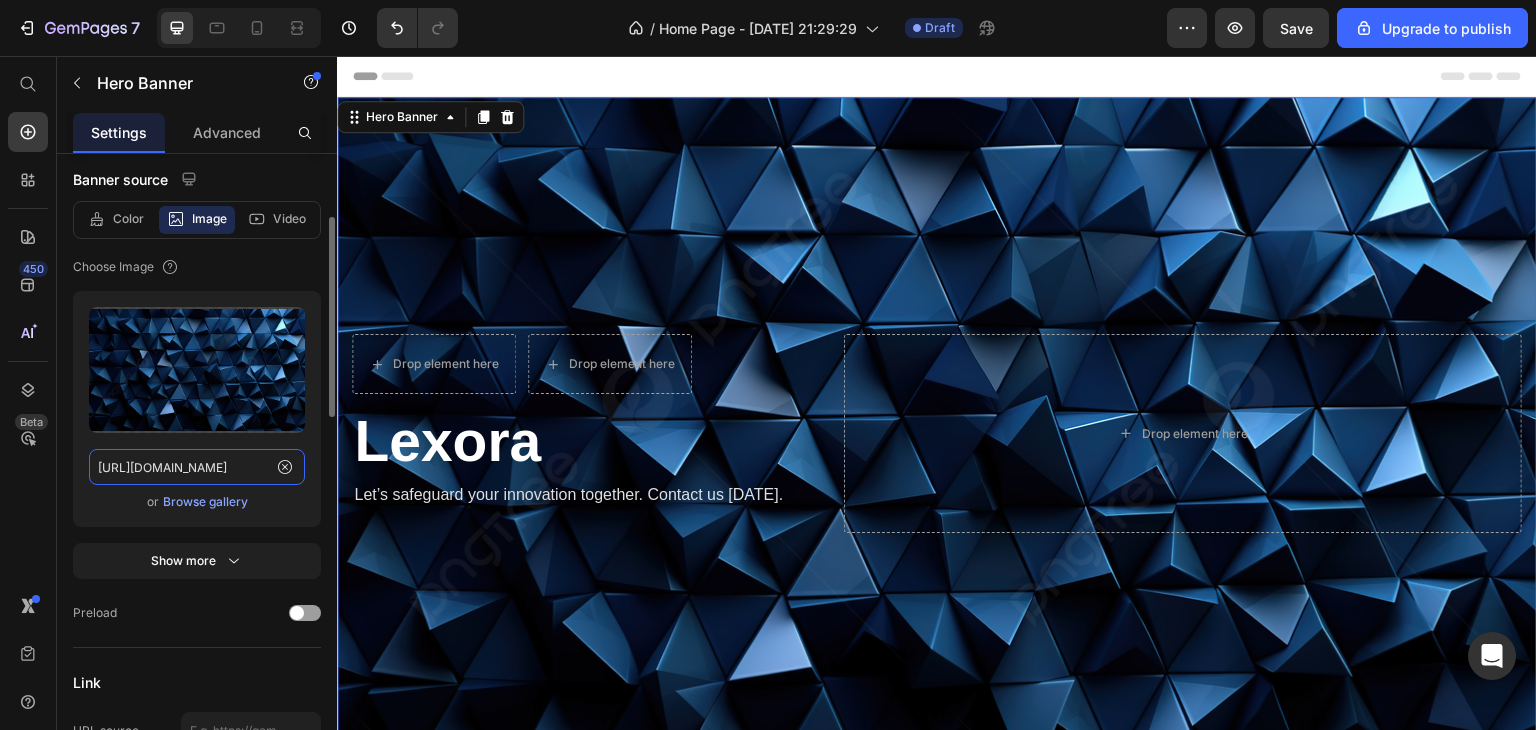 click on "[URL][DOMAIN_NAME]" 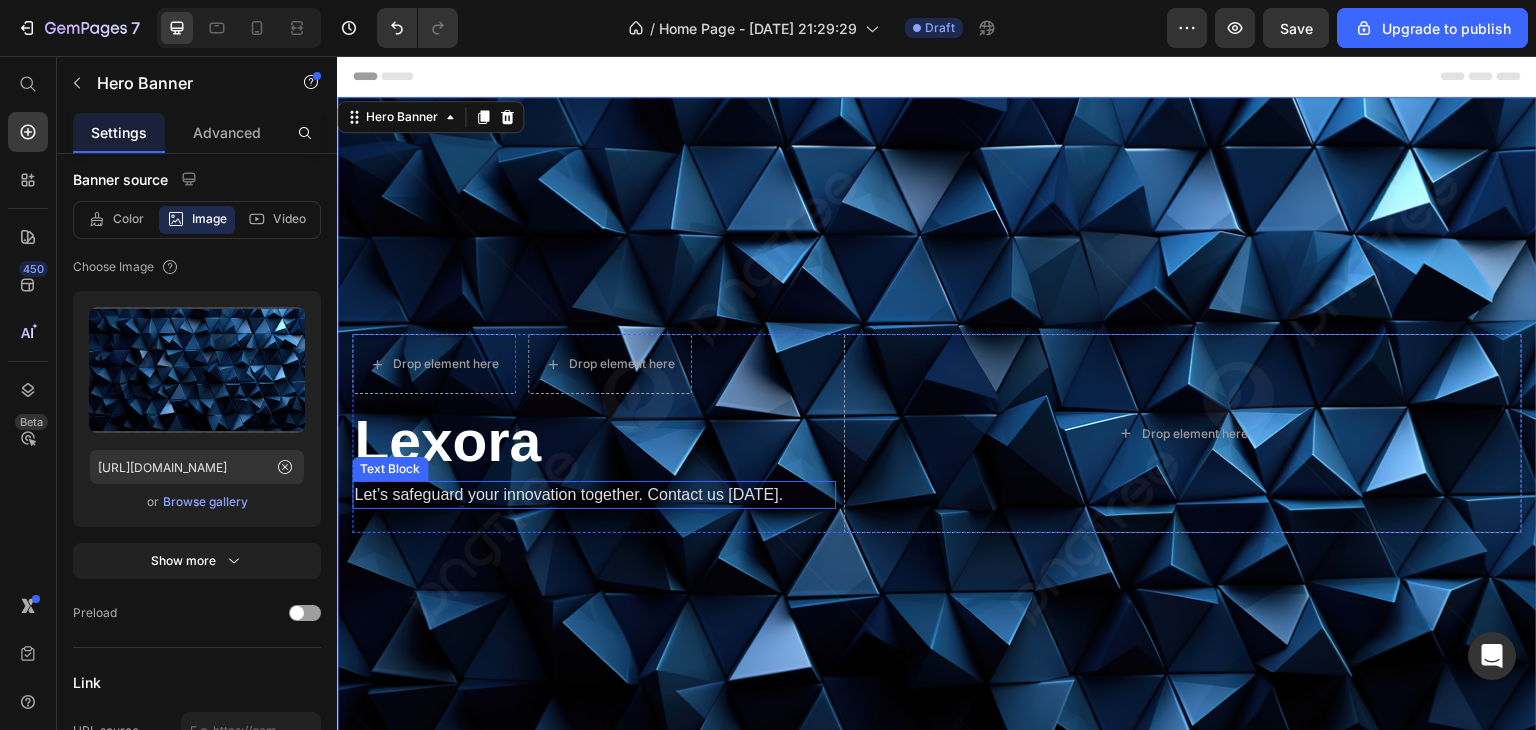 click on "Let’s safeguard your innovation together. Contact us [DATE]." at bounding box center (594, 495) 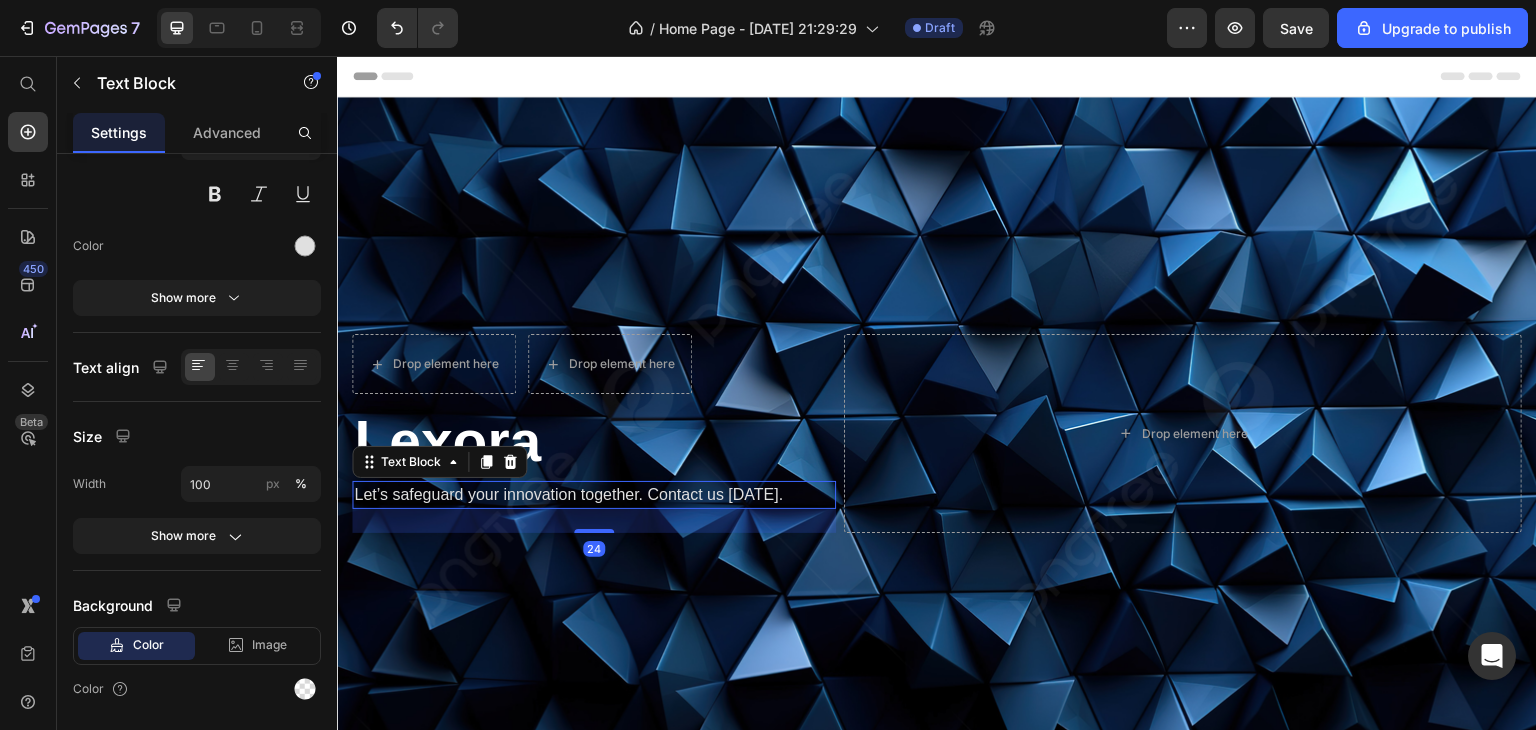 scroll, scrollTop: 0, scrollLeft: 0, axis: both 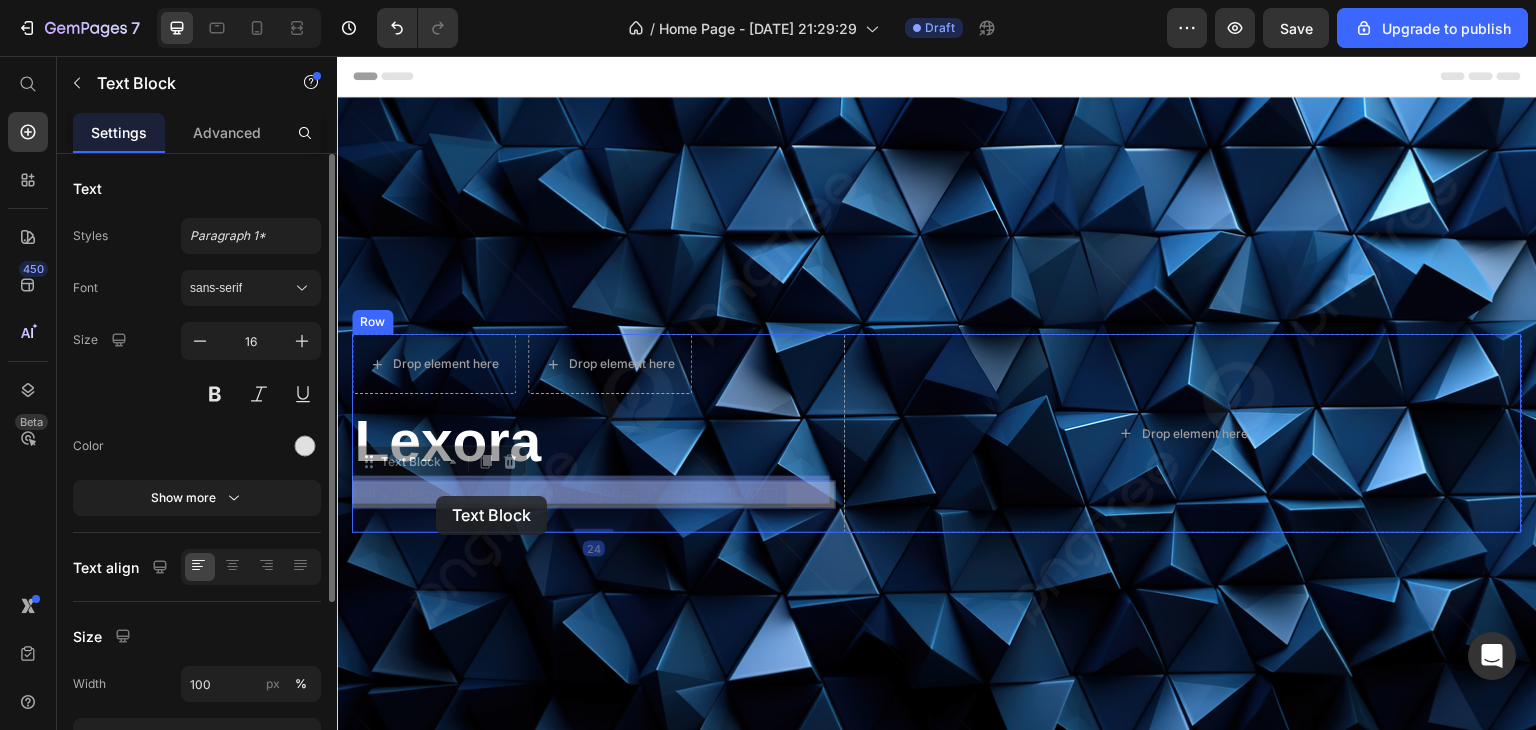 drag, startPoint x: 361, startPoint y: 489, endPoint x: 446, endPoint y: 496, distance: 85.28775 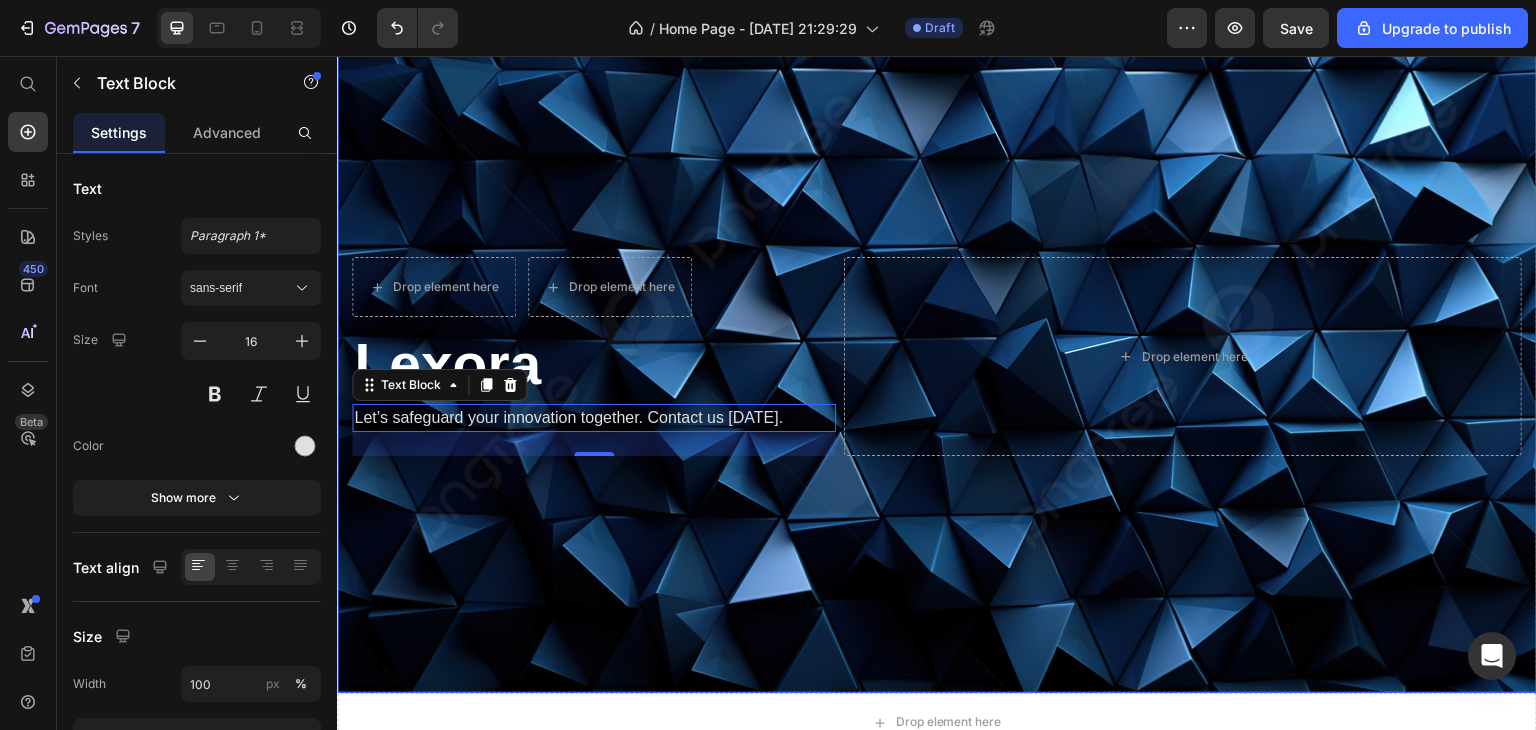 scroll, scrollTop: 200, scrollLeft: 0, axis: vertical 